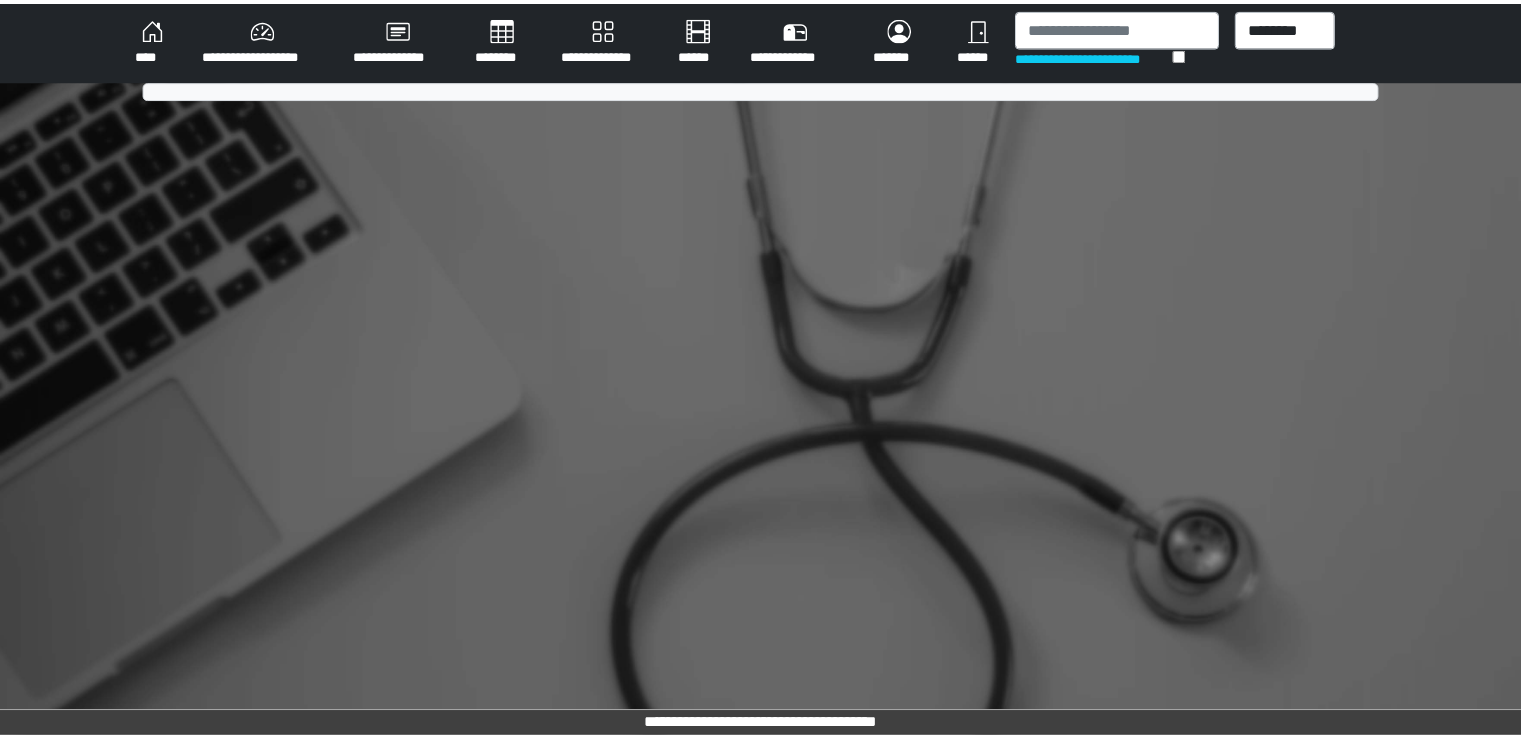 scroll, scrollTop: 0, scrollLeft: 0, axis: both 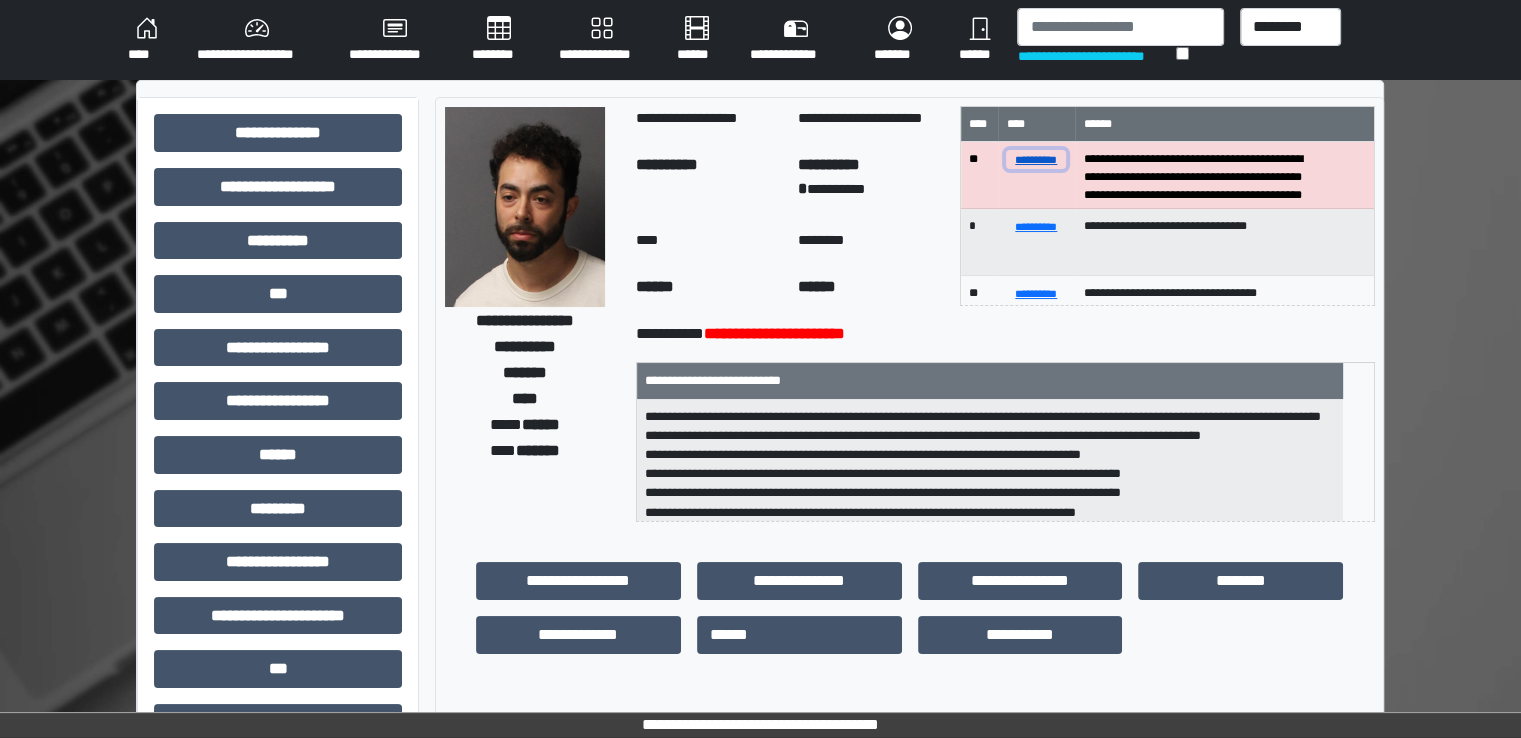 click on "**********" at bounding box center [1036, 159] 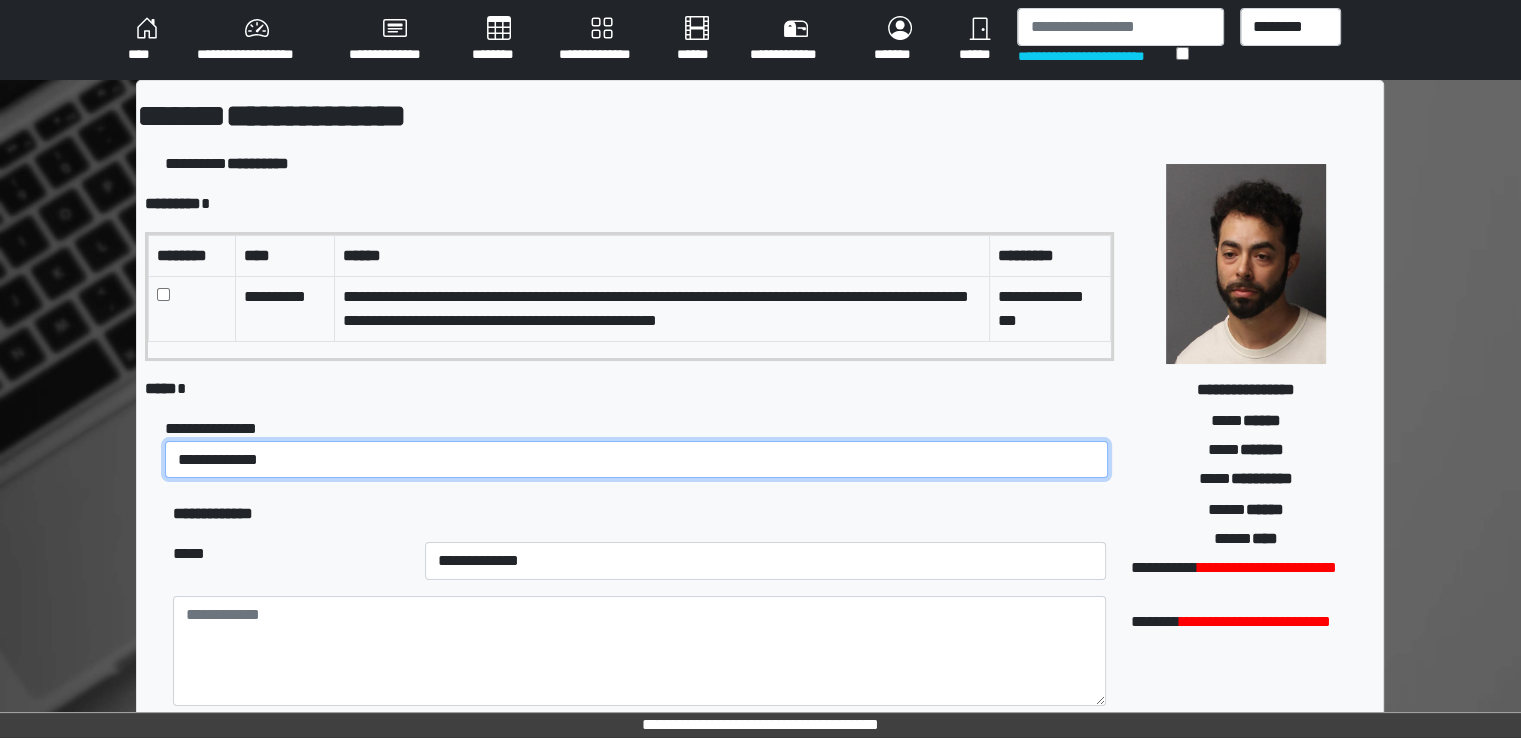 click on "**********" at bounding box center (636, 460) 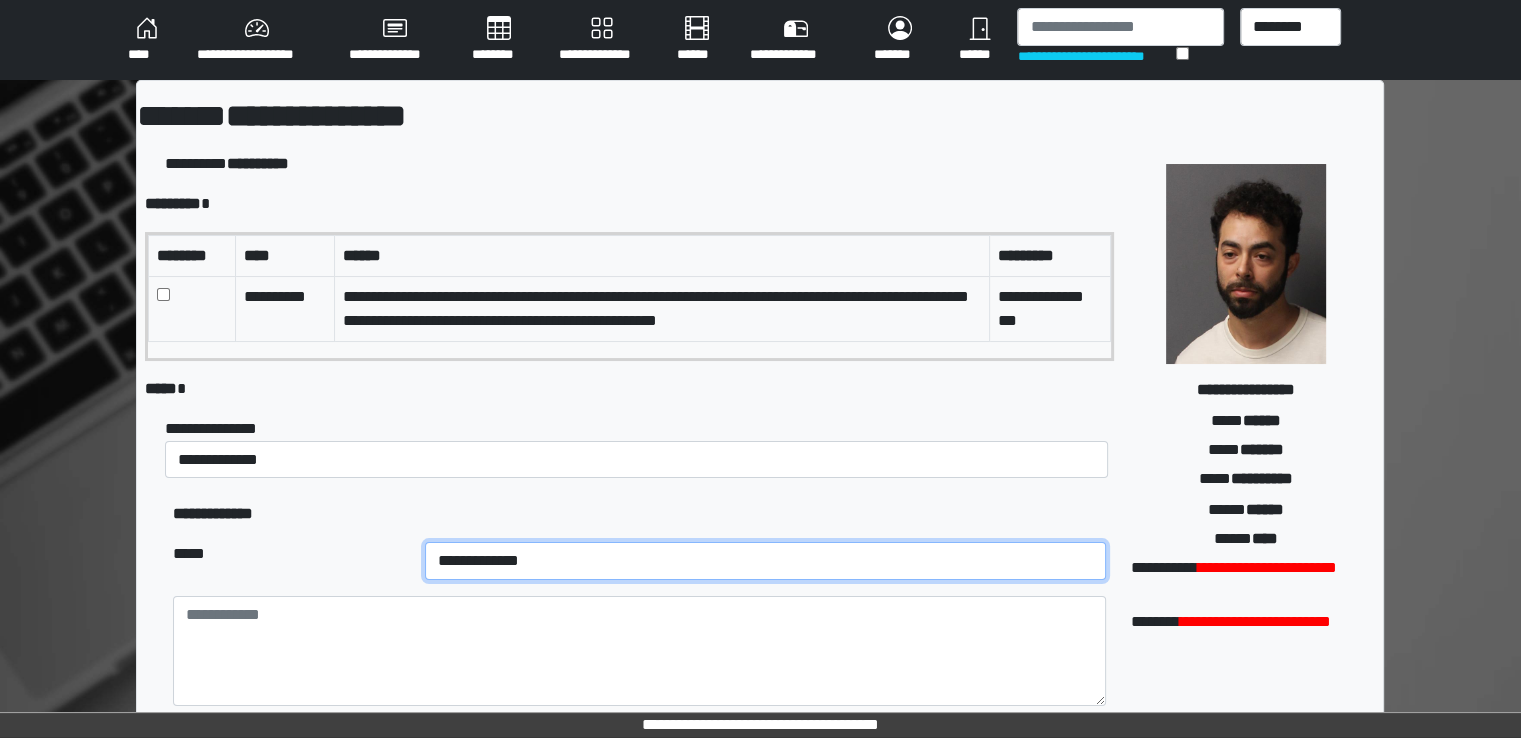 click on "**********" at bounding box center (765, 561) 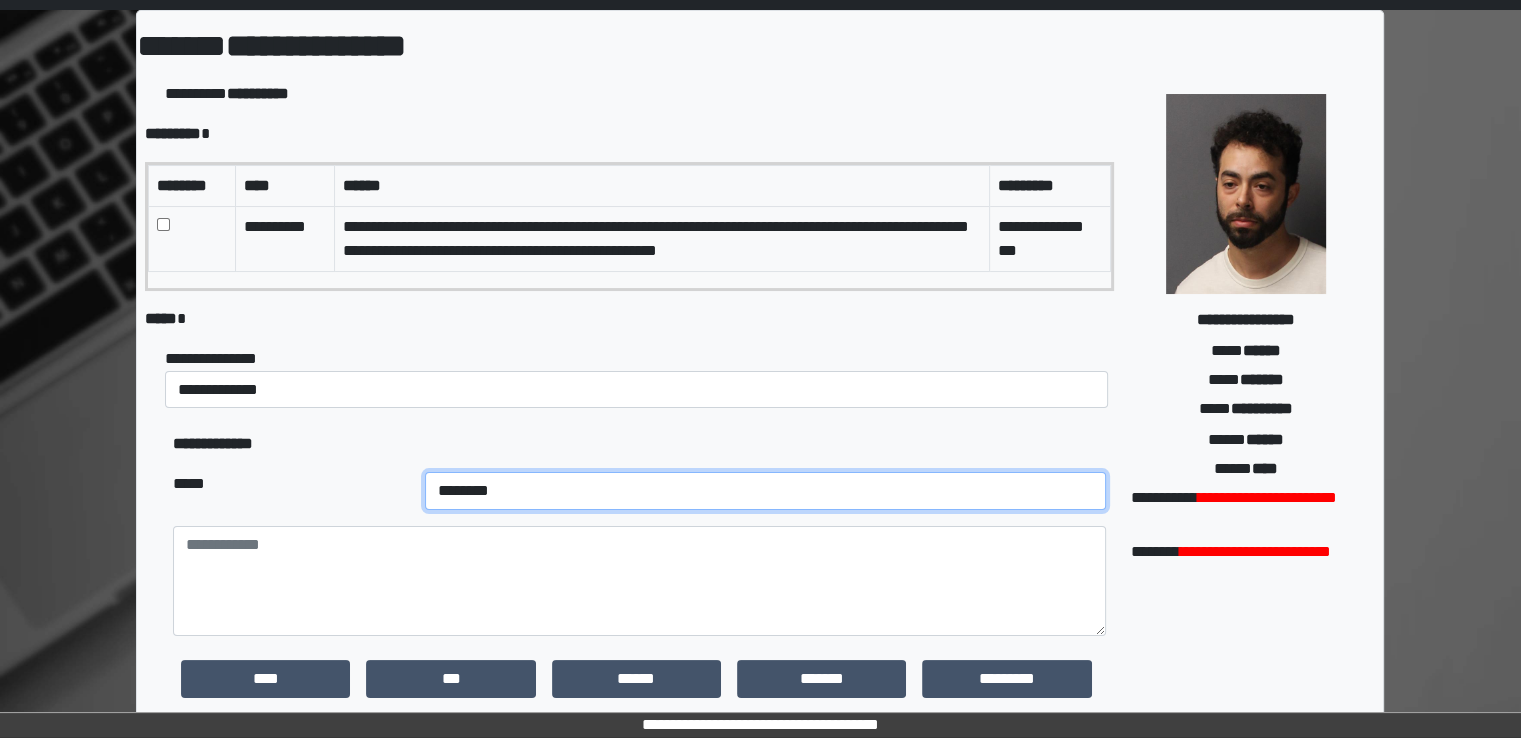 scroll, scrollTop: 200, scrollLeft: 0, axis: vertical 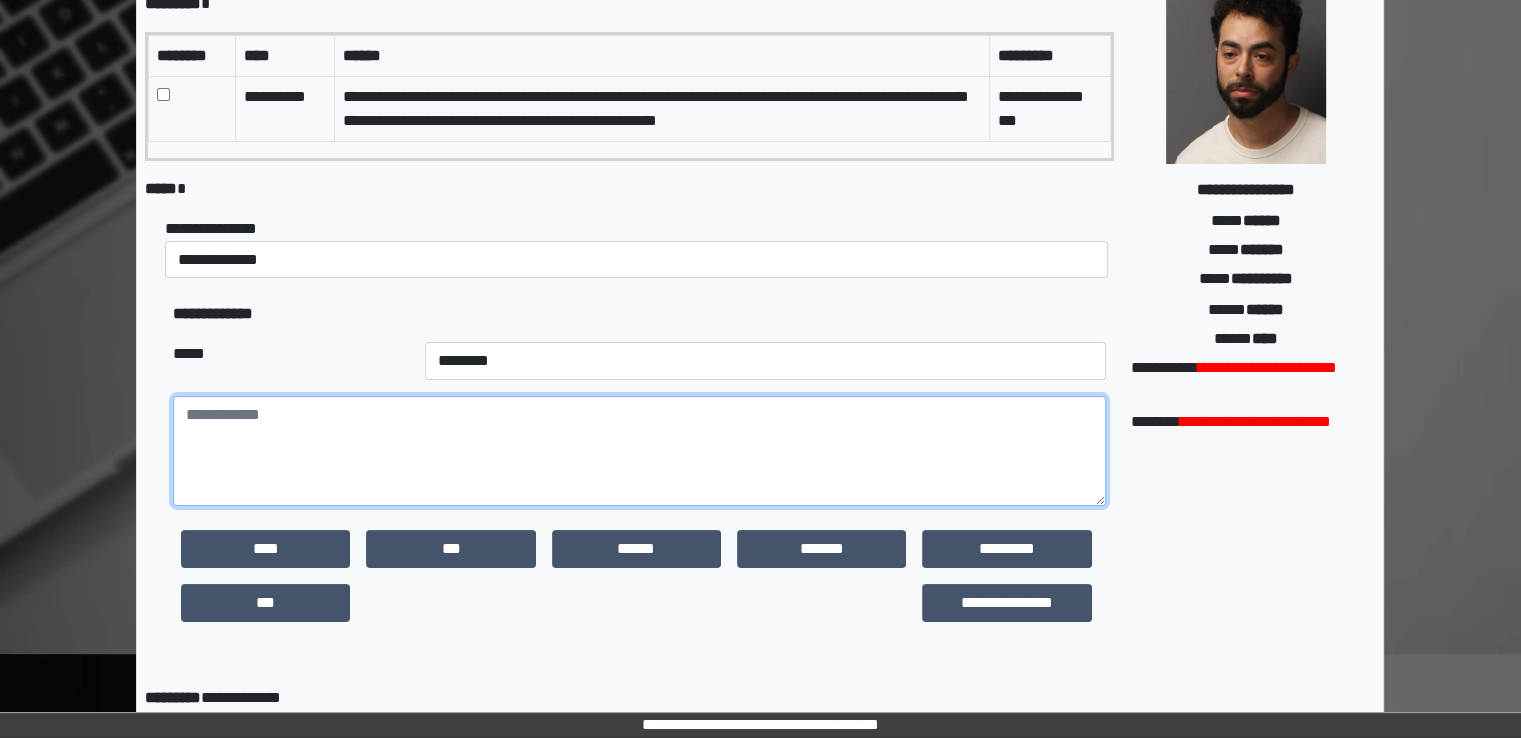 click at bounding box center [639, 451] 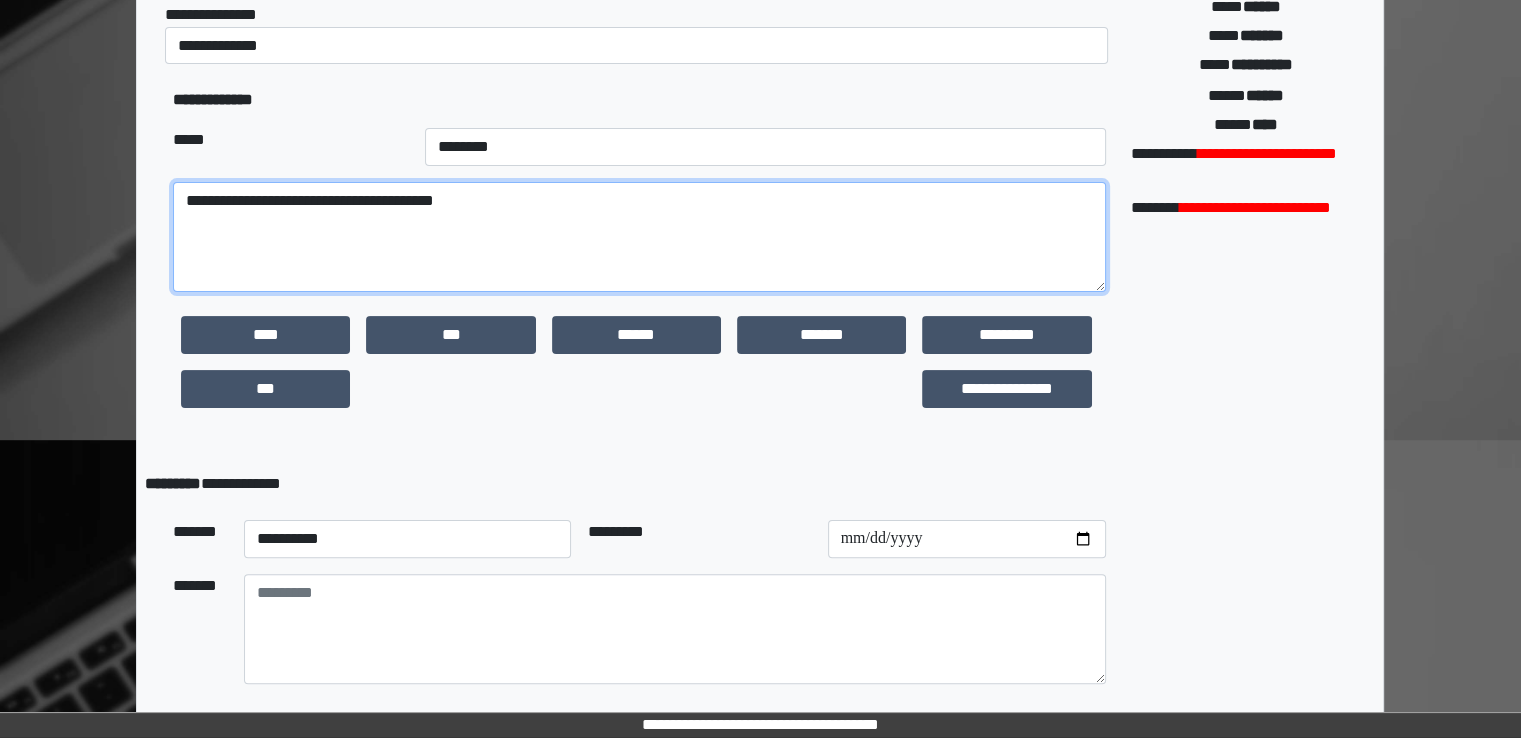 scroll, scrollTop: 491, scrollLeft: 0, axis: vertical 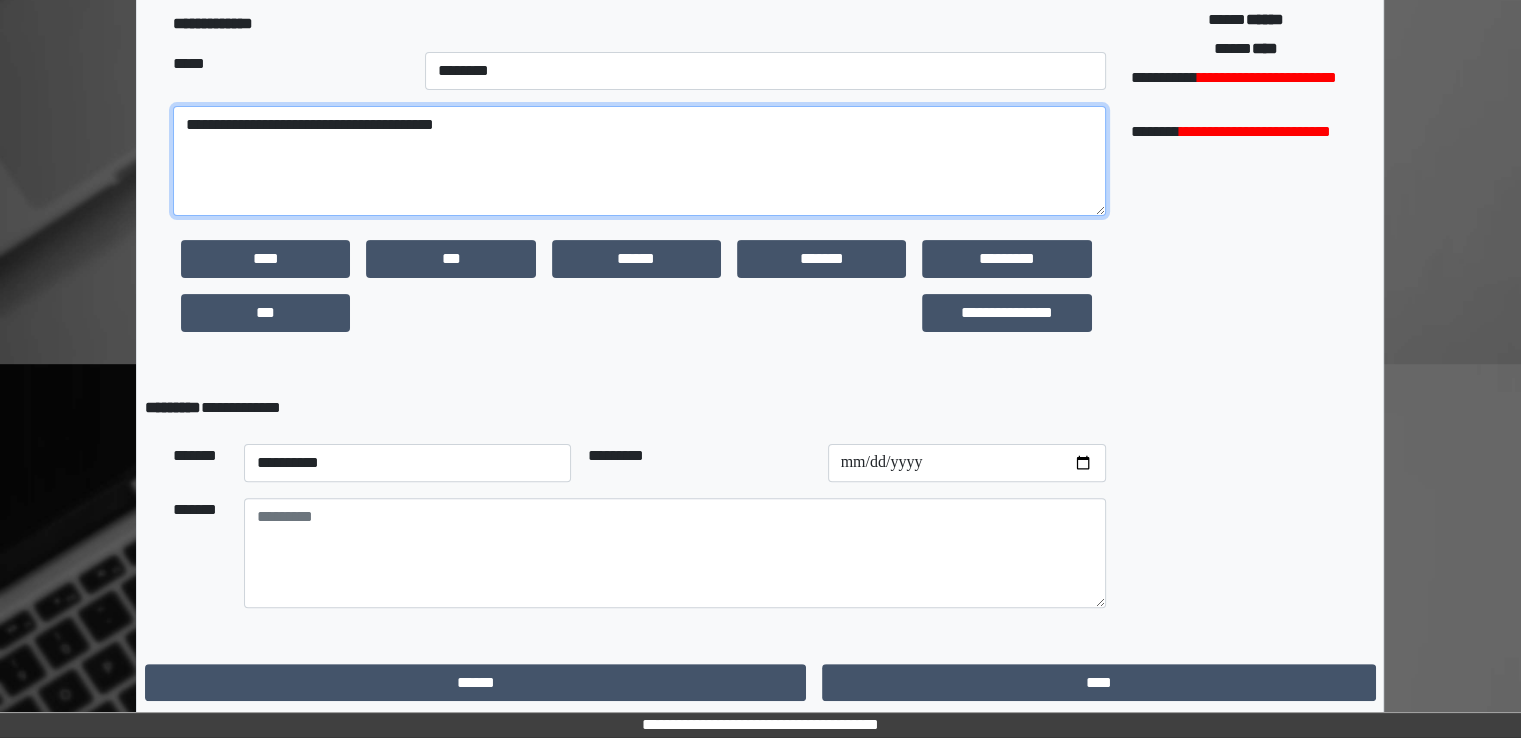 type on "**********" 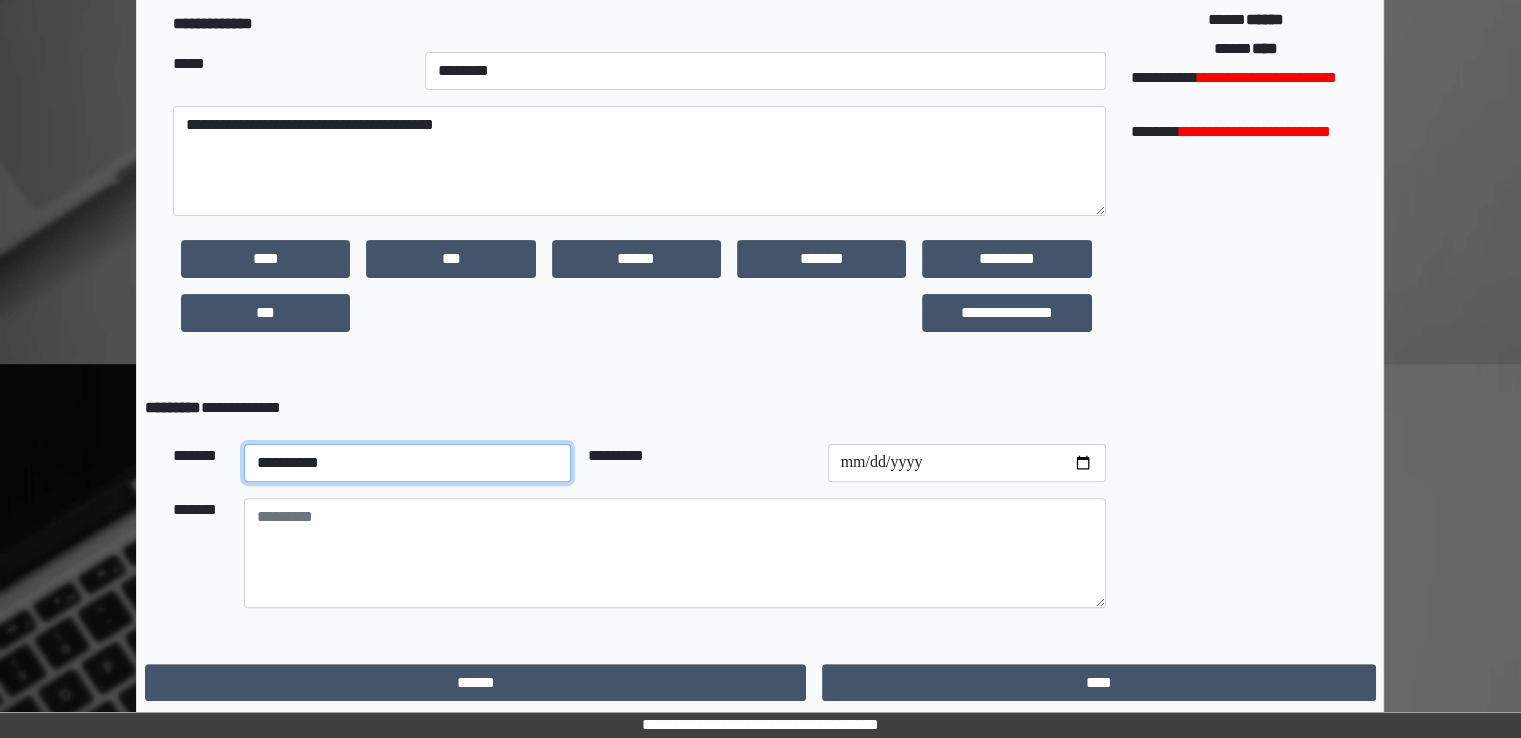 click on "**********" at bounding box center [408, 463] 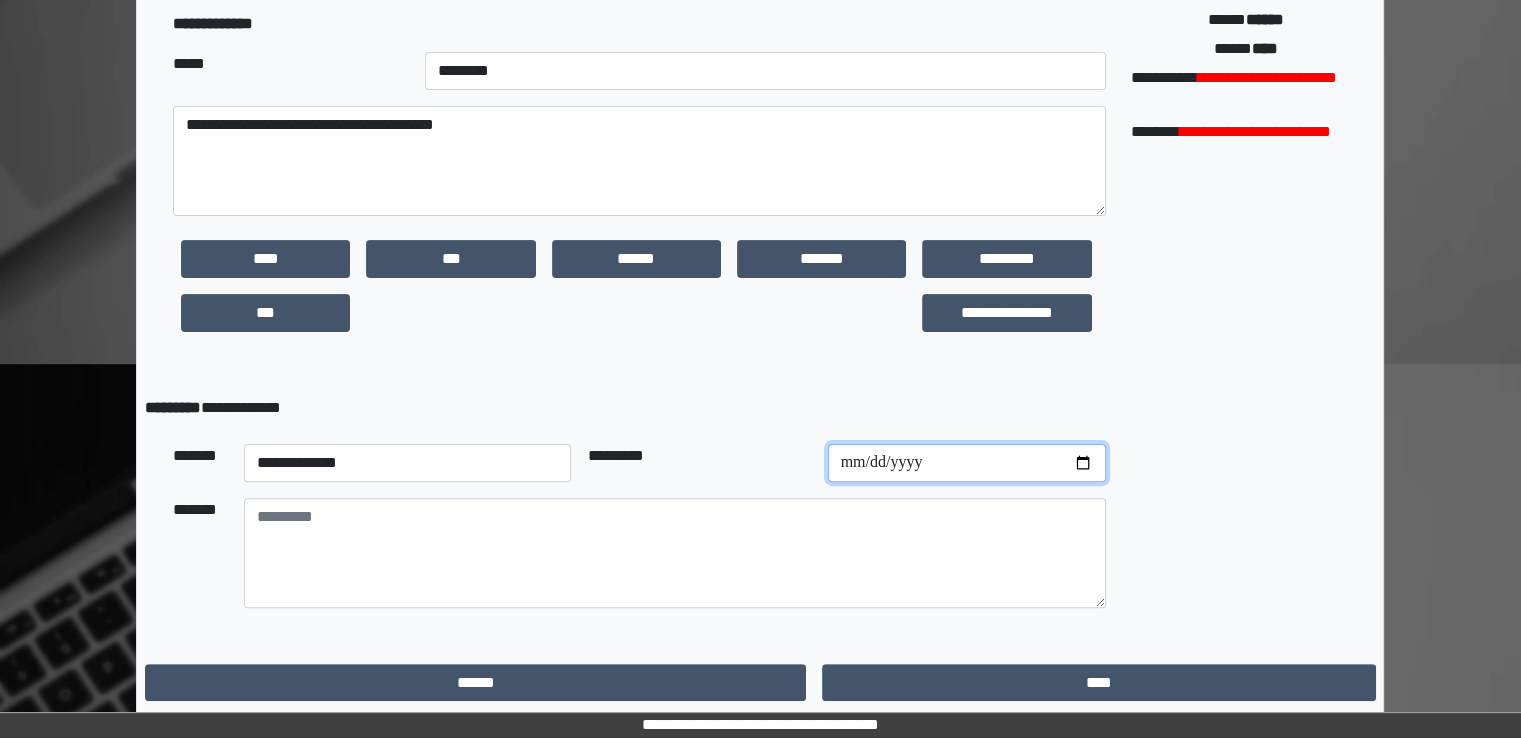 click at bounding box center (967, 463) 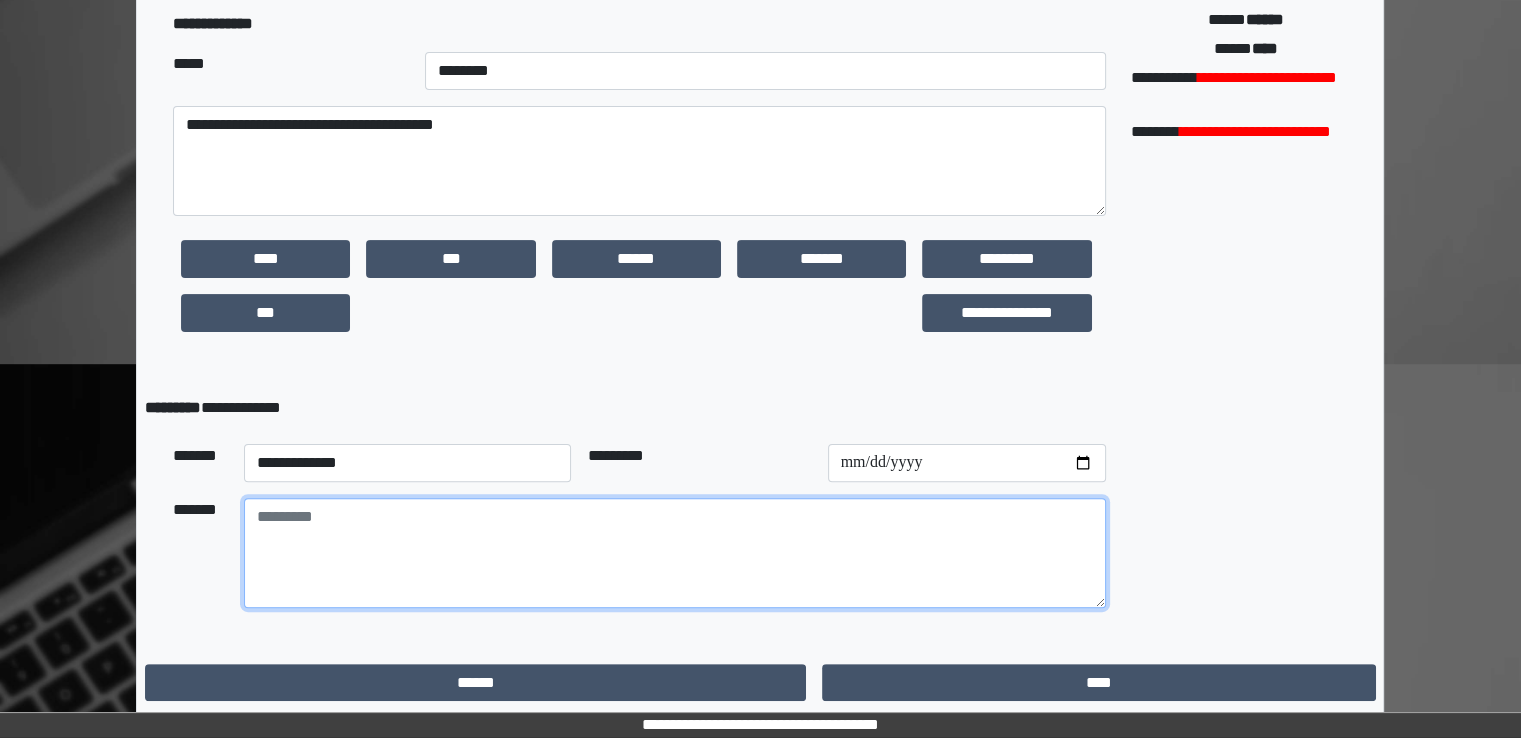click at bounding box center [675, 553] 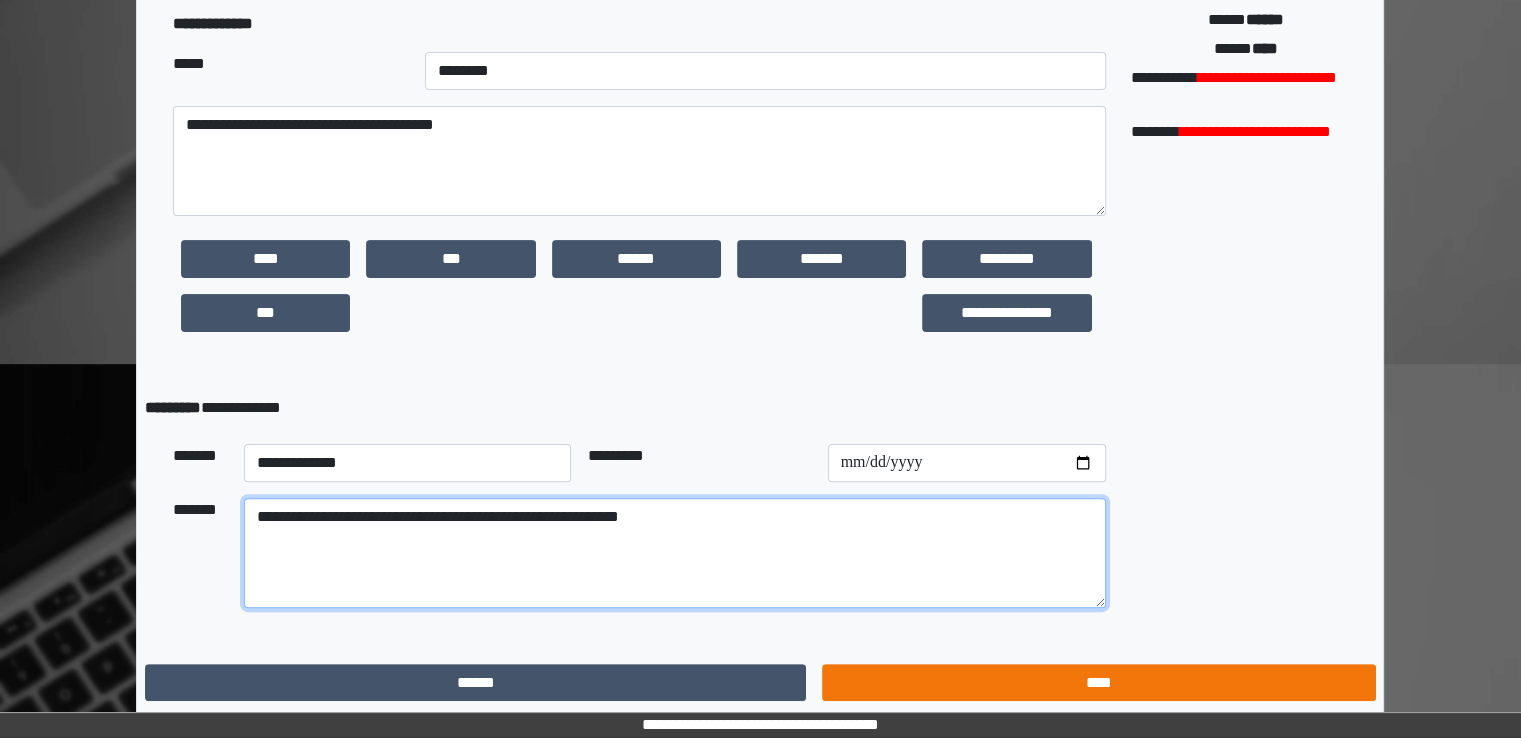 type on "**********" 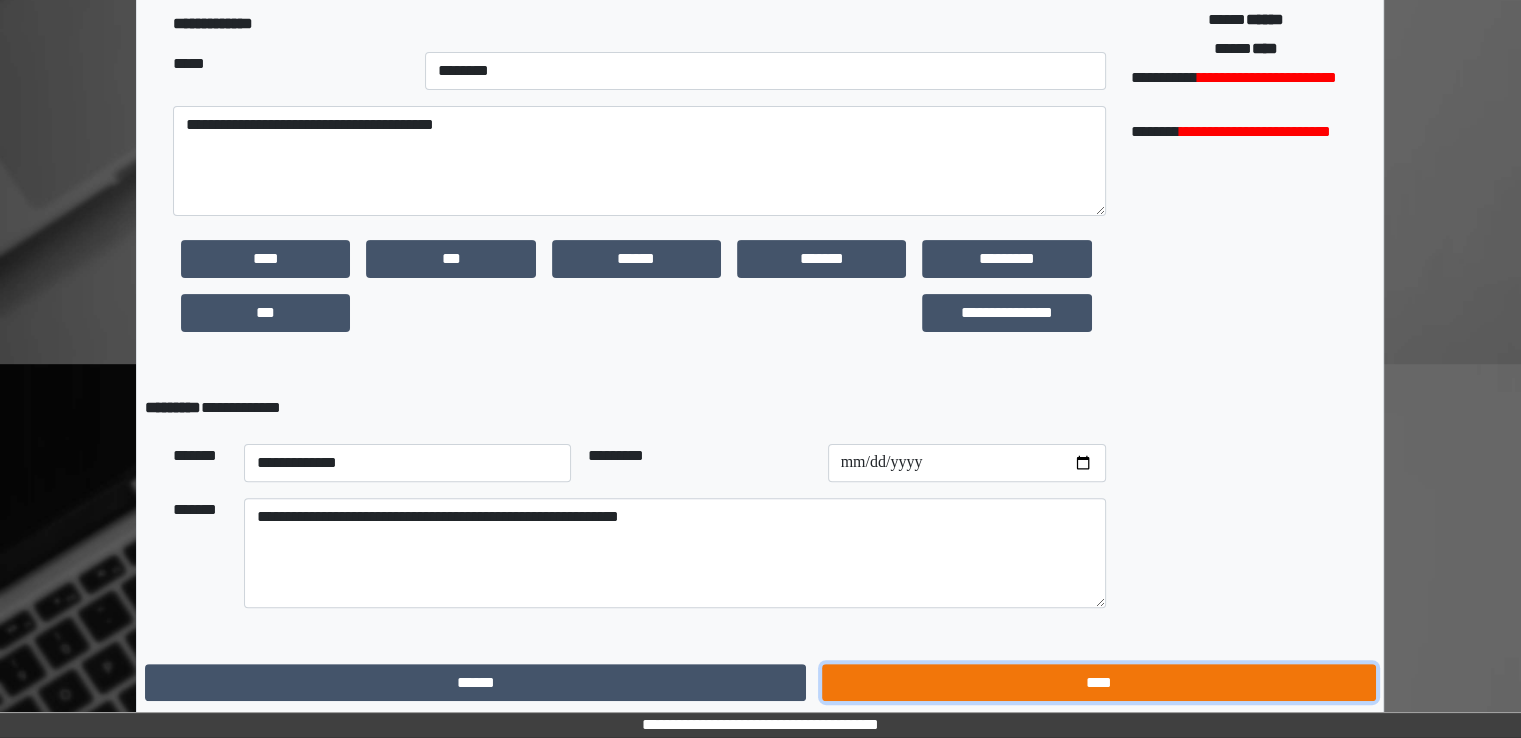 click on "****" at bounding box center (1098, 683) 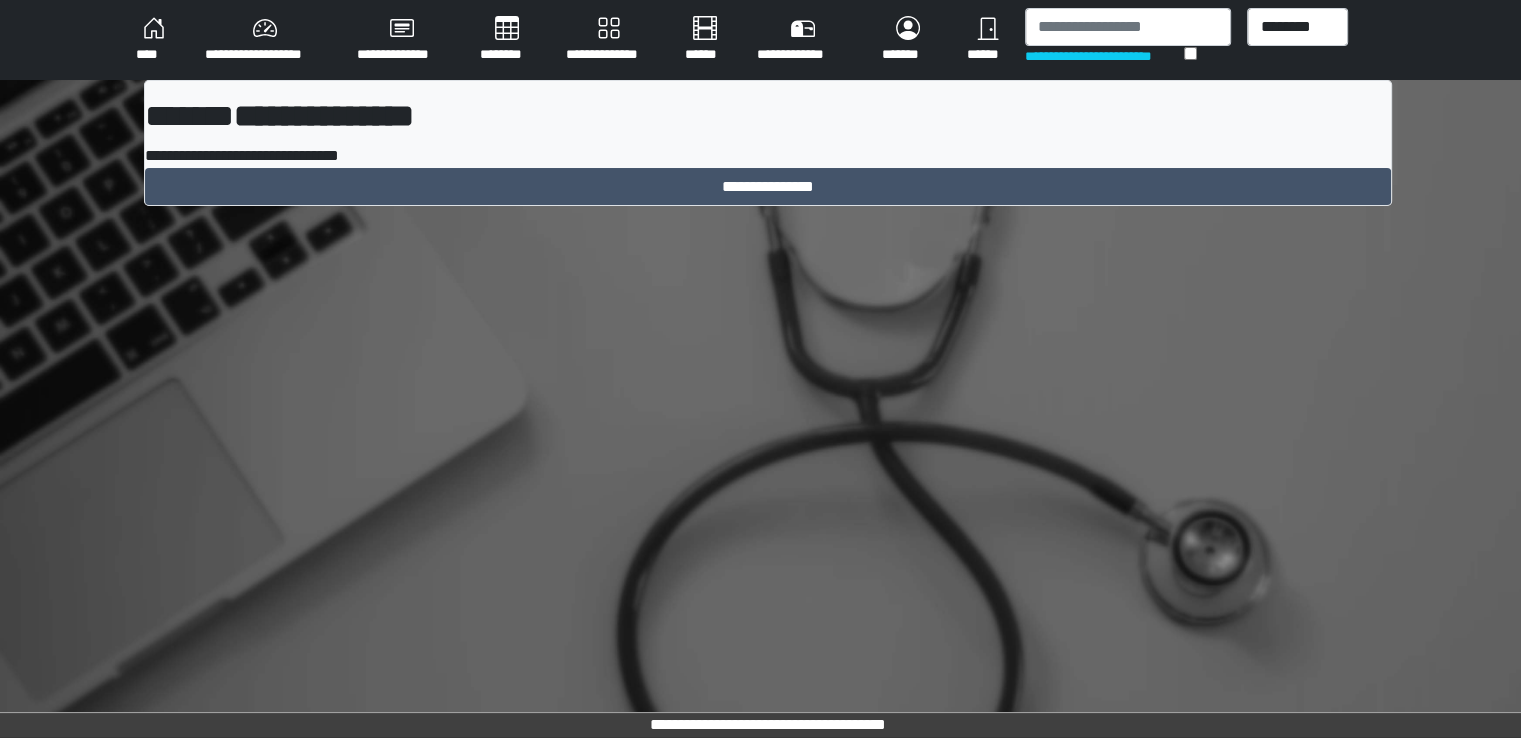 scroll, scrollTop: 0, scrollLeft: 0, axis: both 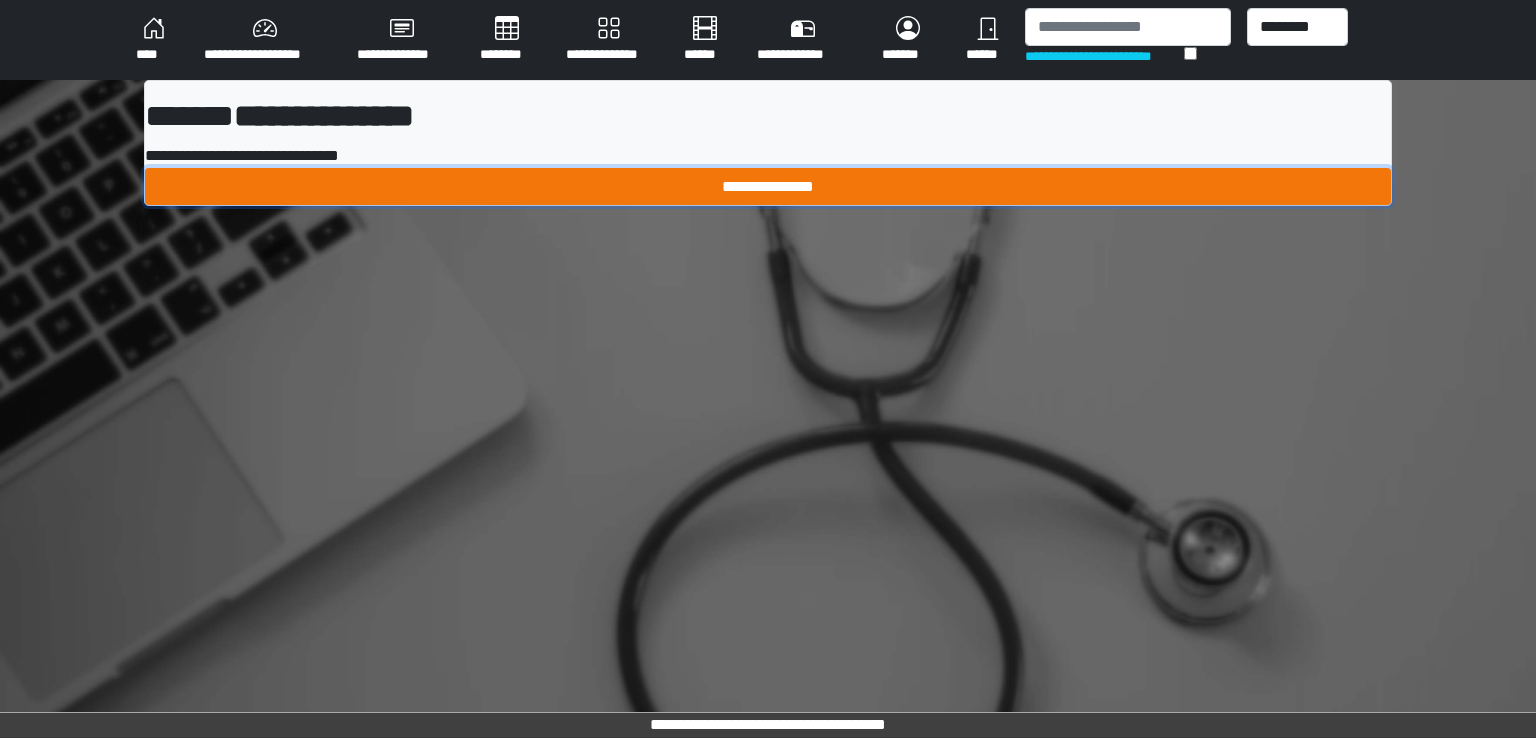 click on "**********" at bounding box center [768, 187] 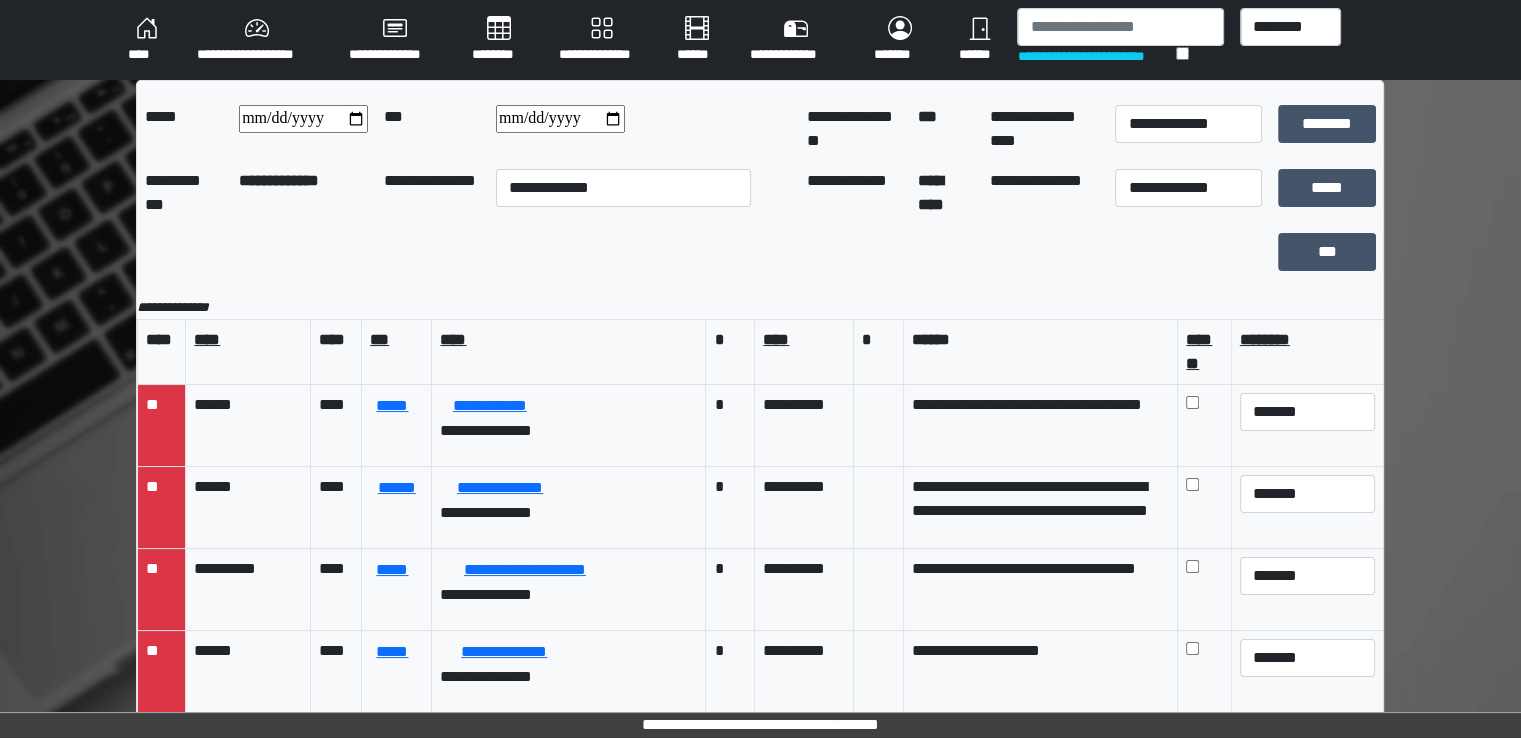 click on "********" at bounding box center (499, 40) 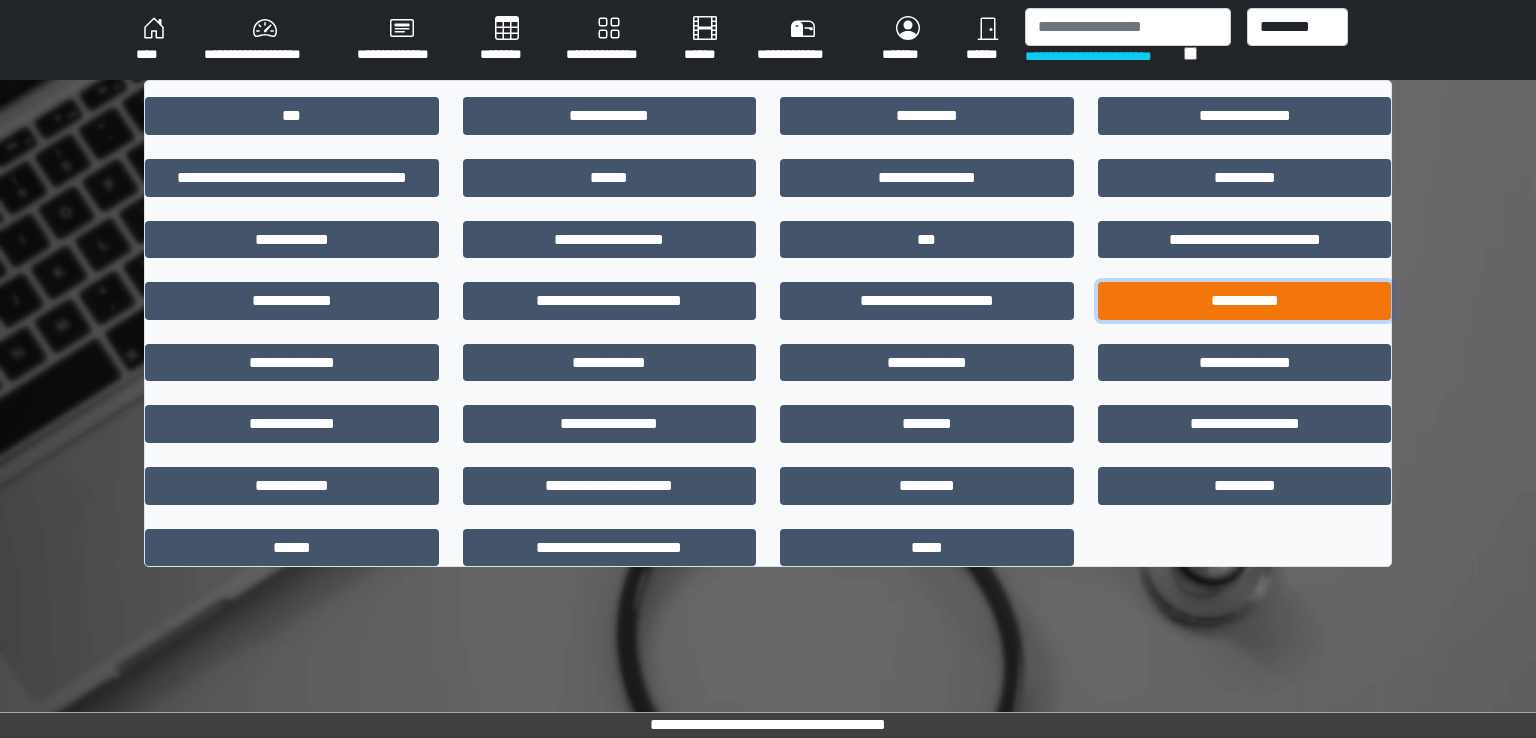 click on "**********" at bounding box center [1245, 301] 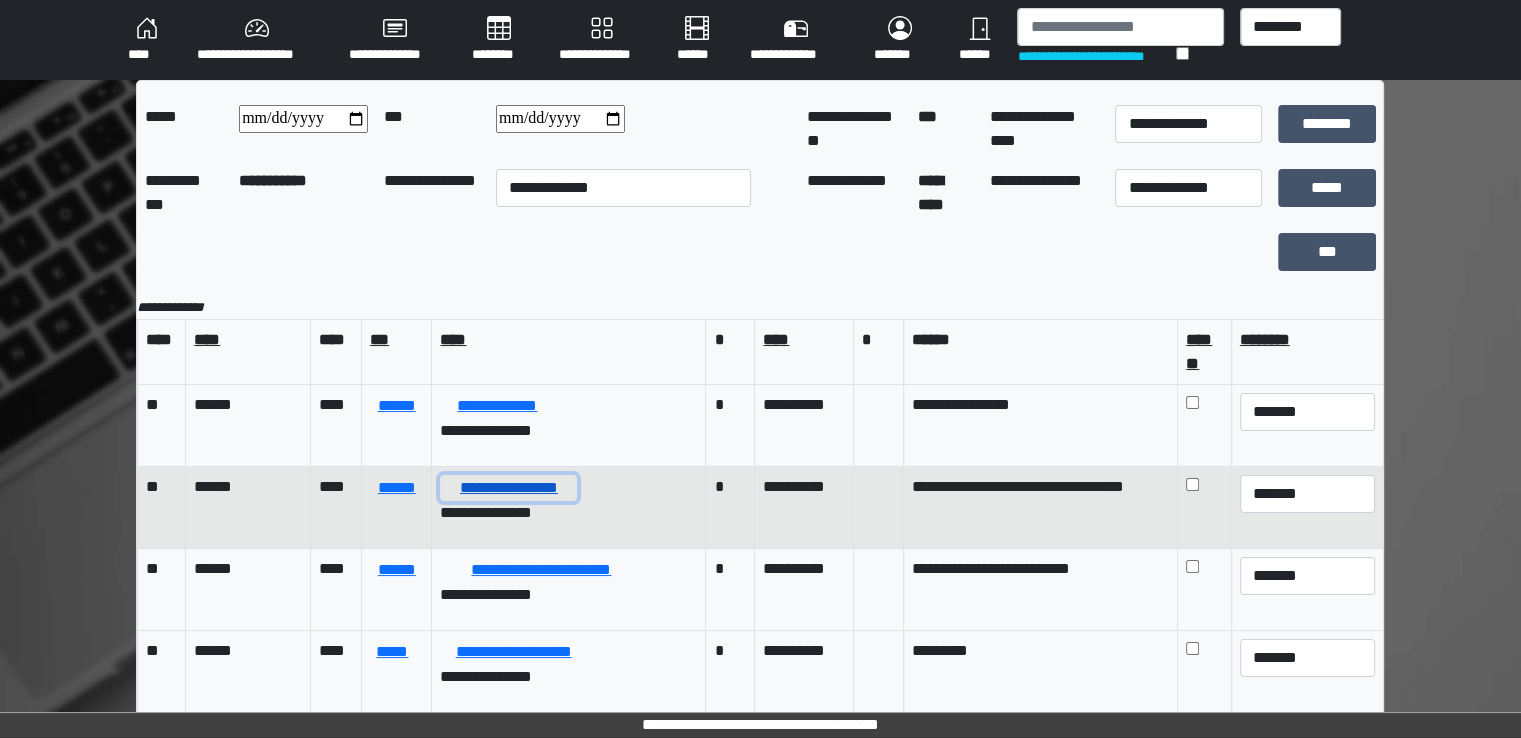 click on "**********" at bounding box center [508, 488] 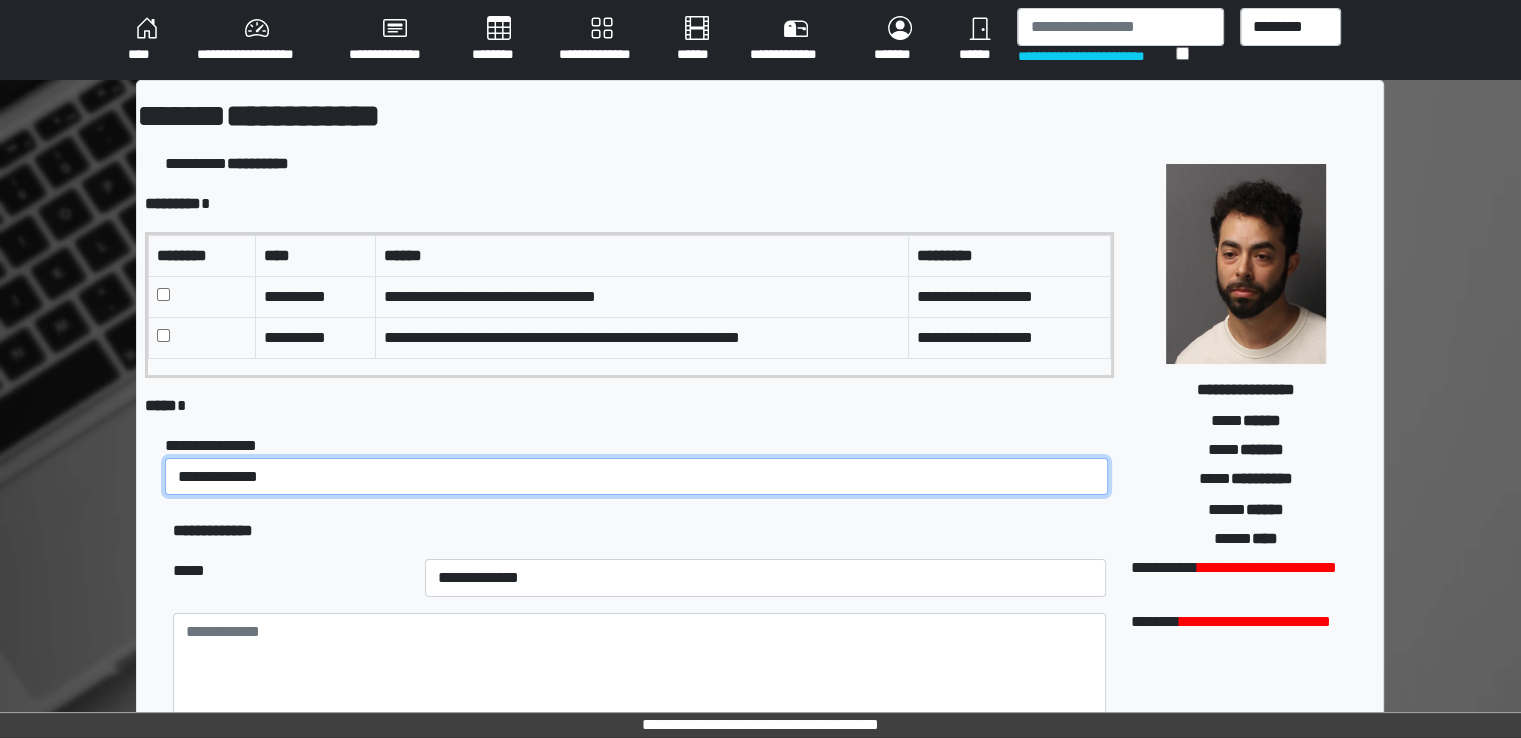 click on "**********" at bounding box center [636, 477] 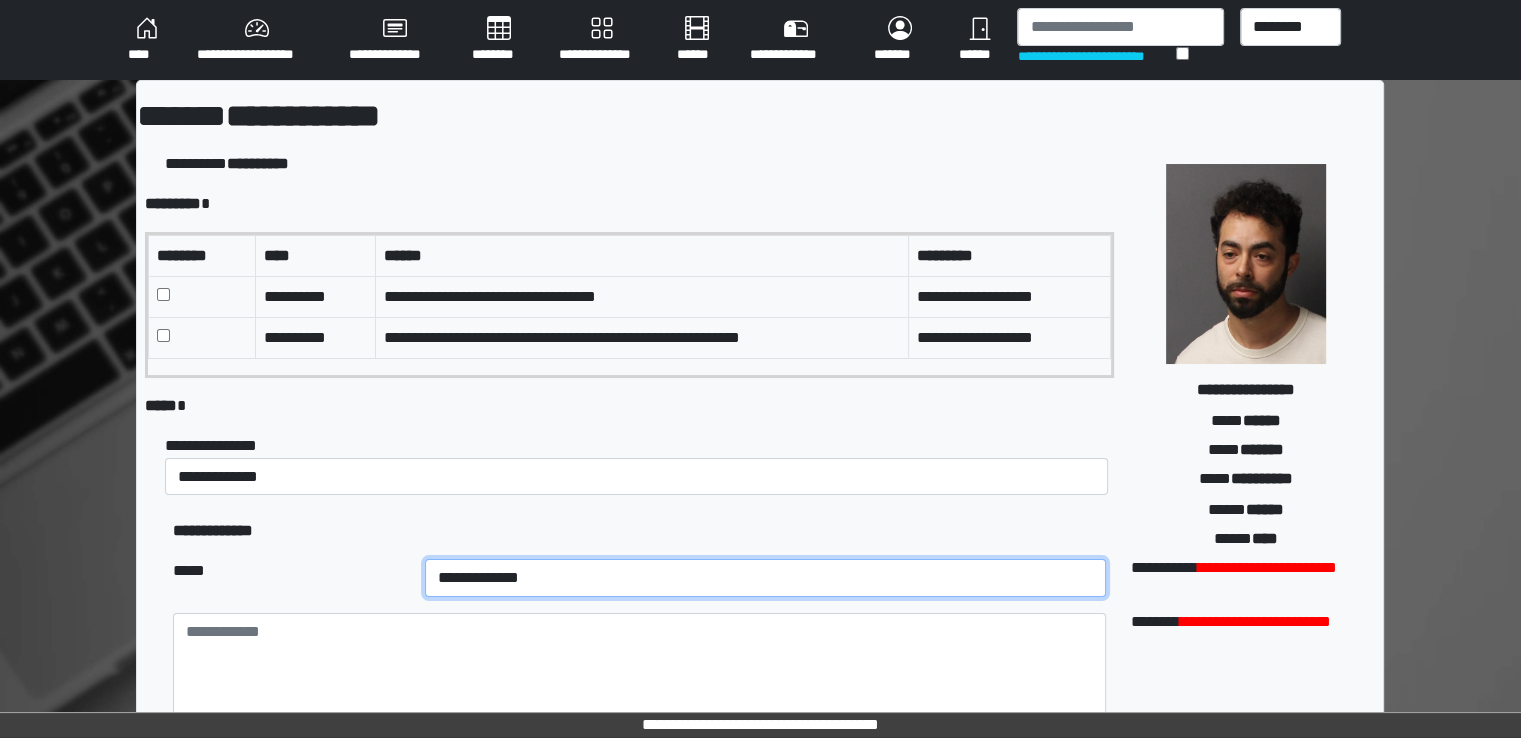 click on "**********" at bounding box center [765, 578] 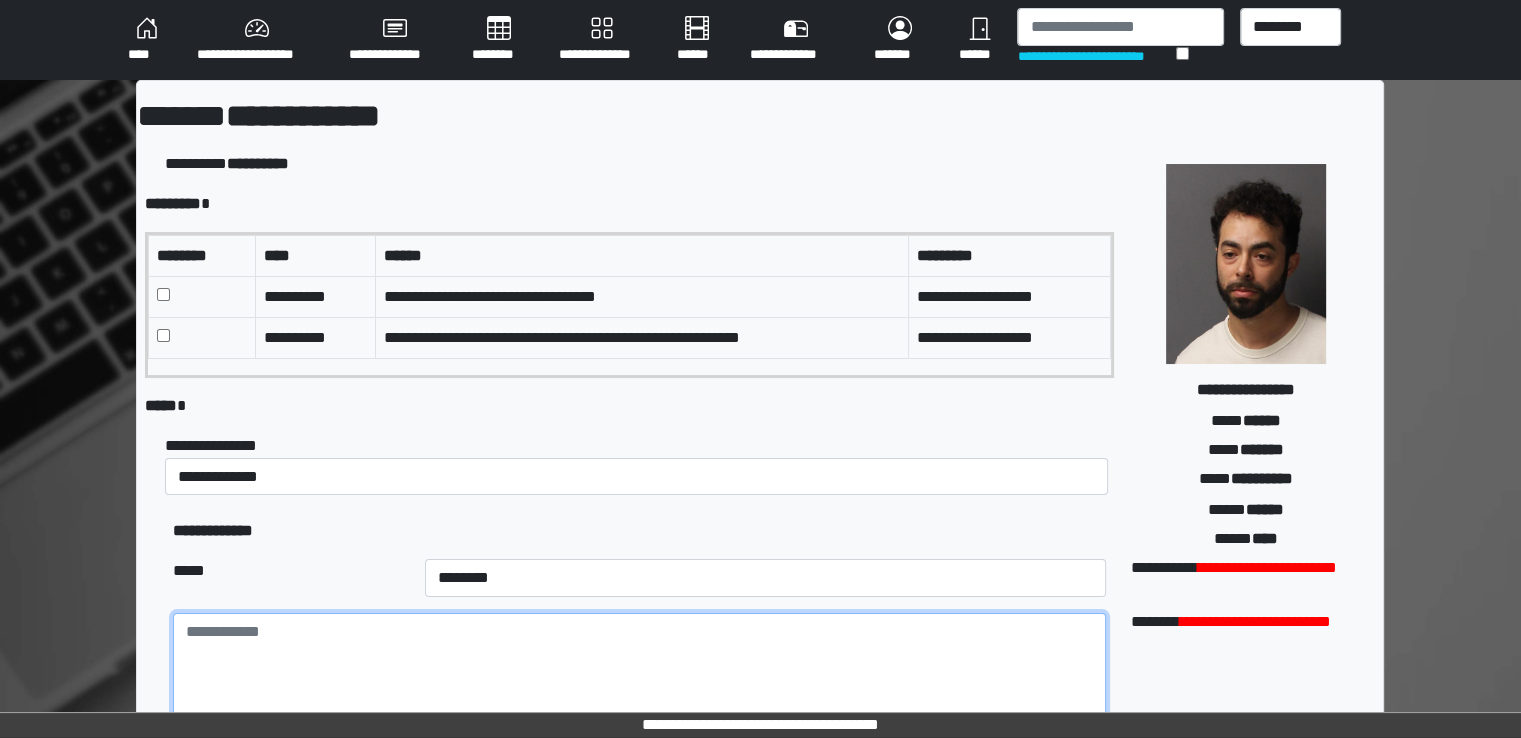 click at bounding box center (639, 668) 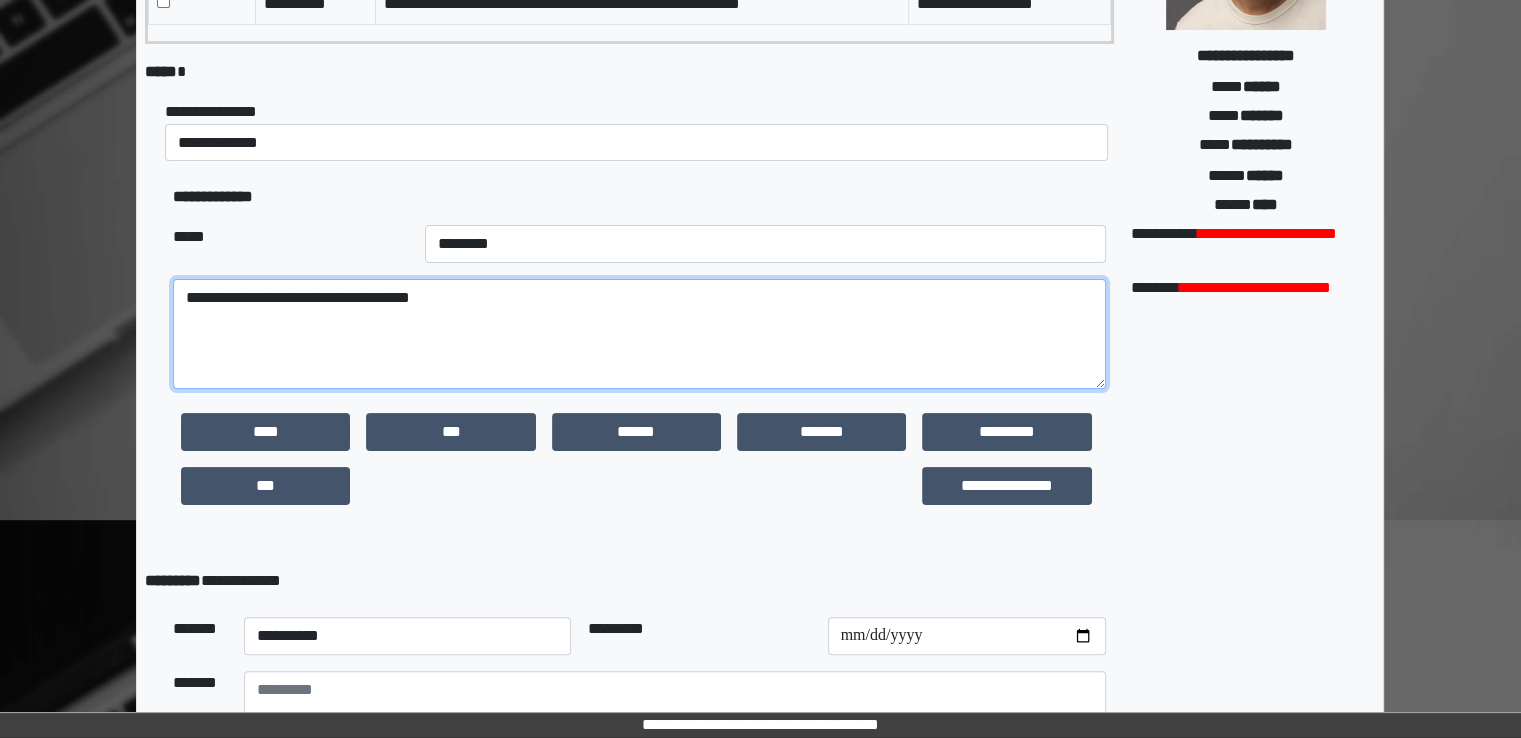 scroll, scrollTop: 508, scrollLeft: 0, axis: vertical 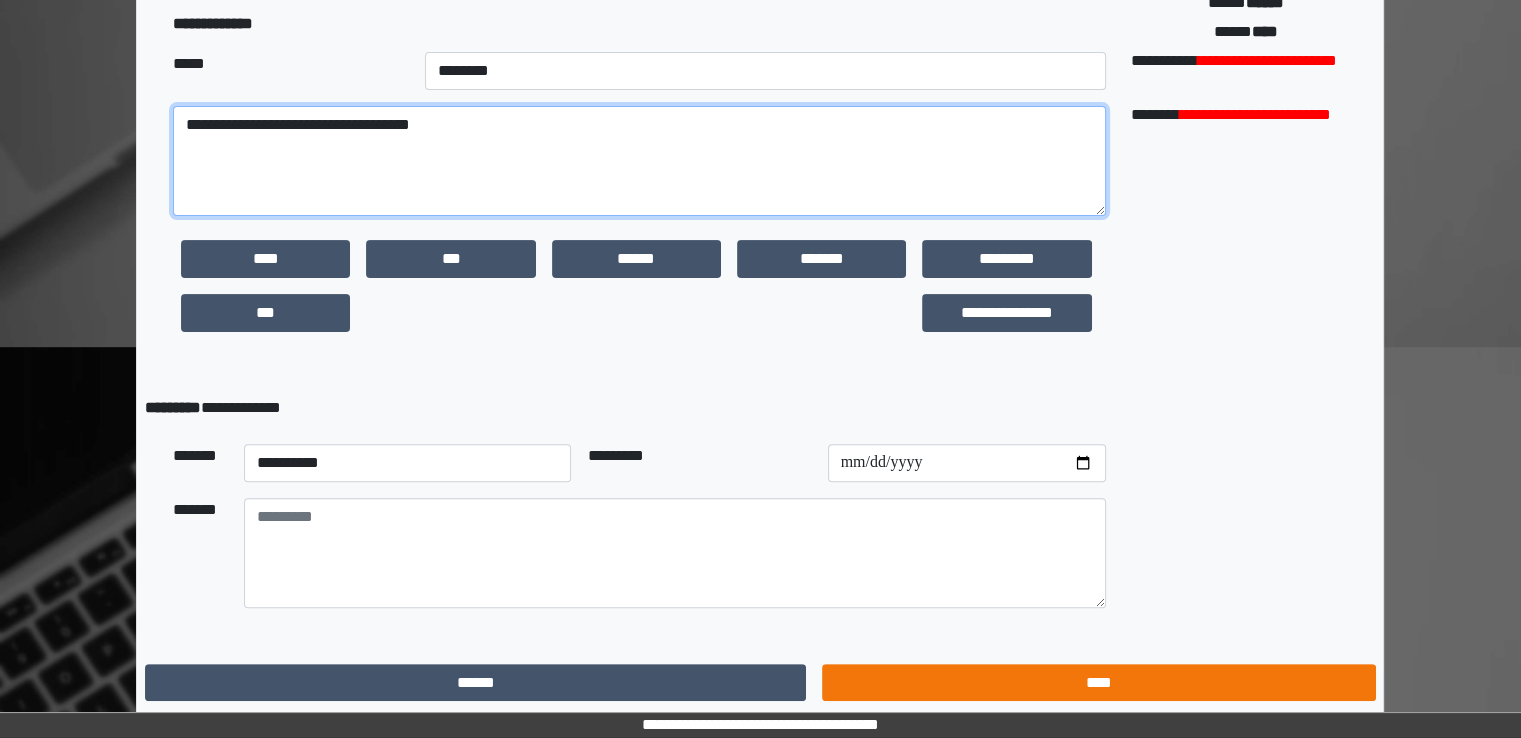 type on "**********" 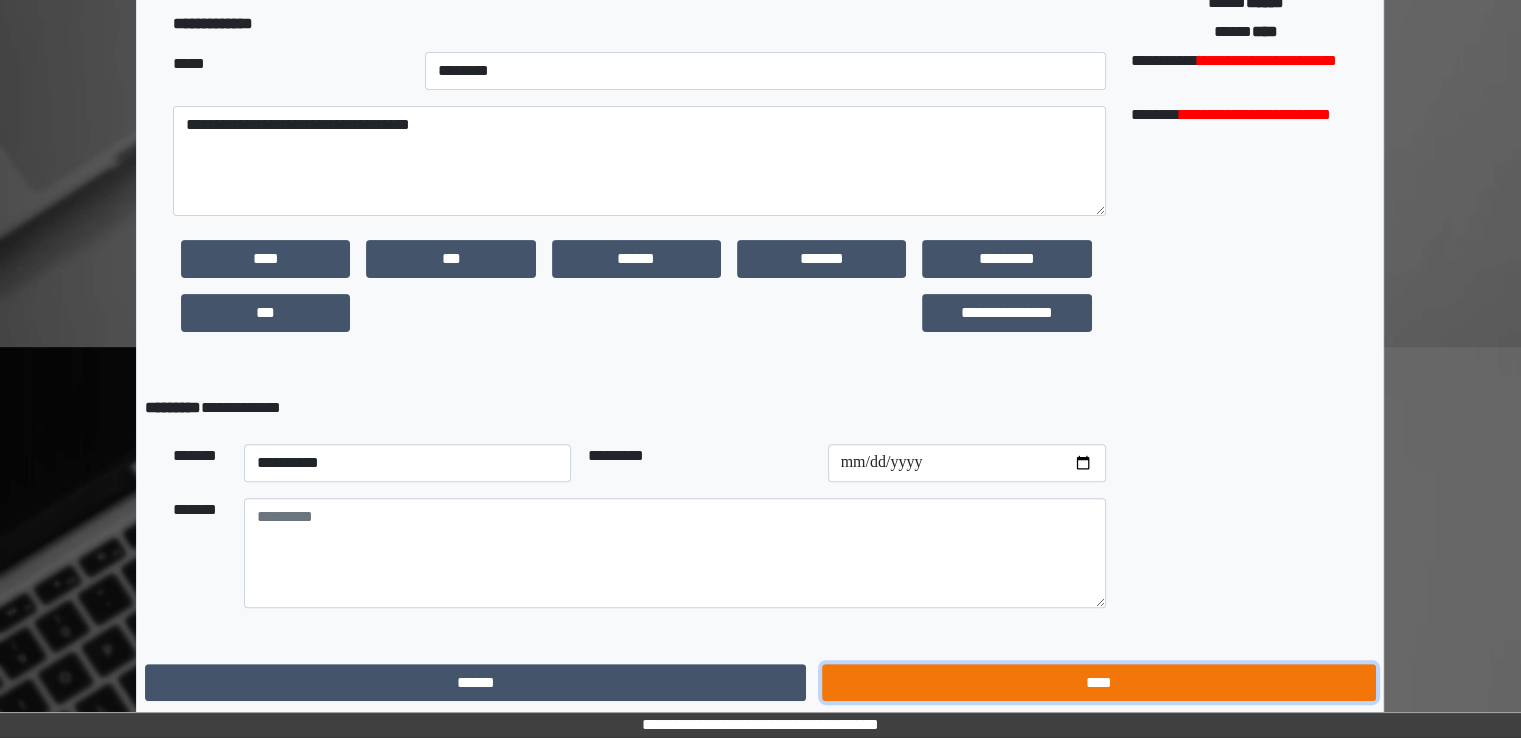 click on "****" at bounding box center [1098, 683] 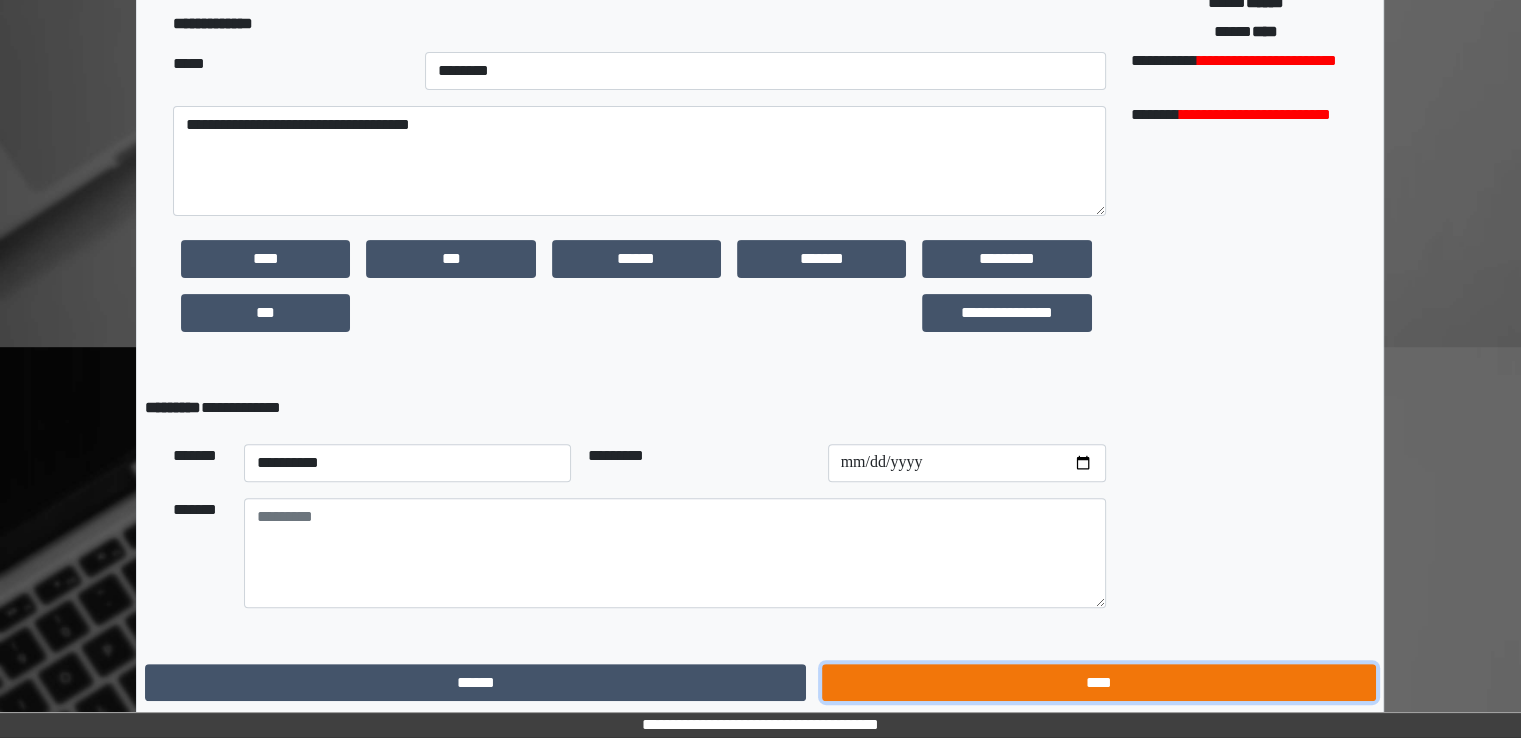 click on "****" at bounding box center (1098, 683) 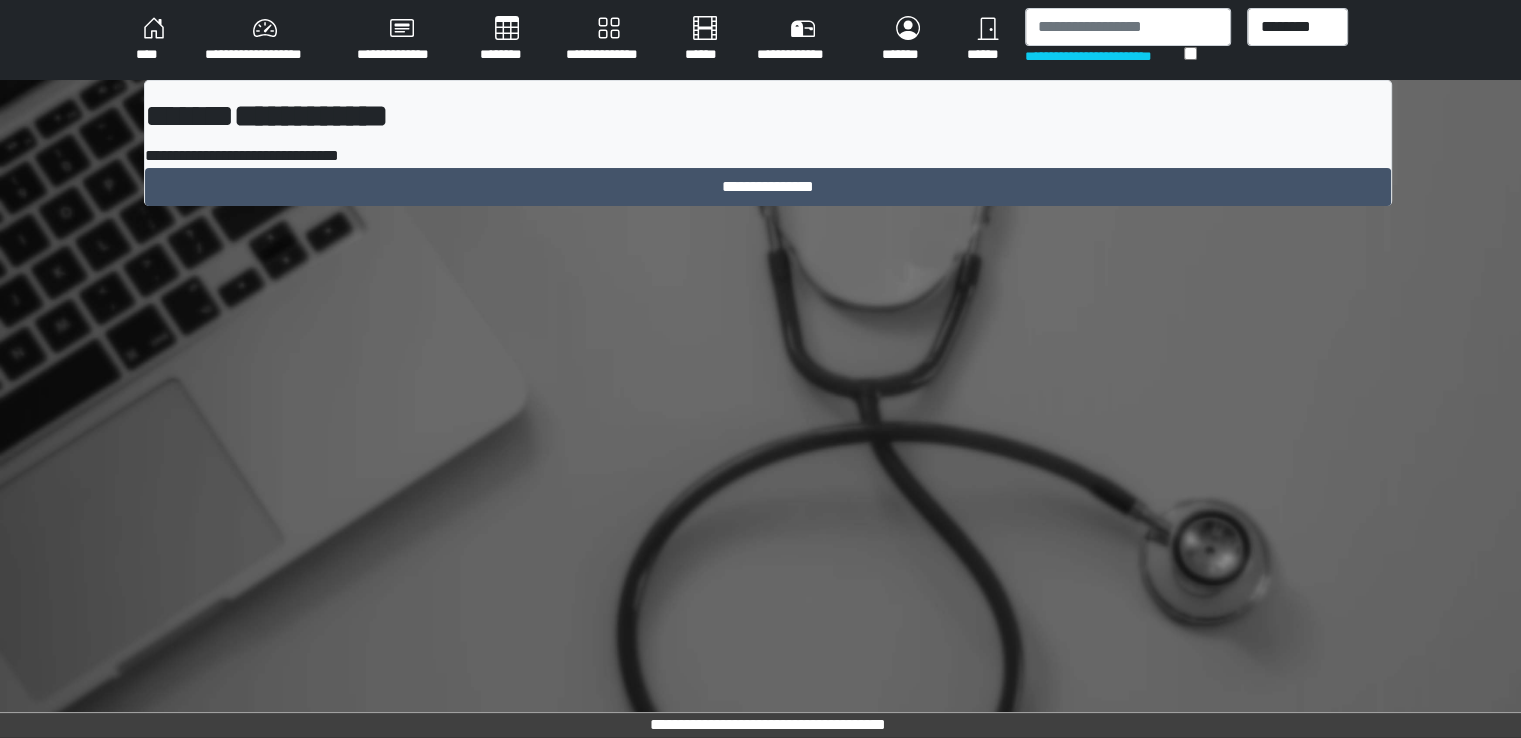 scroll, scrollTop: 0, scrollLeft: 0, axis: both 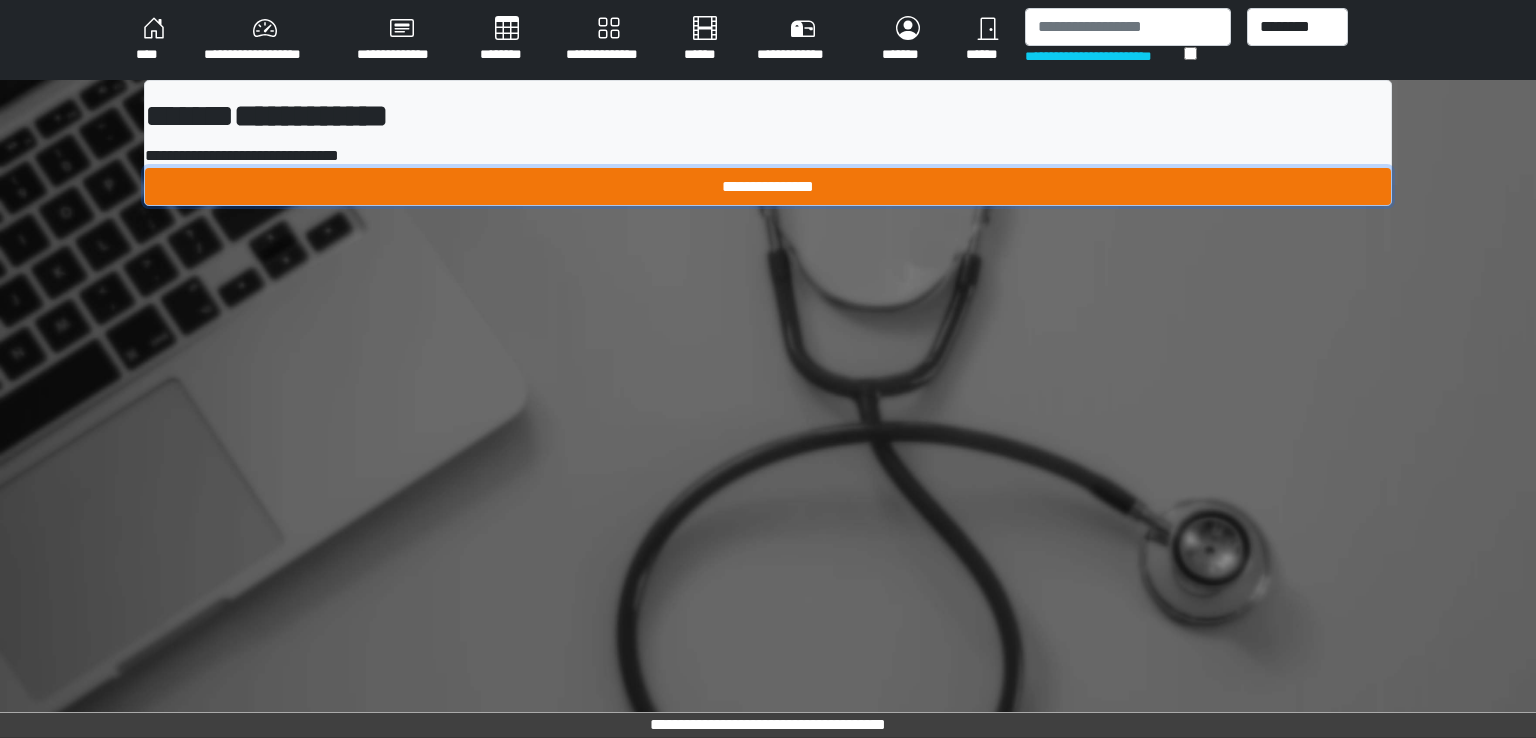 click on "**********" at bounding box center [768, 187] 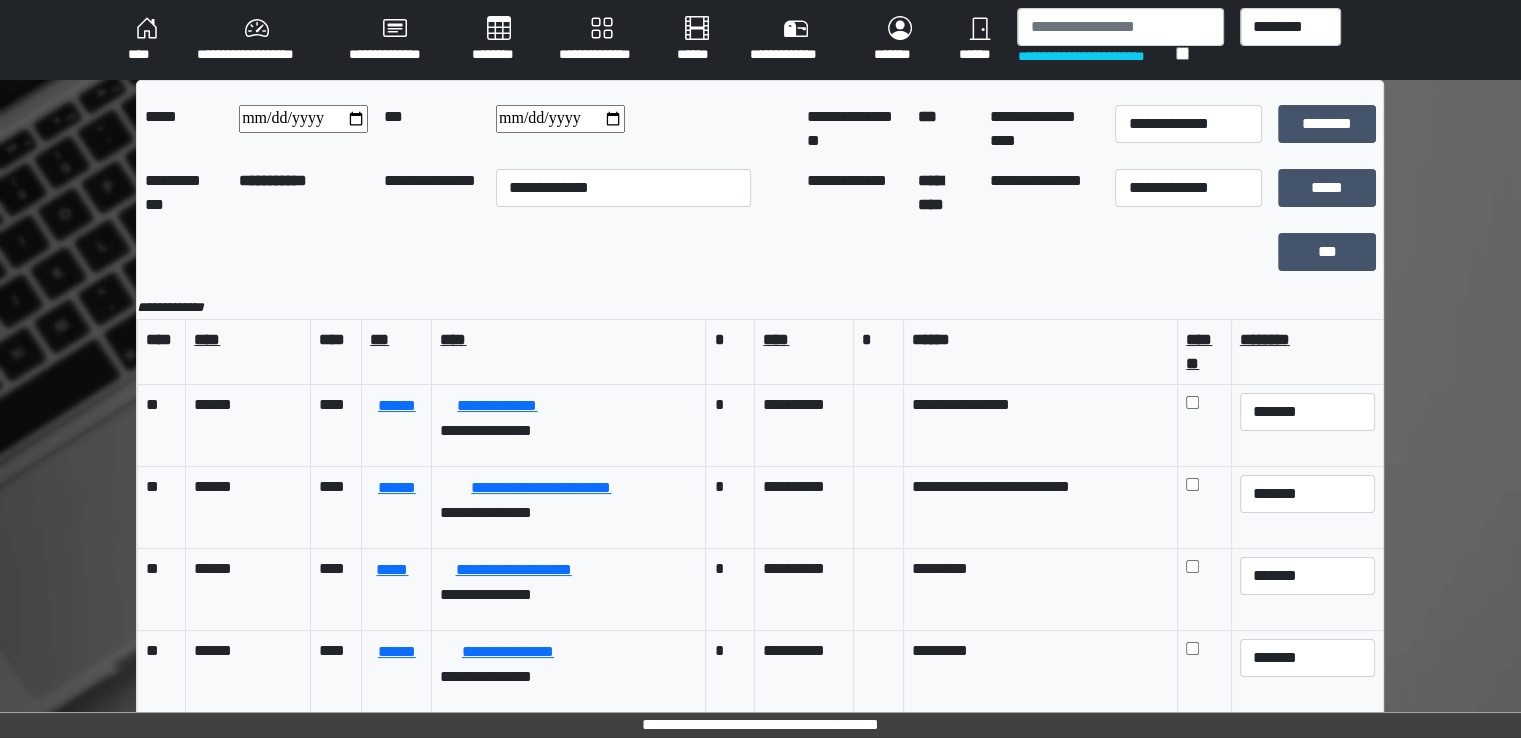 click on "********" at bounding box center [499, 40] 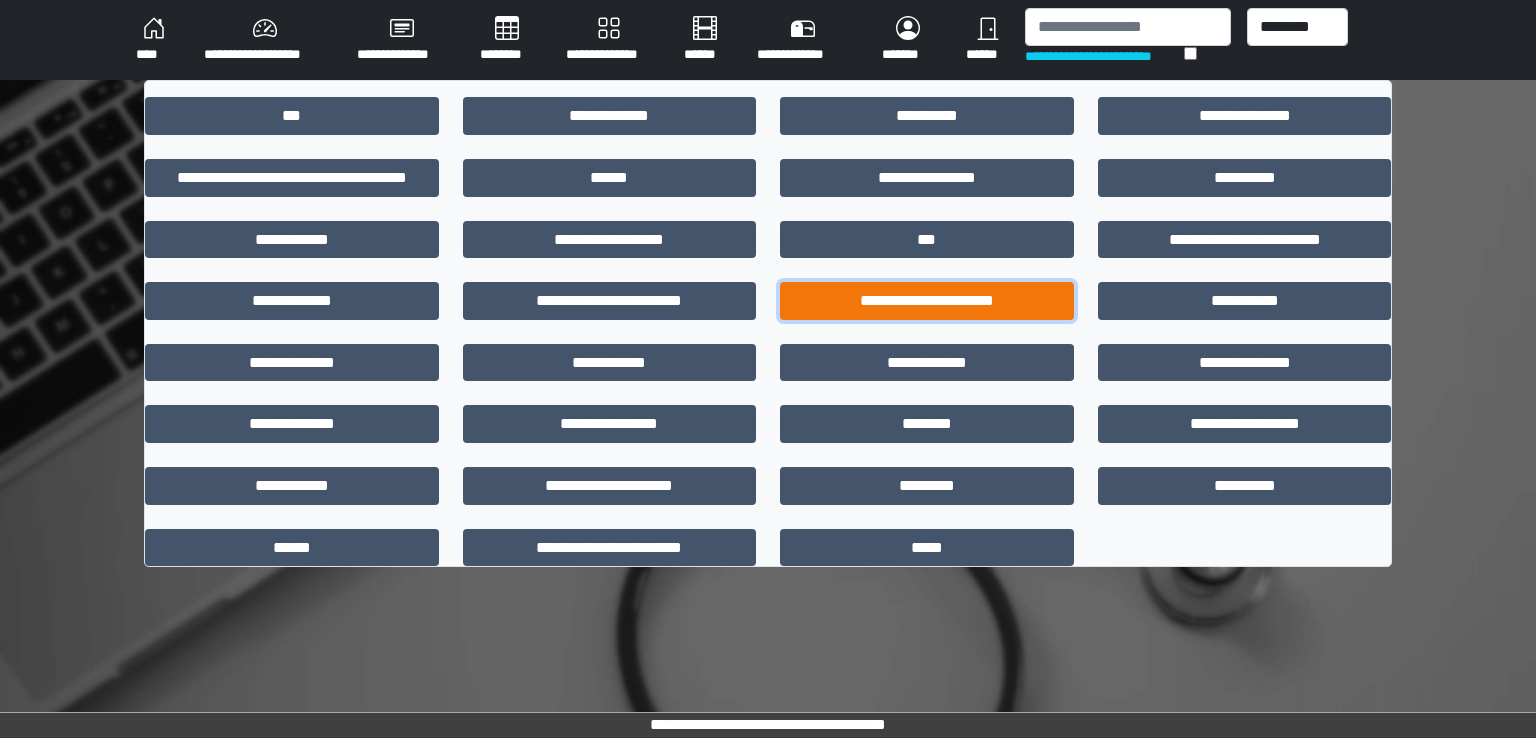 click on "**********" at bounding box center (927, 301) 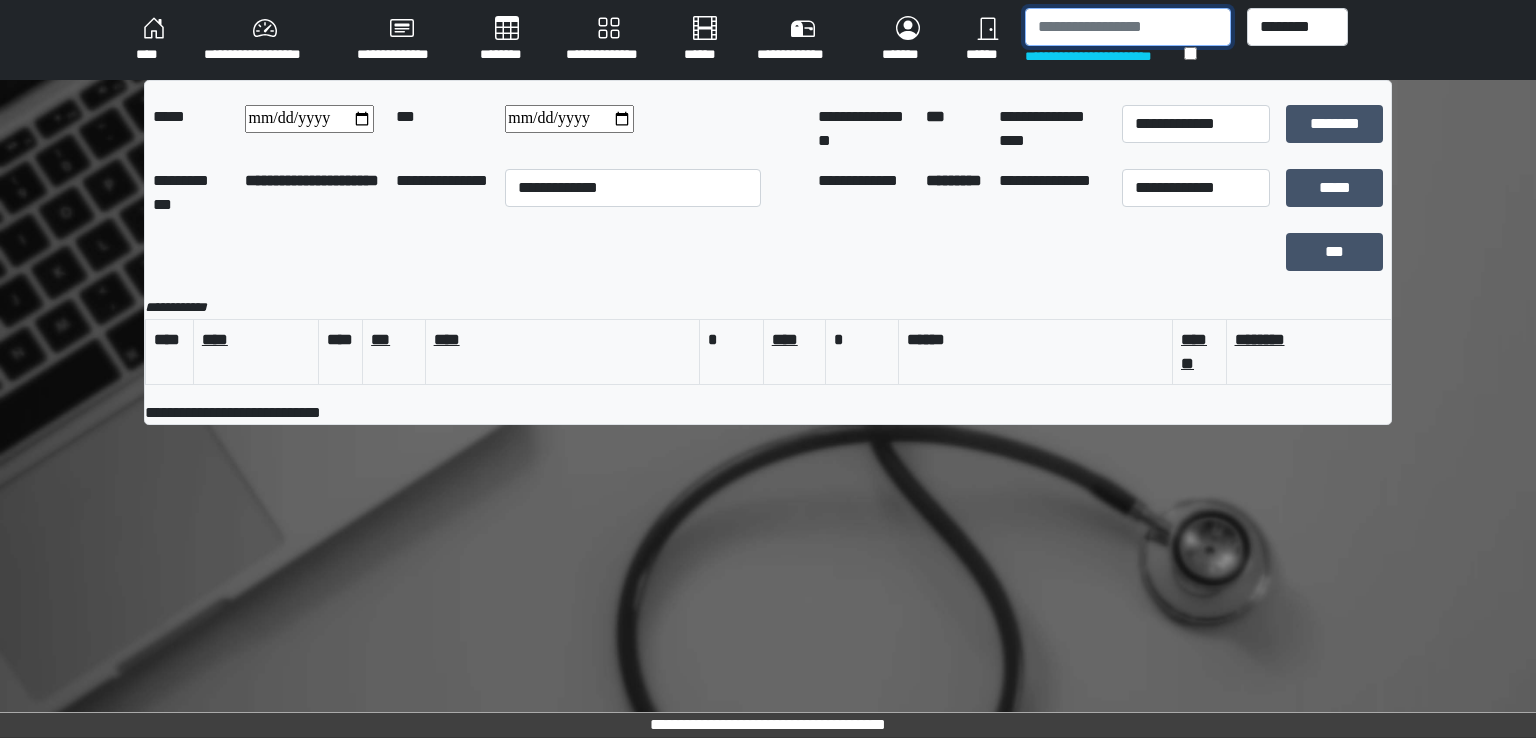 click at bounding box center (1128, 27) 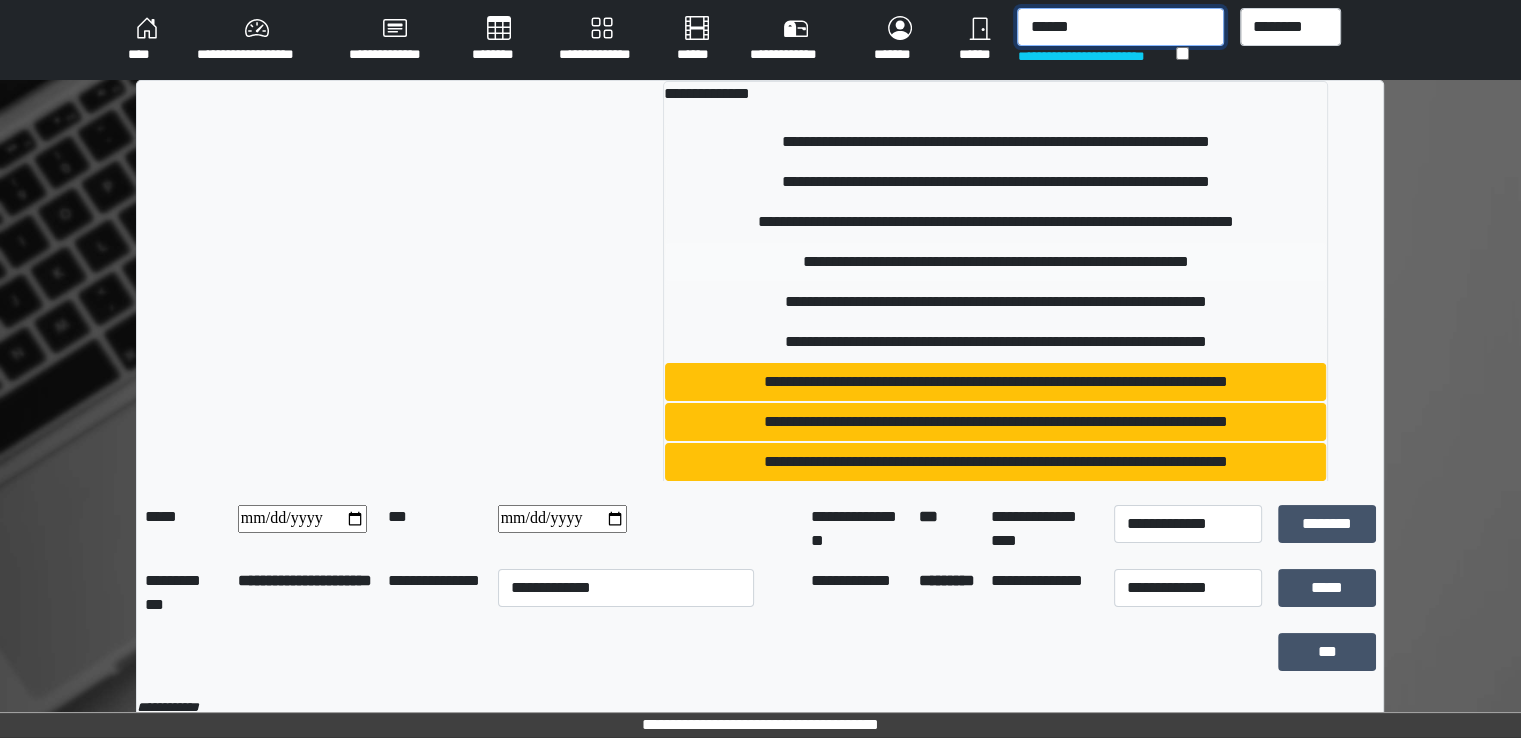type on "******" 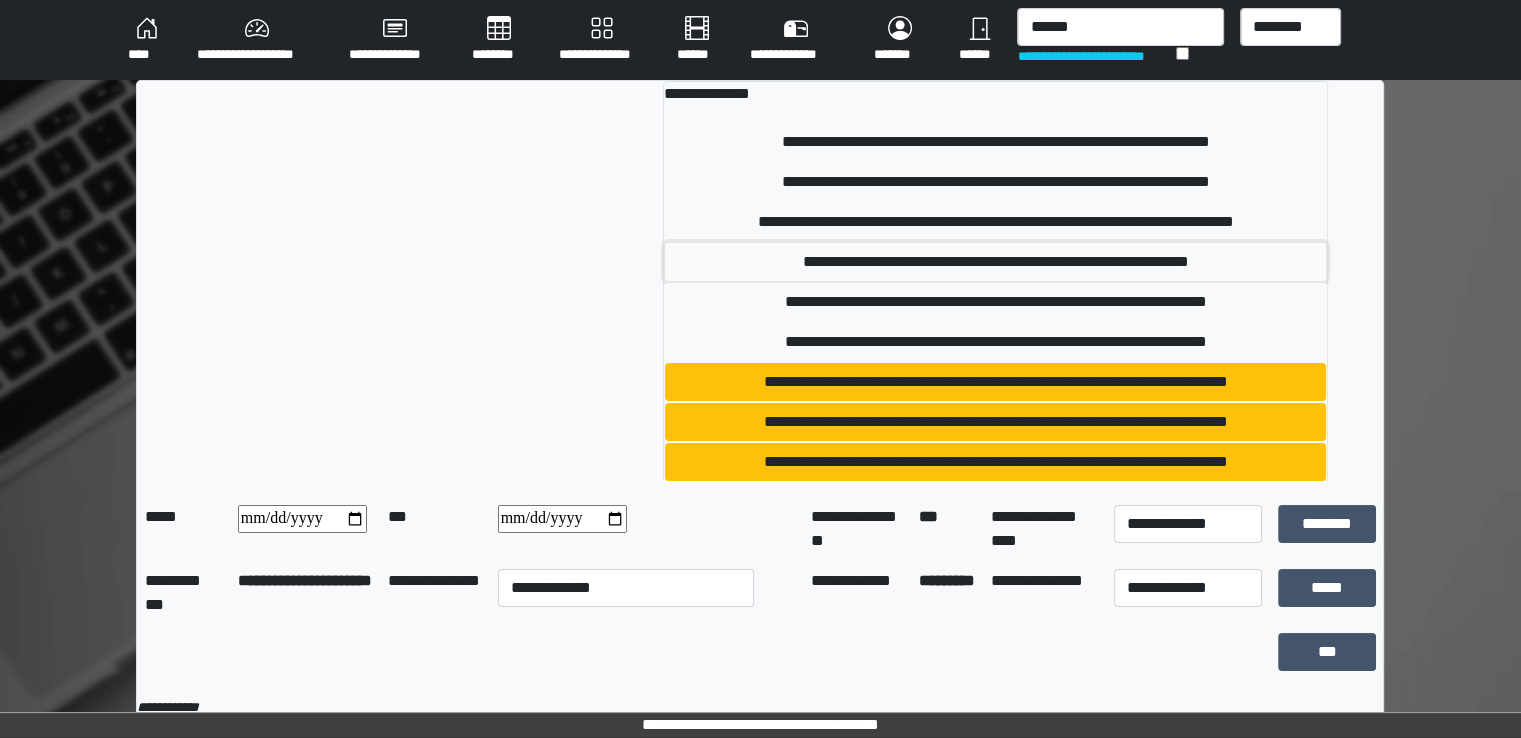 click on "**********" at bounding box center (995, 262) 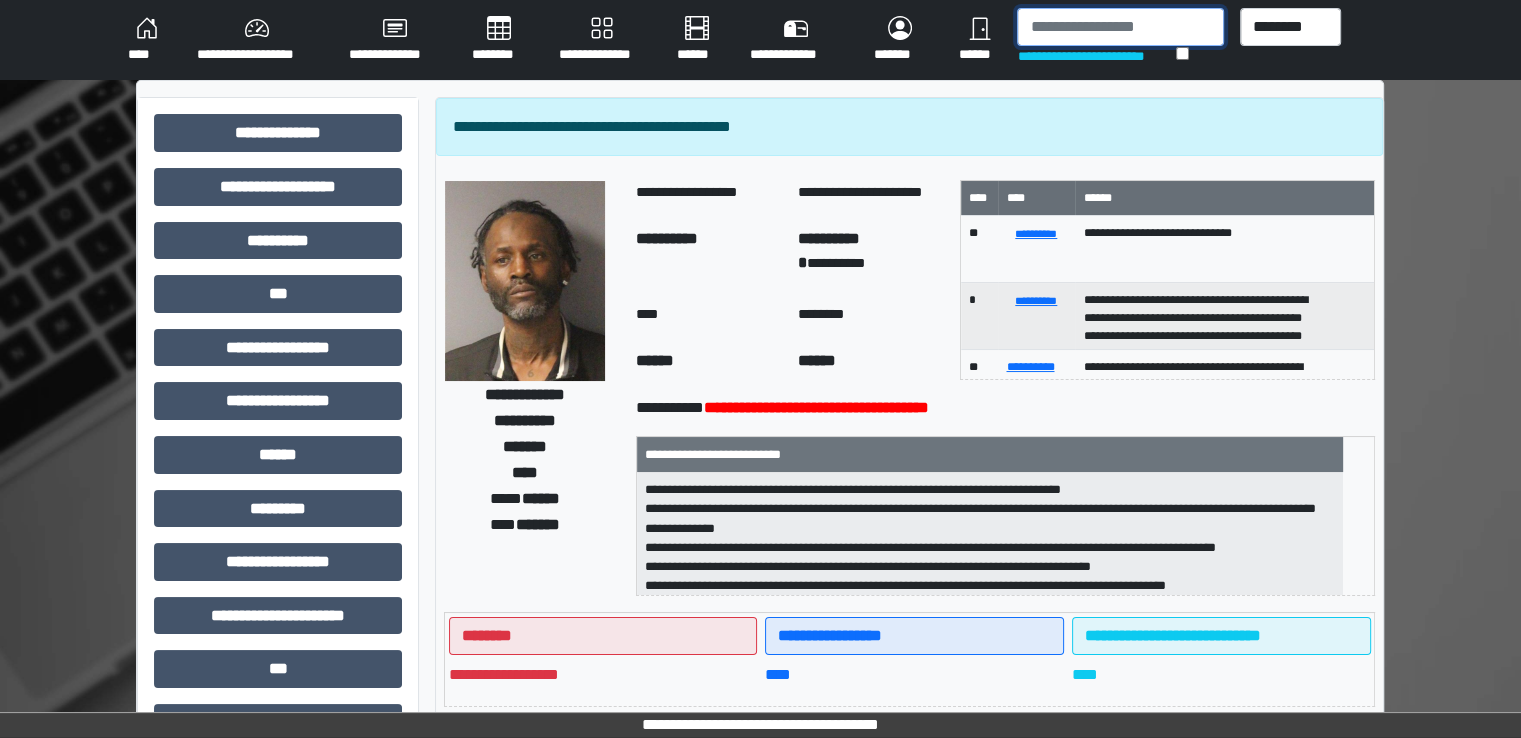 click at bounding box center [1120, 27] 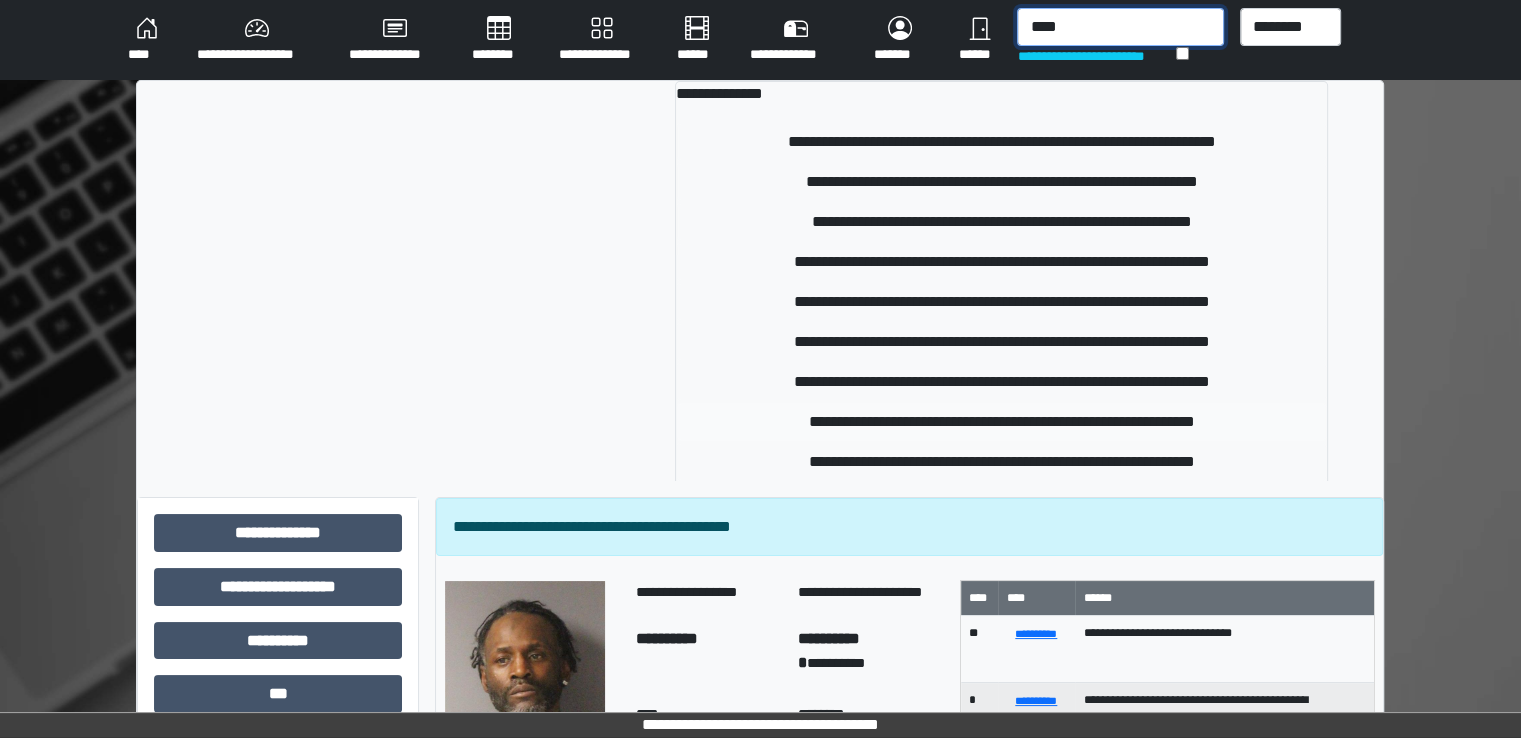 type on "****" 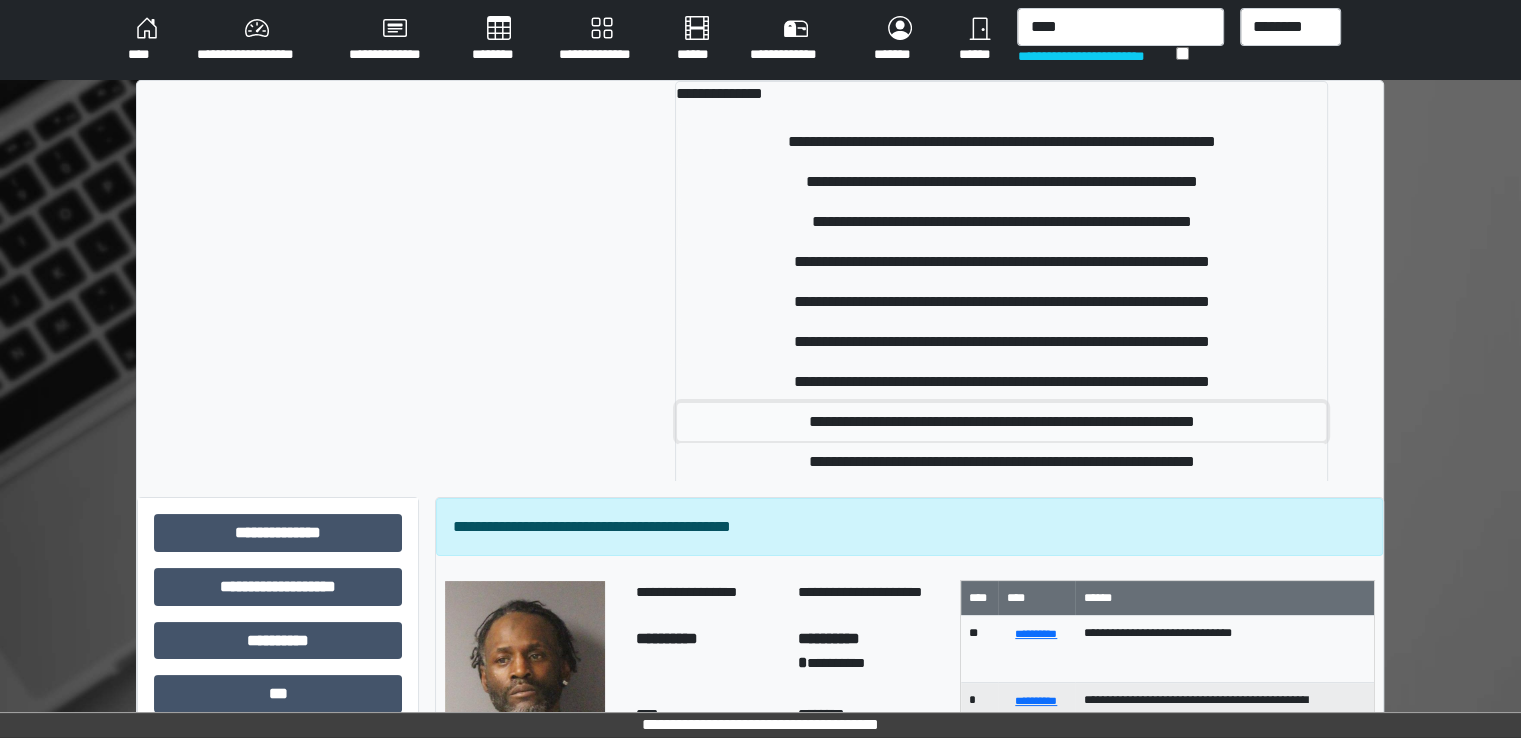 click on "**********" at bounding box center [1001, 422] 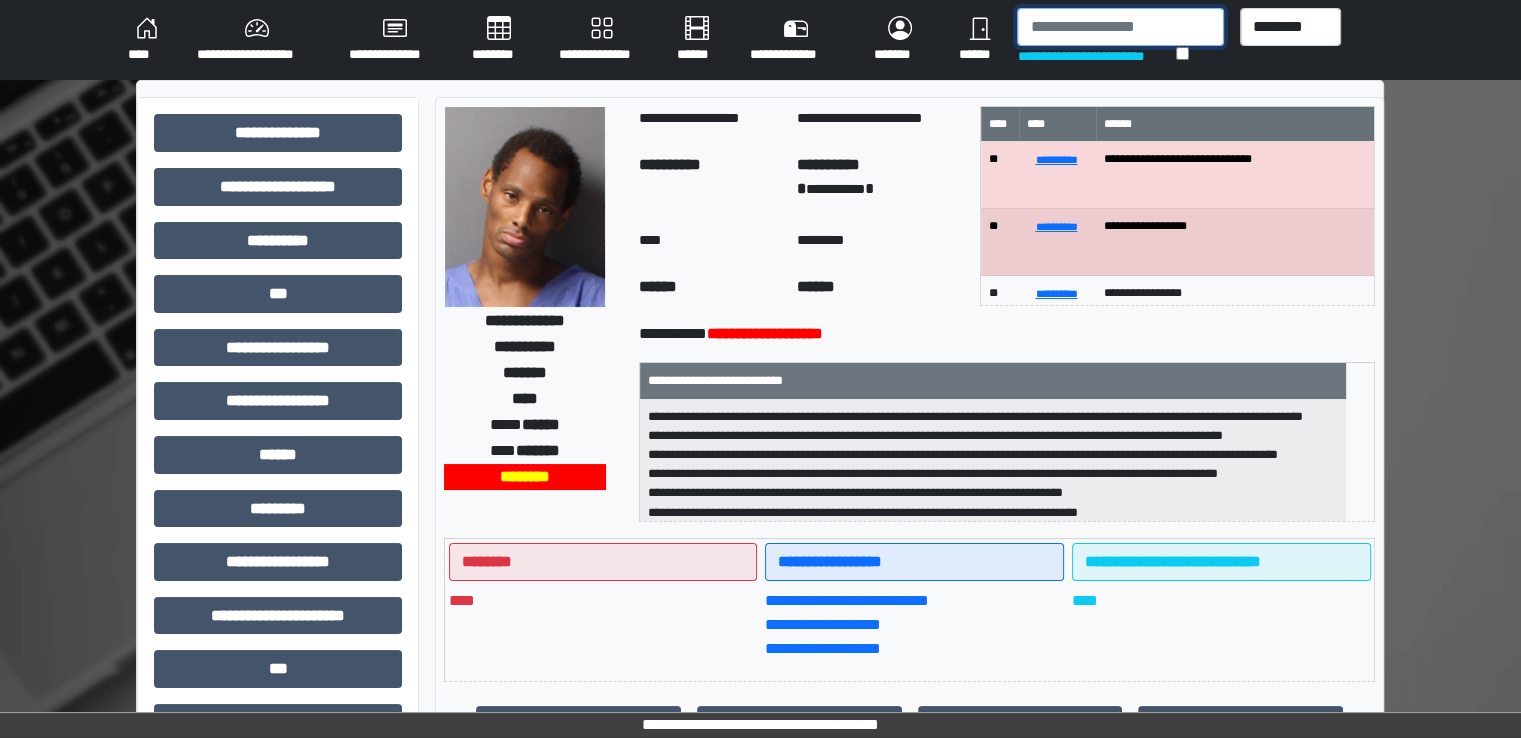 click at bounding box center (1120, 27) 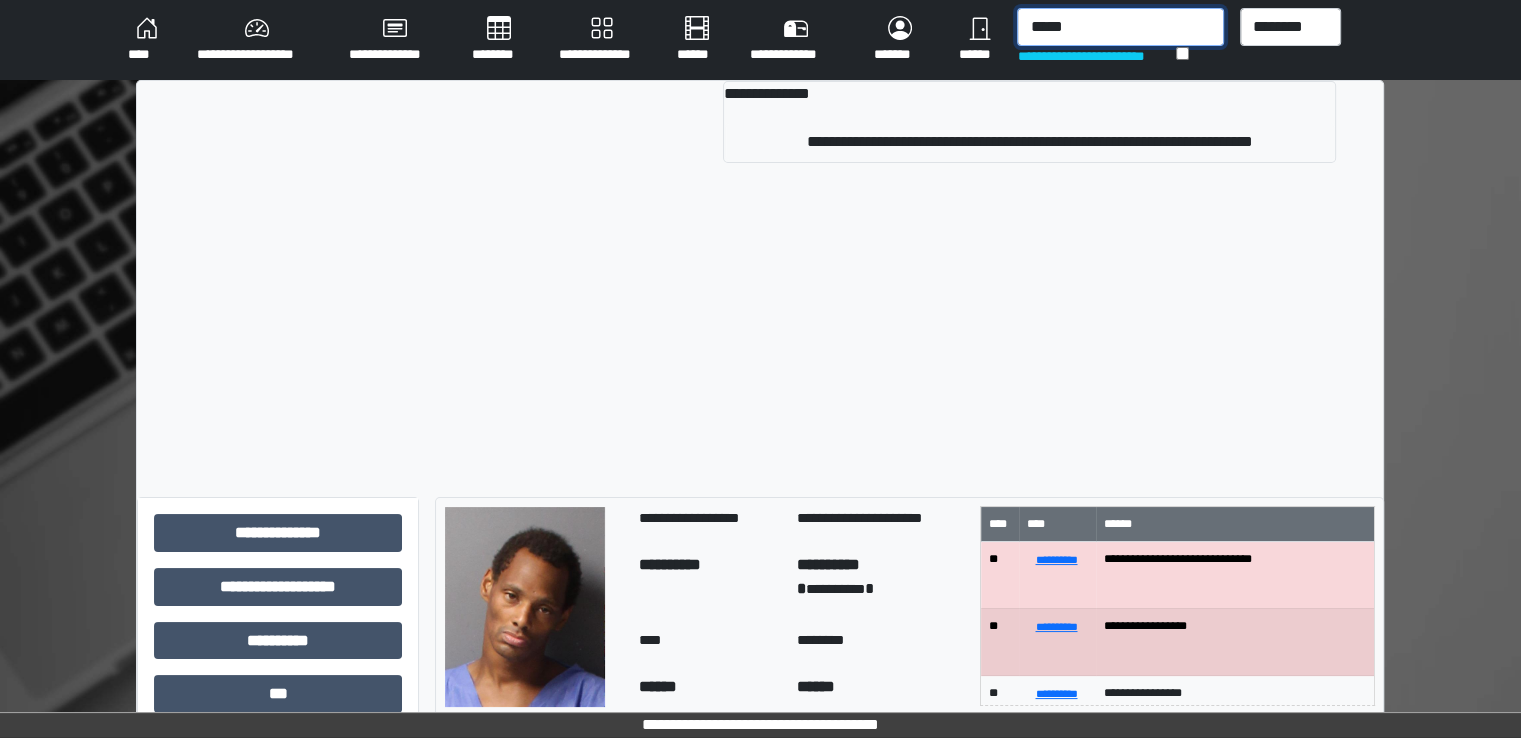 type on "*****" 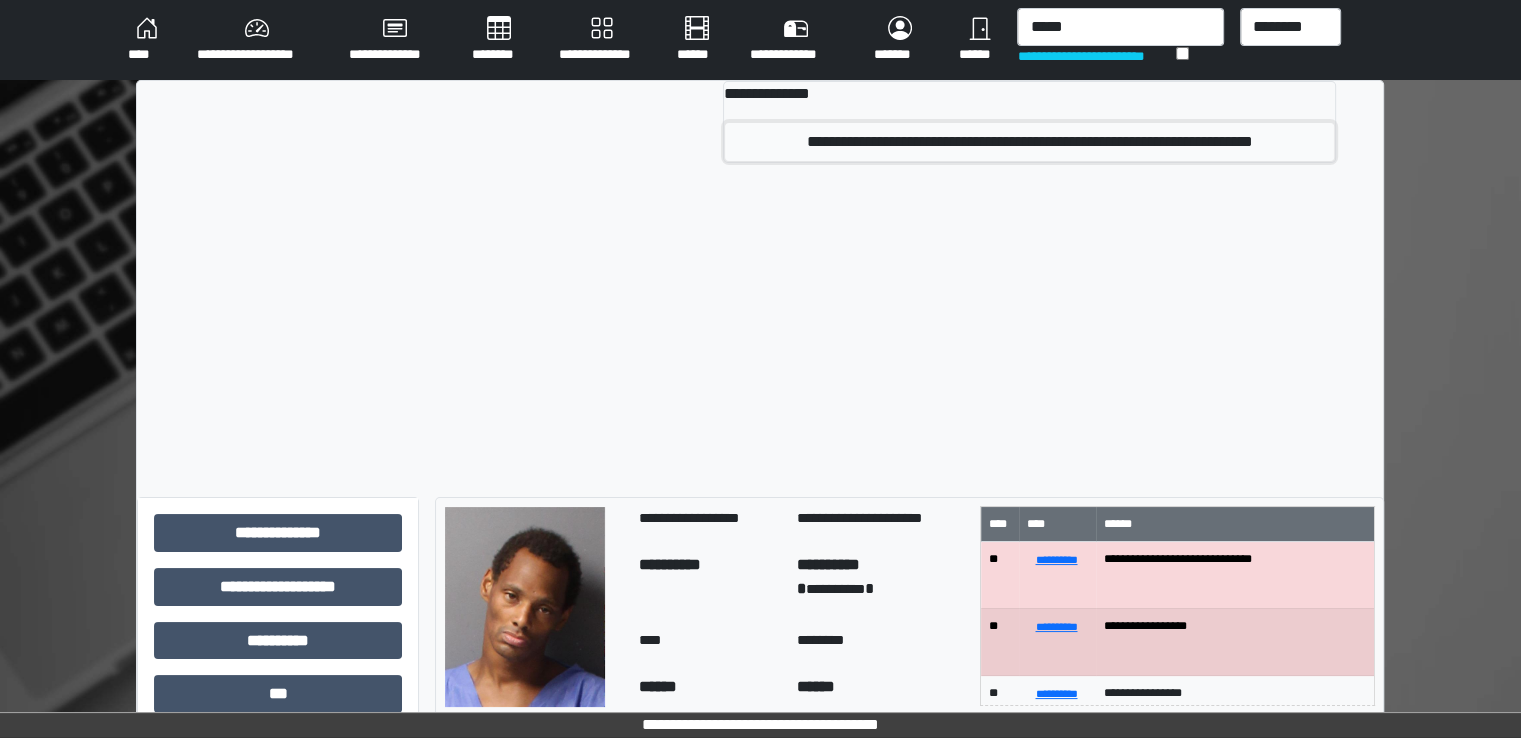 click on "**********" at bounding box center (1029, 142) 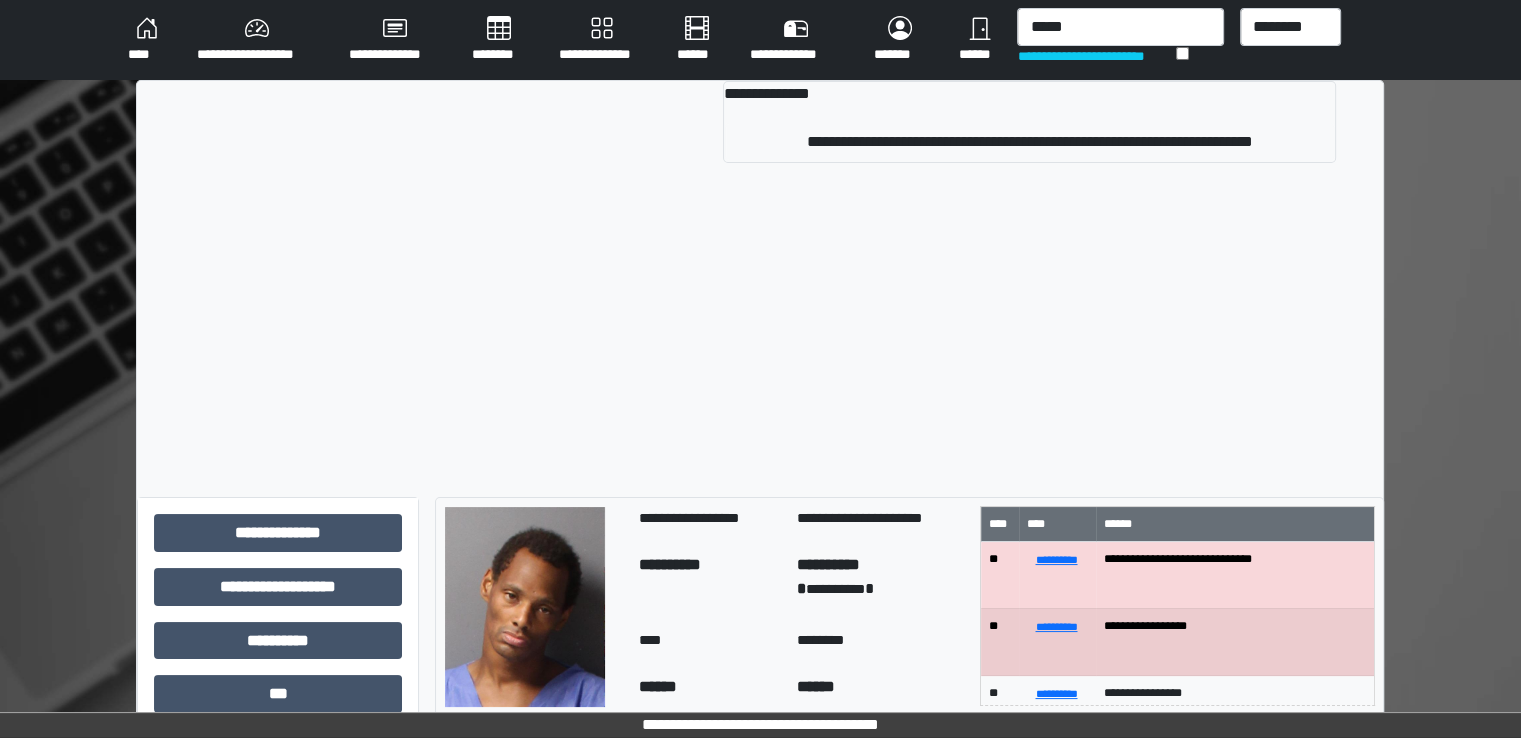 type 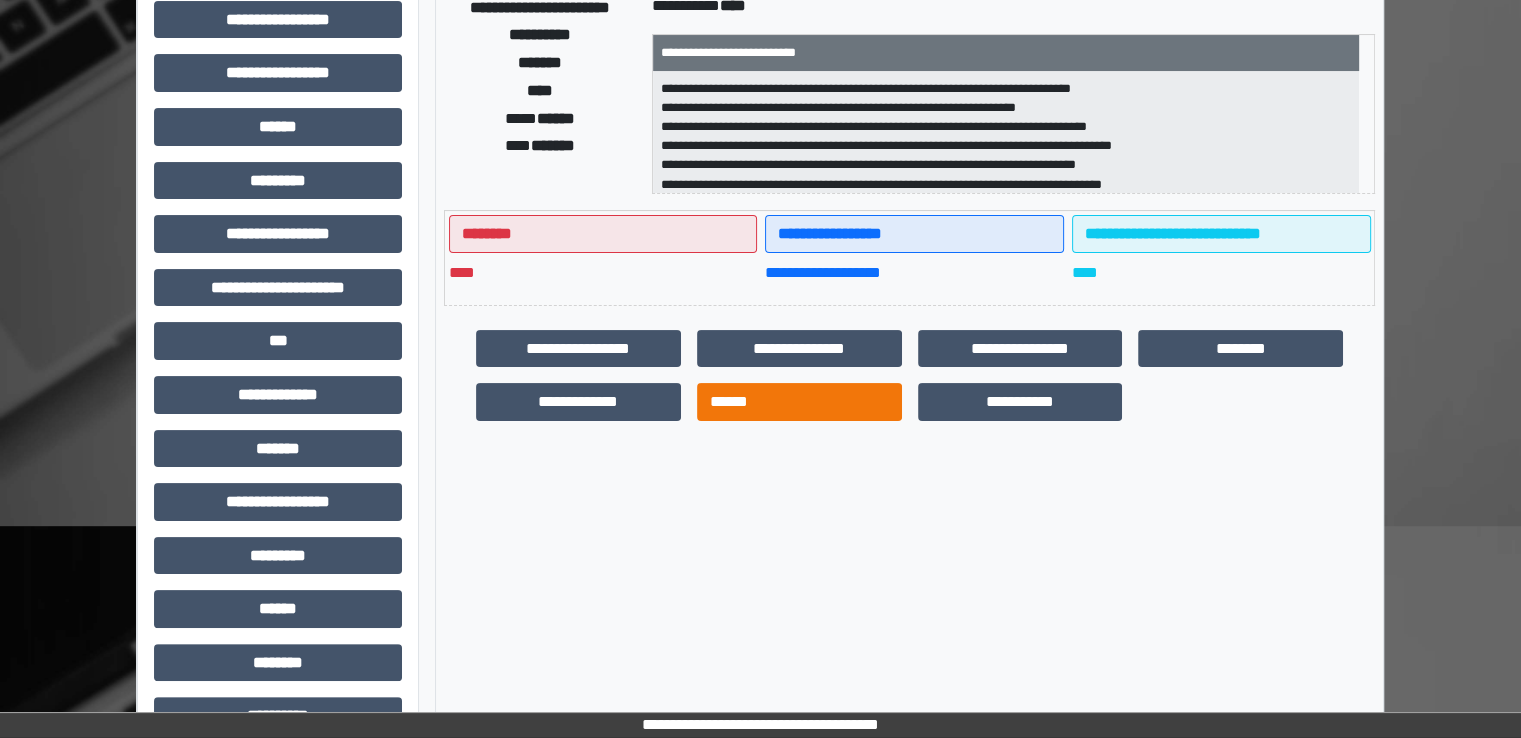 scroll, scrollTop: 400, scrollLeft: 0, axis: vertical 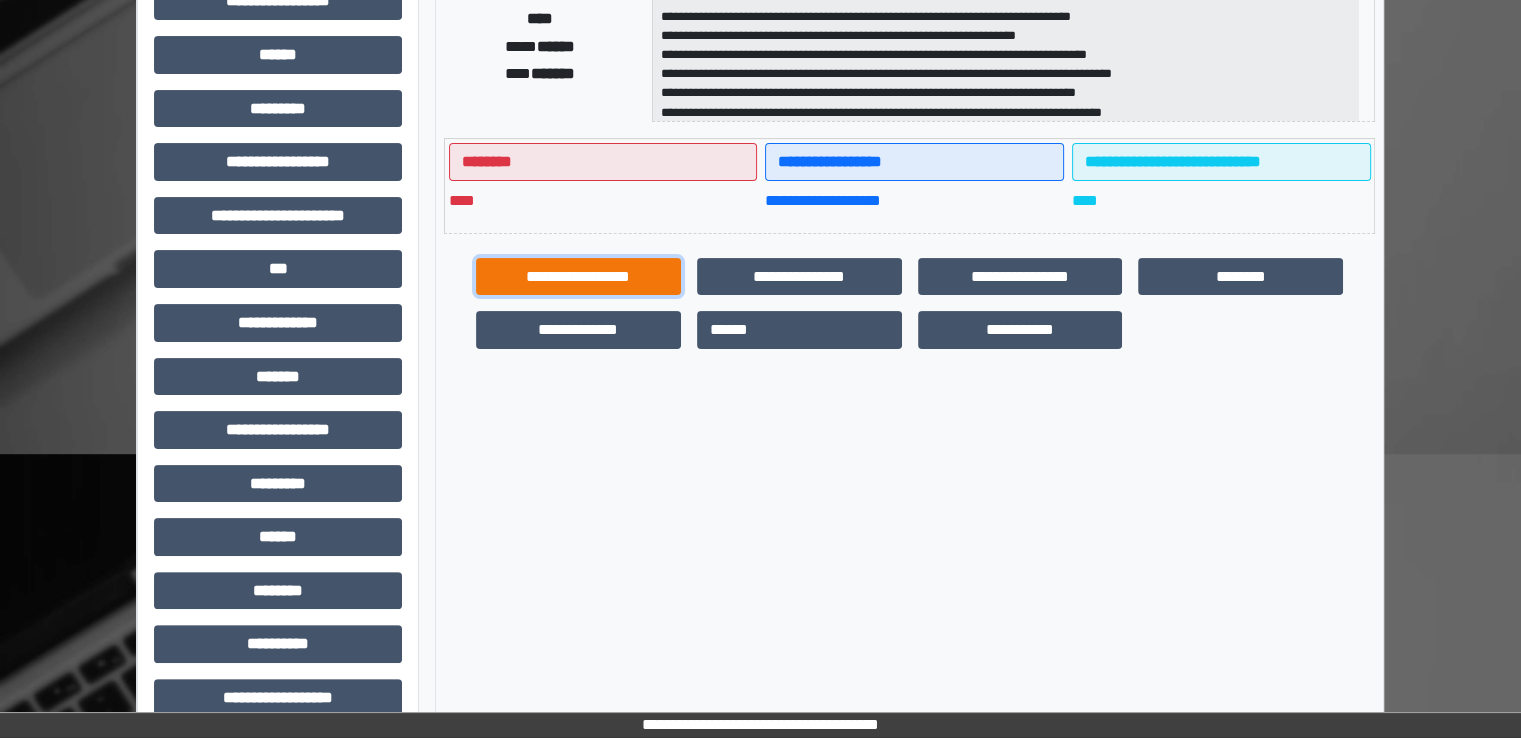 click on "**********" at bounding box center (578, 277) 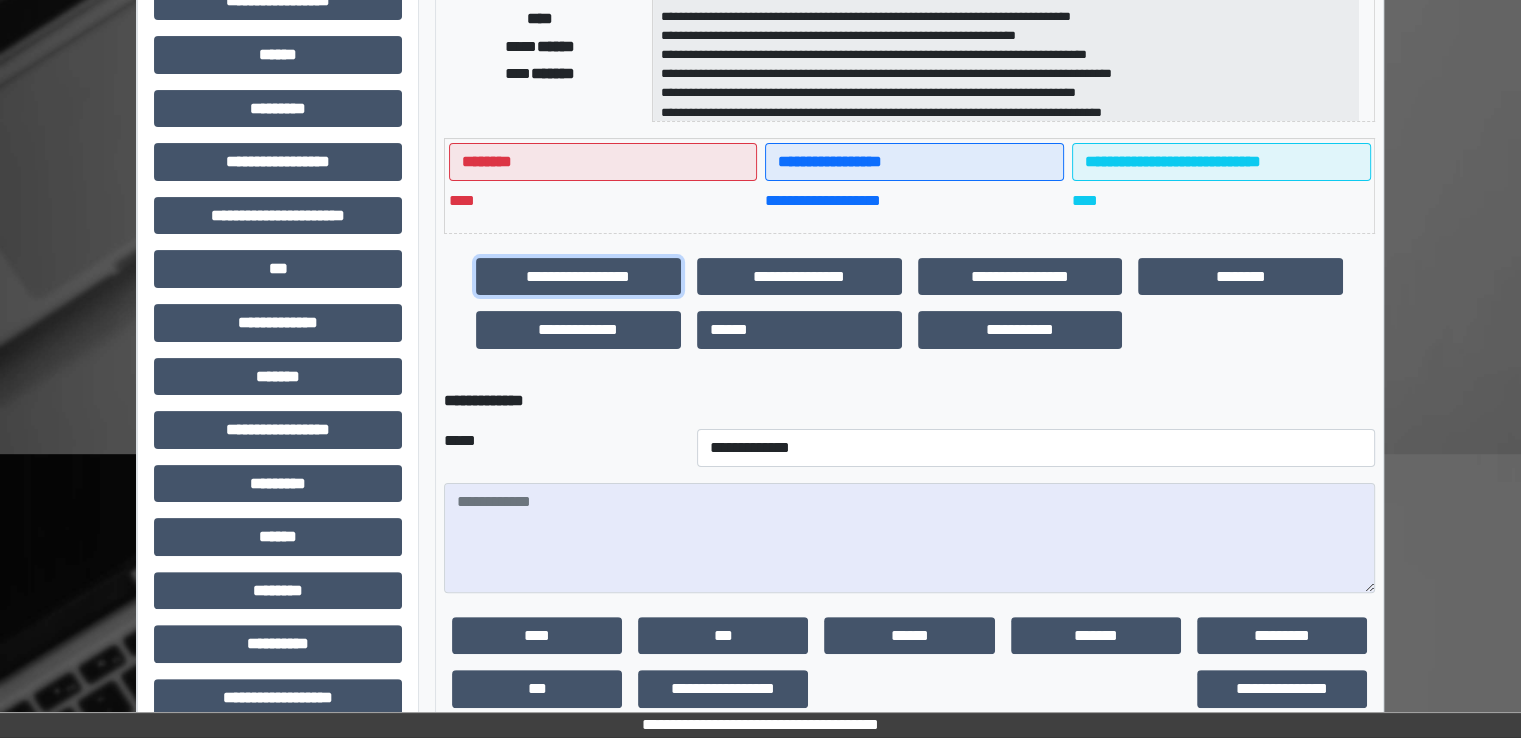 scroll, scrollTop: 488, scrollLeft: 0, axis: vertical 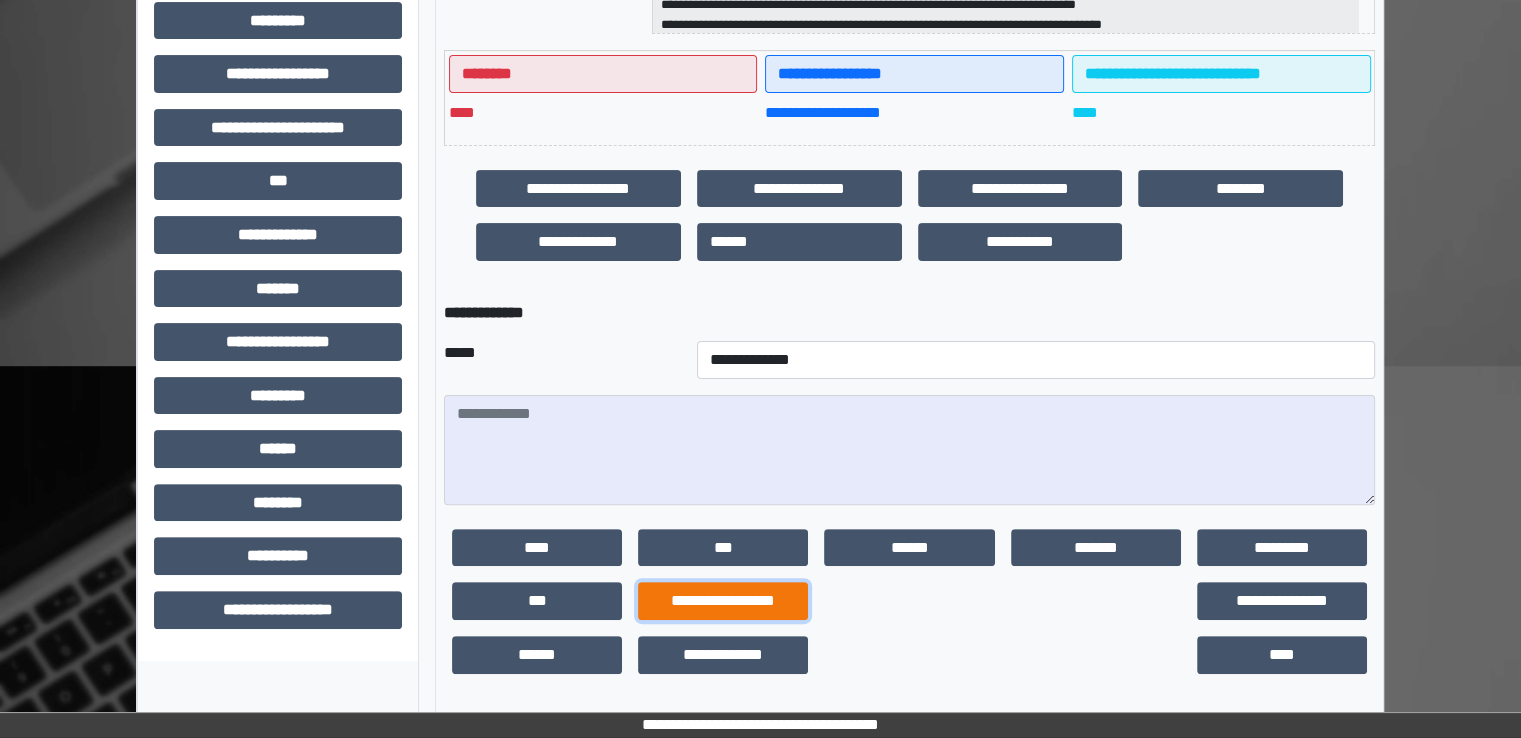 click on "**********" at bounding box center (723, 601) 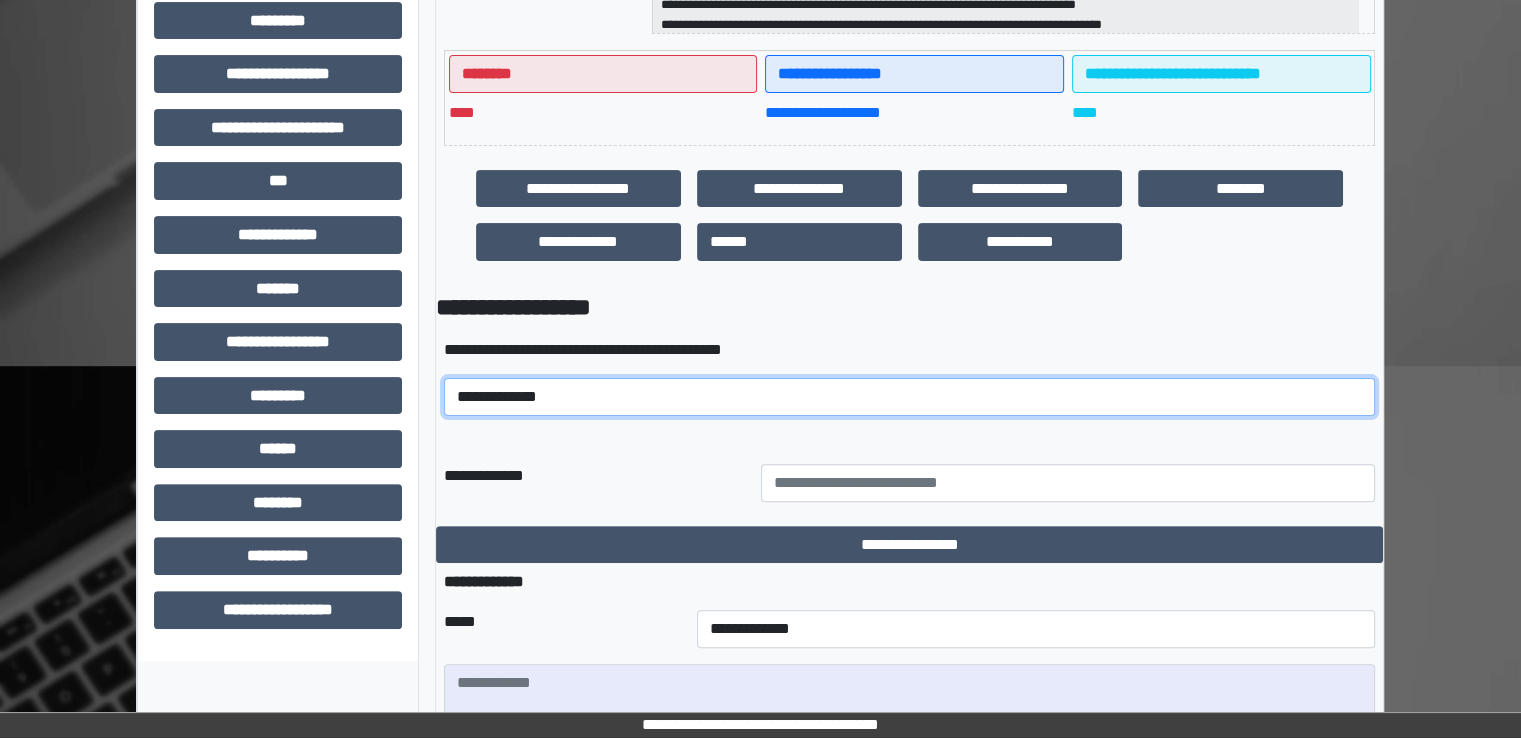 click on "**********" at bounding box center [909, 397] 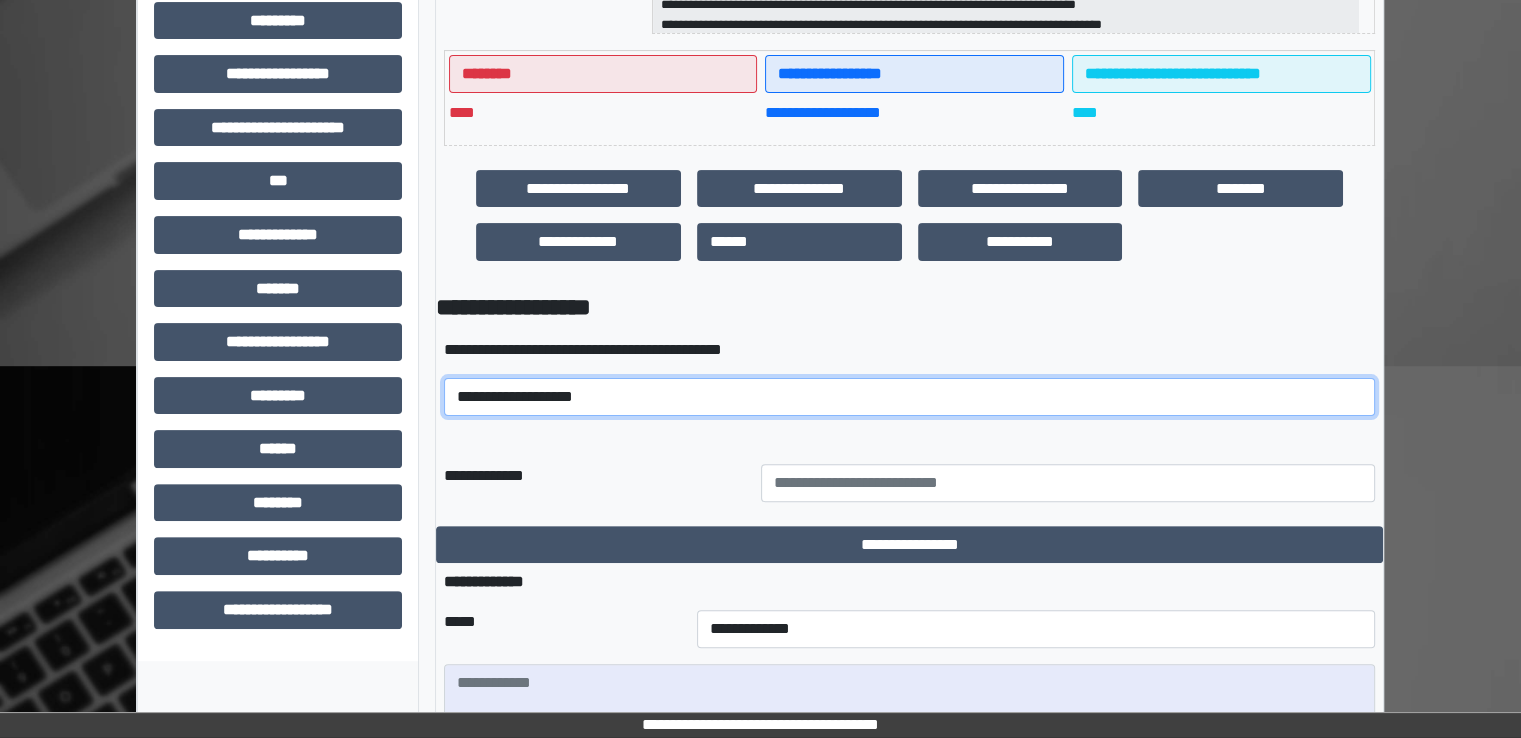 click on "**********" at bounding box center (909, 397) 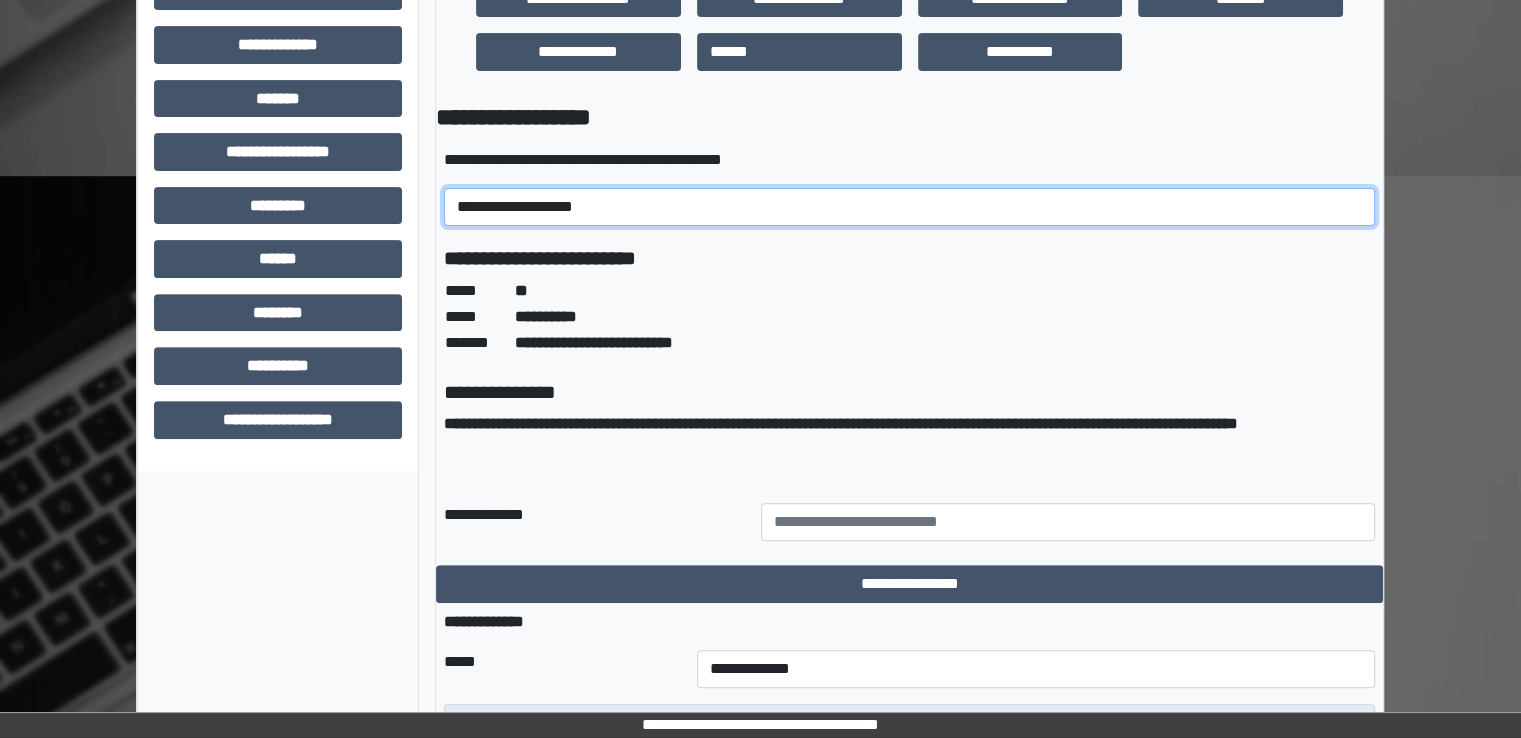 scroll, scrollTop: 688, scrollLeft: 0, axis: vertical 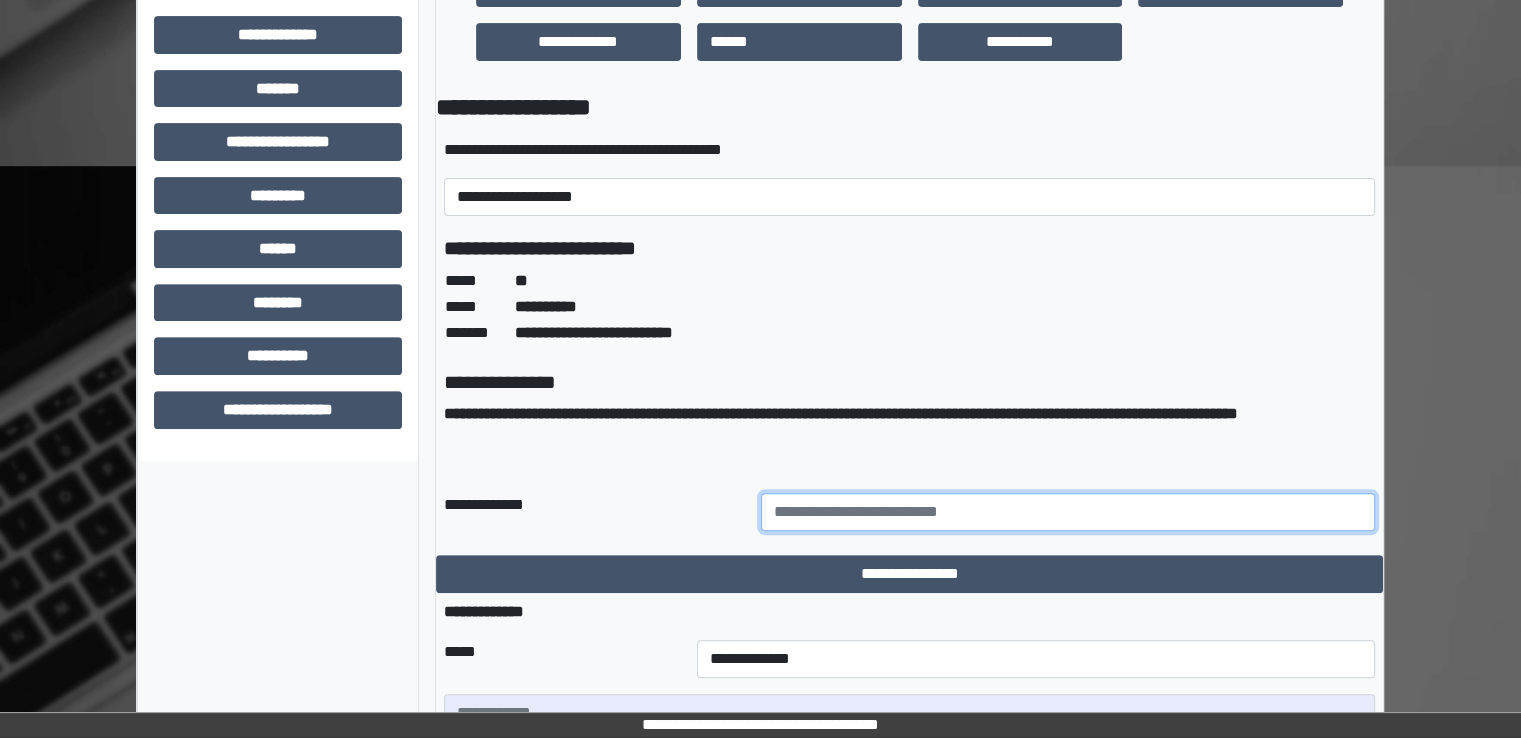 click at bounding box center [1068, 512] 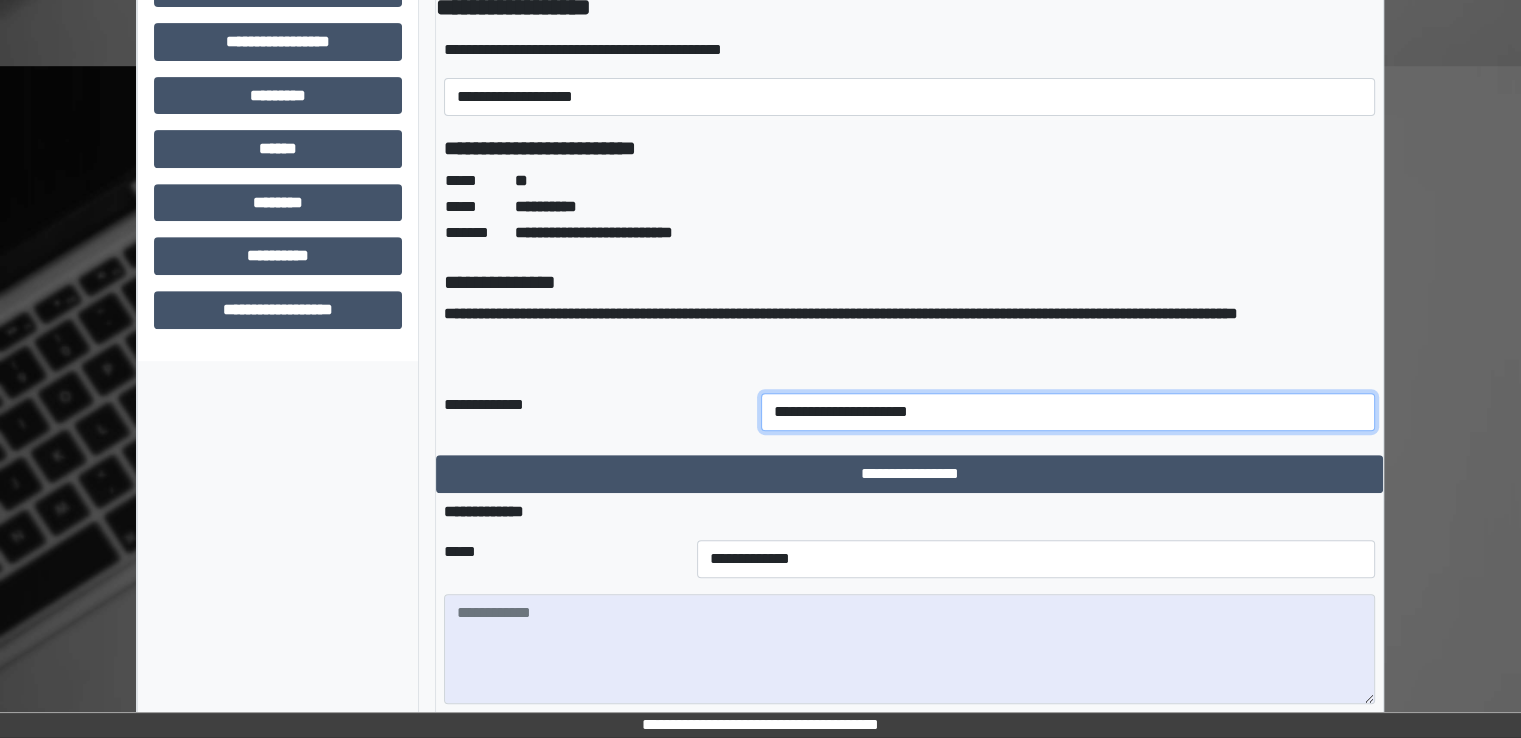 scroll, scrollTop: 988, scrollLeft: 0, axis: vertical 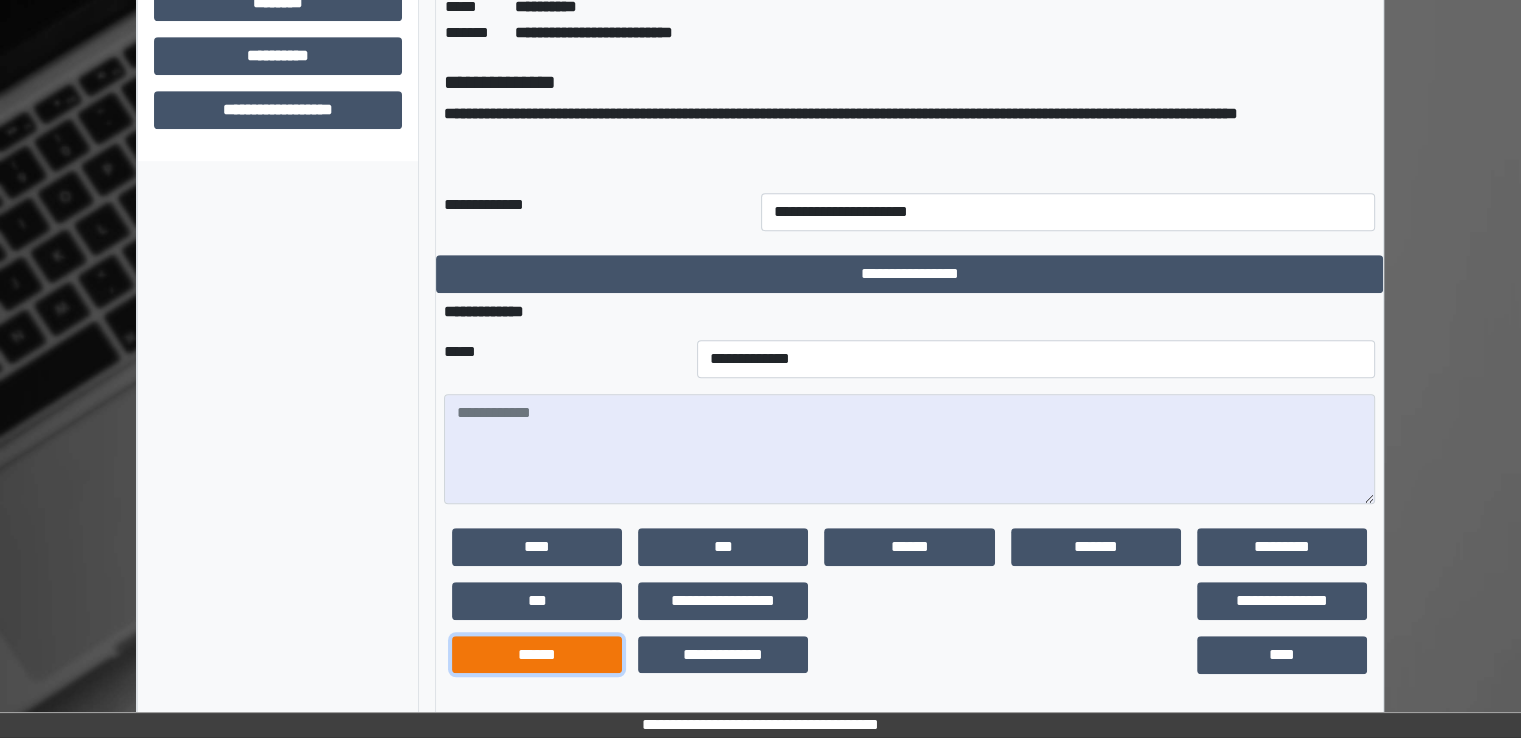 click on "******" at bounding box center (537, 655) 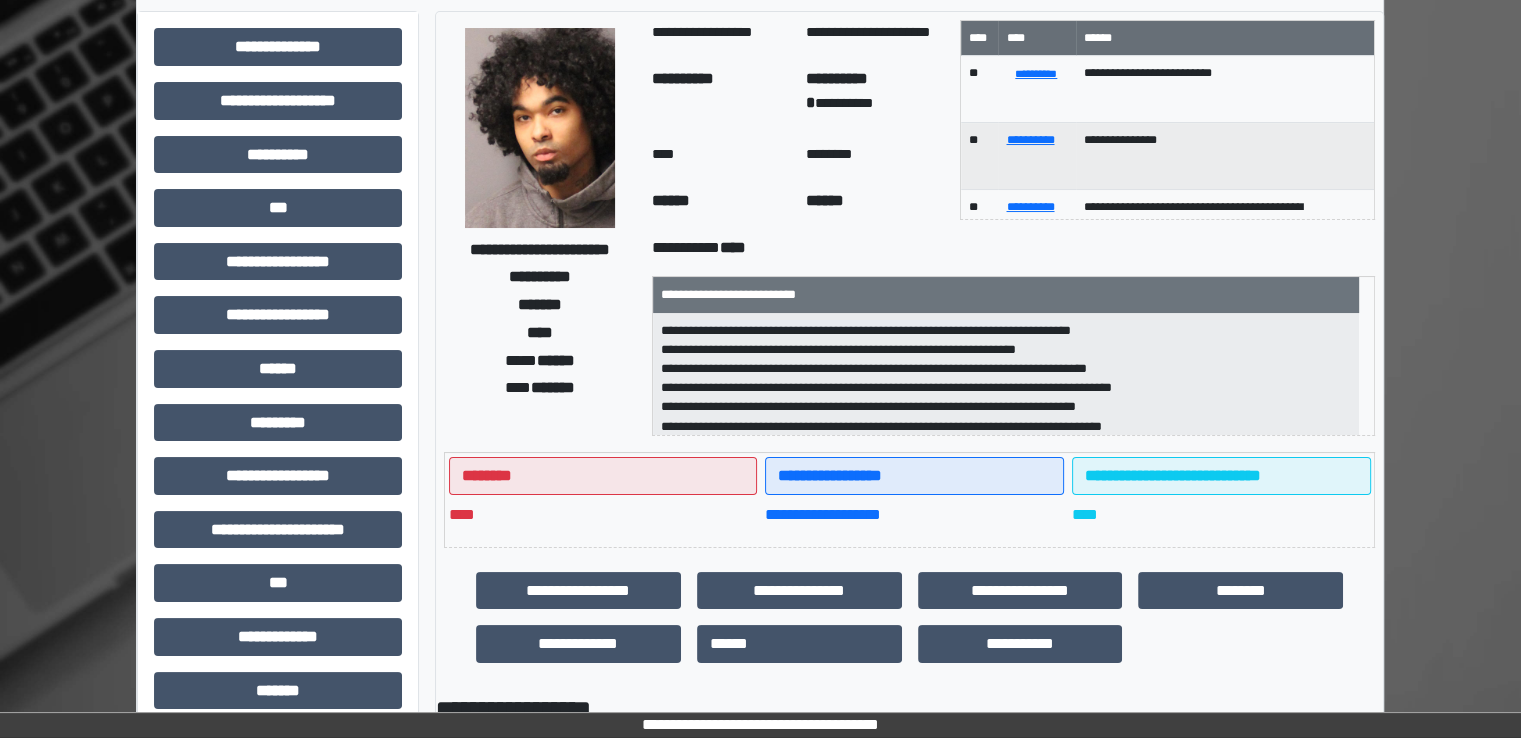 scroll, scrollTop: 0, scrollLeft: 0, axis: both 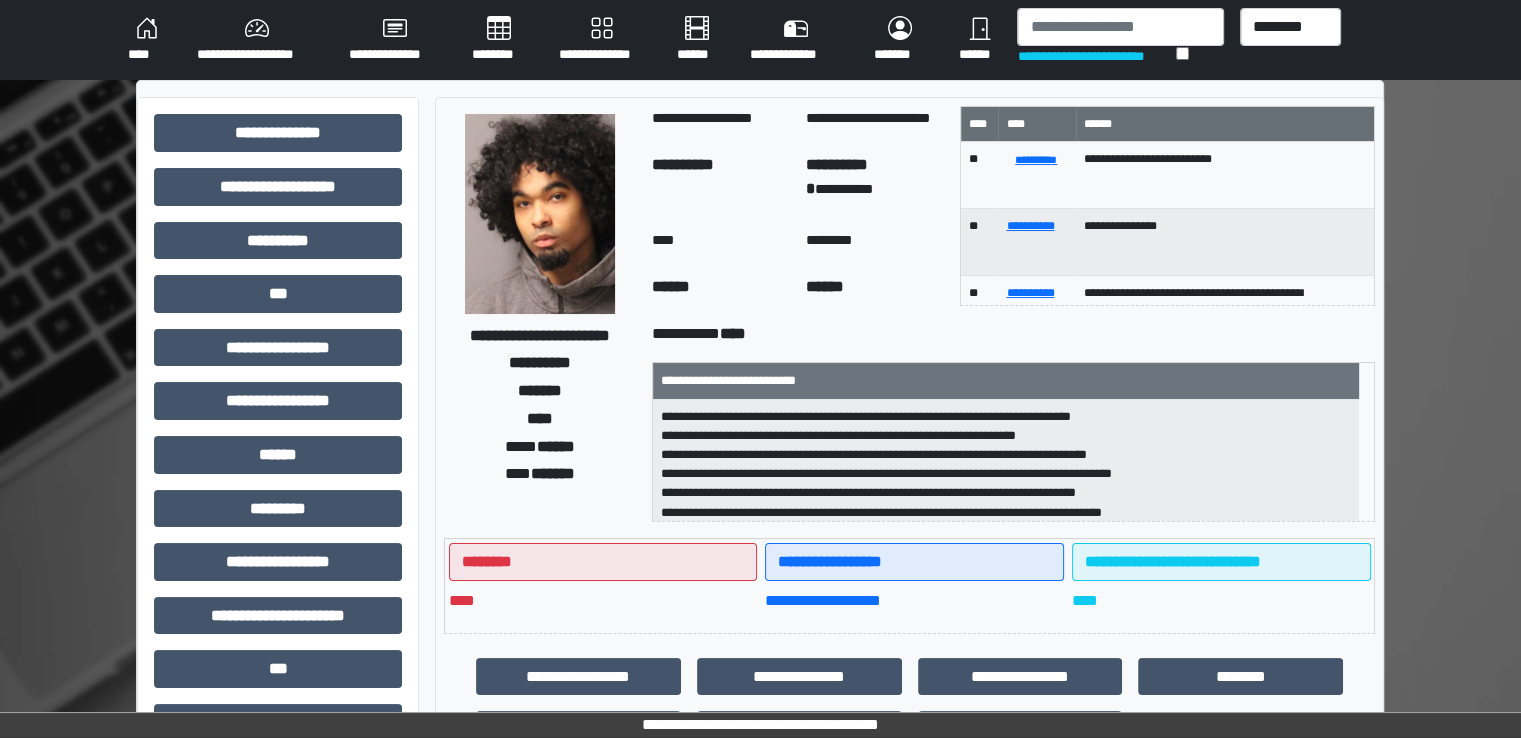 click on "********" at bounding box center (499, 40) 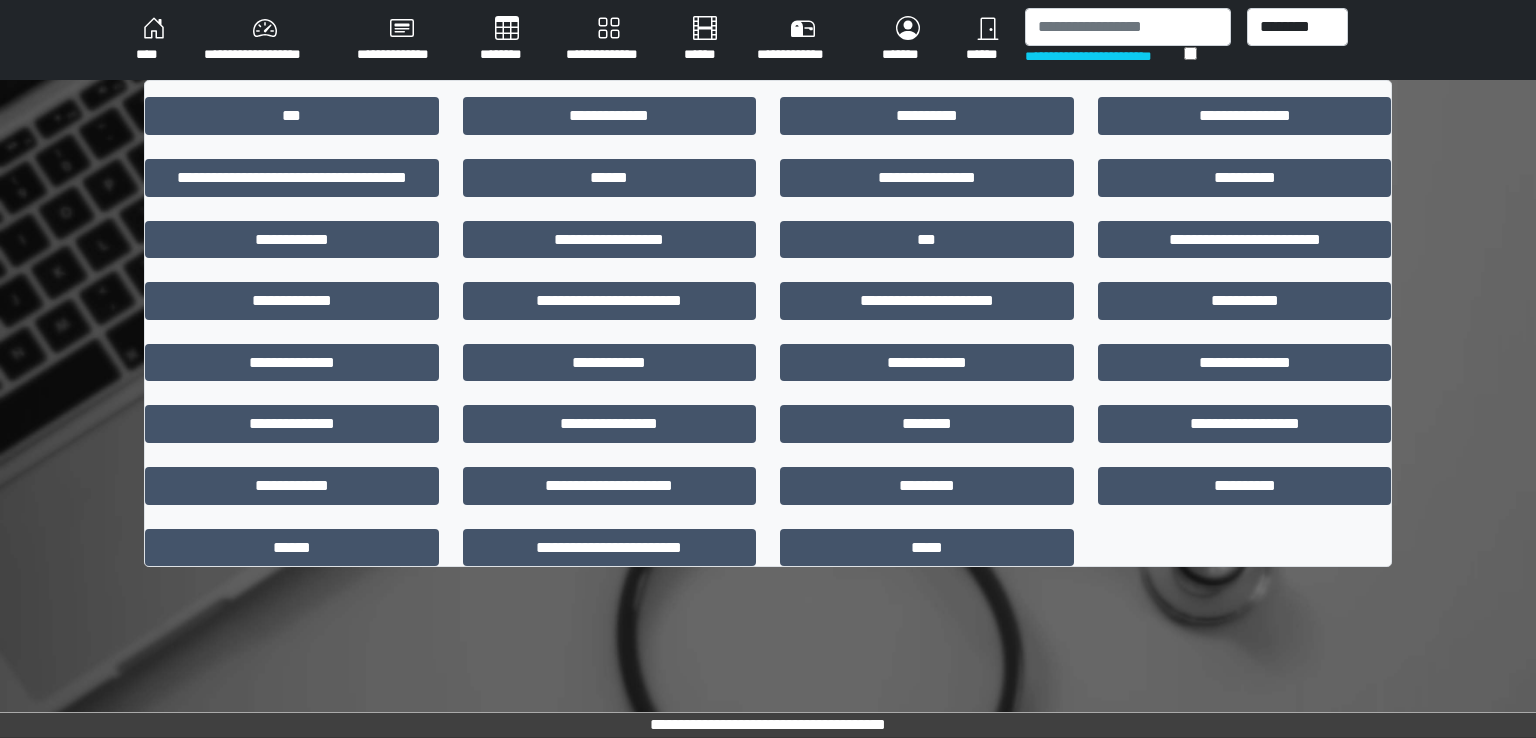 click on "********" at bounding box center [507, 40] 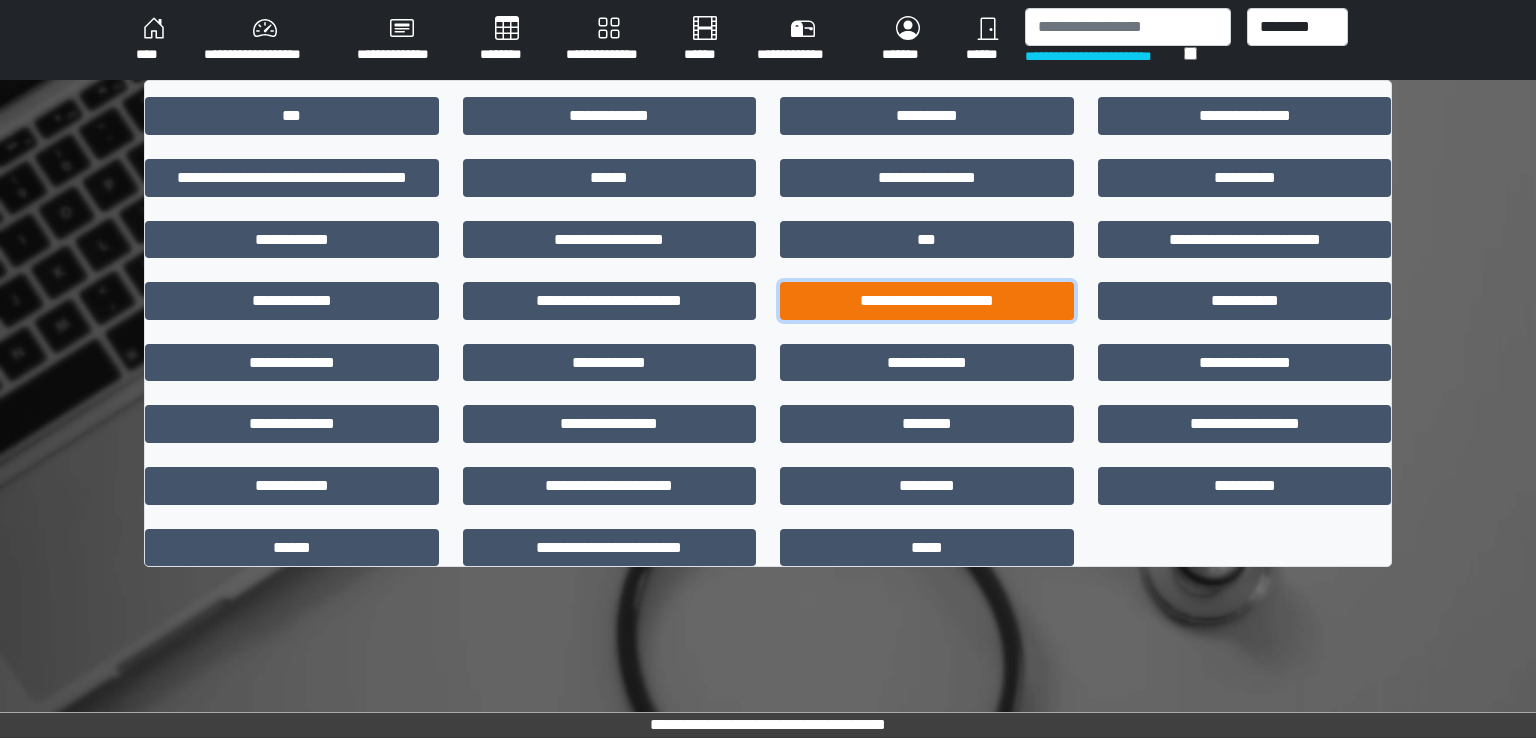 click on "**********" at bounding box center [927, 301] 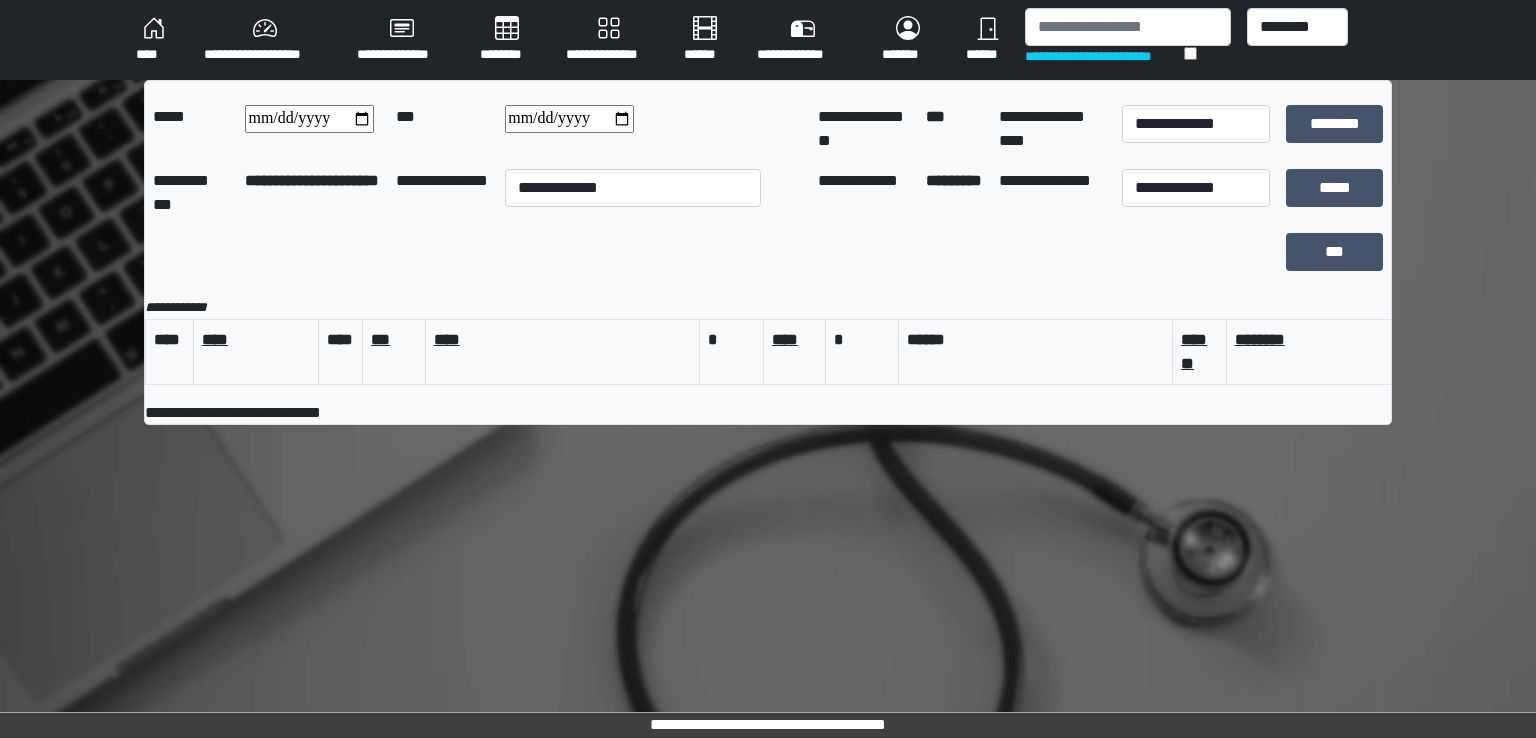 click on "********" at bounding box center (507, 40) 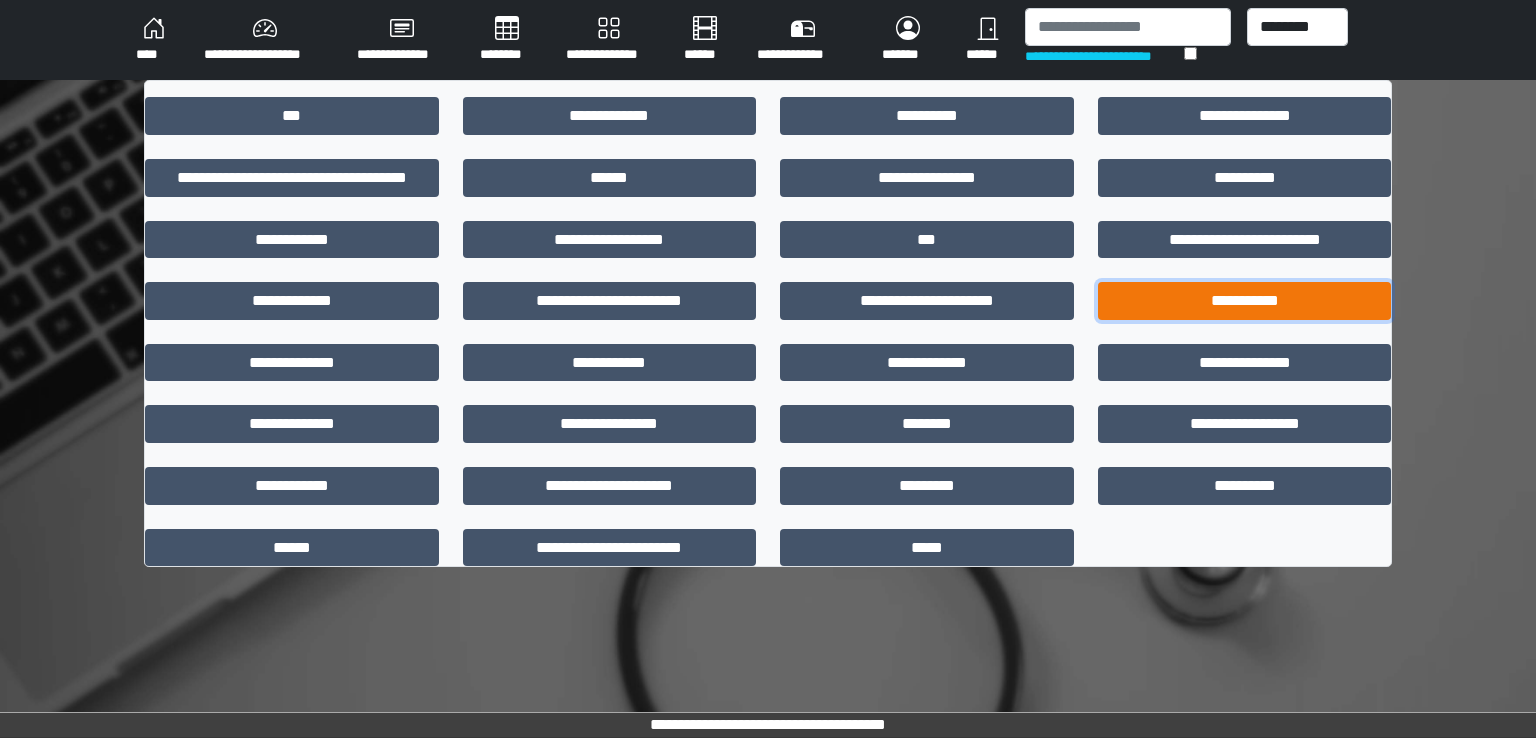 click on "**********" at bounding box center (1245, 301) 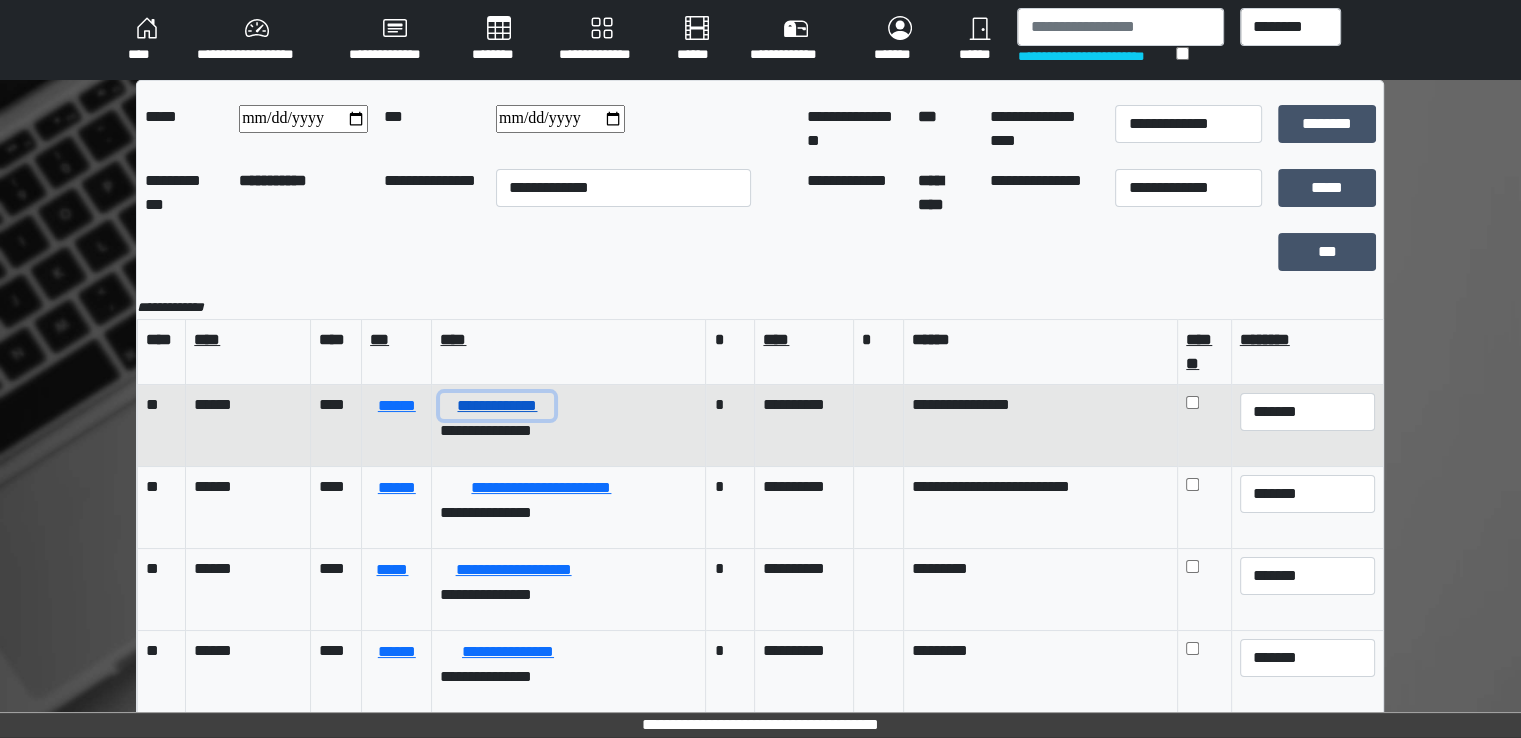 click on "**********" at bounding box center (497, 406) 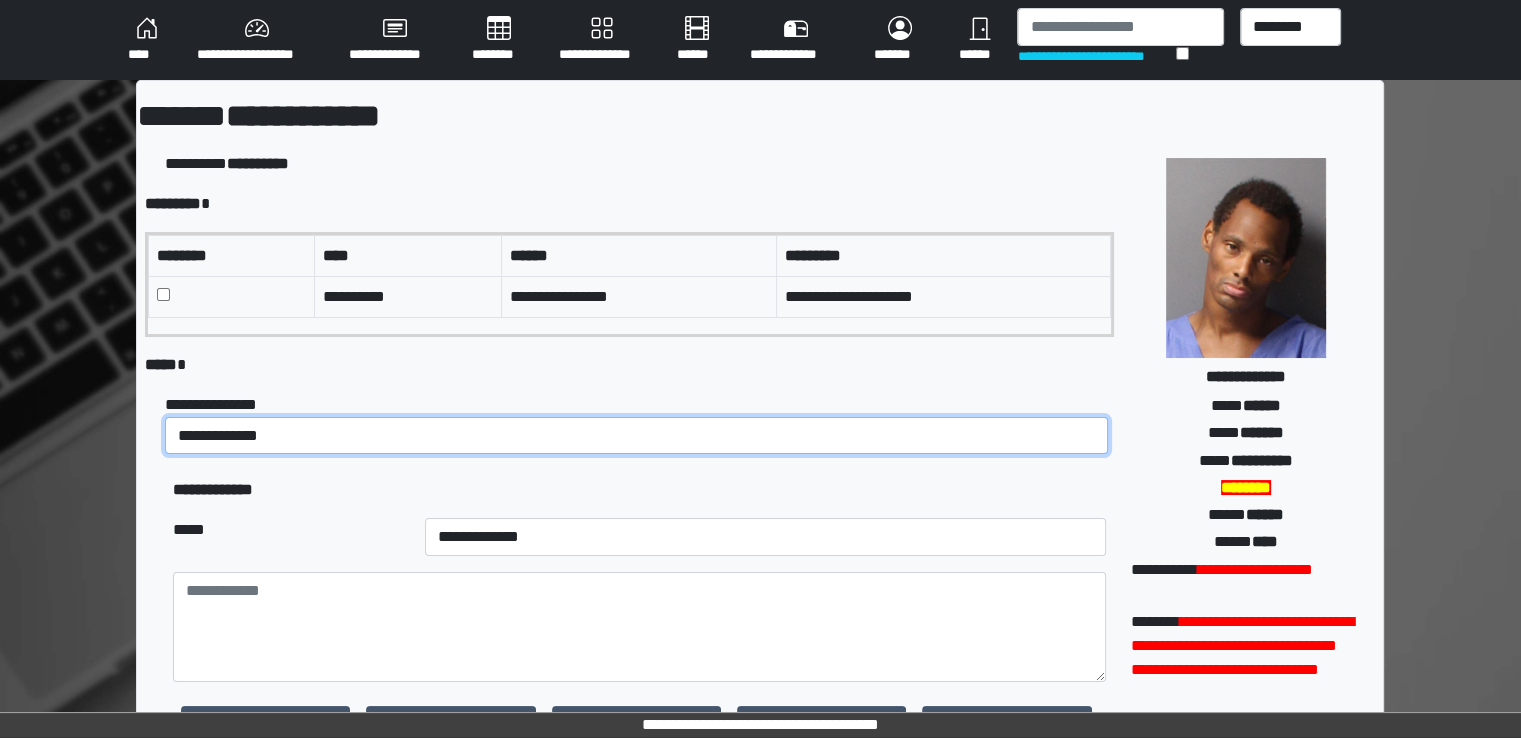 click on "**********" at bounding box center [636, 436] 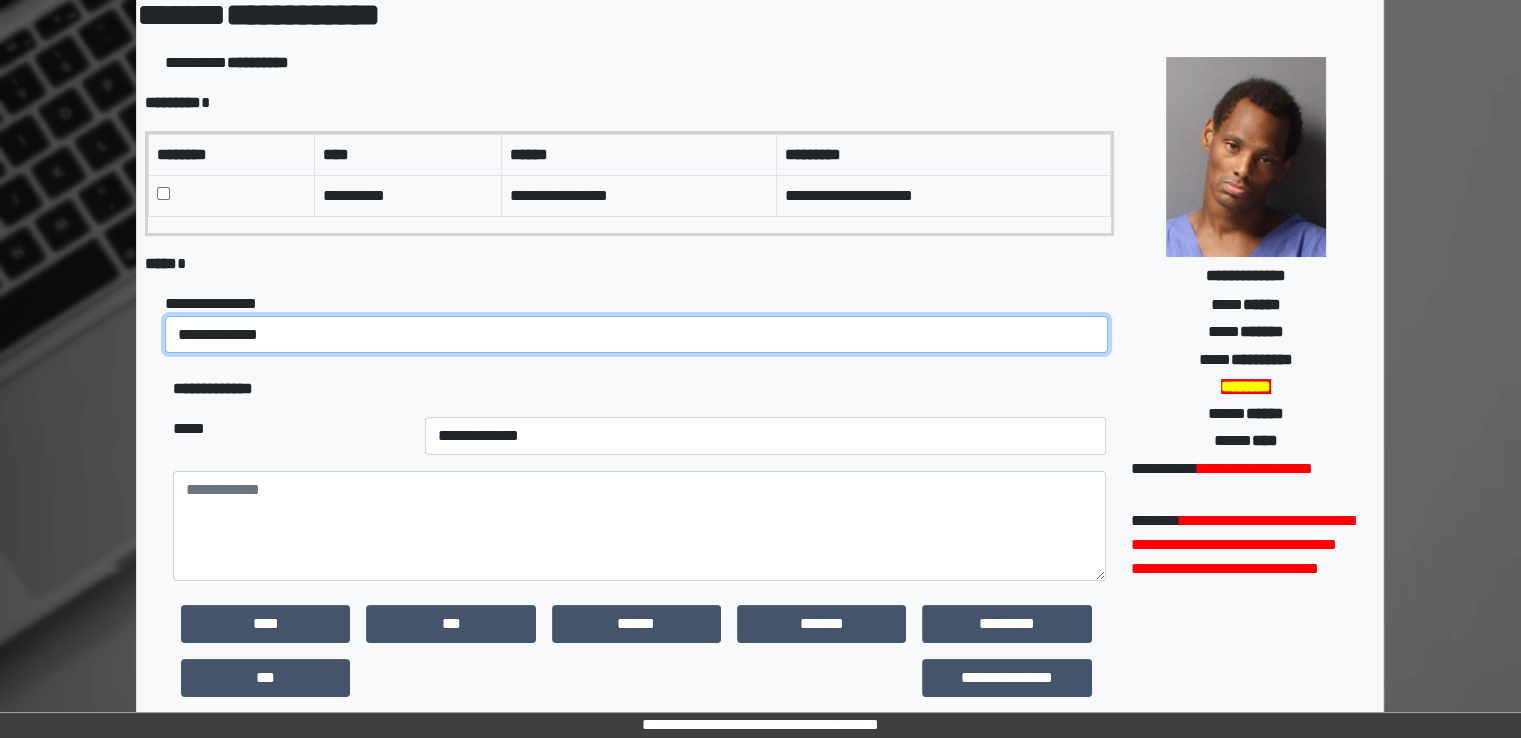 scroll, scrollTop: 200, scrollLeft: 0, axis: vertical 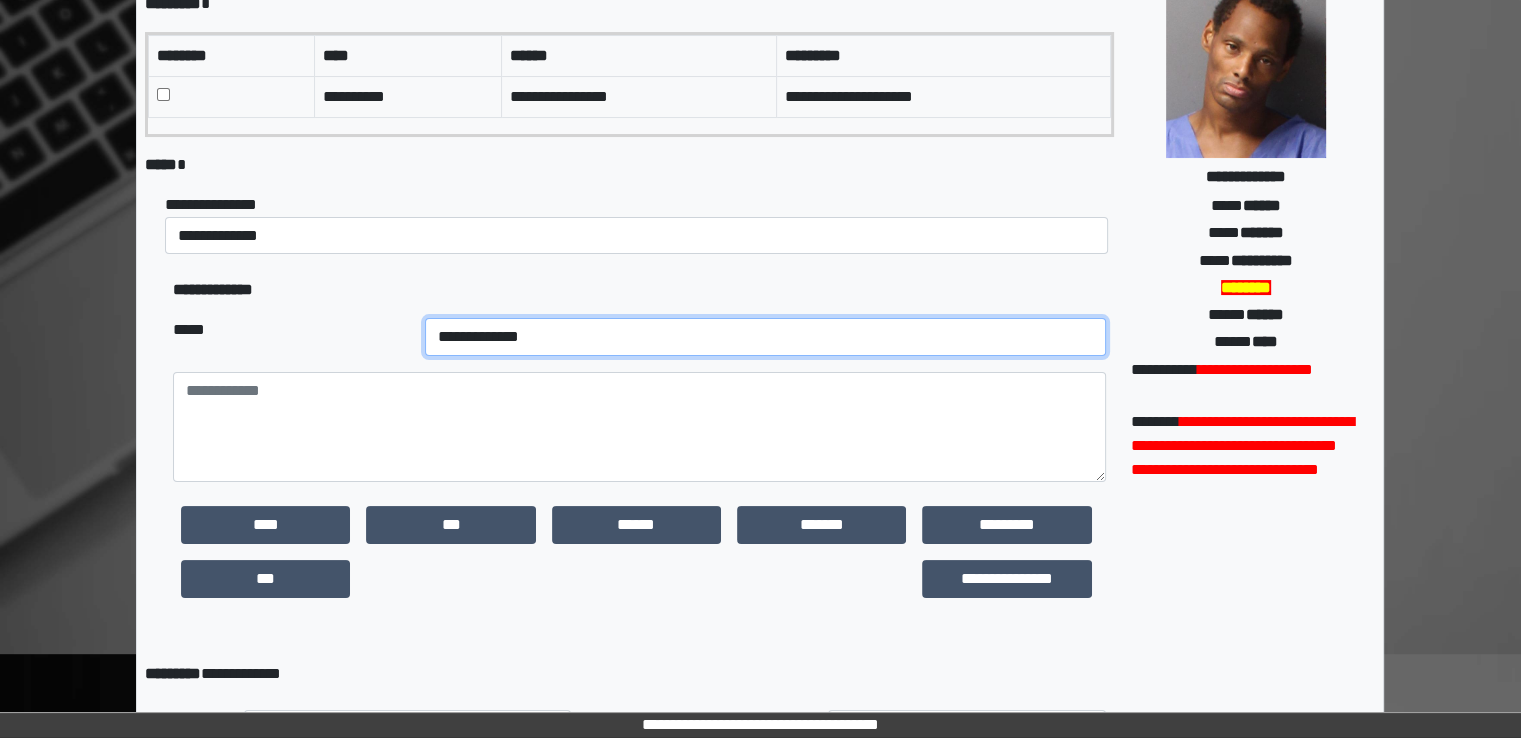 click on "**********" at bounding box center [765, 337] 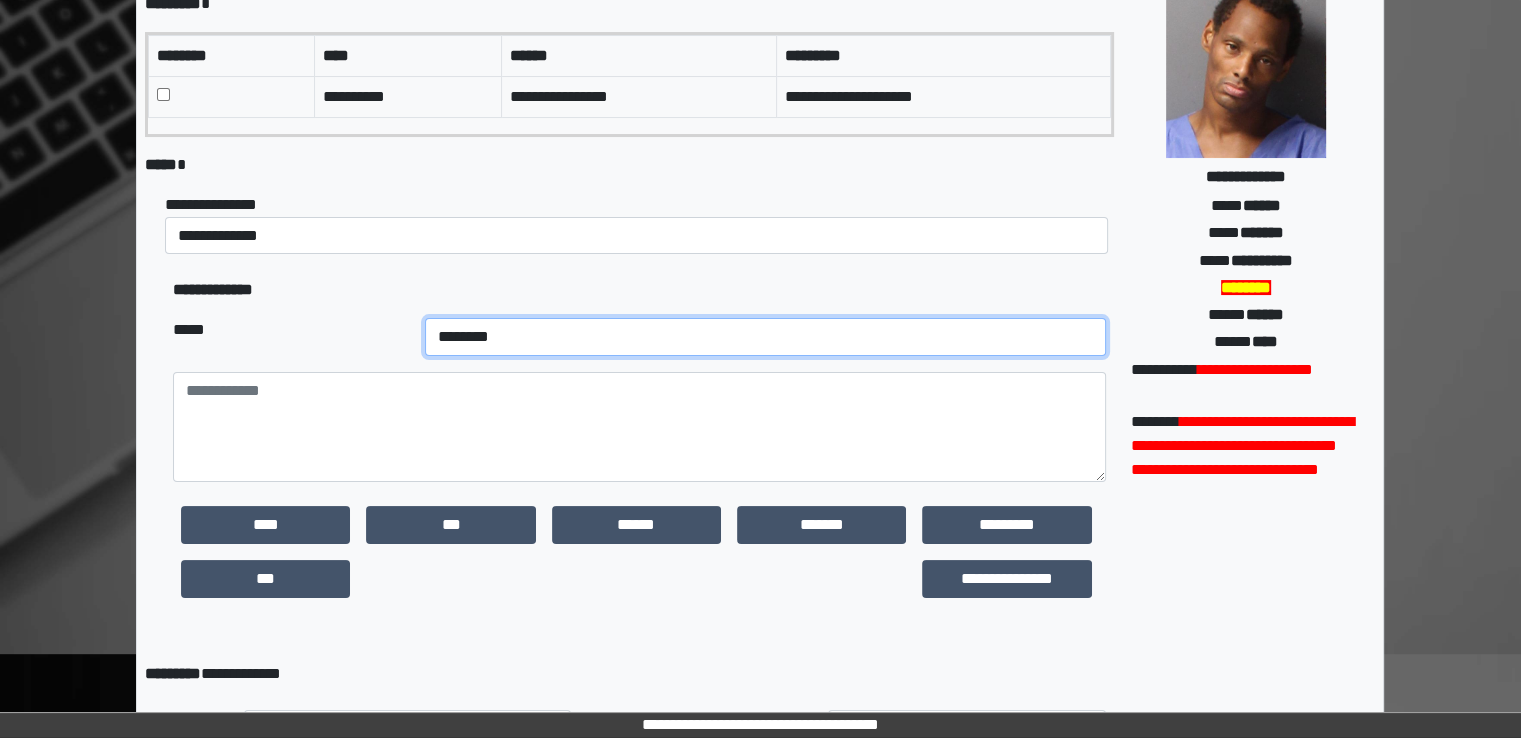 click on "**********" at bounding box center (765, 337) 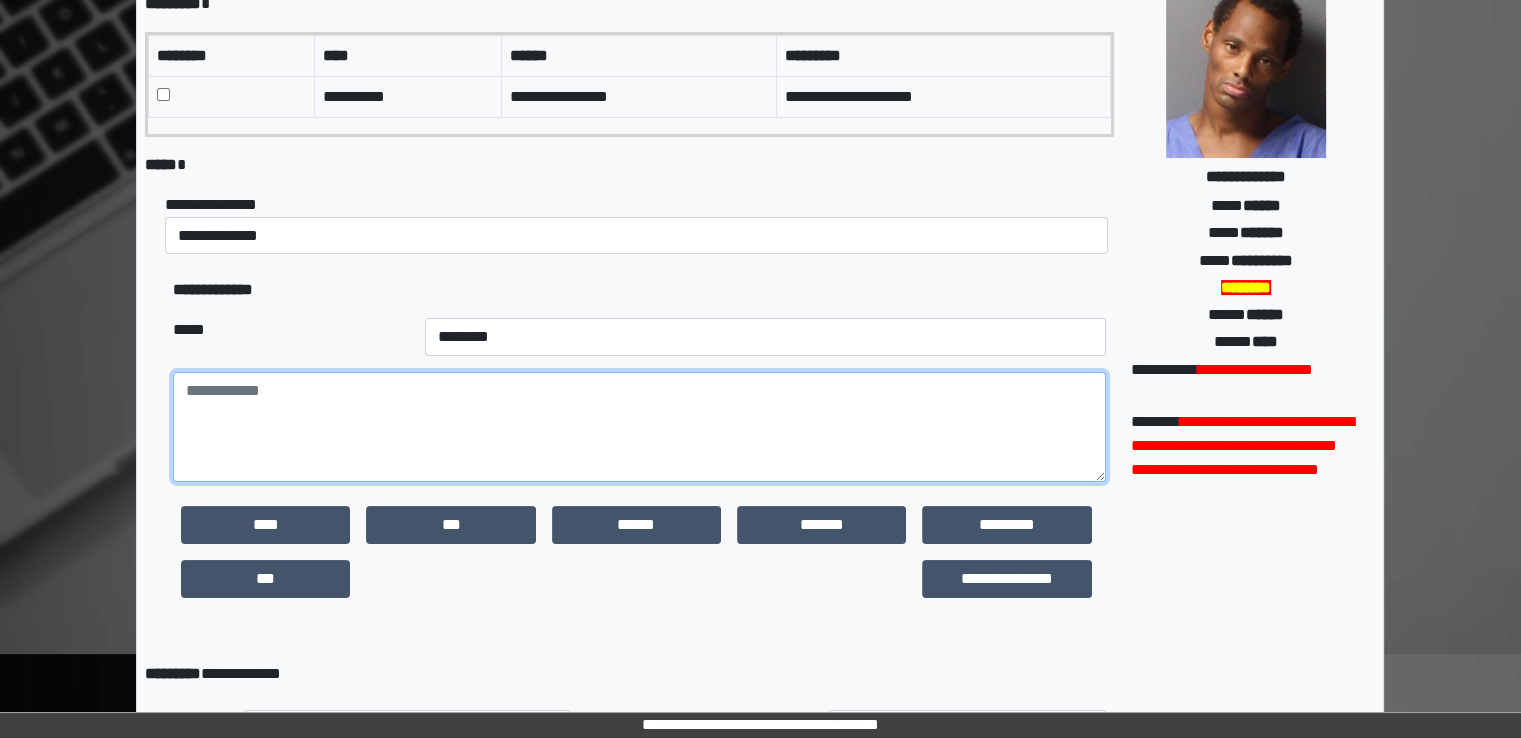 click at bounding box center (639, 427) 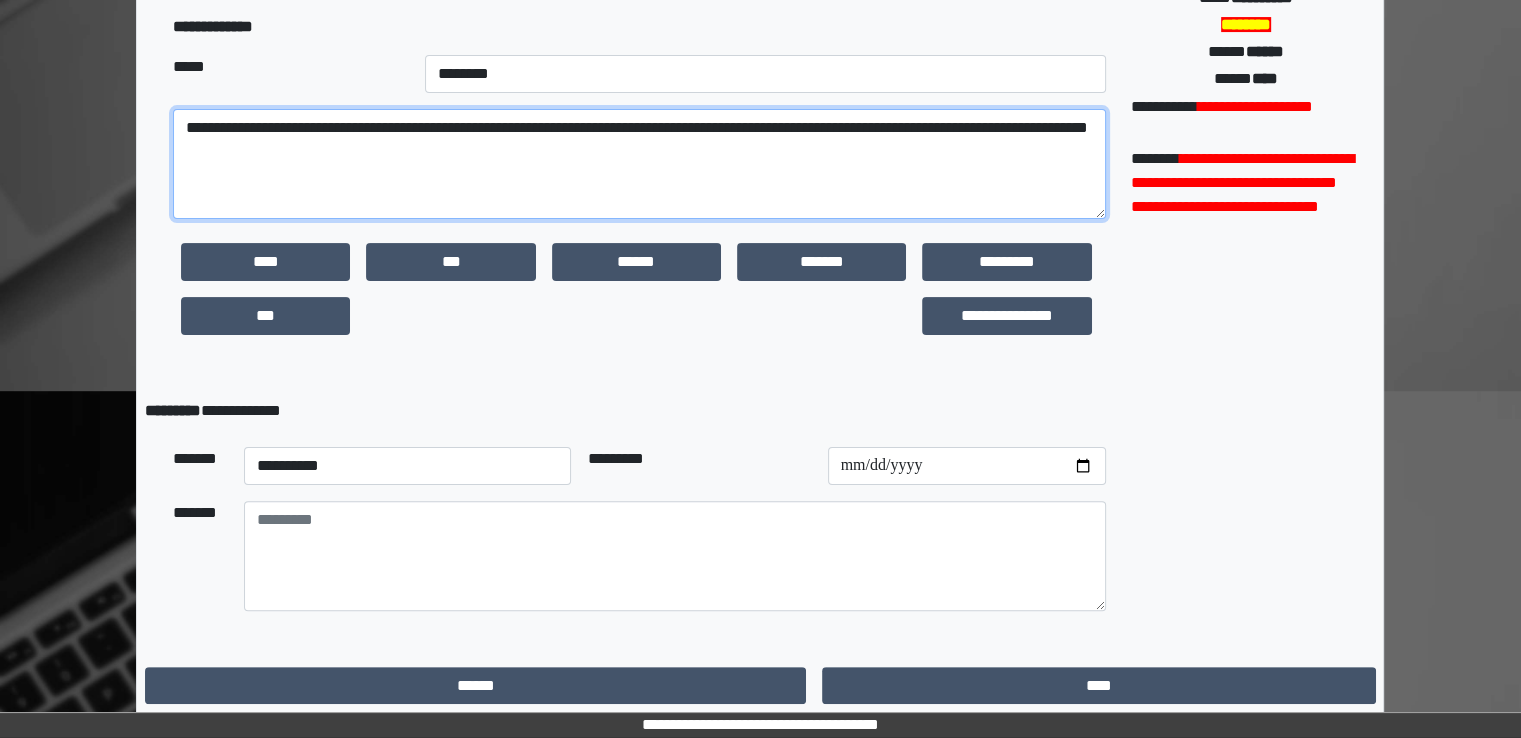 scroll, scrollTop: 467, scrollLeft: 0, axis: vertical 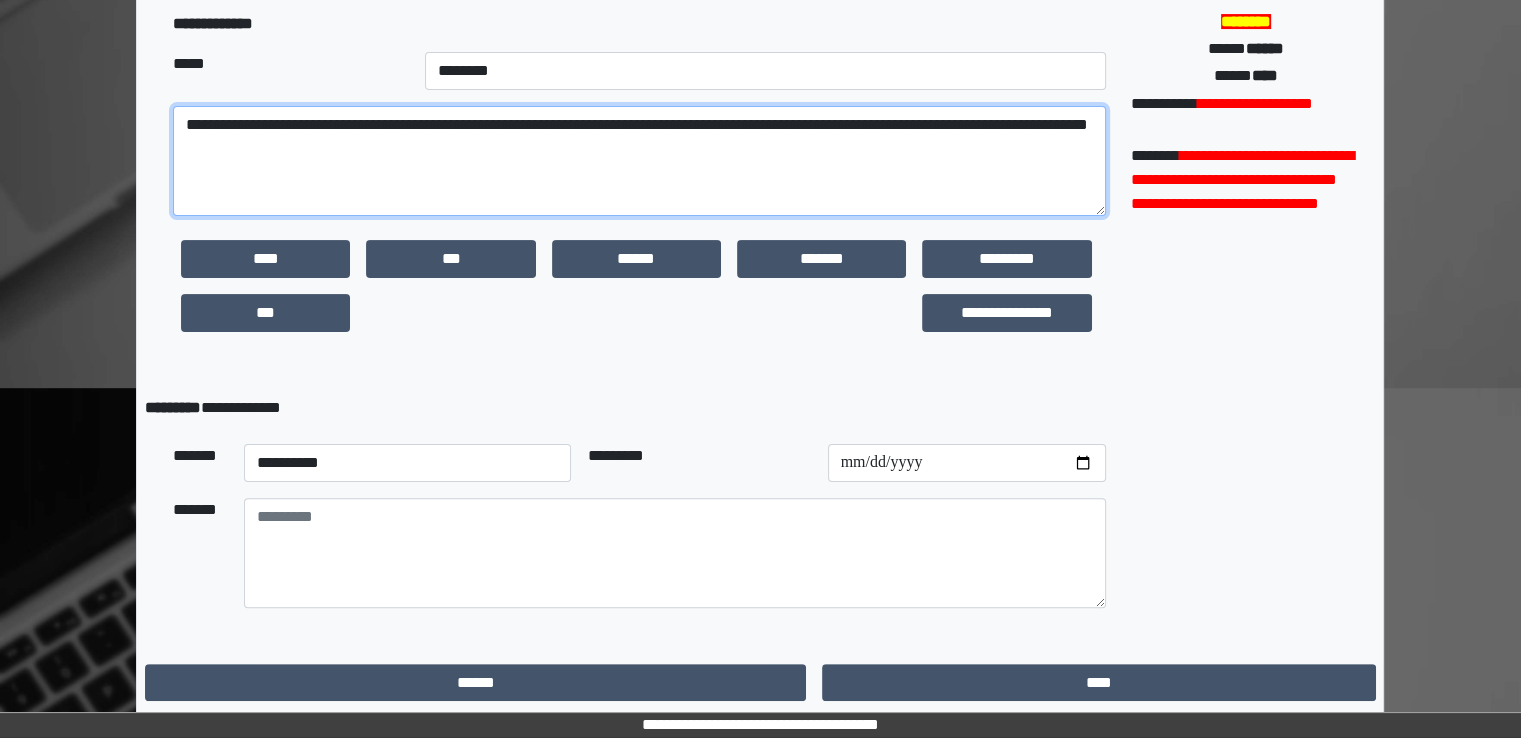 type on "**********" 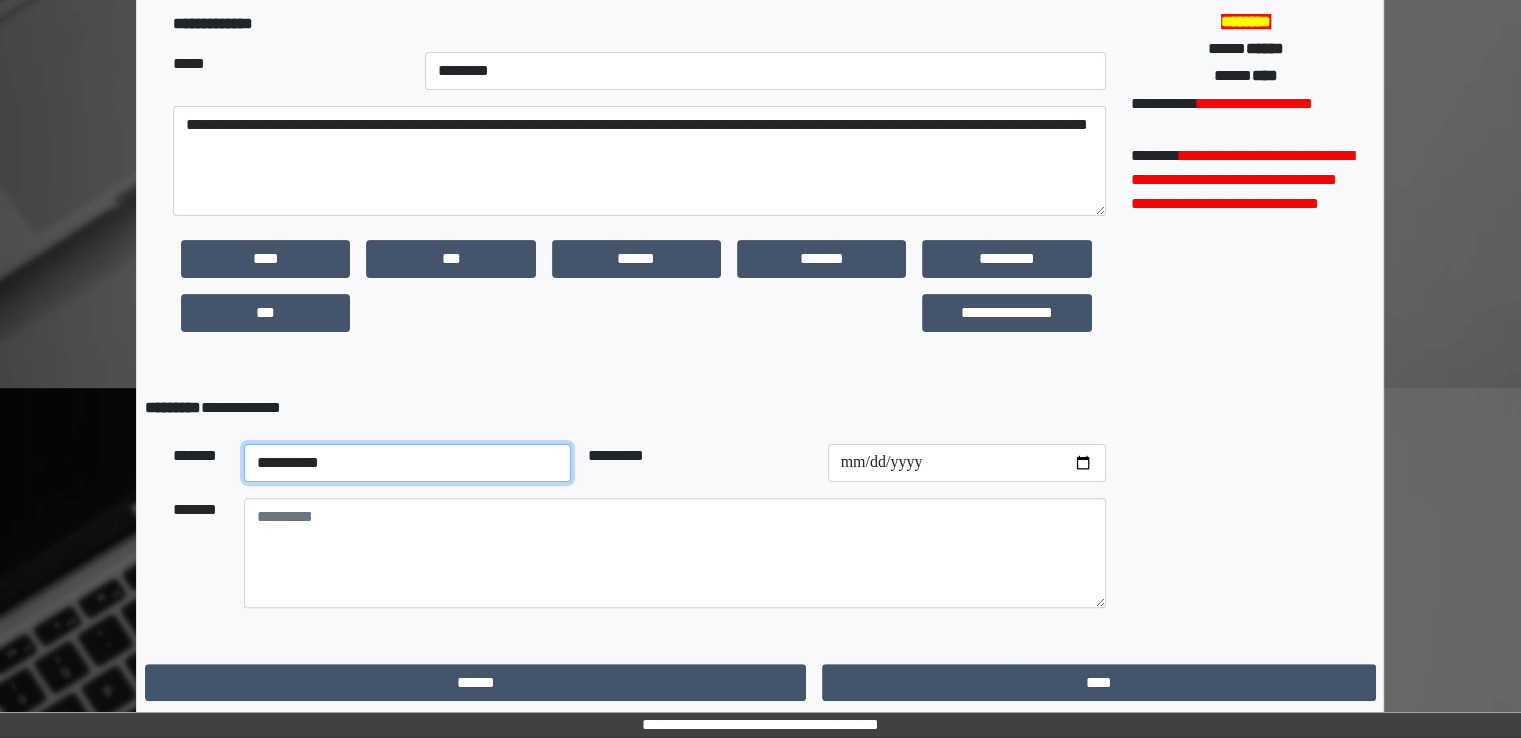 select on "**" 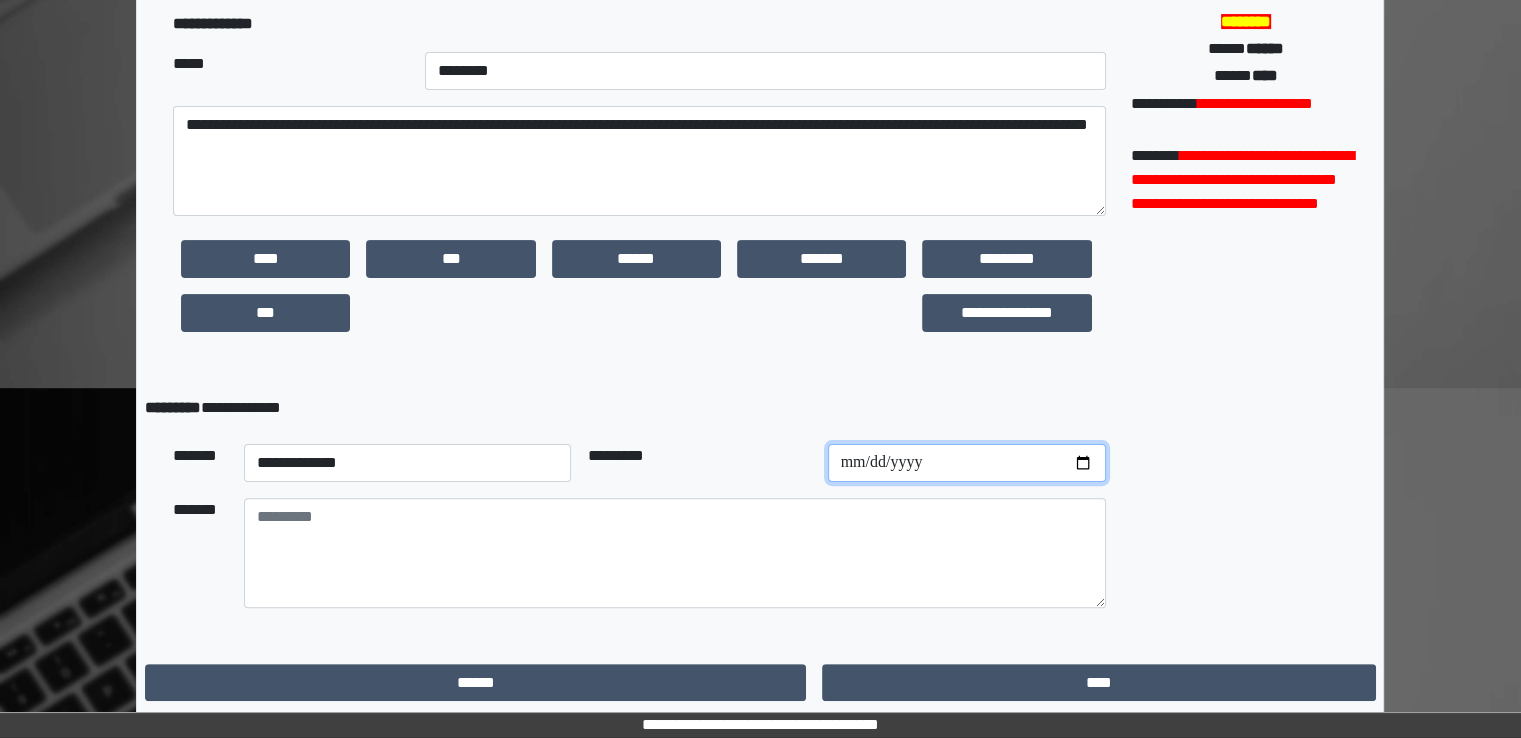 click at bounding box center [967, 463] 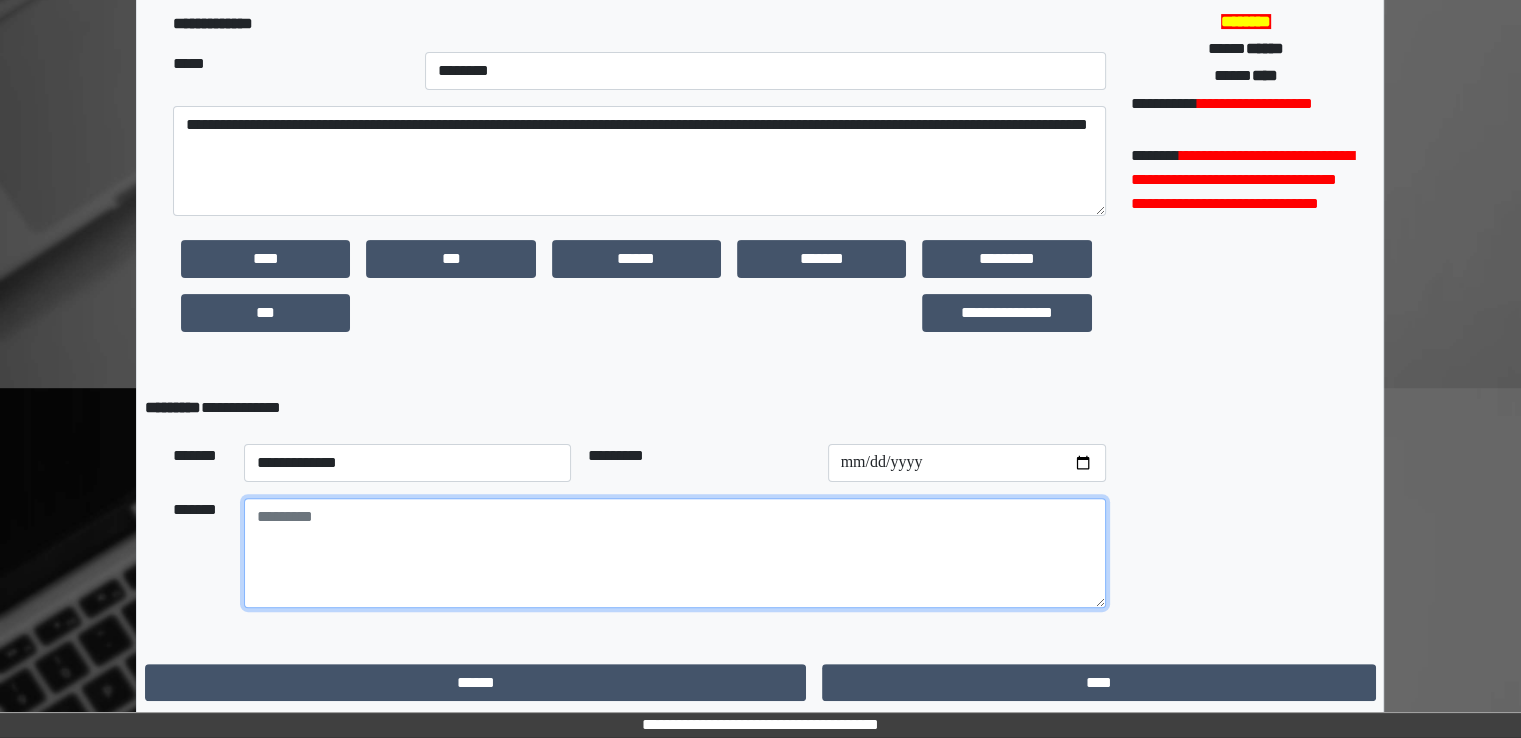 click at bounding box center (675, 553) 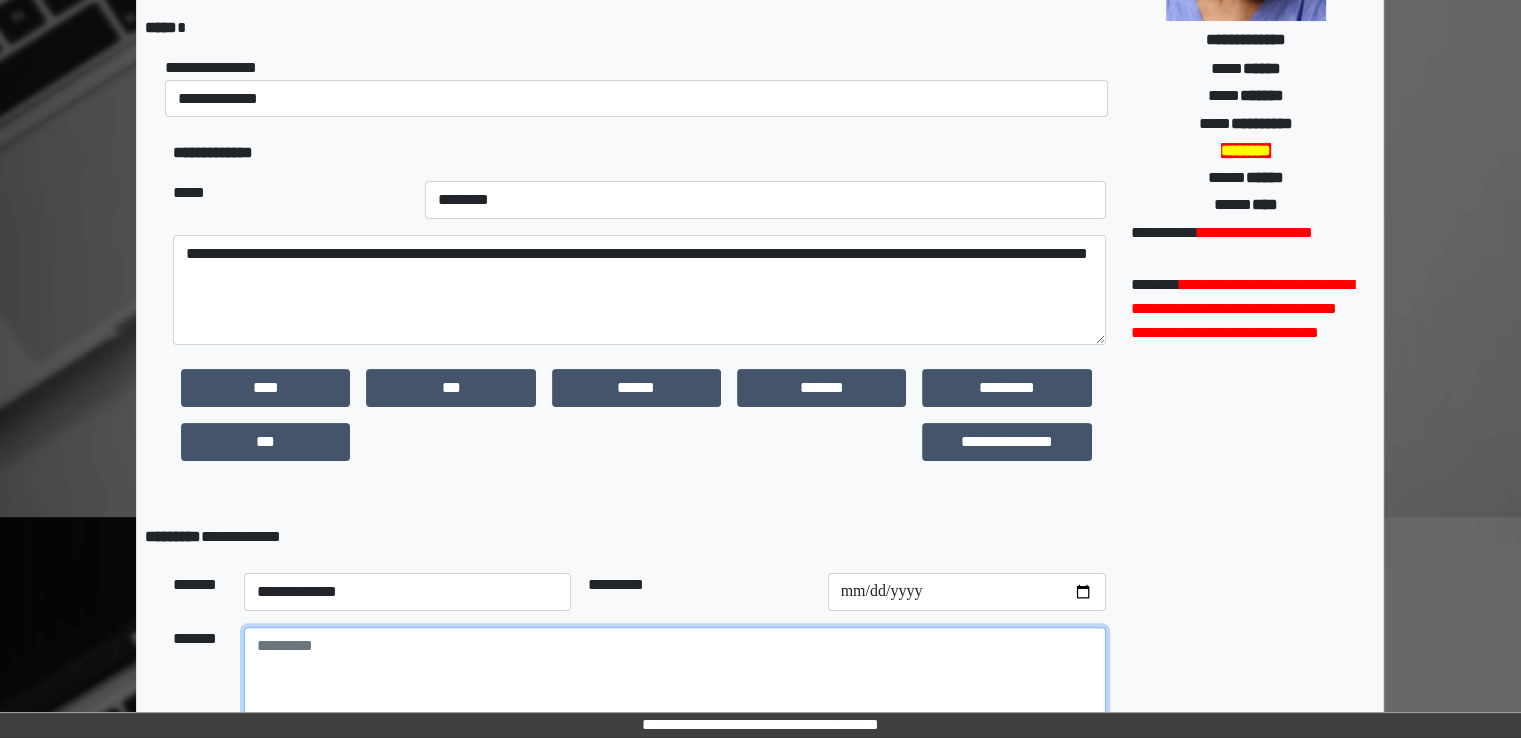 scroll, scrollTop: 467, scrollLeft: 0, axis: vertical 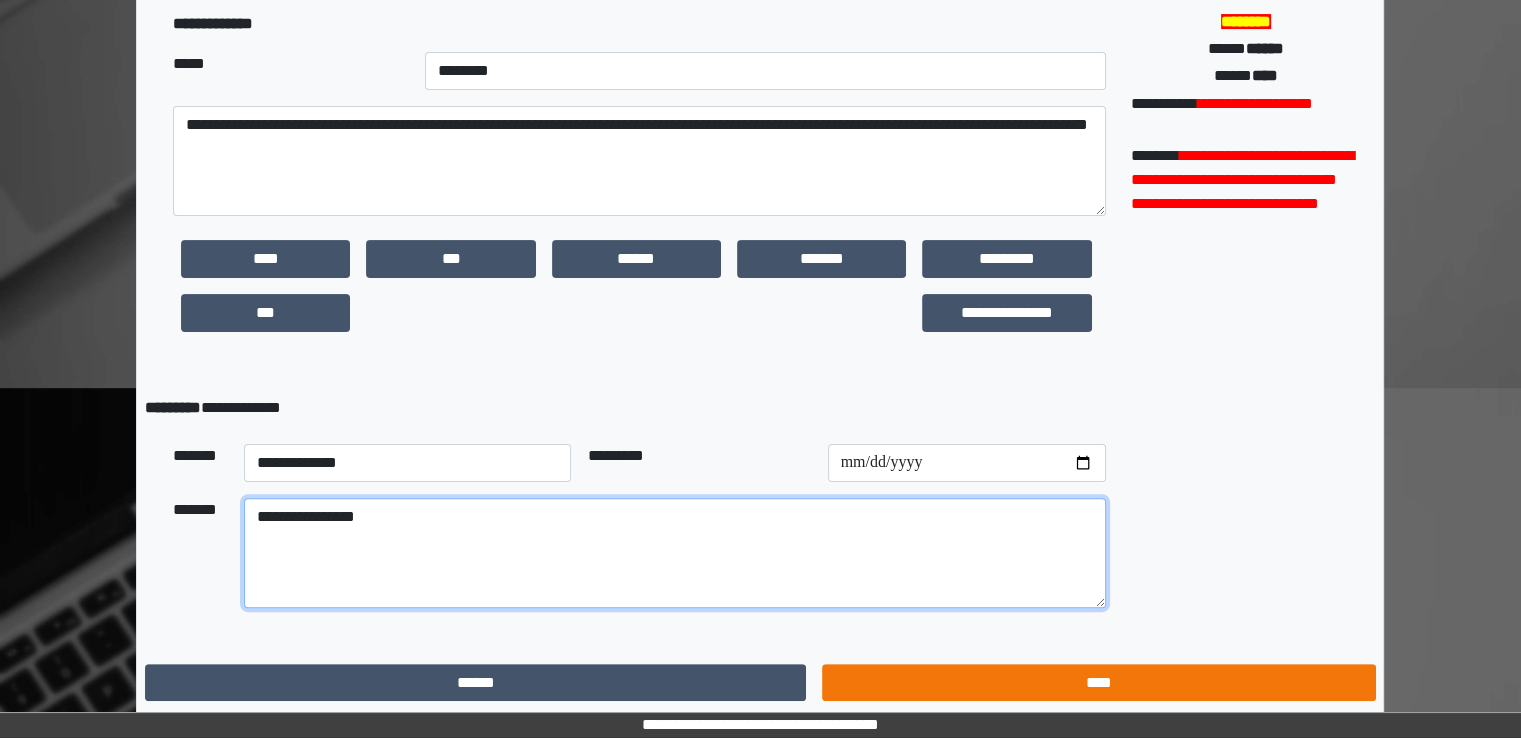type on "**********" 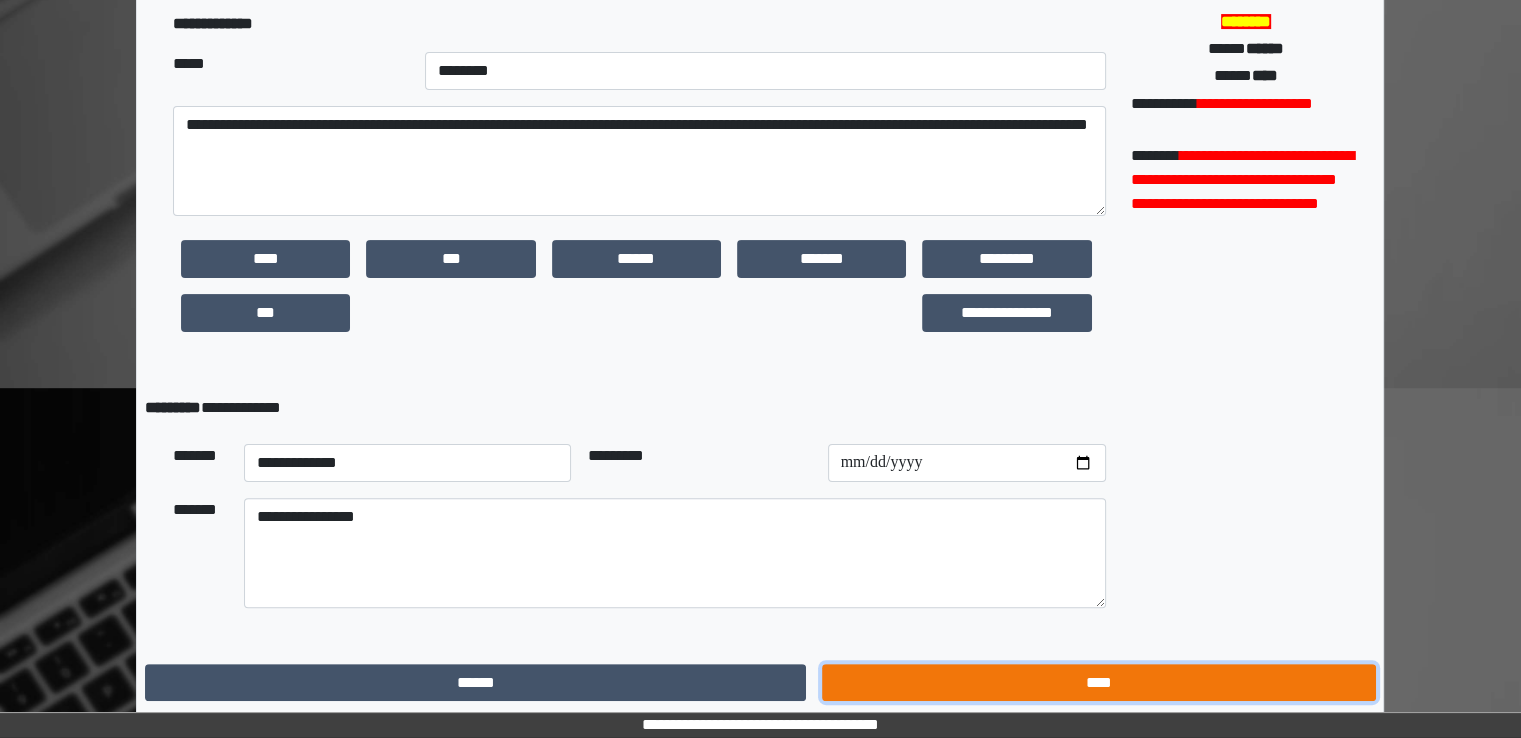 click on "****" at bounding box center [1098, 683] 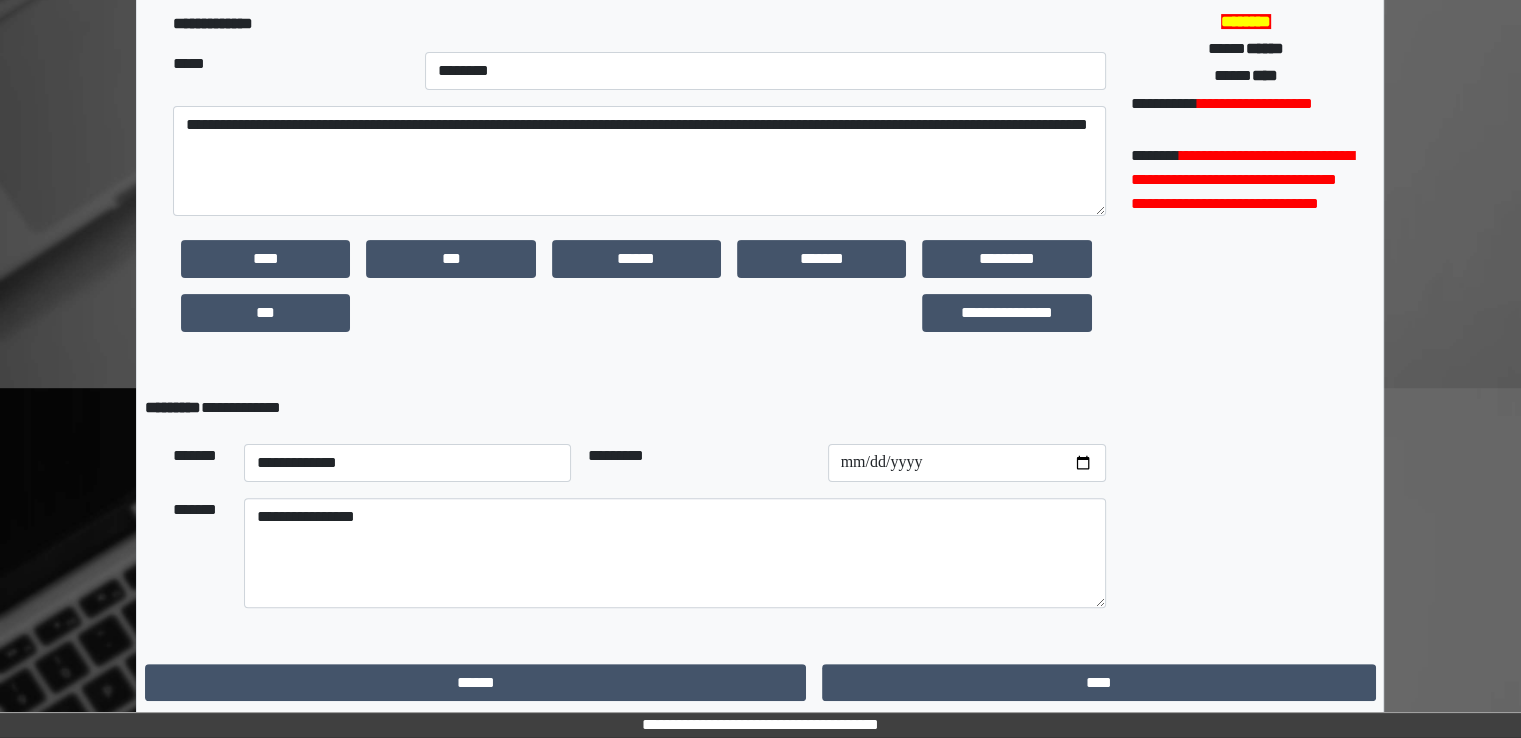 scroll, scrollTop: 0, scrollLeft: 0, axis: both 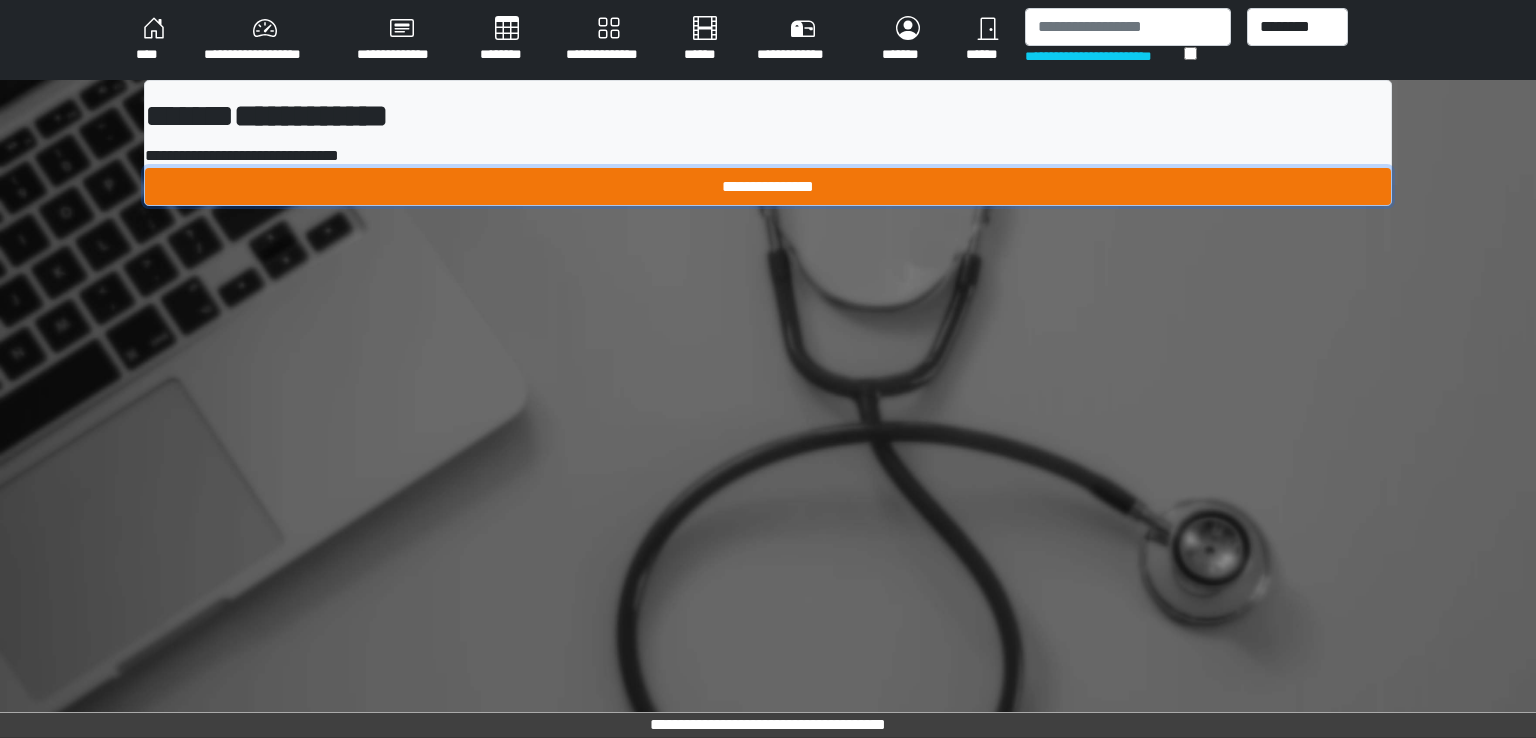 click on "**********" at bounding box center (768, 187) 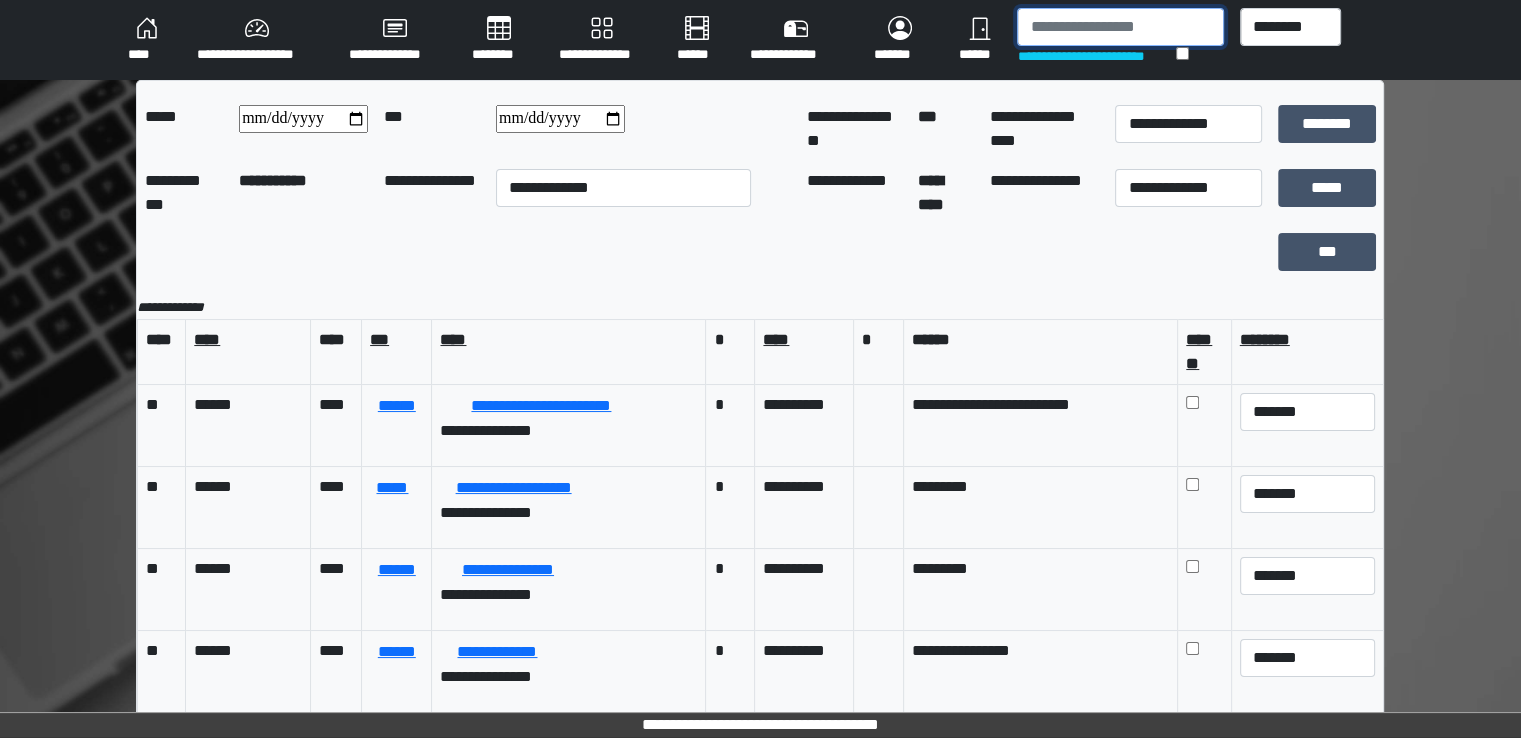 click at bounding box center [1120, 27] 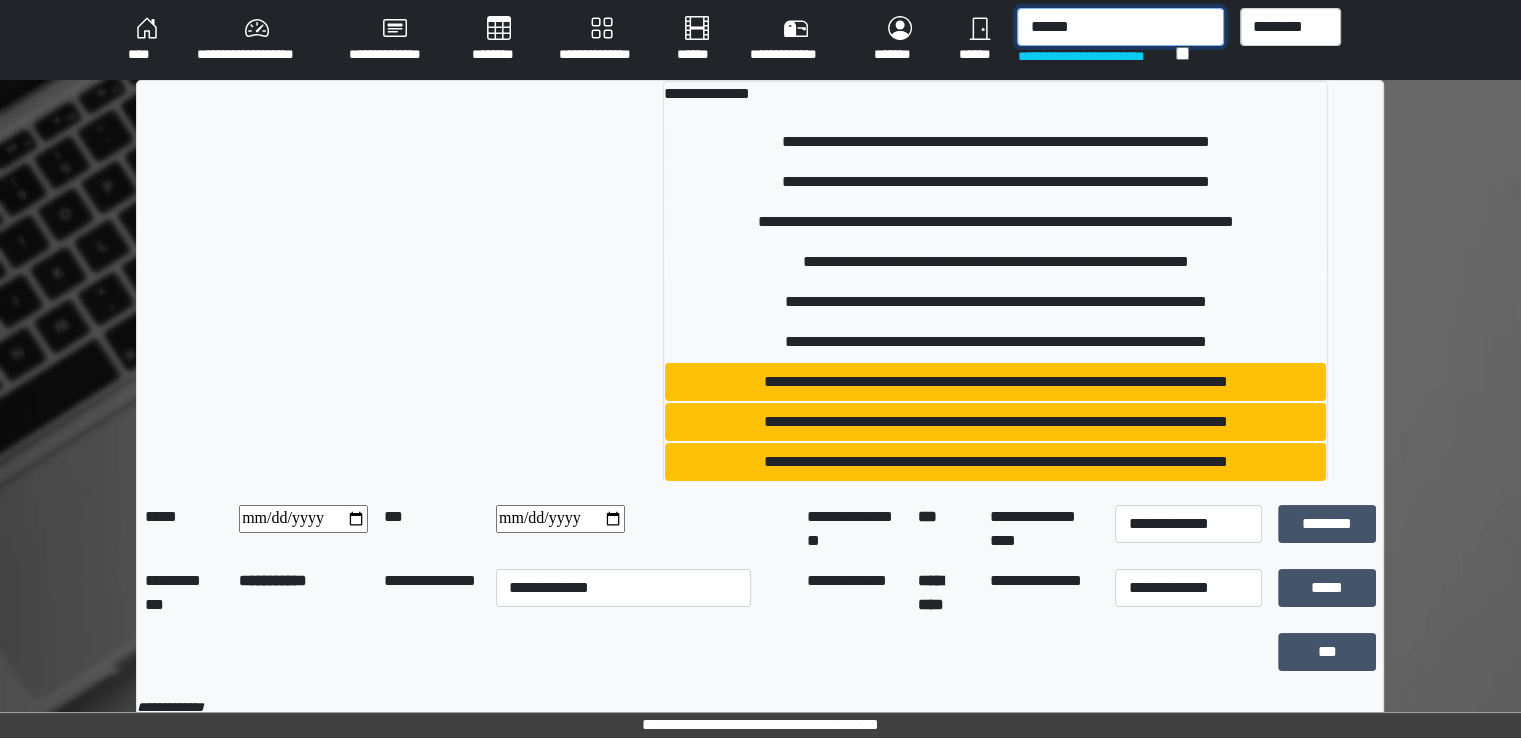 type on "******" 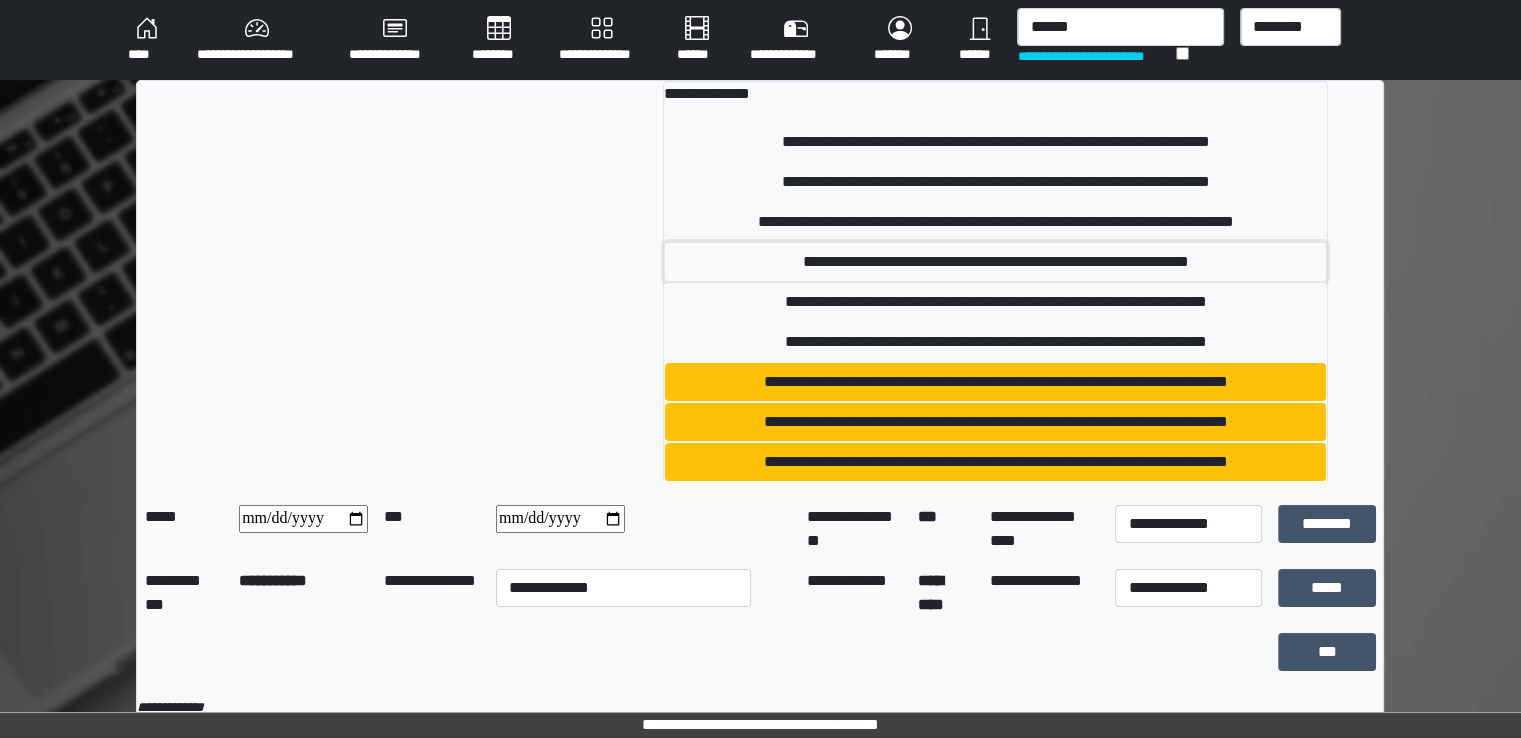 click on "**********" at bounding box center (995, 262) 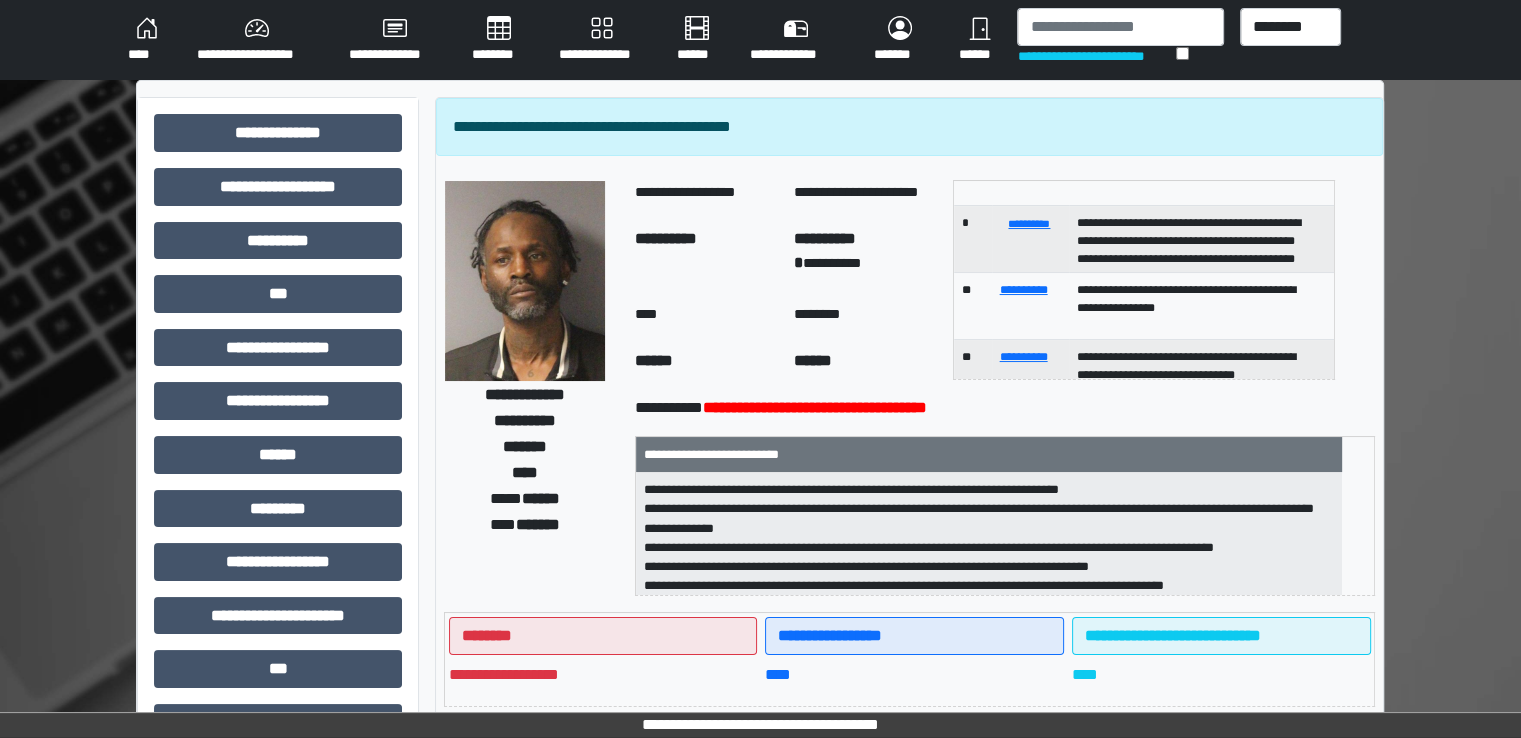 scroll, scrollTop: 0, scrollLeft: 0, axis: both 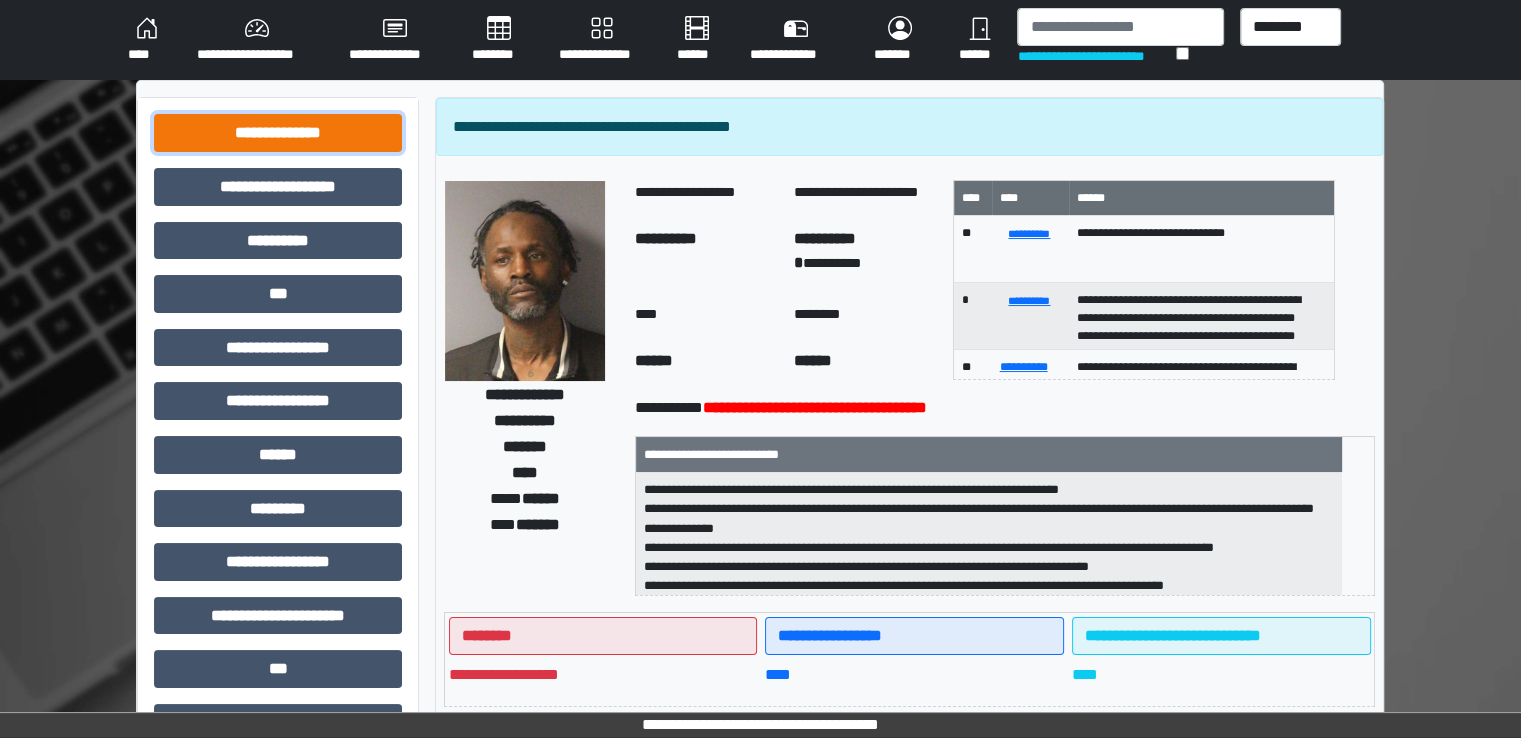click on "**********" at bounding box center [278, 133] 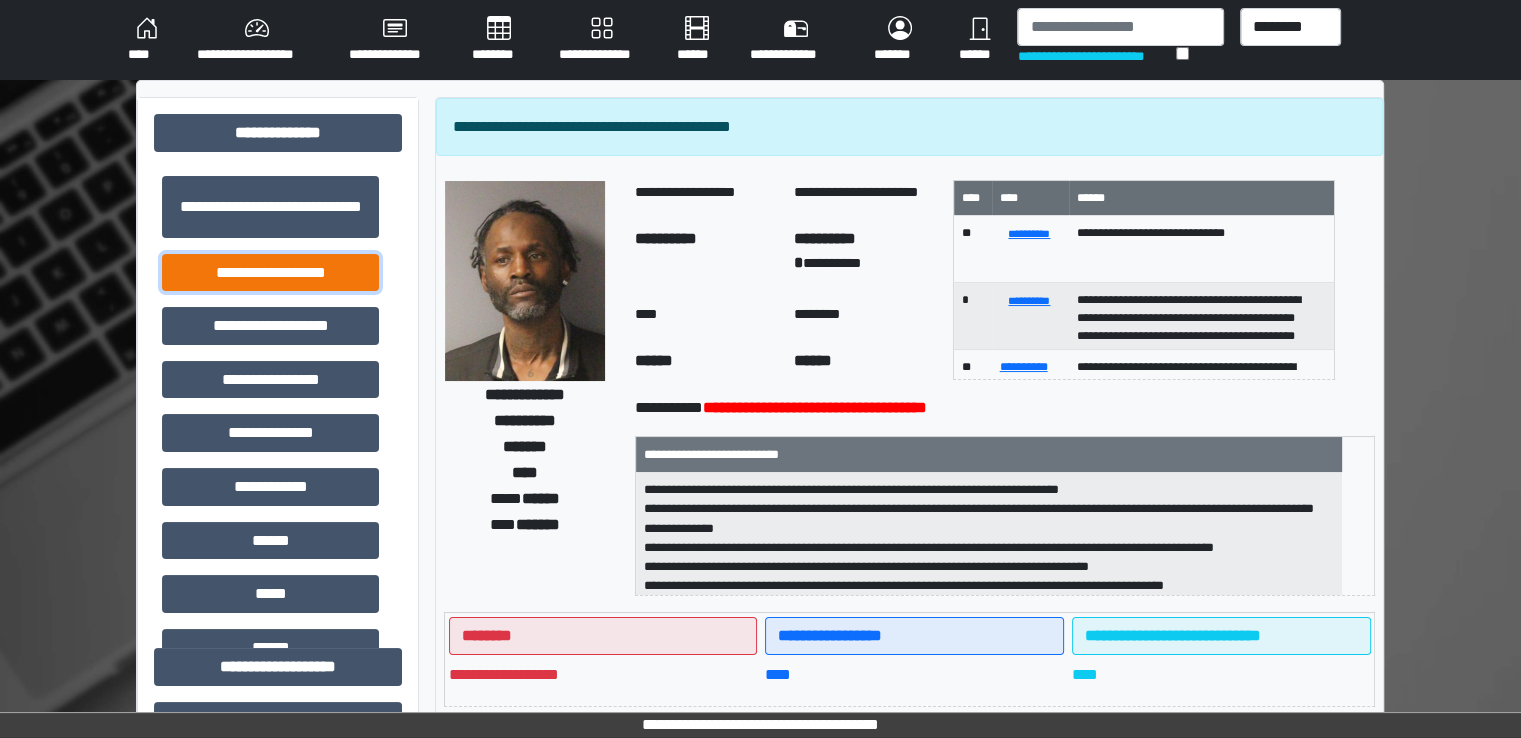 click on "**********" at bounding box center [270, 273] 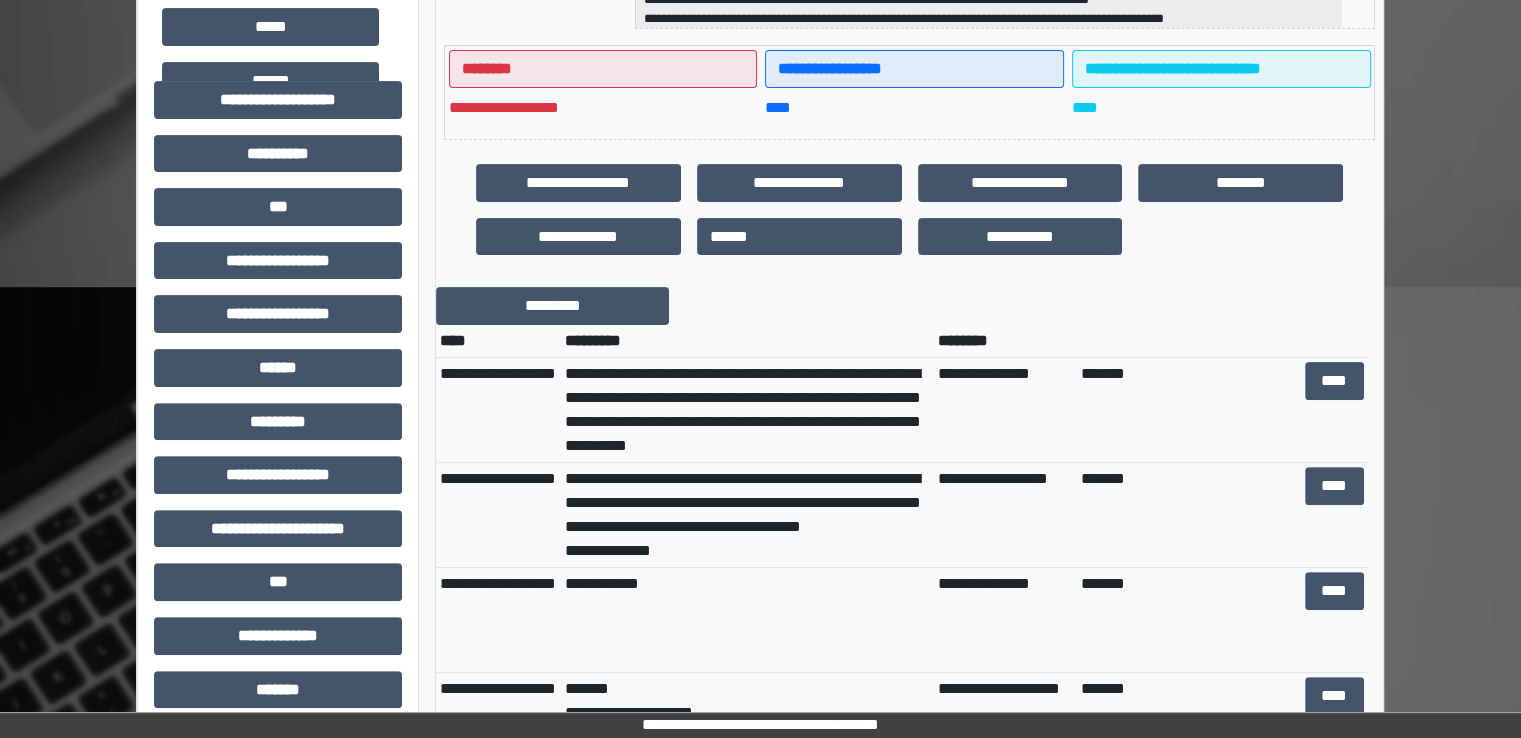 scroll, scrollTop: 600, scrollLeft: 0, axis: vertical 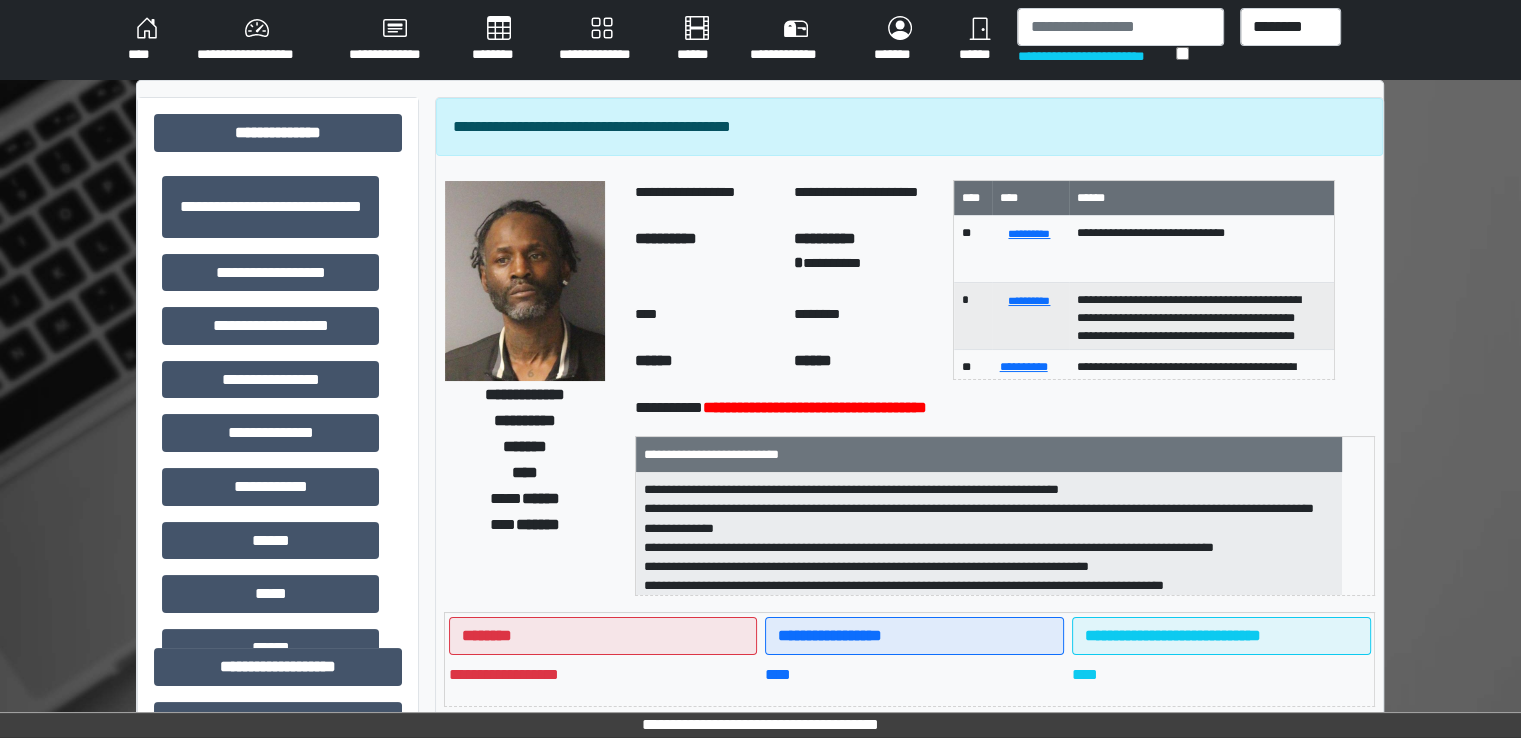 click on "********" at bounding box center [499, 40] 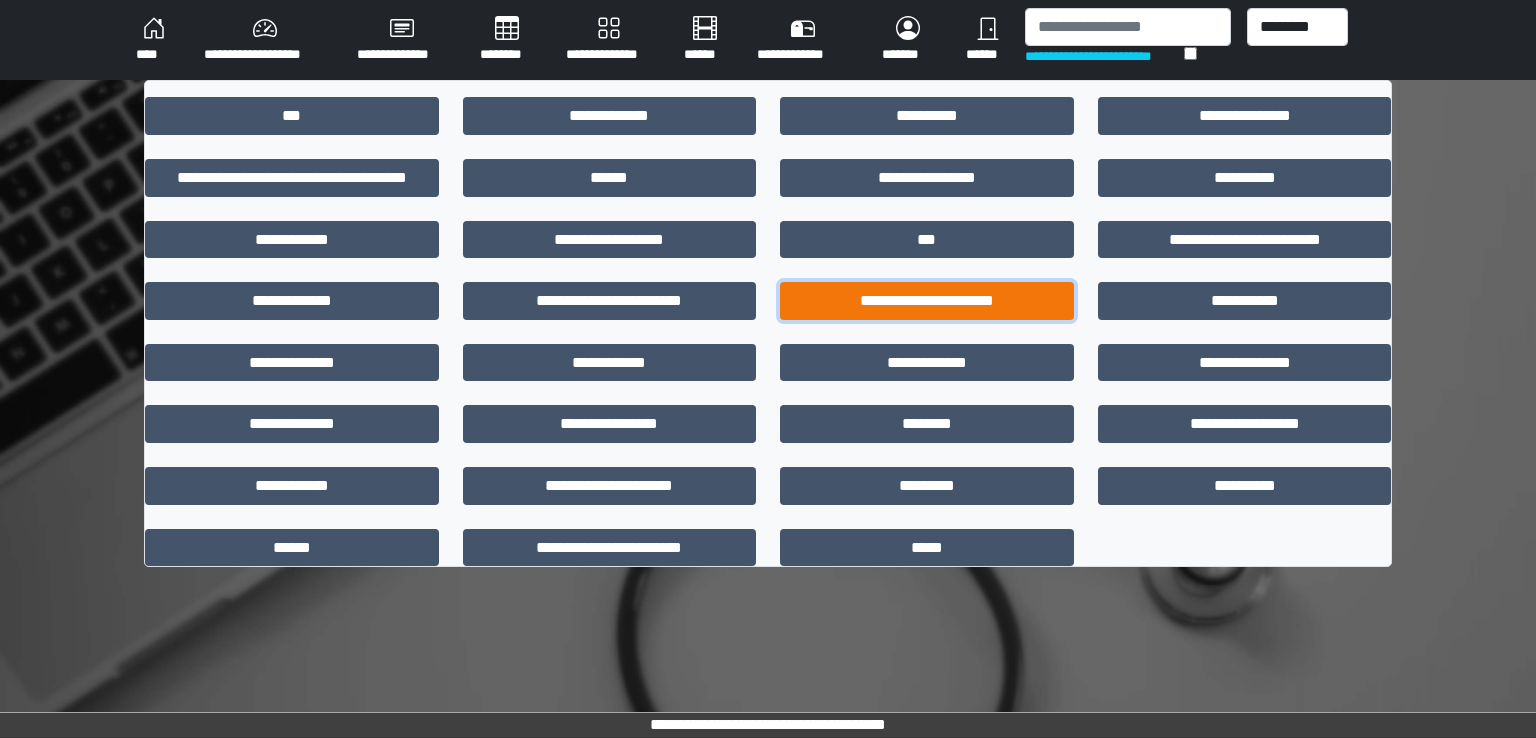 click on "**********" at bounding box center [927, 301] 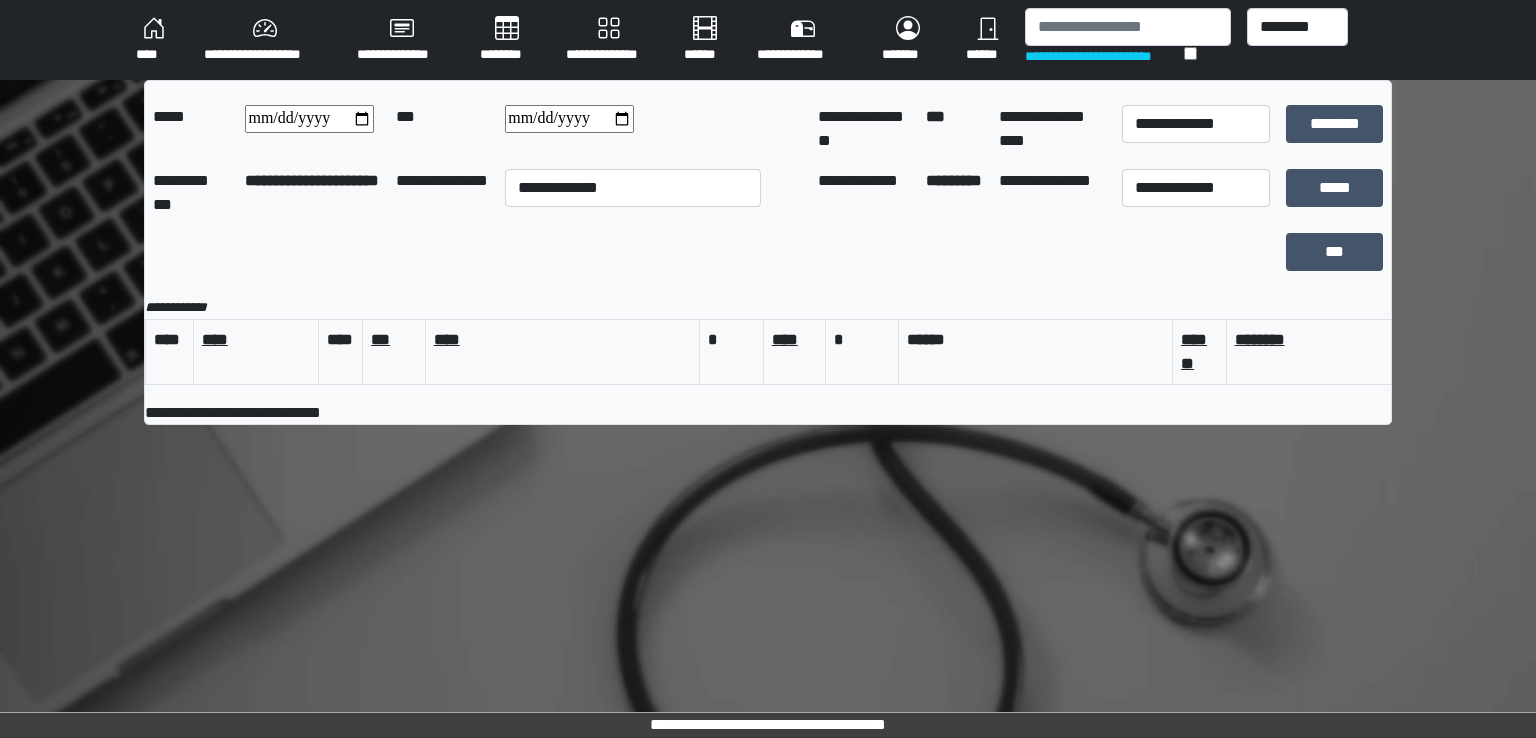 click on "********" at bounding box center (507, 40) 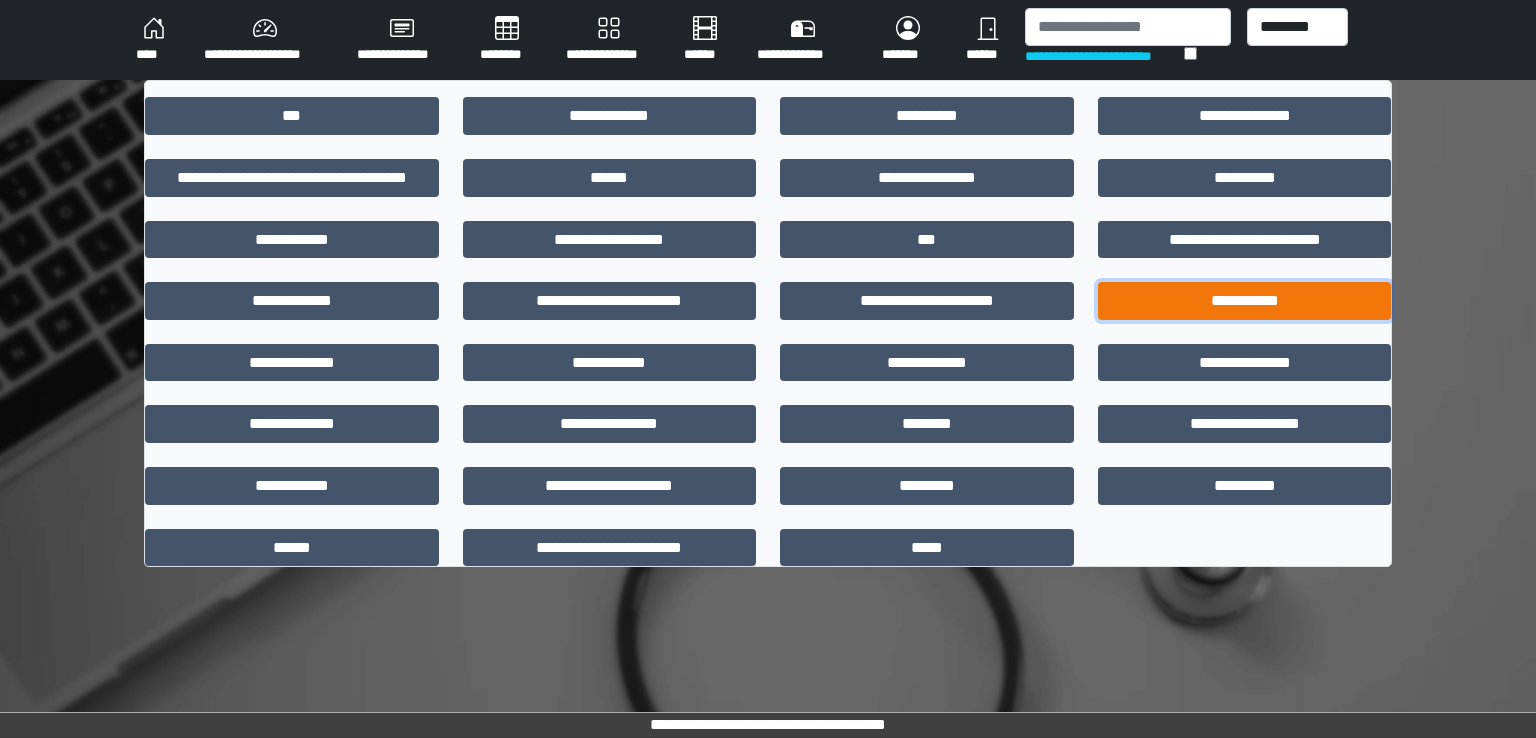 click on "**********" at bounding box center [1245, 301] 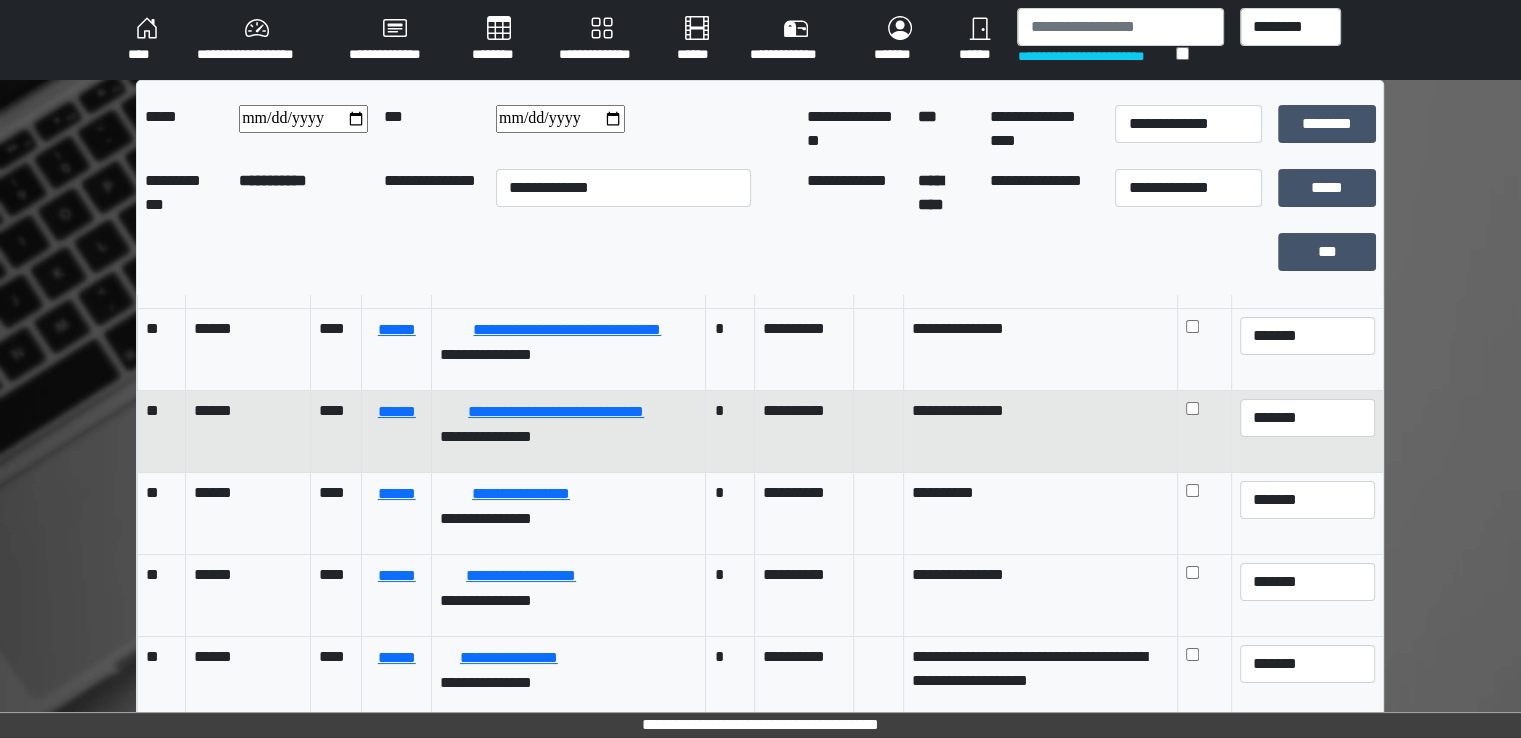 scroll, scrollTop: 404, scrollLeft: 0, axis: vertical 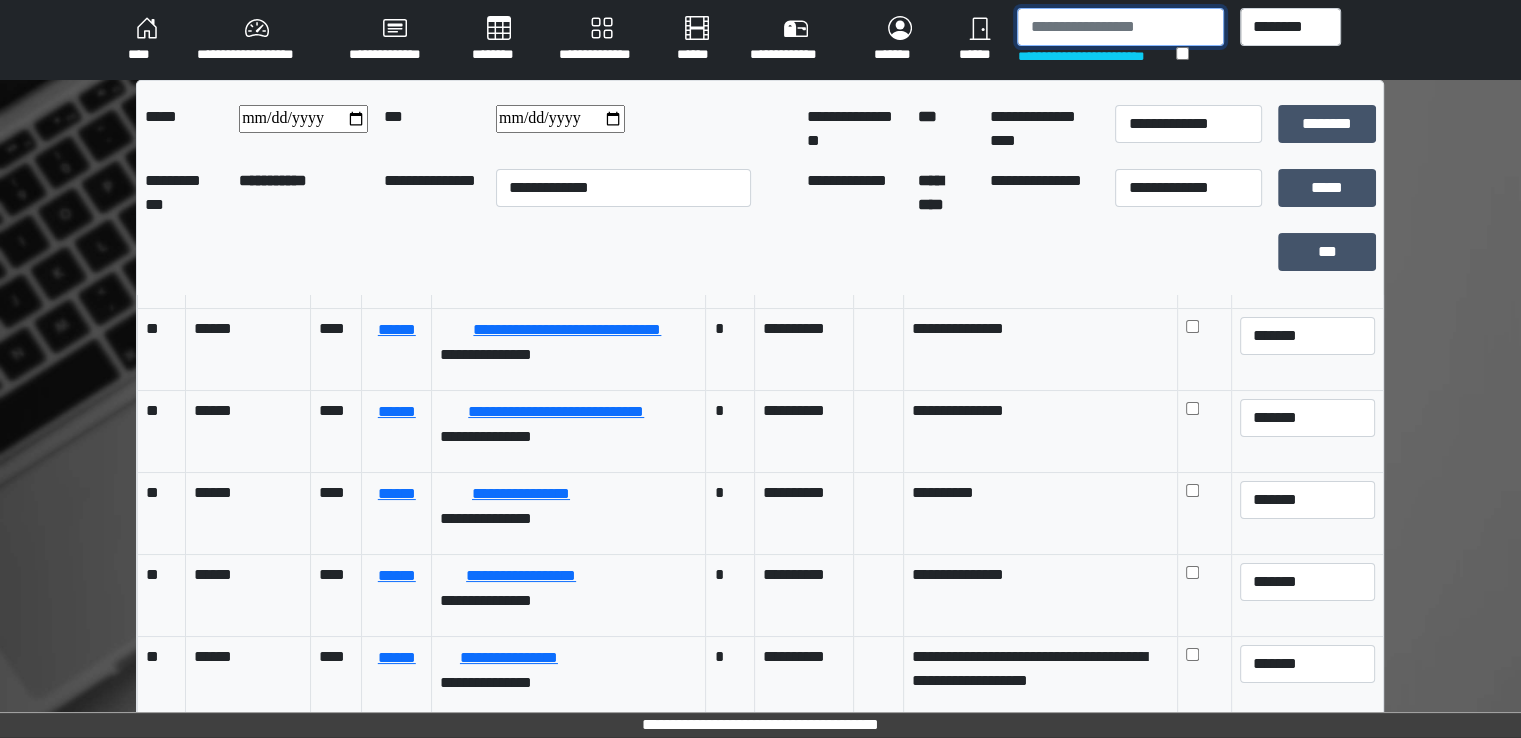 click at bounding box center (1120, 27) 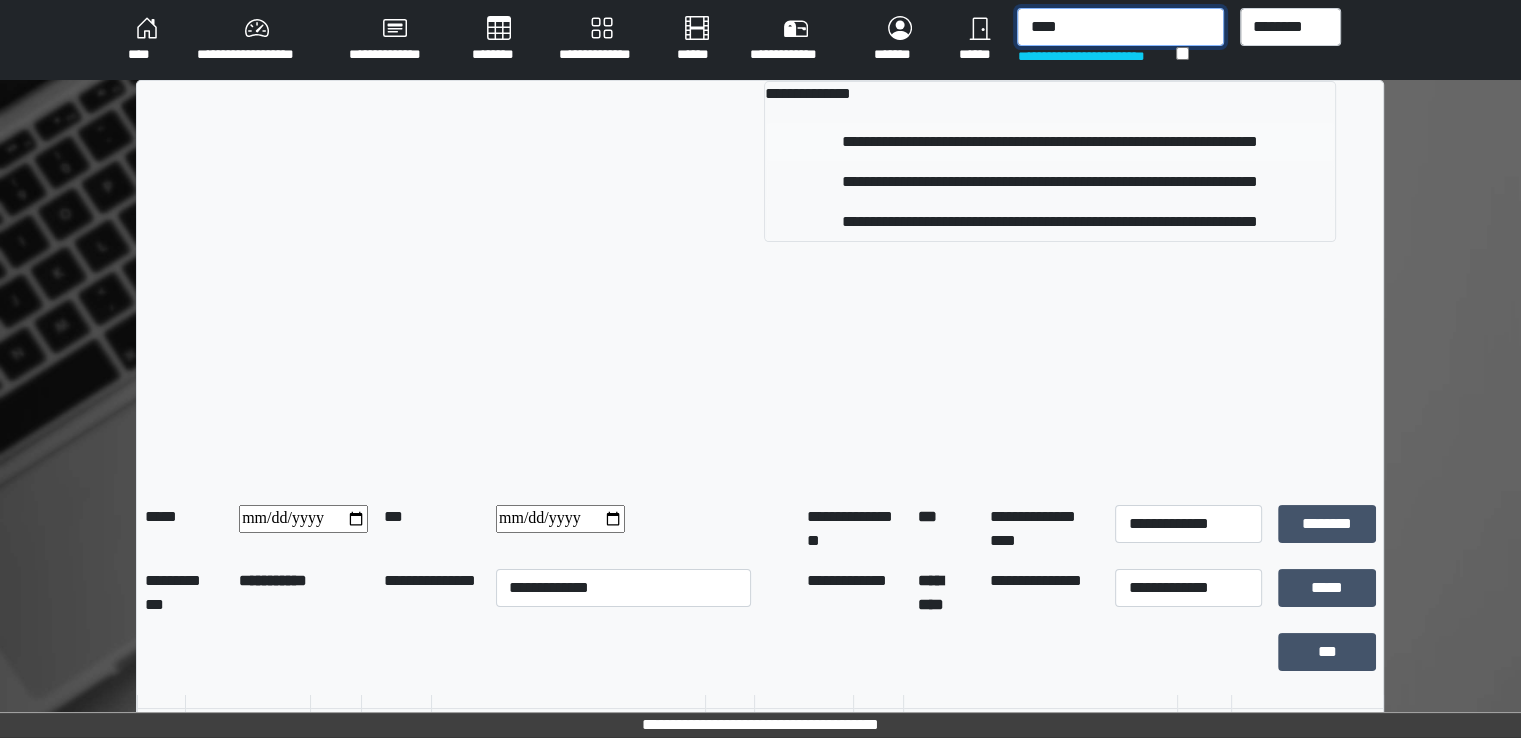 type on "****" 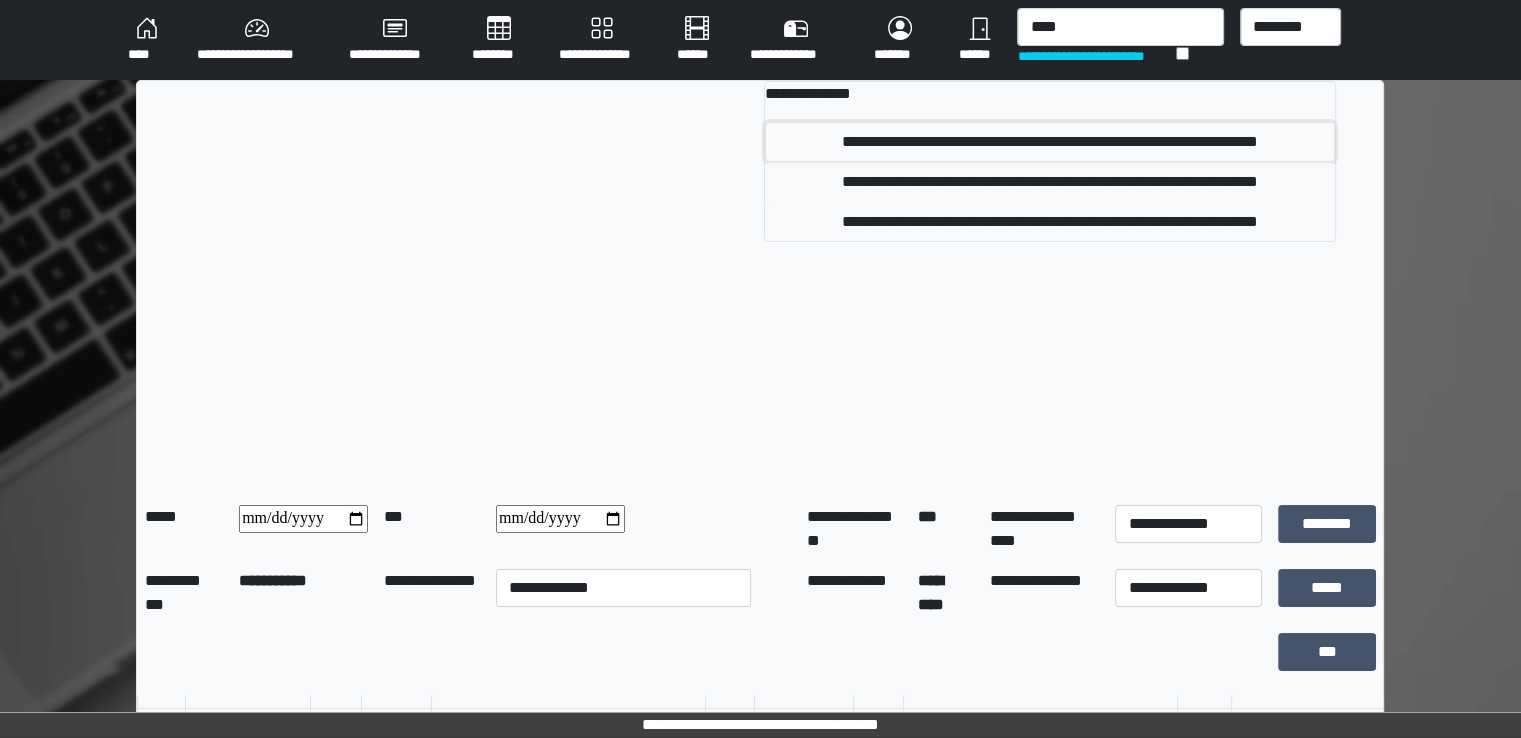 click on "**********" at bounding box center (1050, 142) 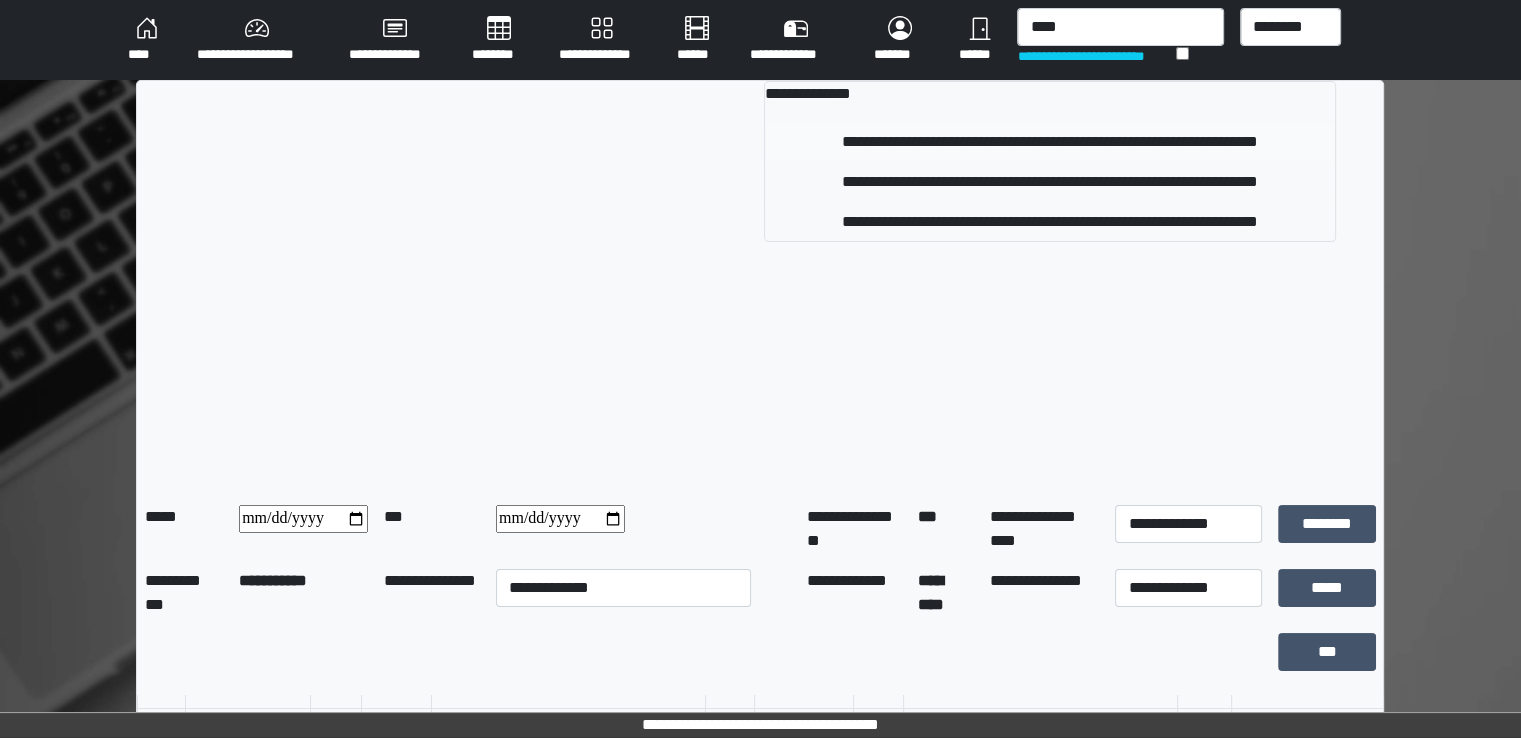 type 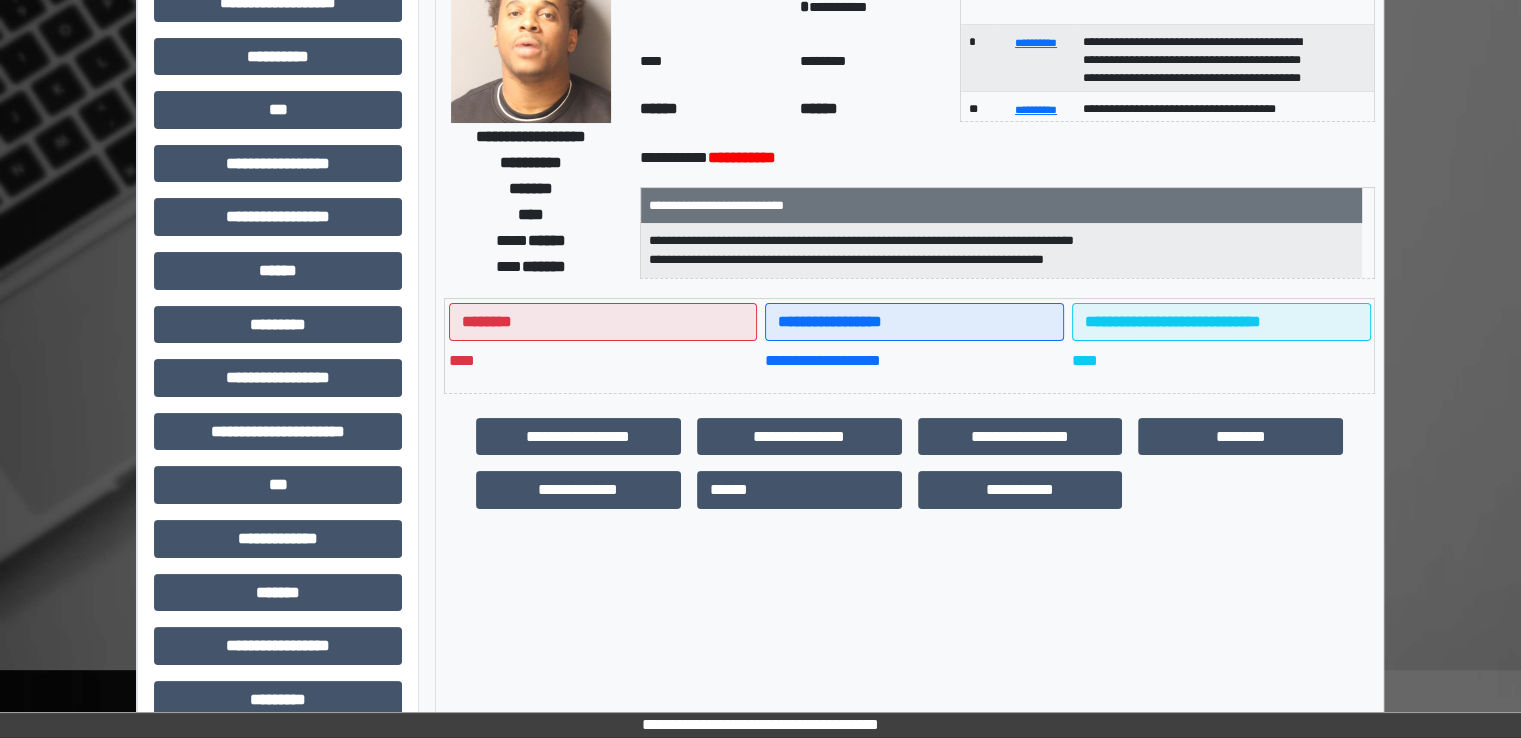 scroll, scrollTop: 428, scrollLeft: 0, axis: vertical 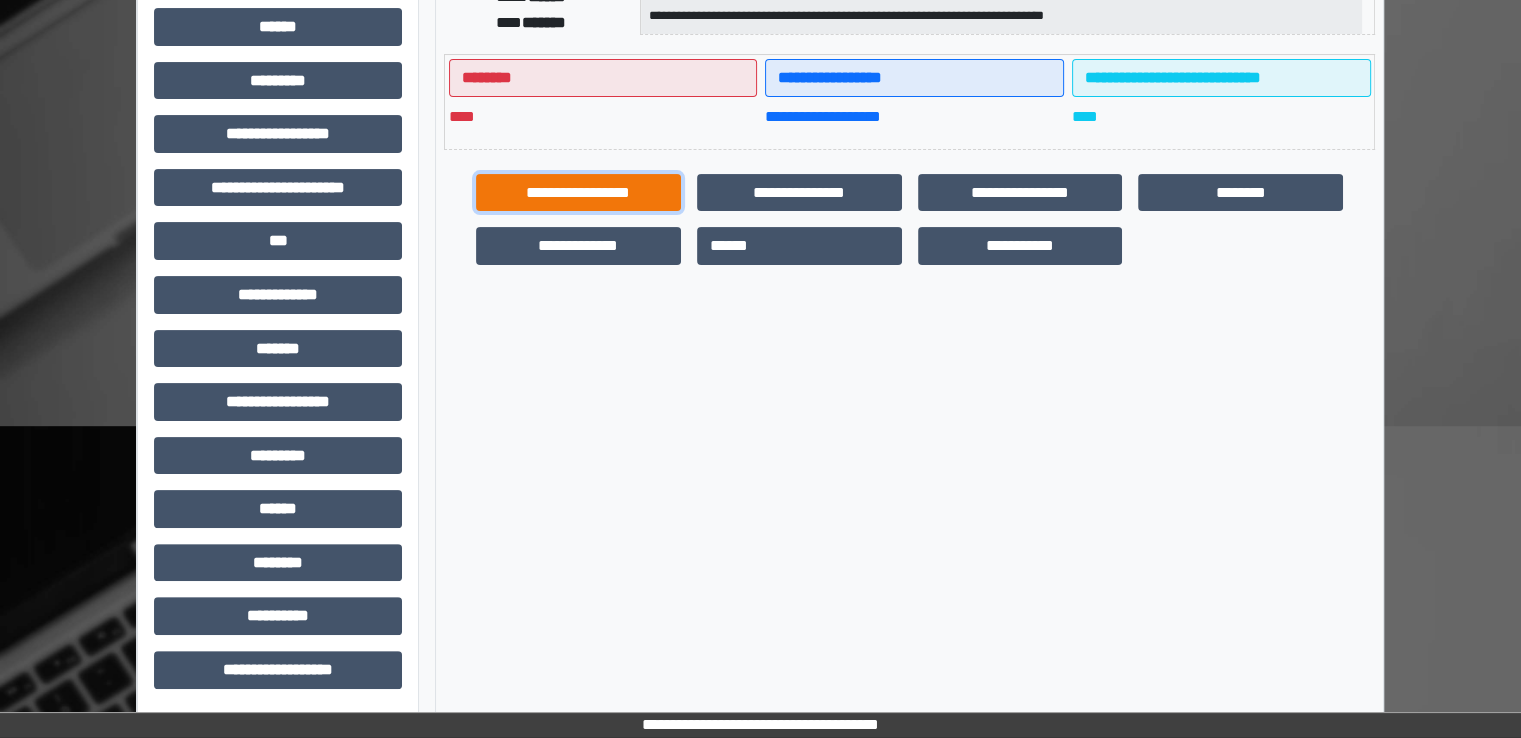click on "**********" at bounding box center [578, 193] 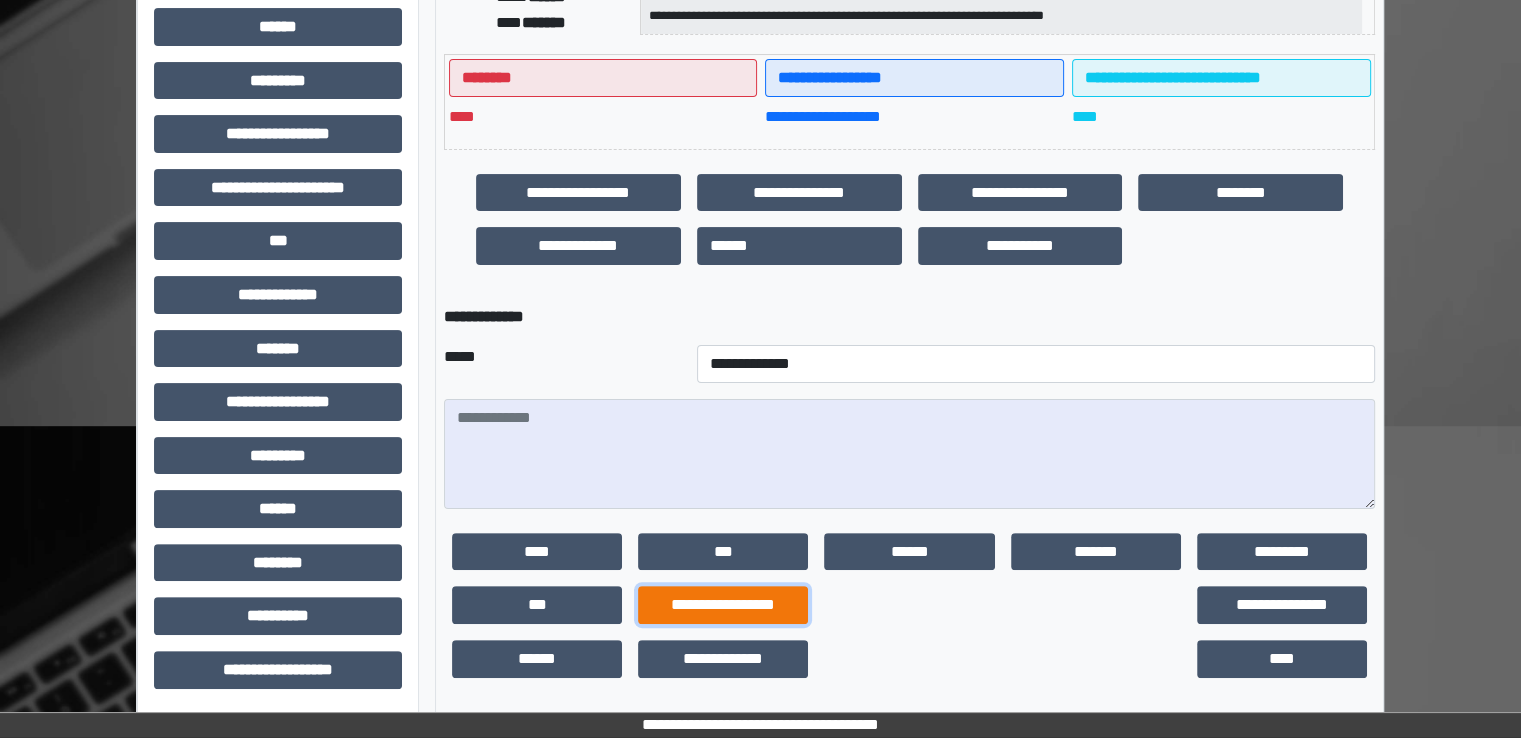 click on "**********" at bounding box center (723, 605) 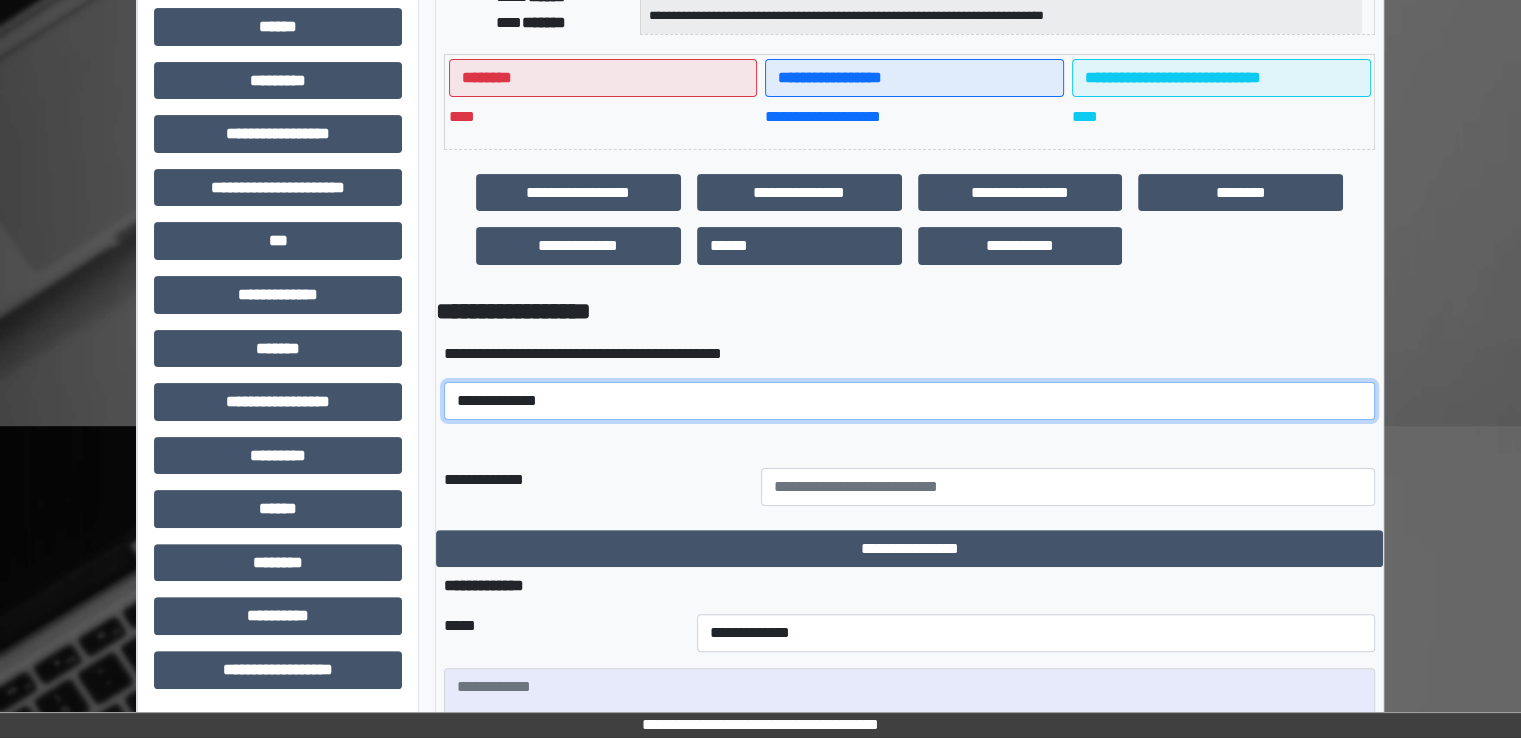 click on "**********" at bounding box center (909, 401) 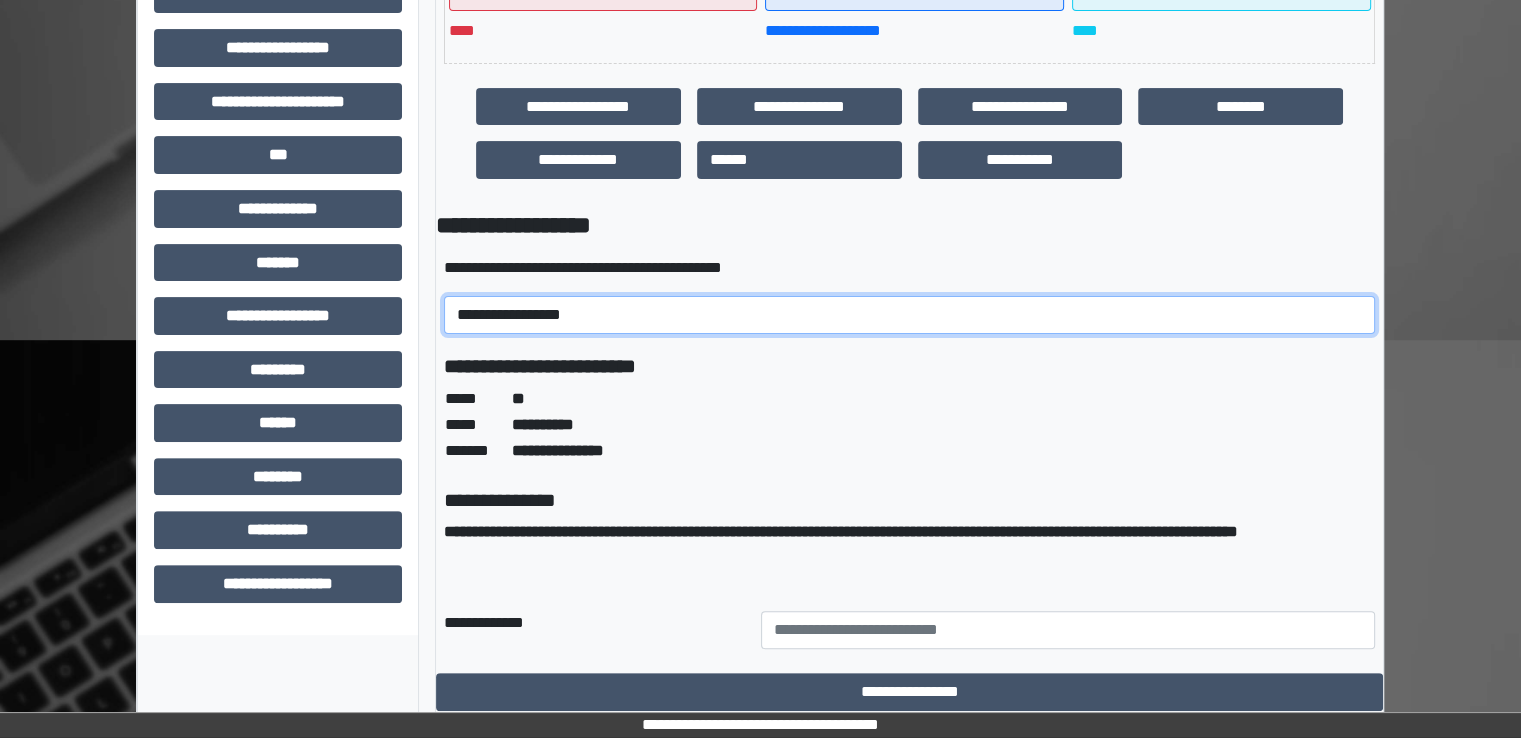 scroll, scrollTop: 628, scrollLeft: 0, axis: vertical 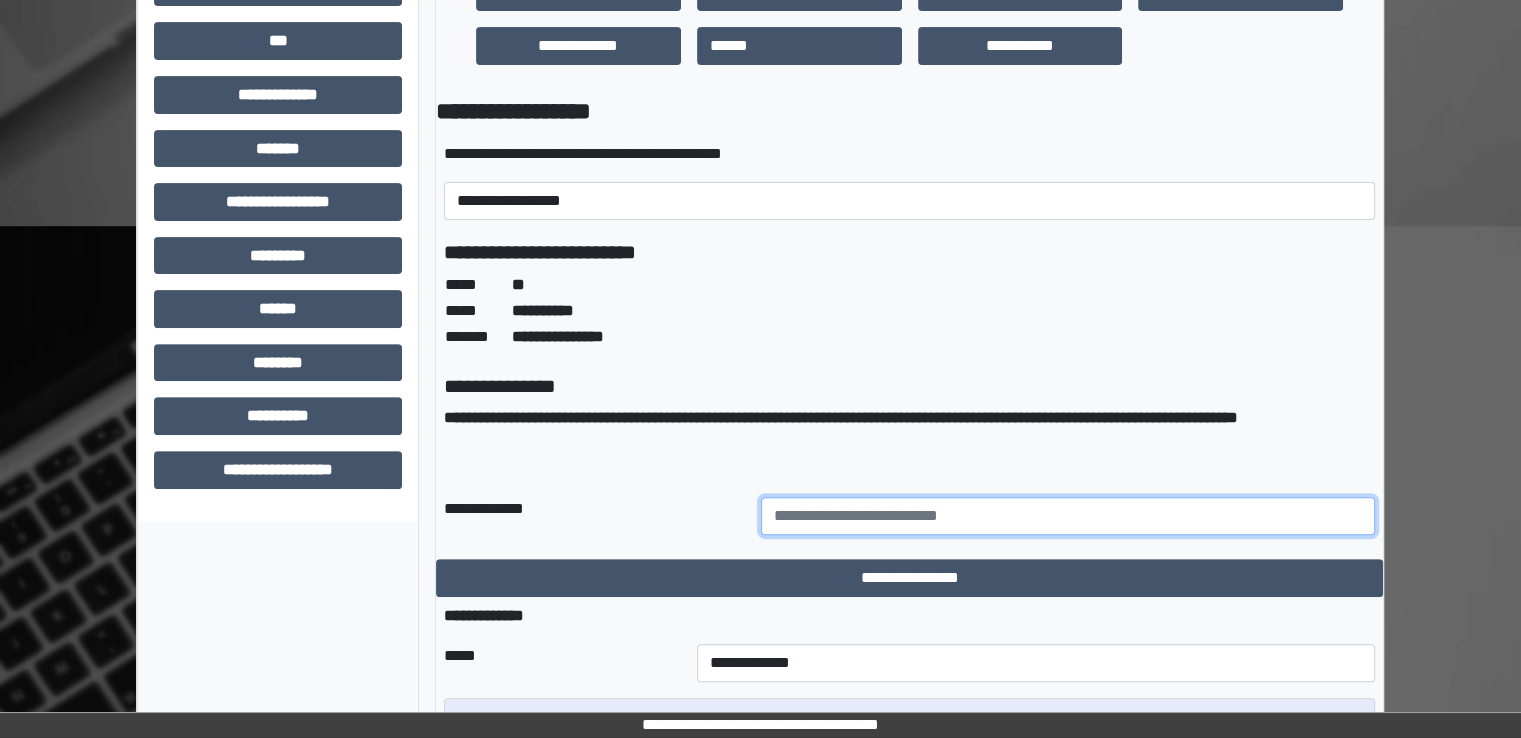 click at bounding box center [1068, 516] 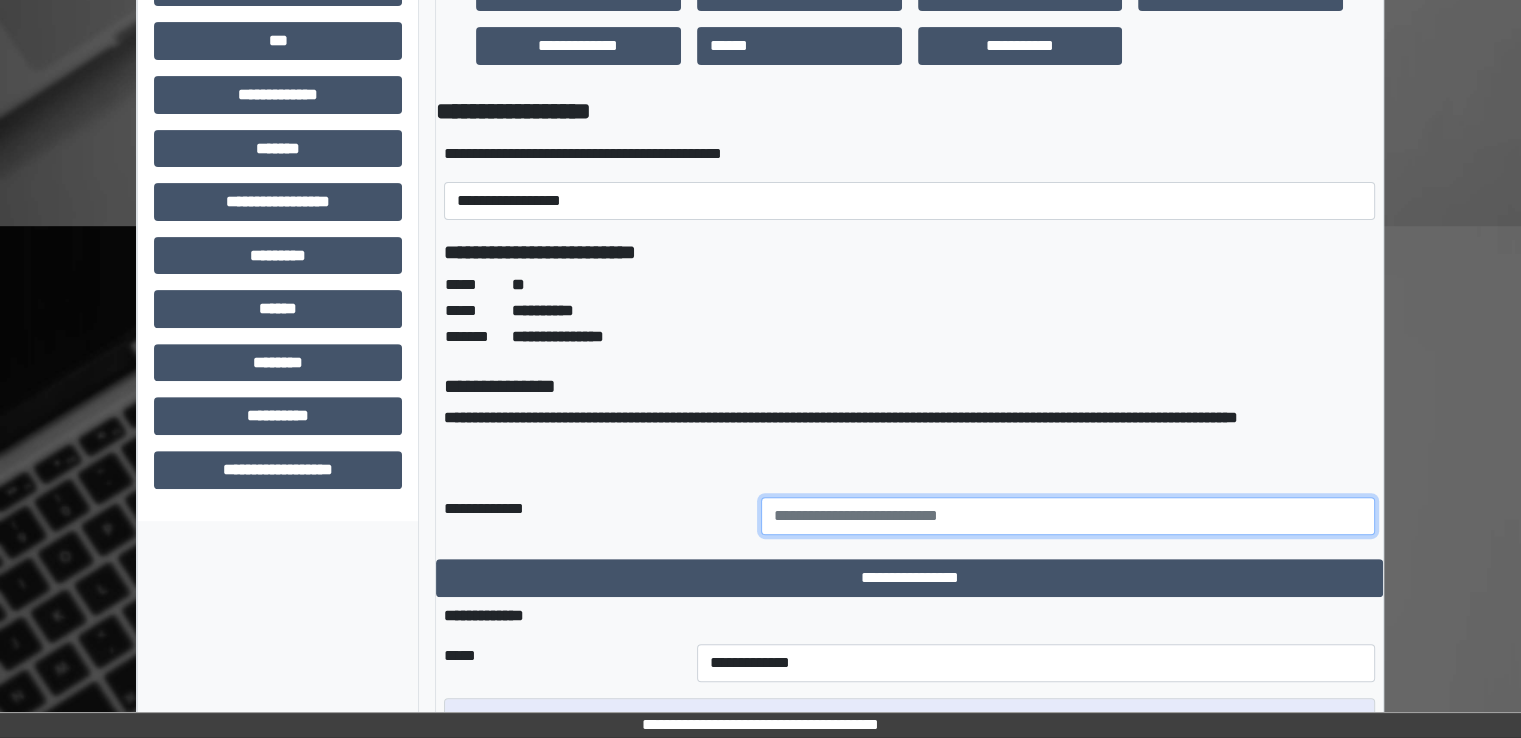 type on "**********" 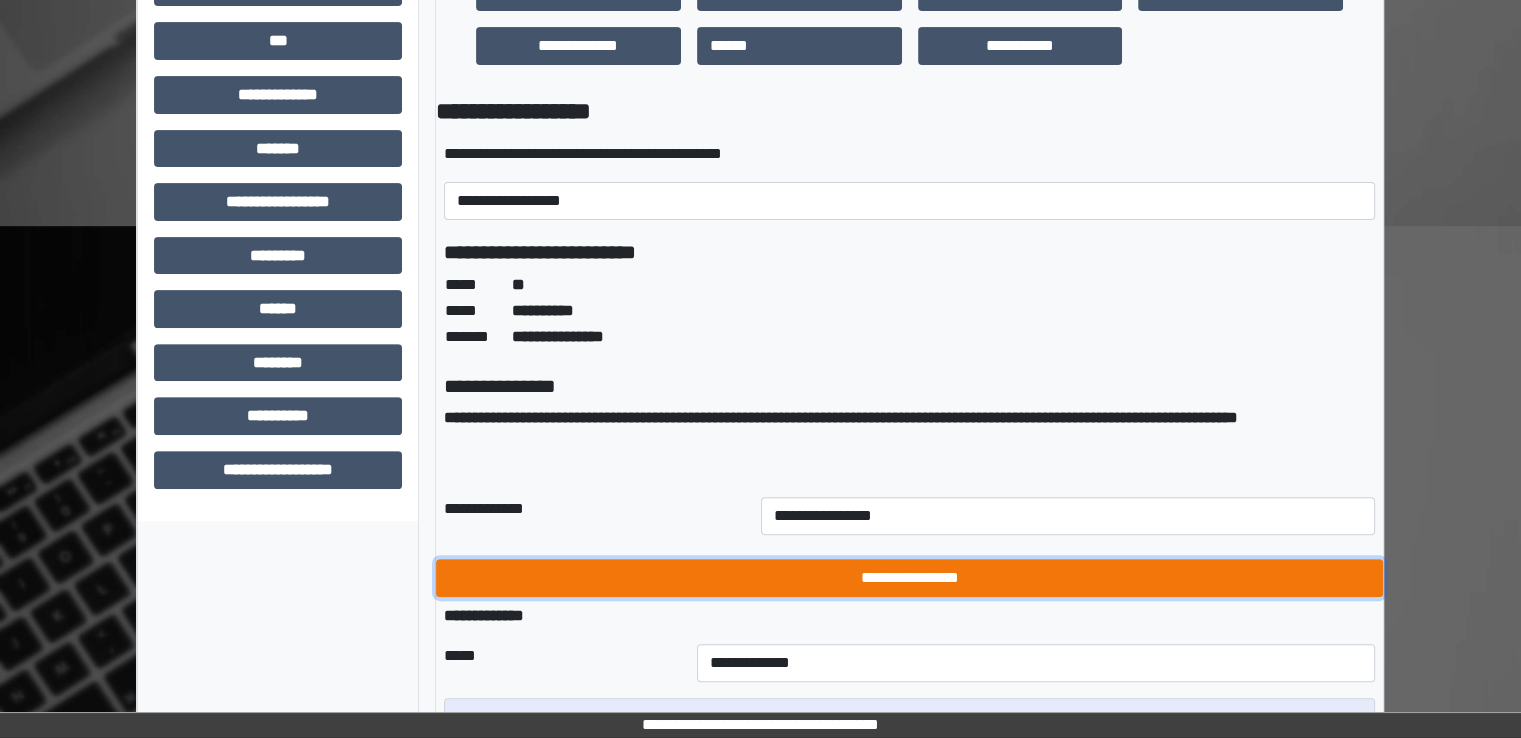 click on "**********" at bounding box center (909, 578) 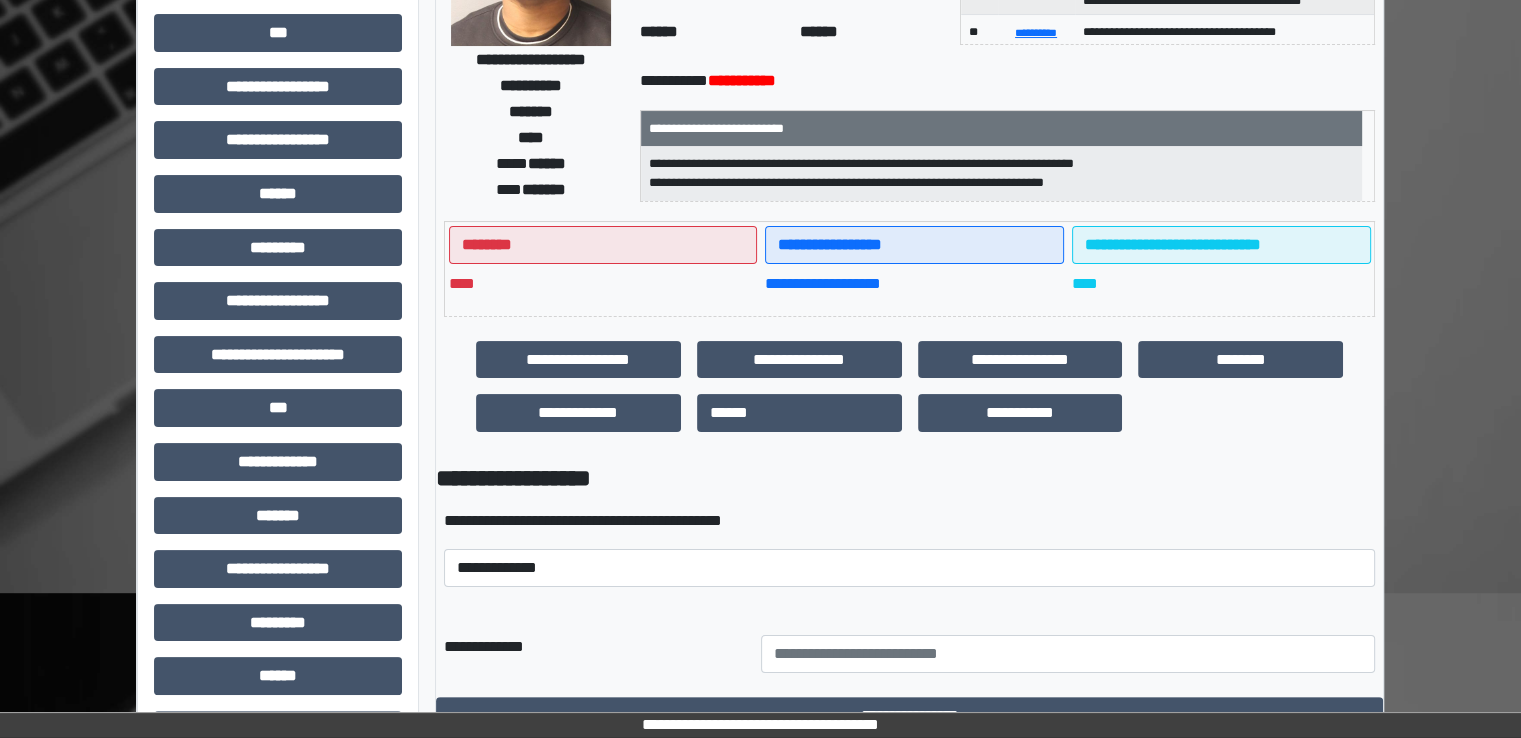 scroll, scrollTop: 0, scrollLeft: 0, axis: both 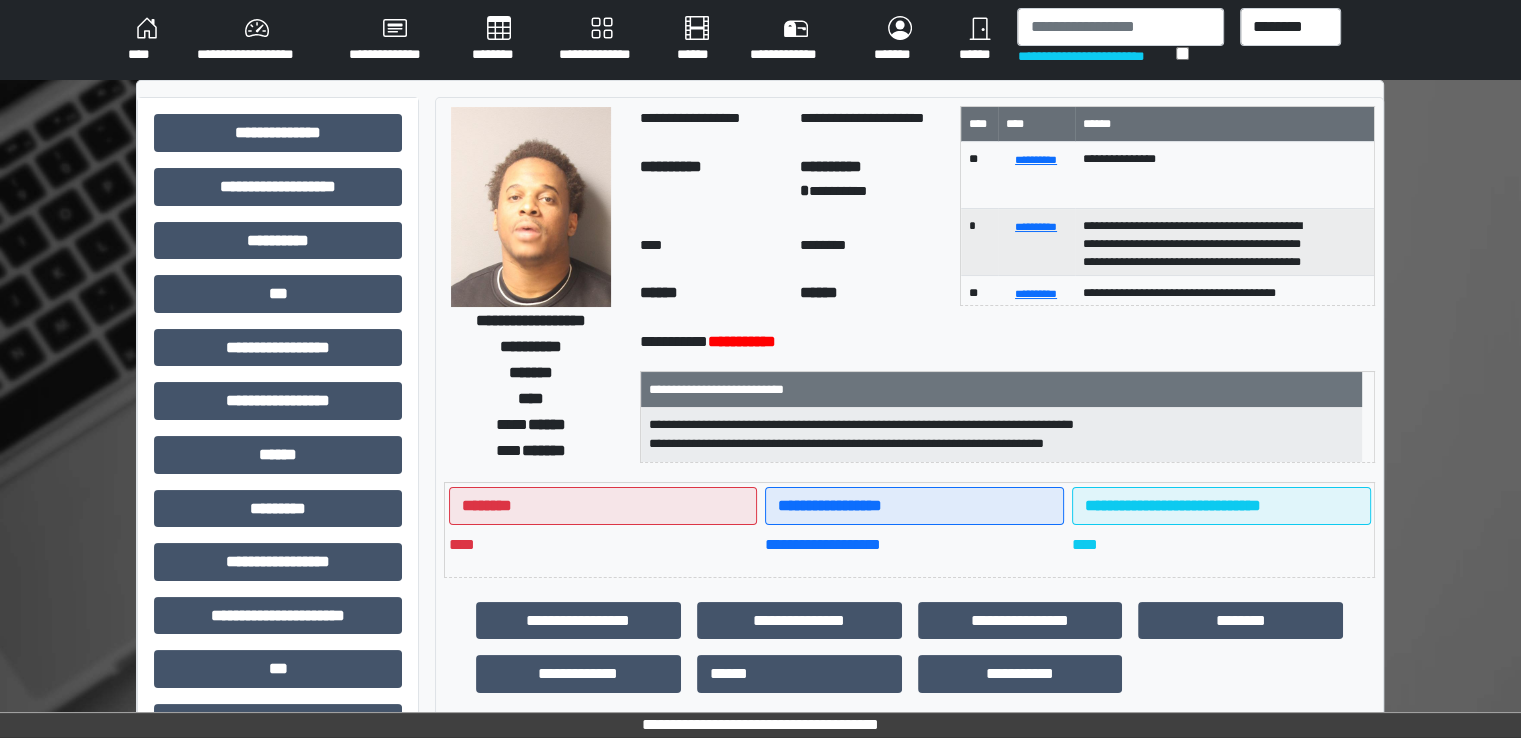 click on "********" at bounding box center [499, 40] 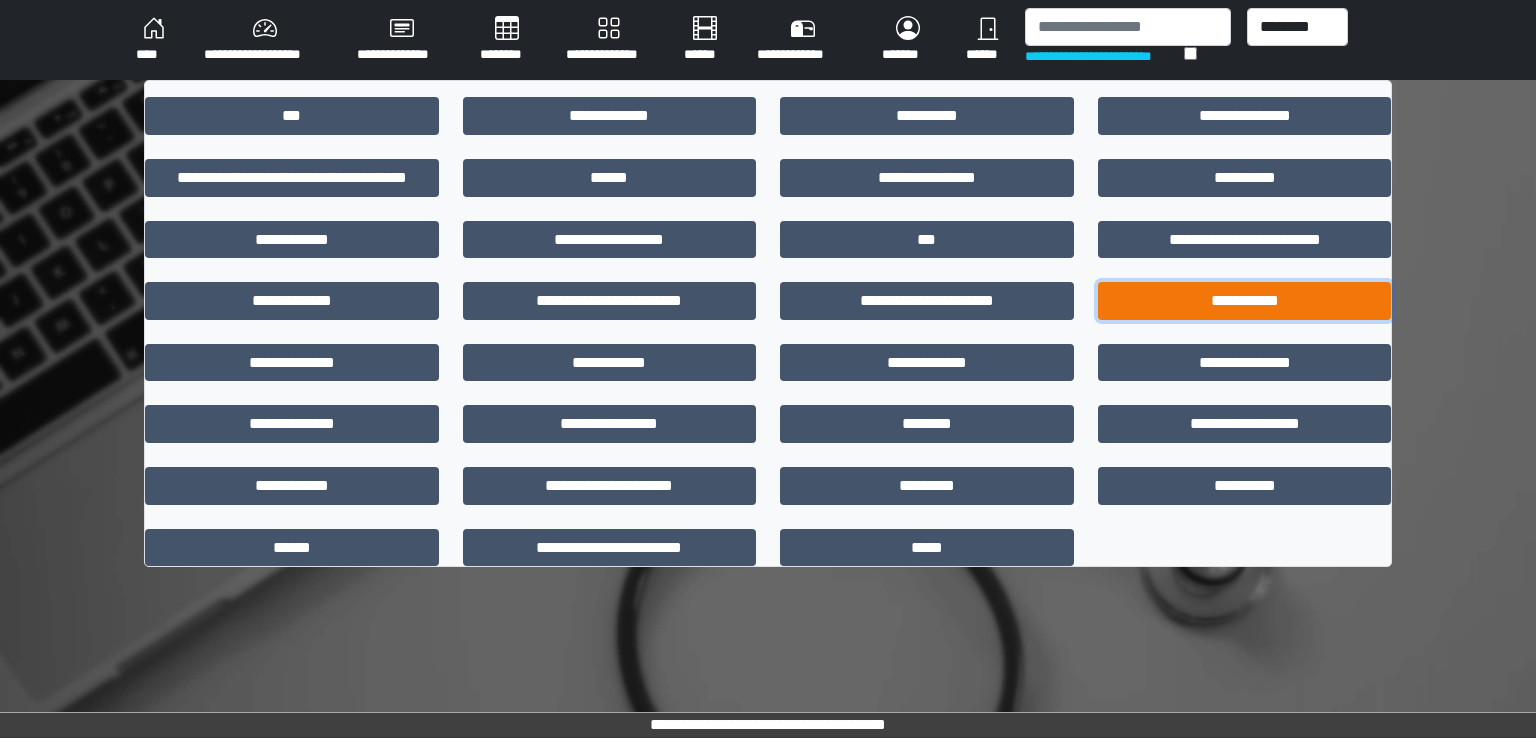 click on "**********" at bounding box center (1245, 301) 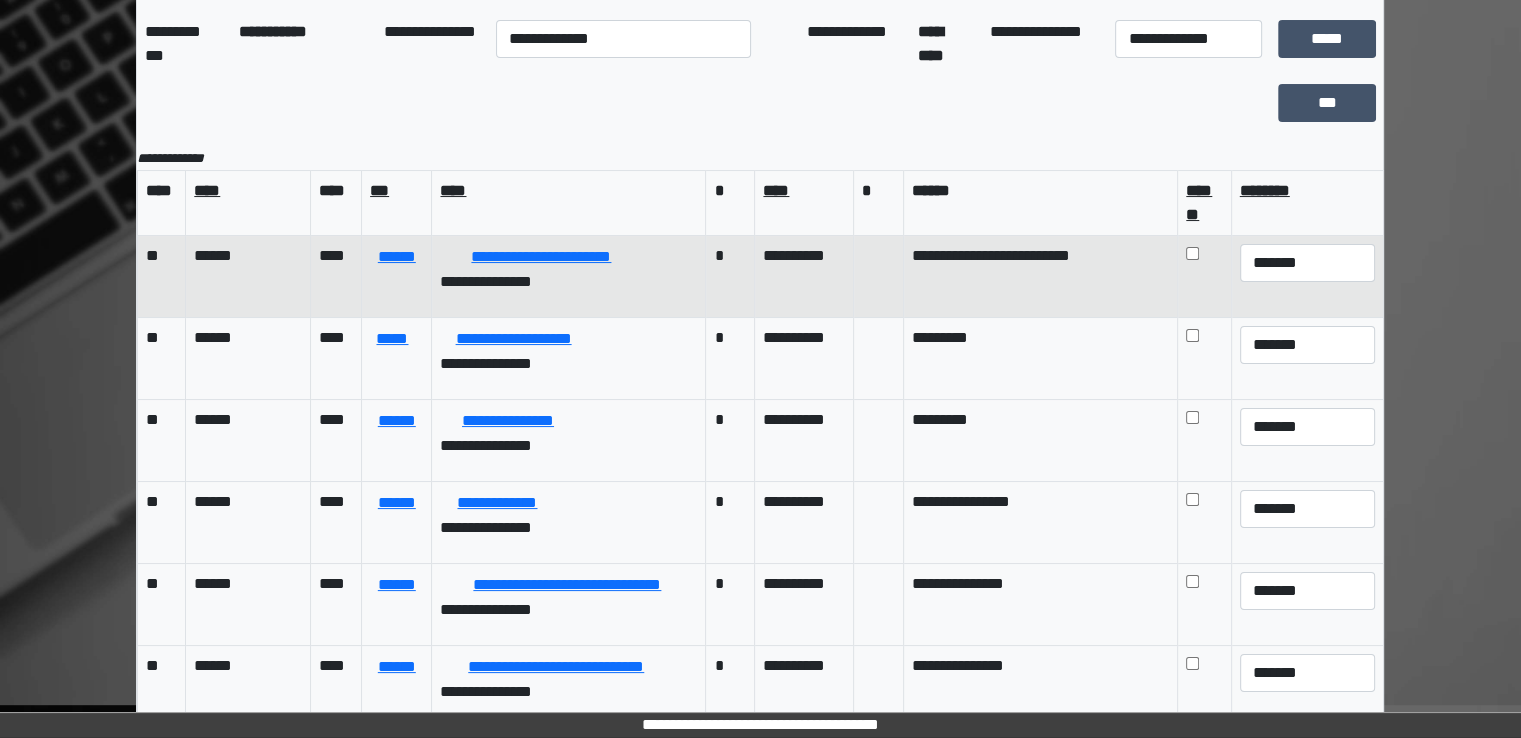 scroll, scrollTop: 174, scrollLeft: 0, axis: vertical 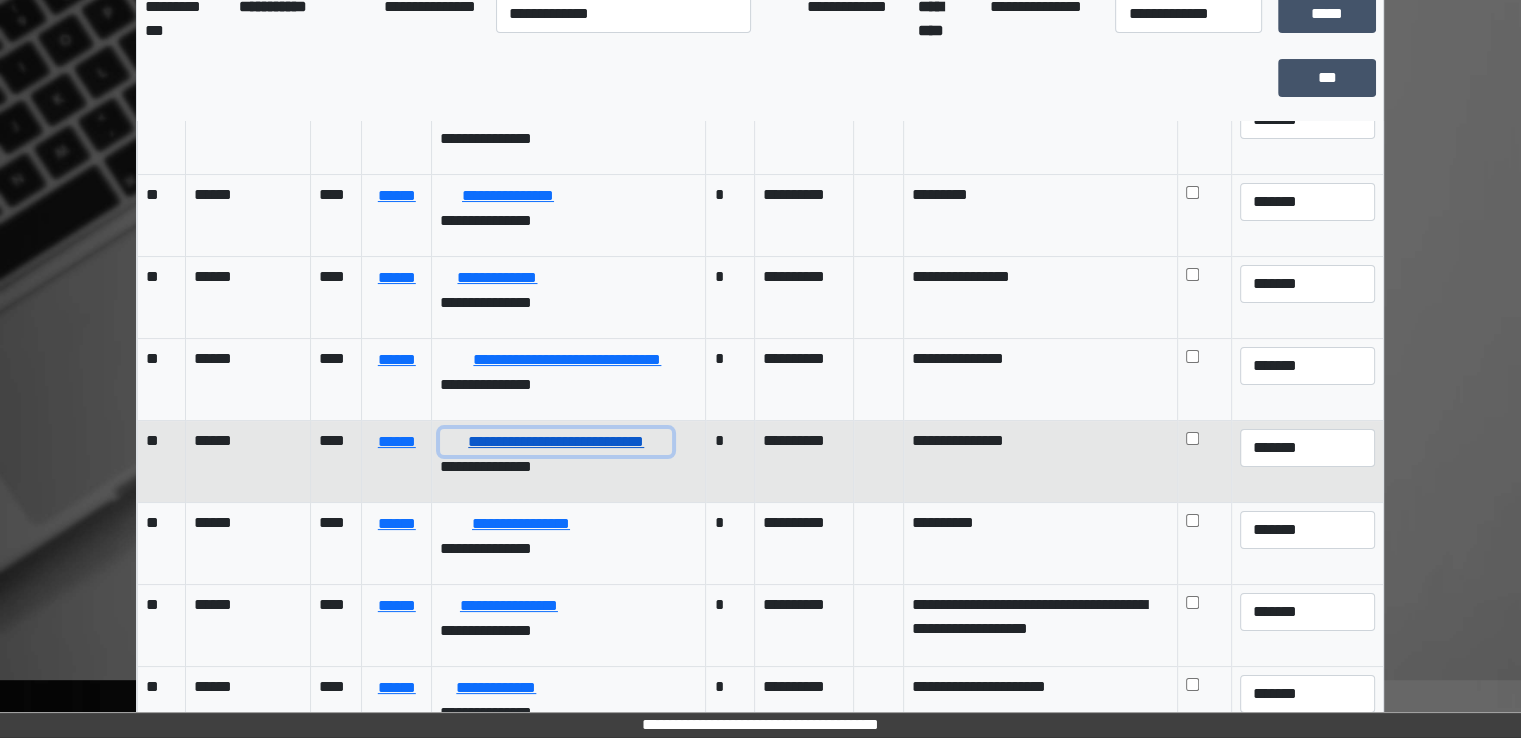 click on "**********" at bounding box center (556, 442) 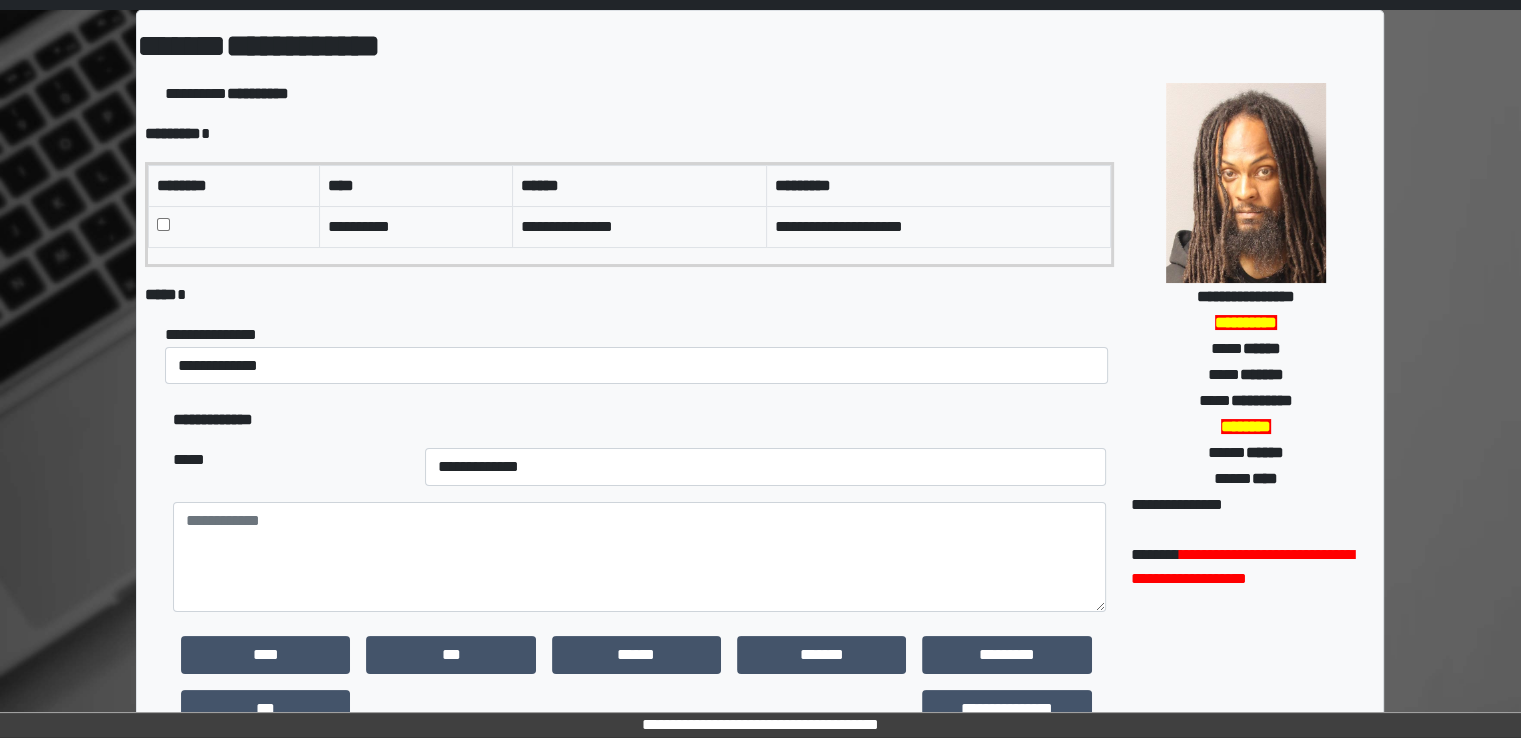 scroll, scrollTop: 0, scrollLeft: 0, axis: both 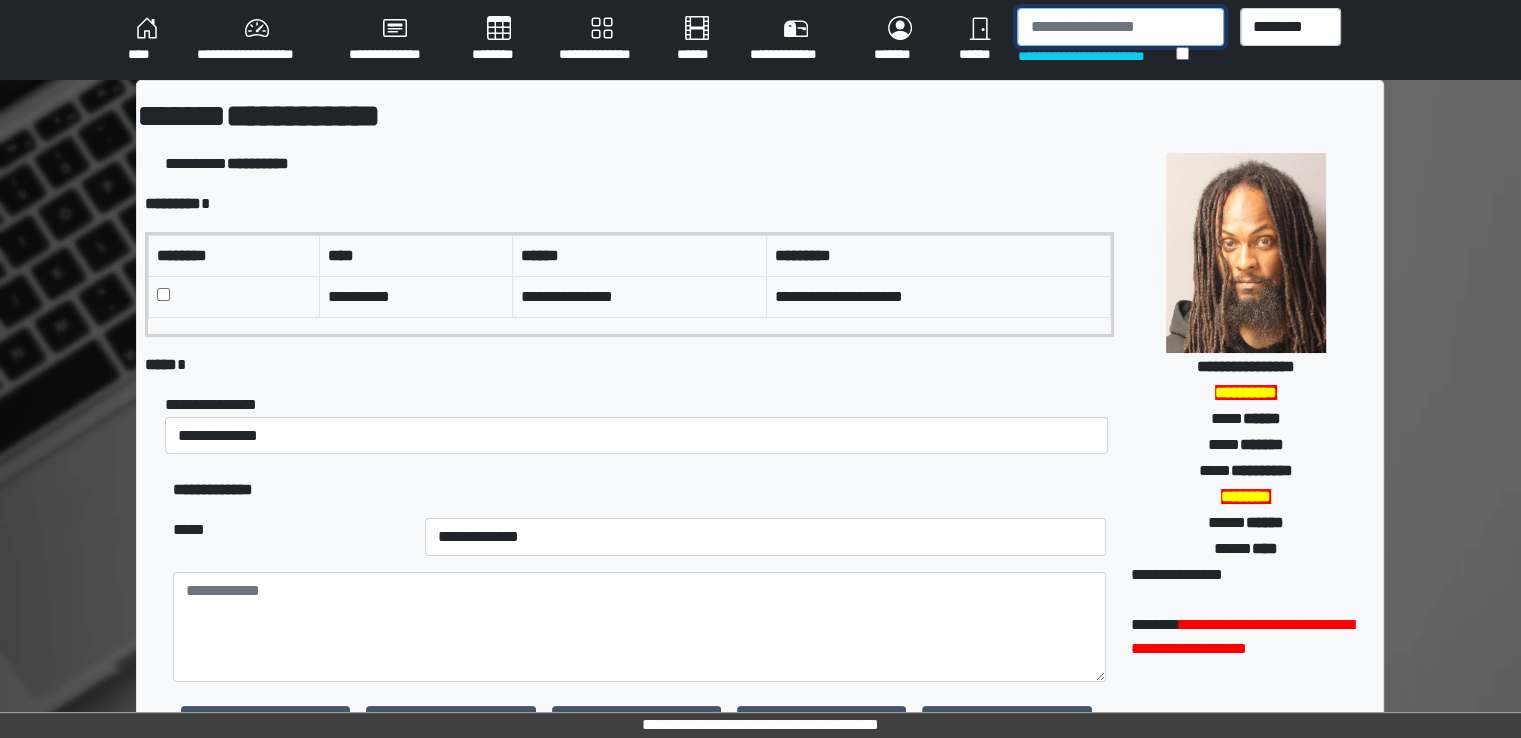 click at bounding box center [1120, 27] 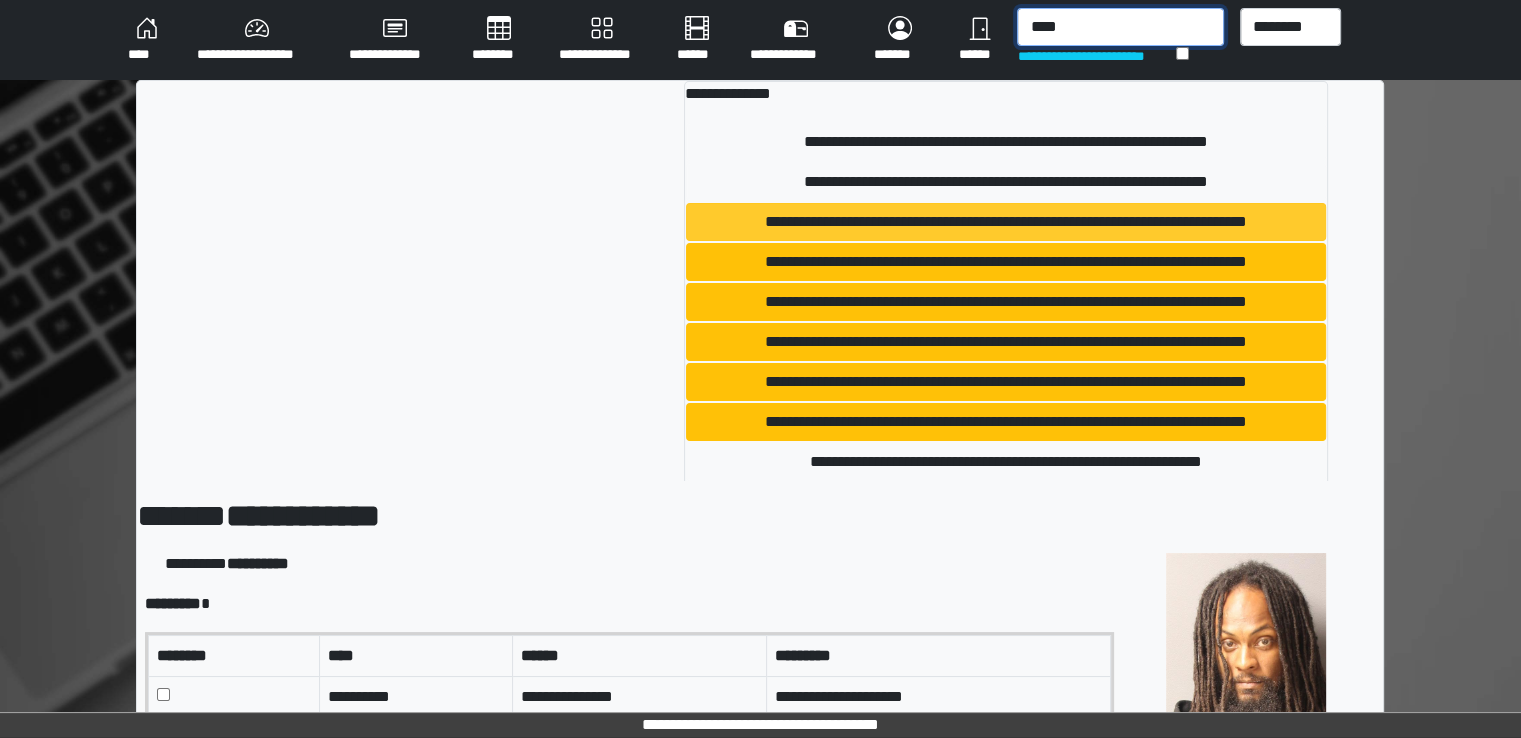 type on "****" 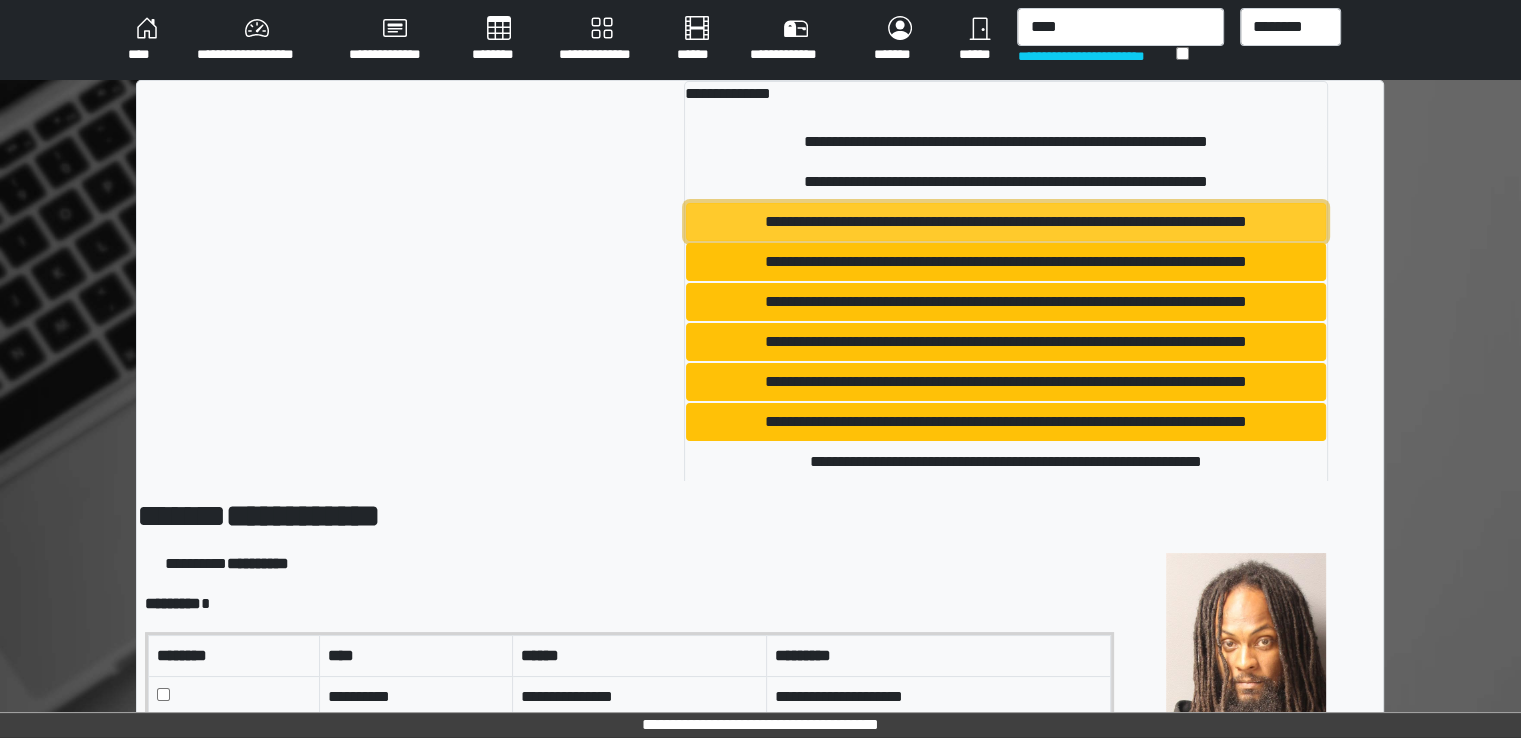 click on "**********" at bounding box center [1006, 222] 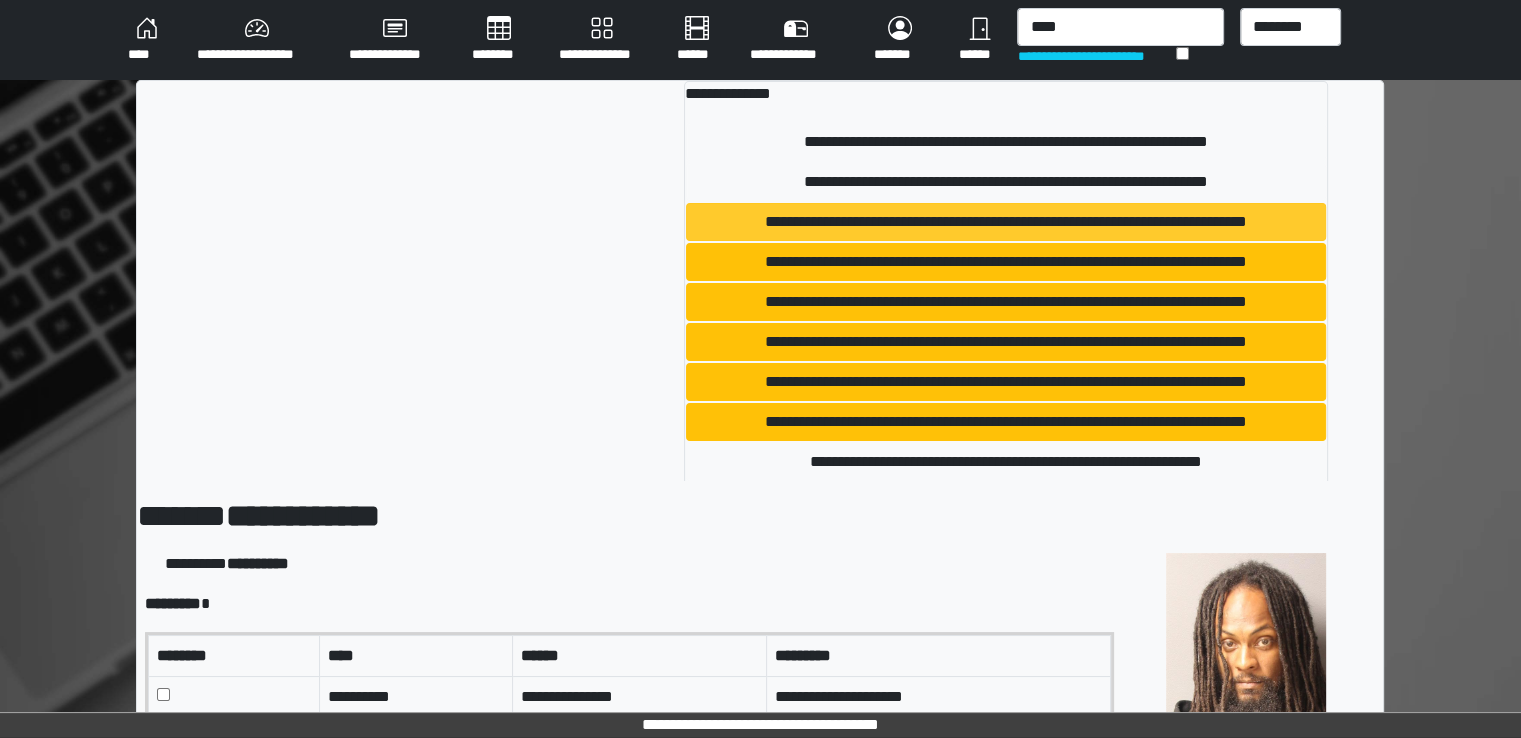 type 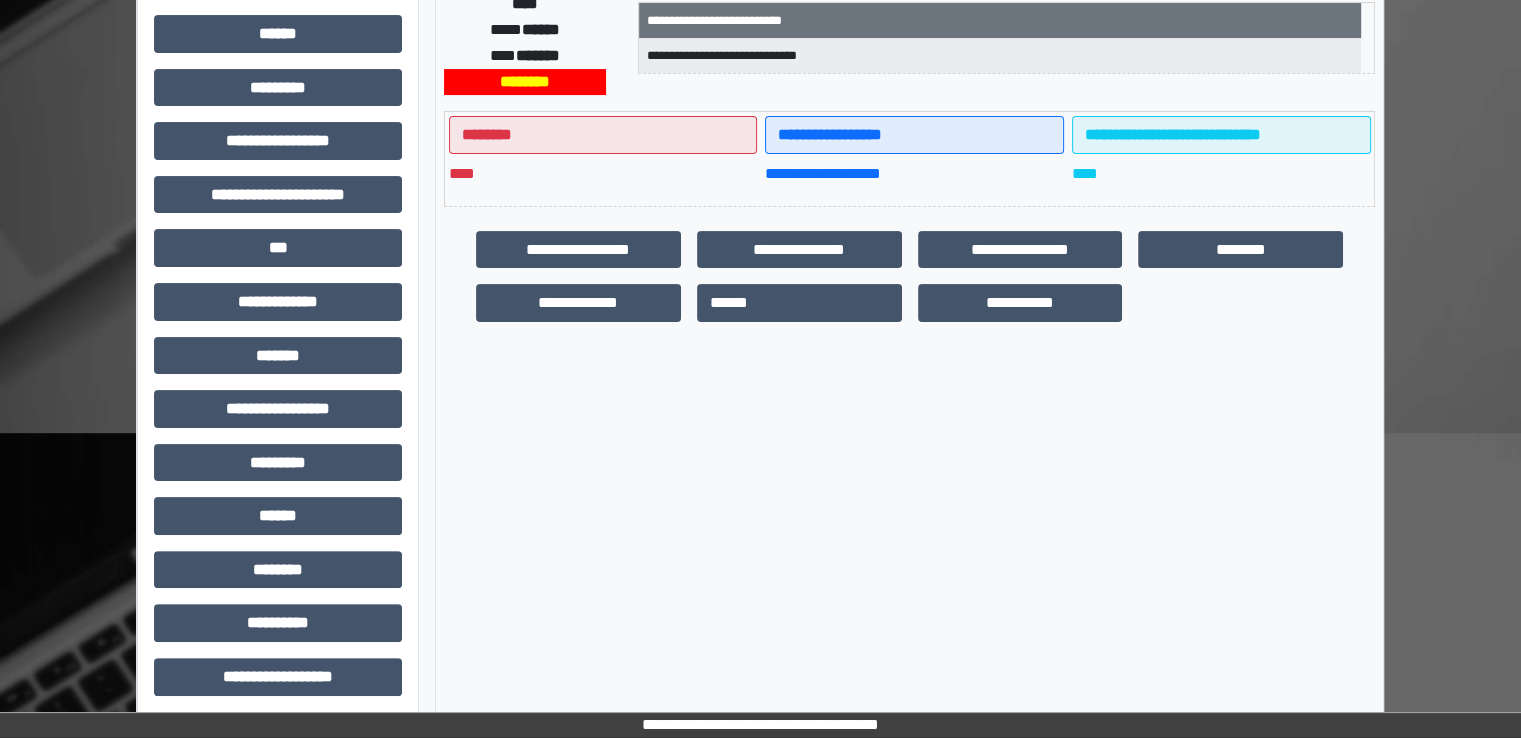 scroll, scrollTop: 428, scrollLeft: 0, axis: vertical 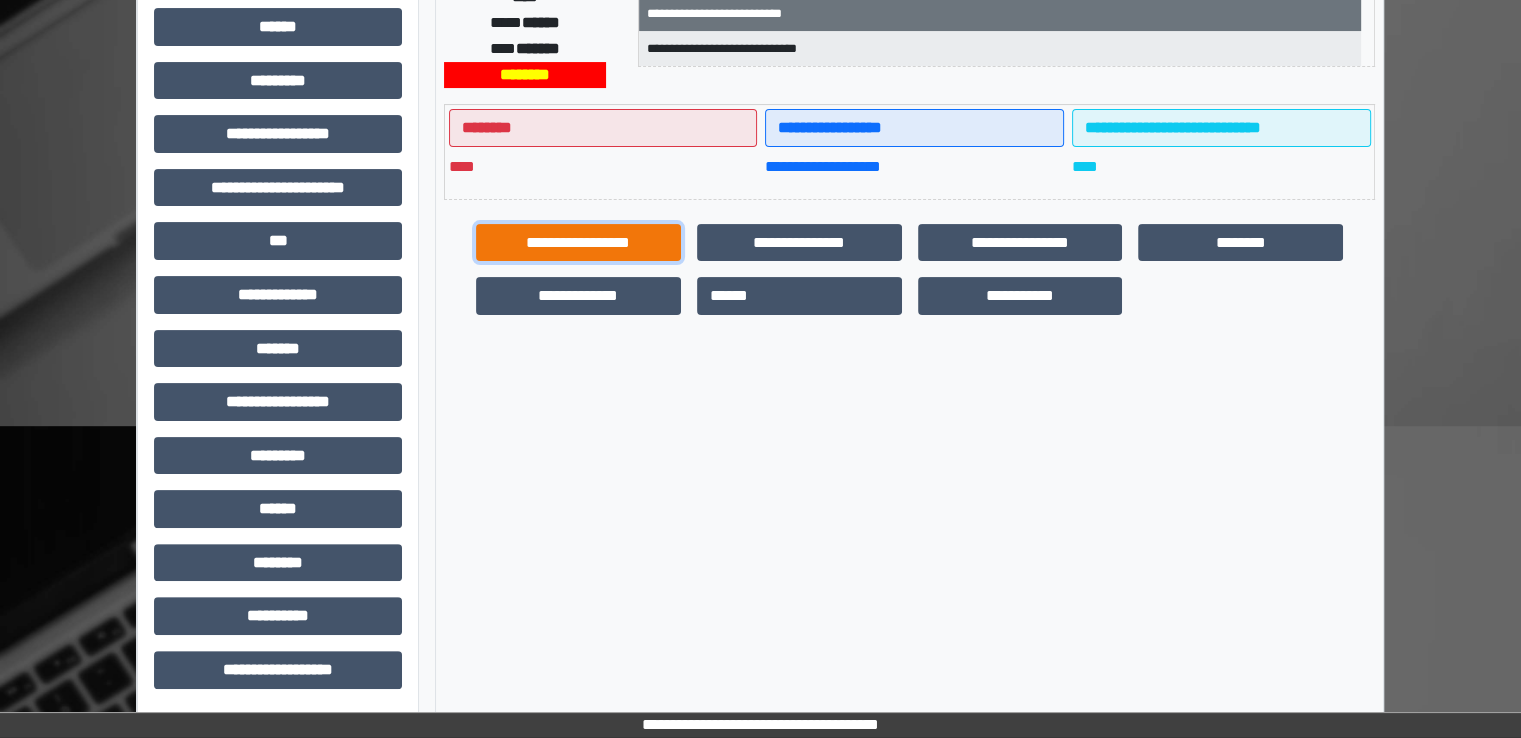click on "**********" at bounding box center (578, 243) 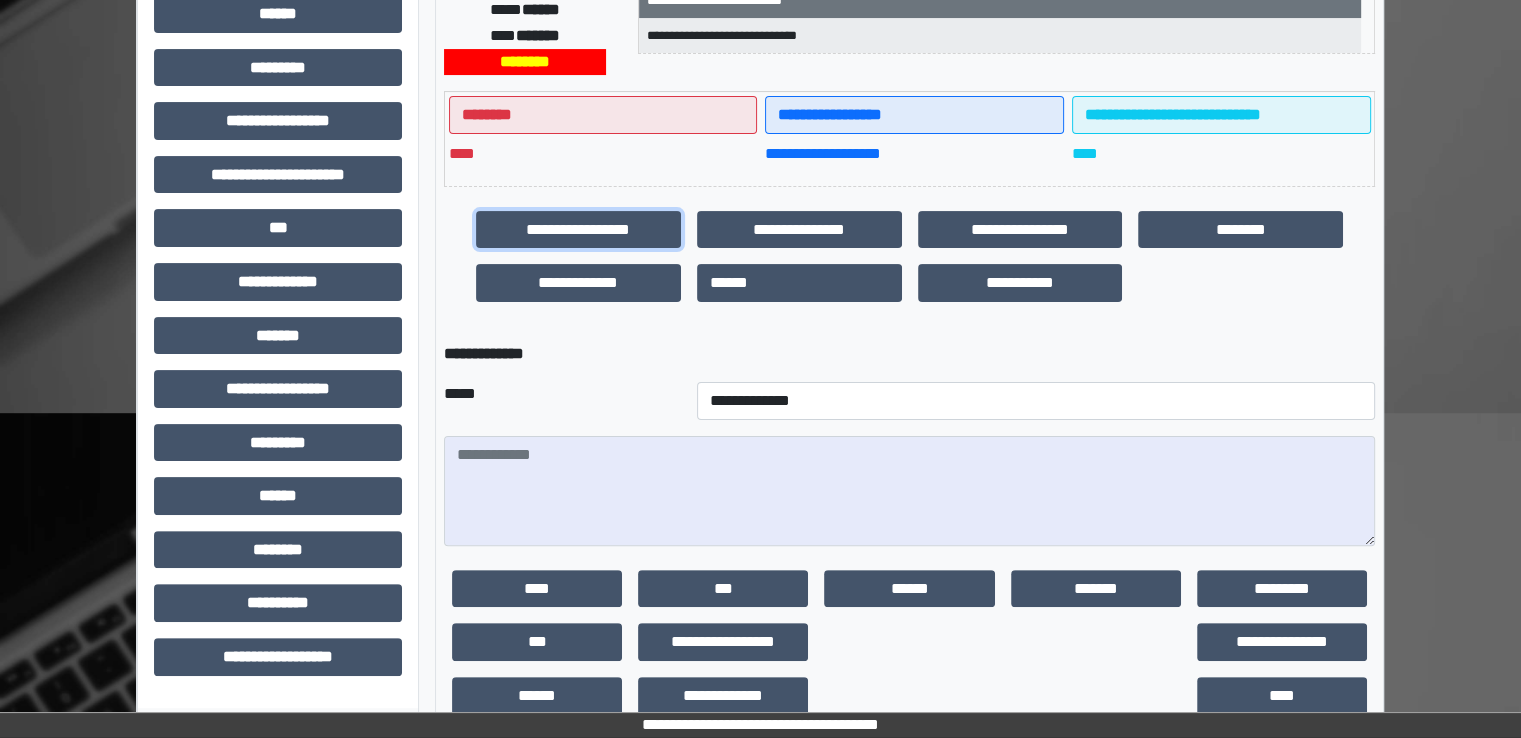 scroll, scrollTop: 482, scrollLeft: 0, axis: vertical 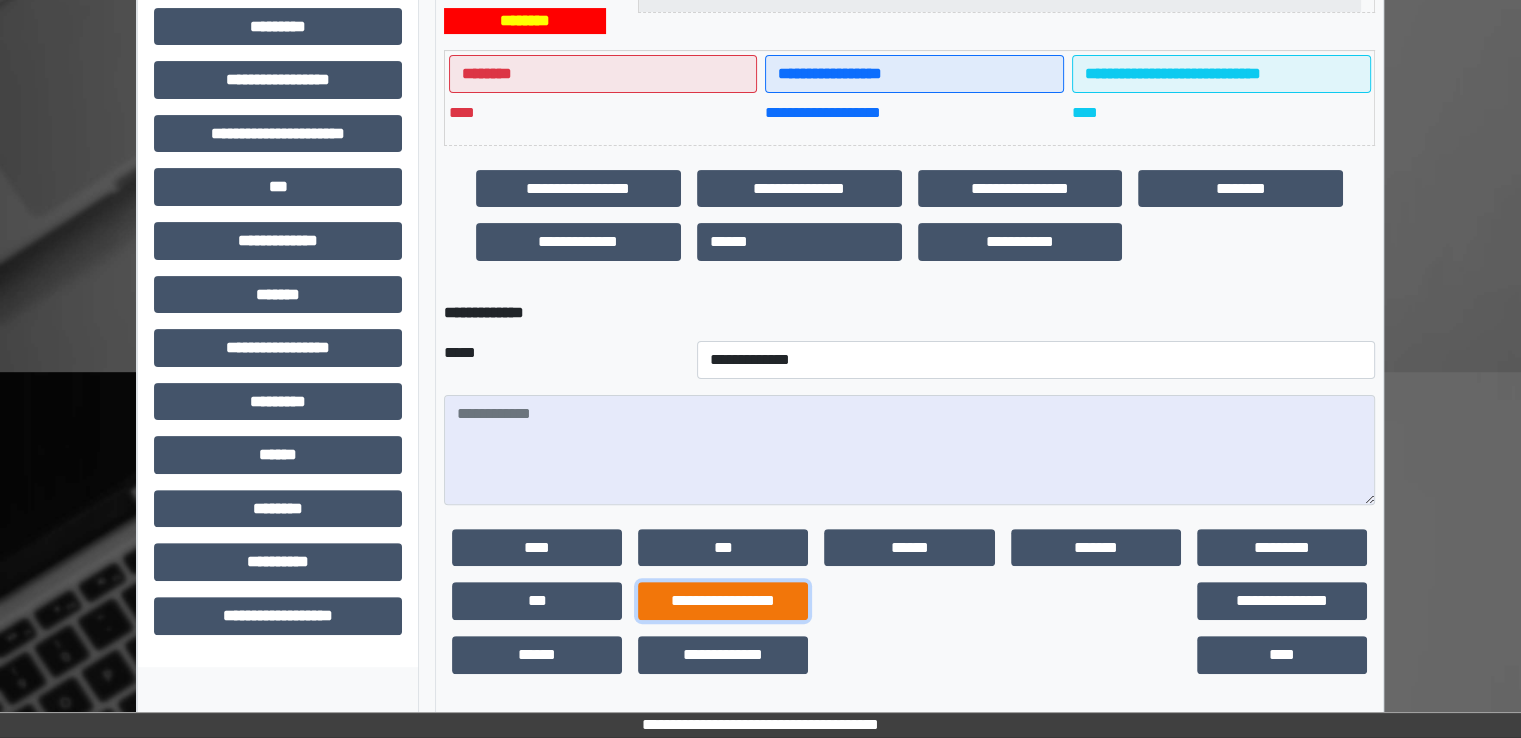 click on "**********" at bounding box center [723, 601] 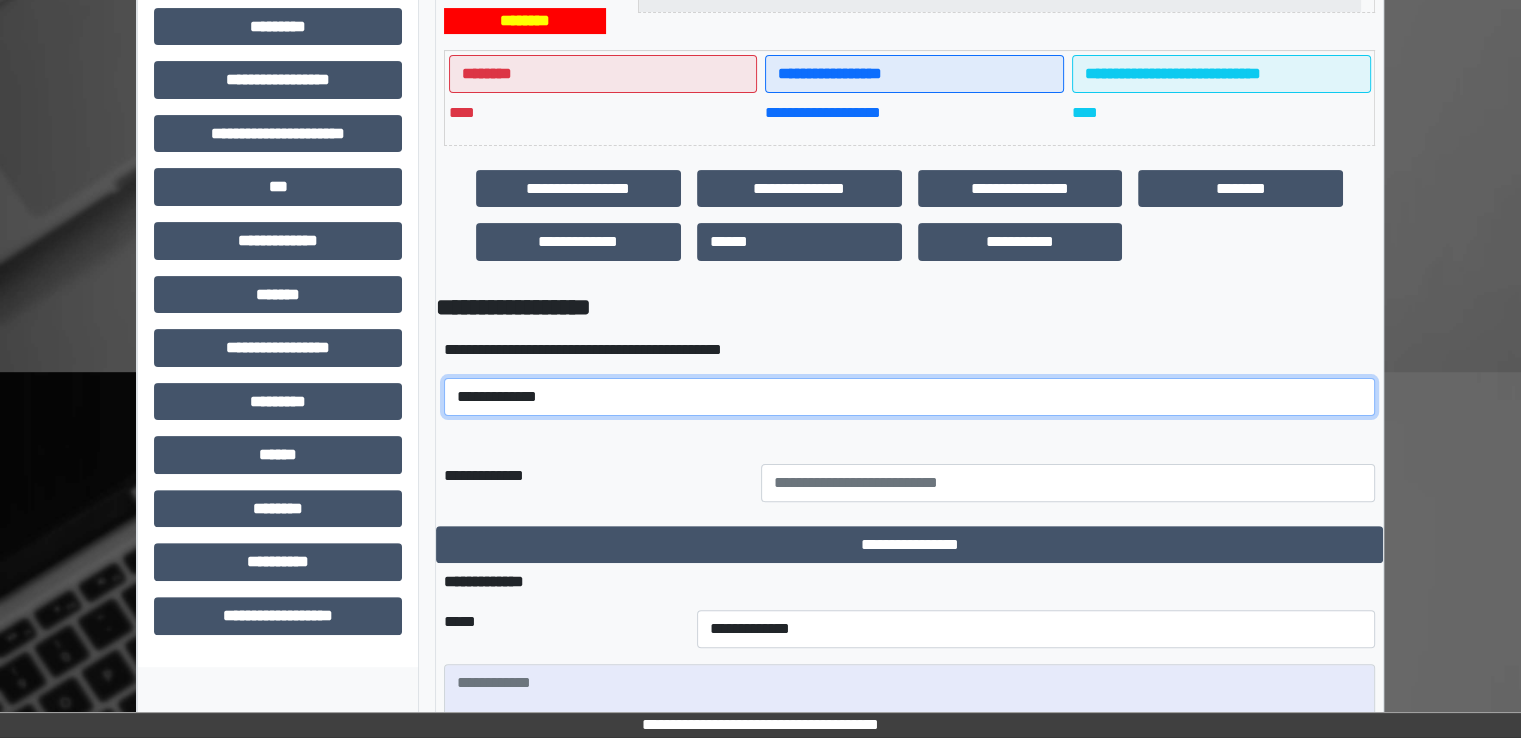 click on "**********" at bounding box center [909, 397] 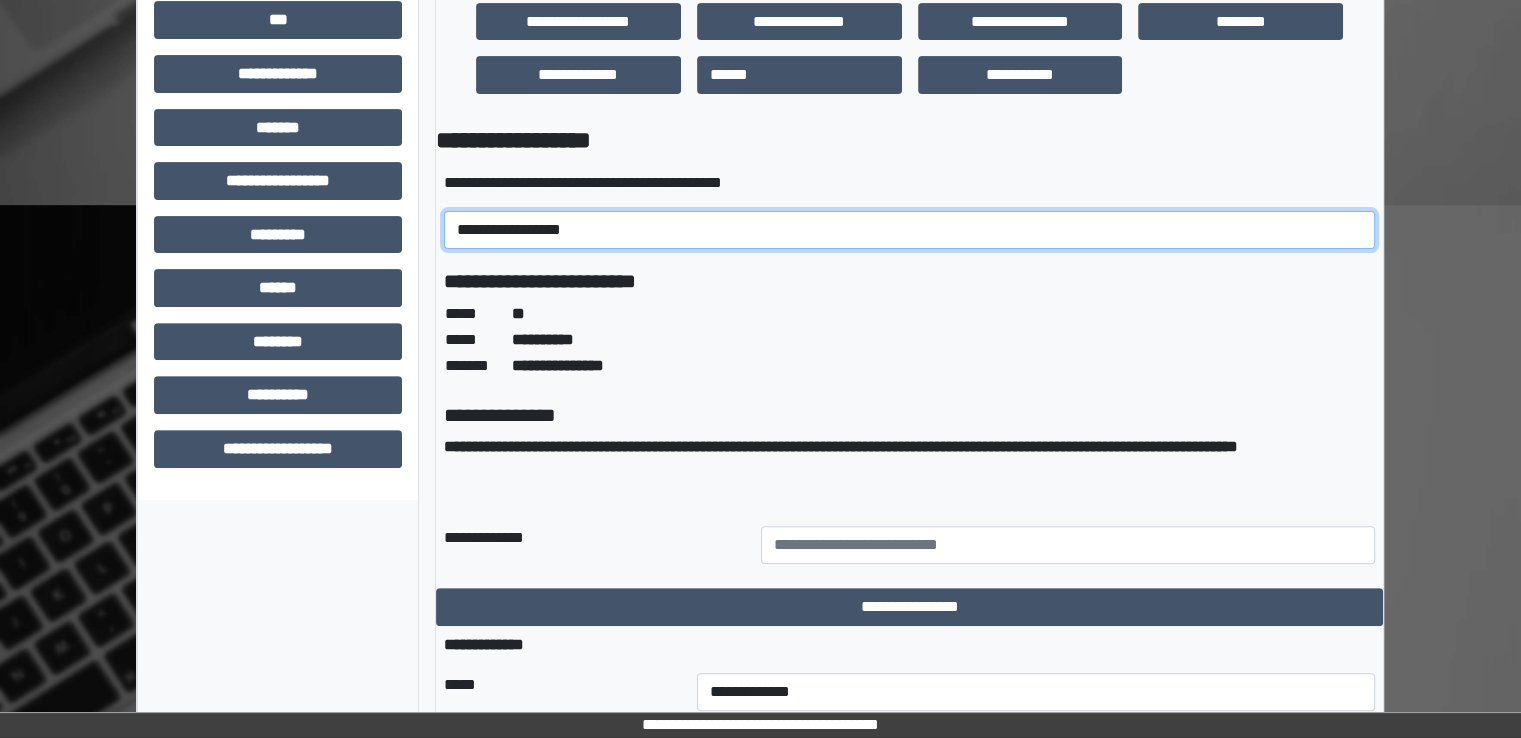 scroll, scrollTop: 782, scrollLeft: 0, axis: vertical 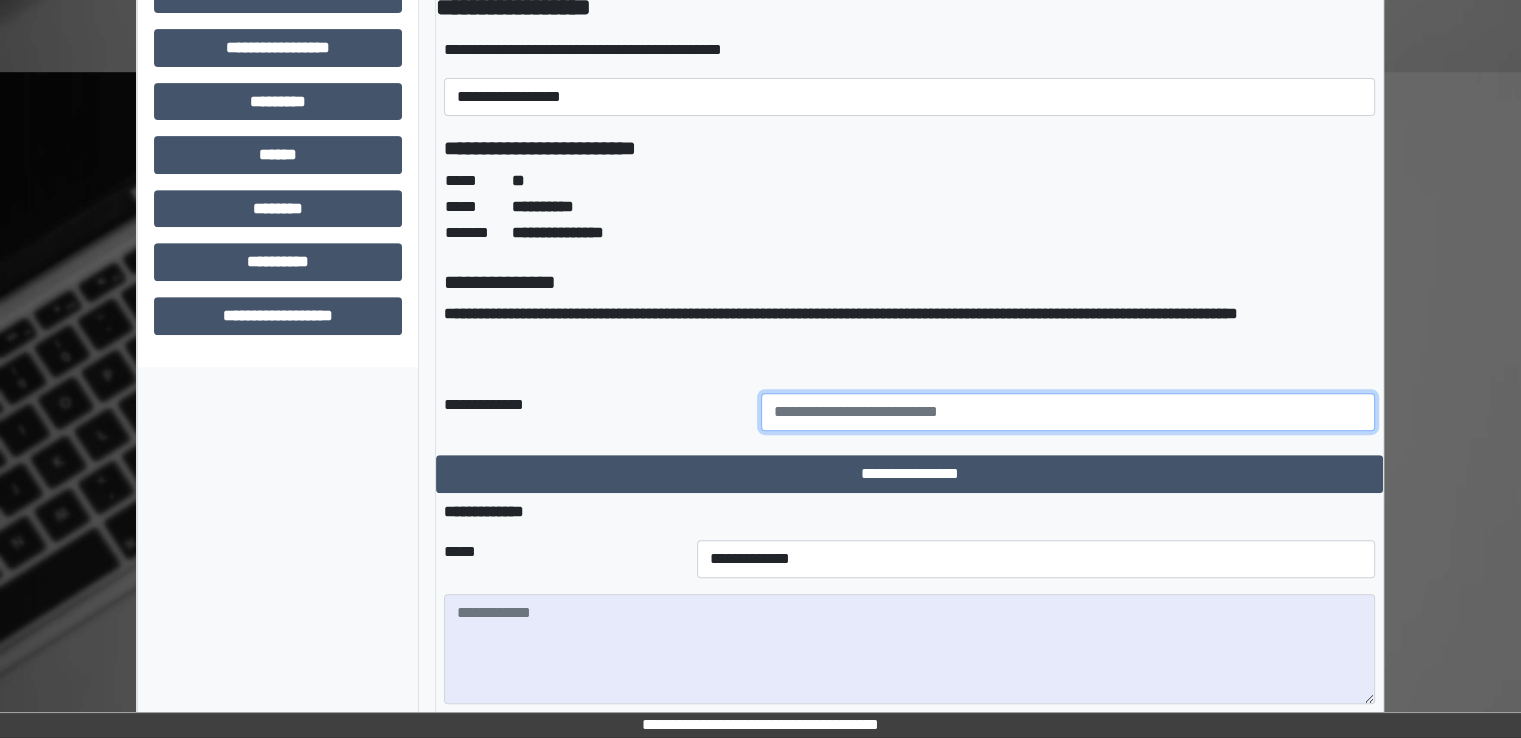 click at bounding box center [1068, 412] 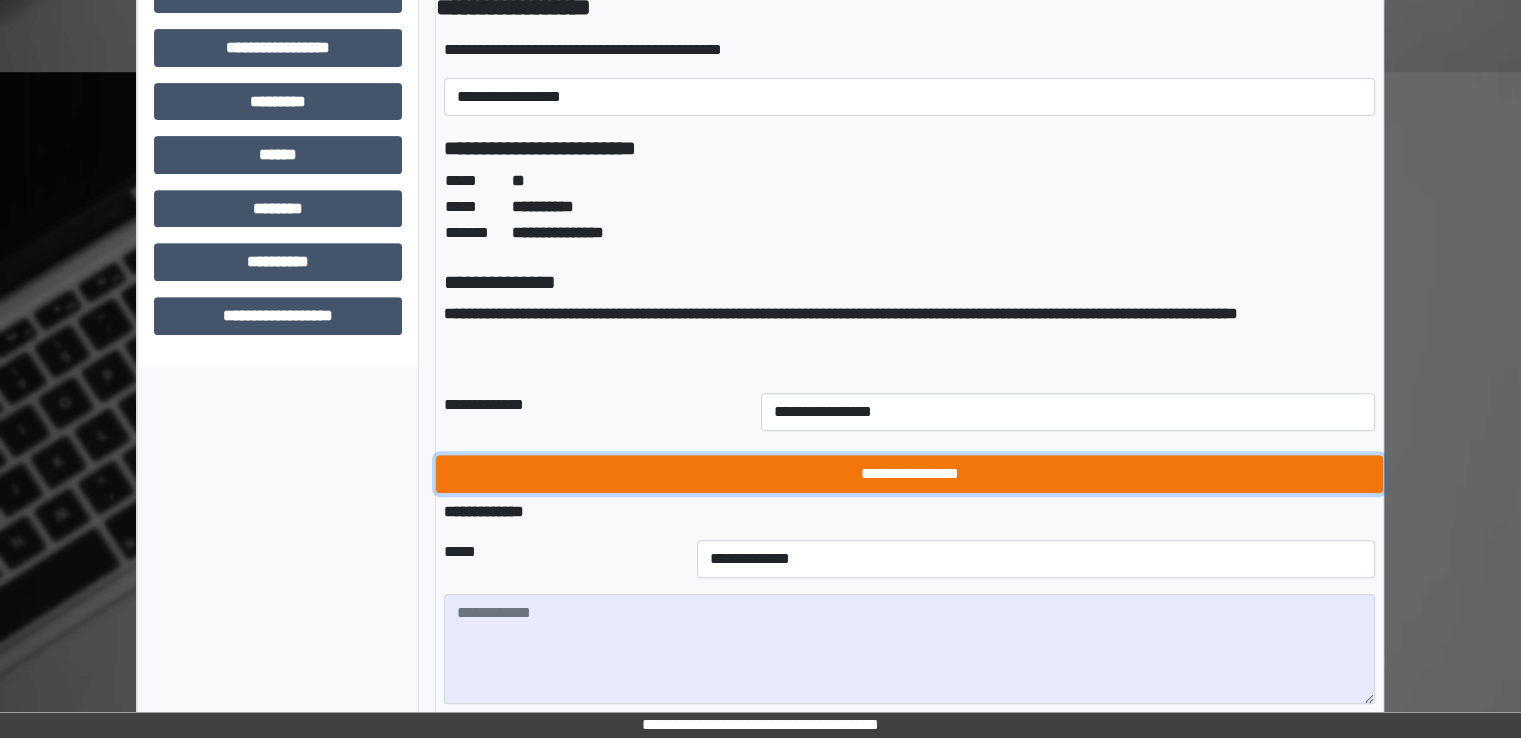 click on "**********" at bounding box center (909, 474) 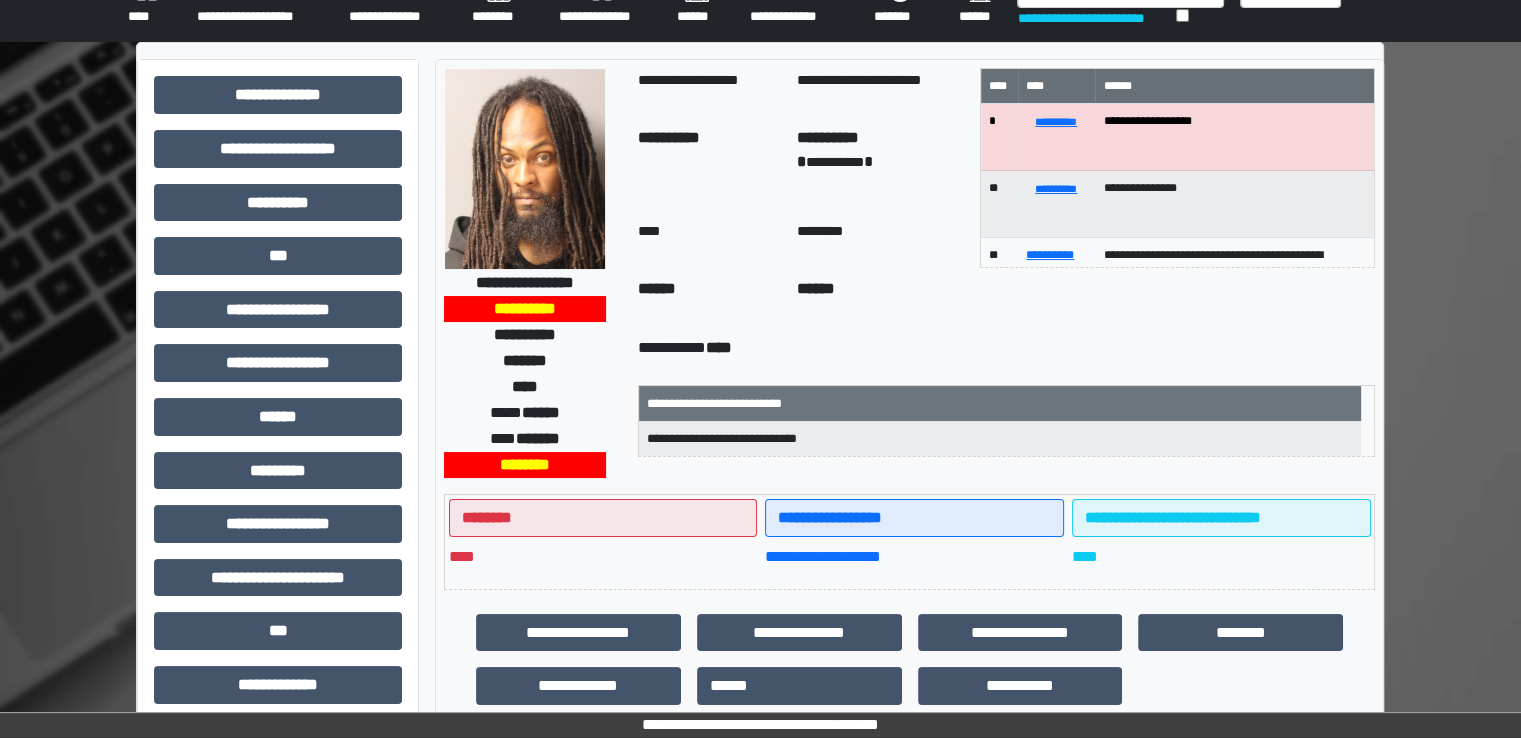 scroll, scrollTop: 0, scrollLeft: 0, axis: both 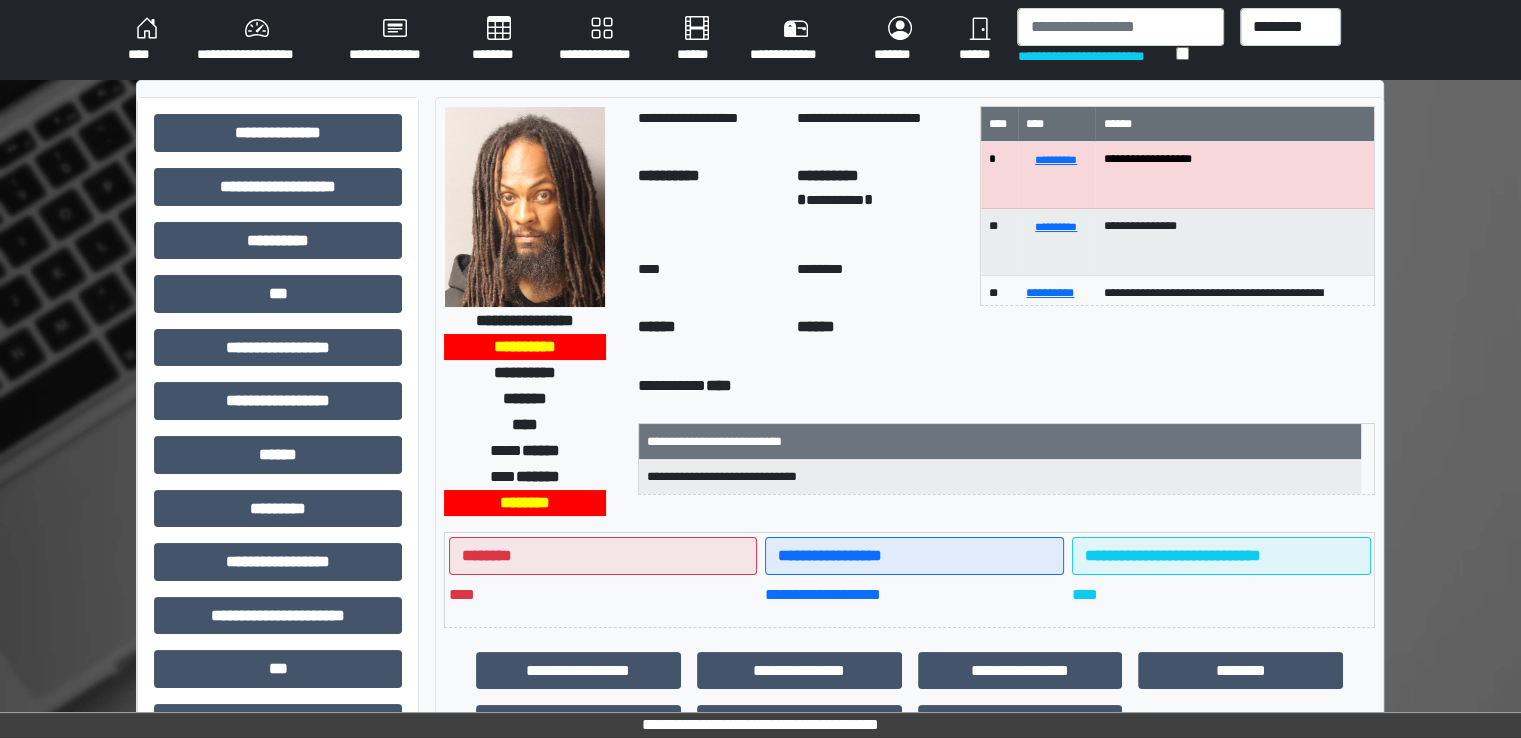 click on "********" at bounding box center [499, 40] 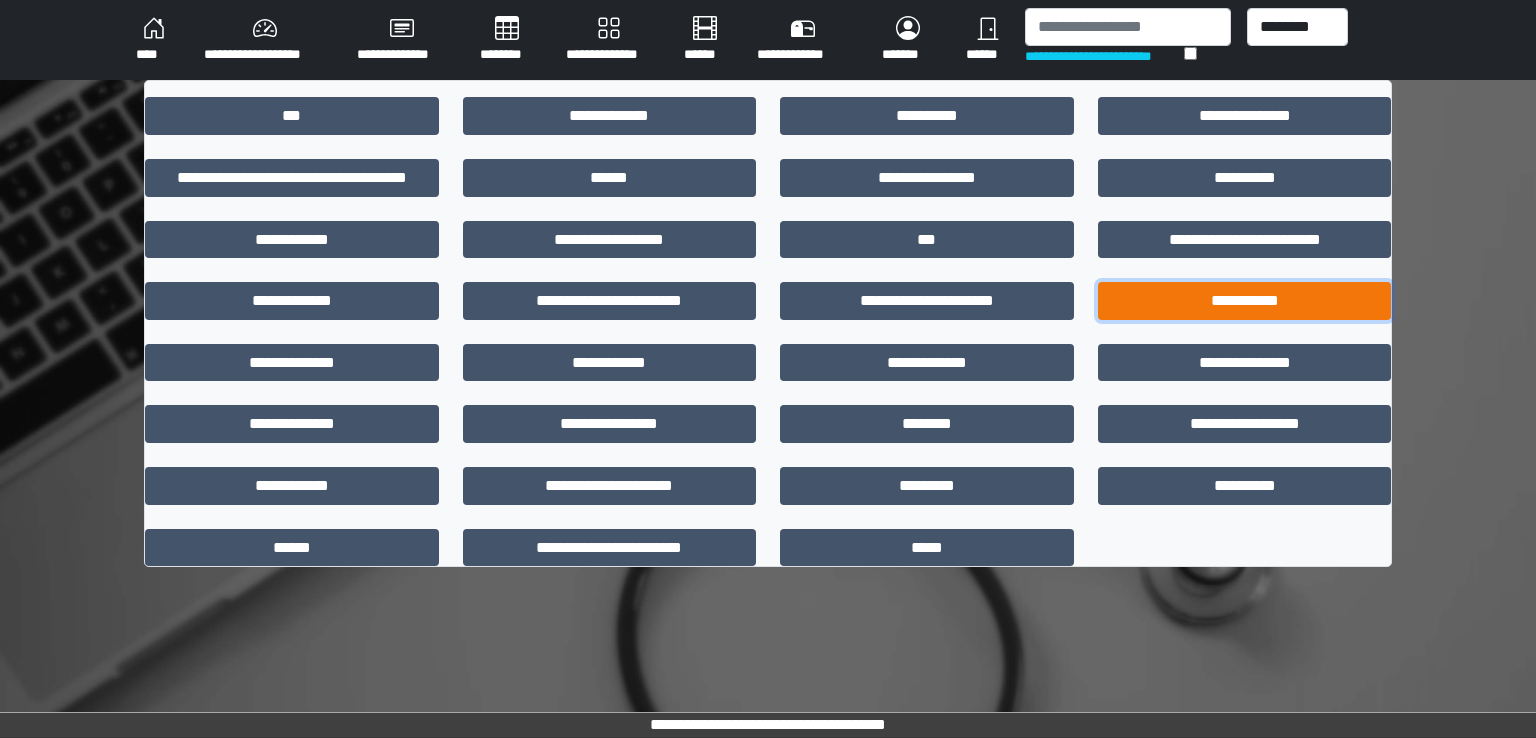 click on "**********" at bounding box center [1245, 301] 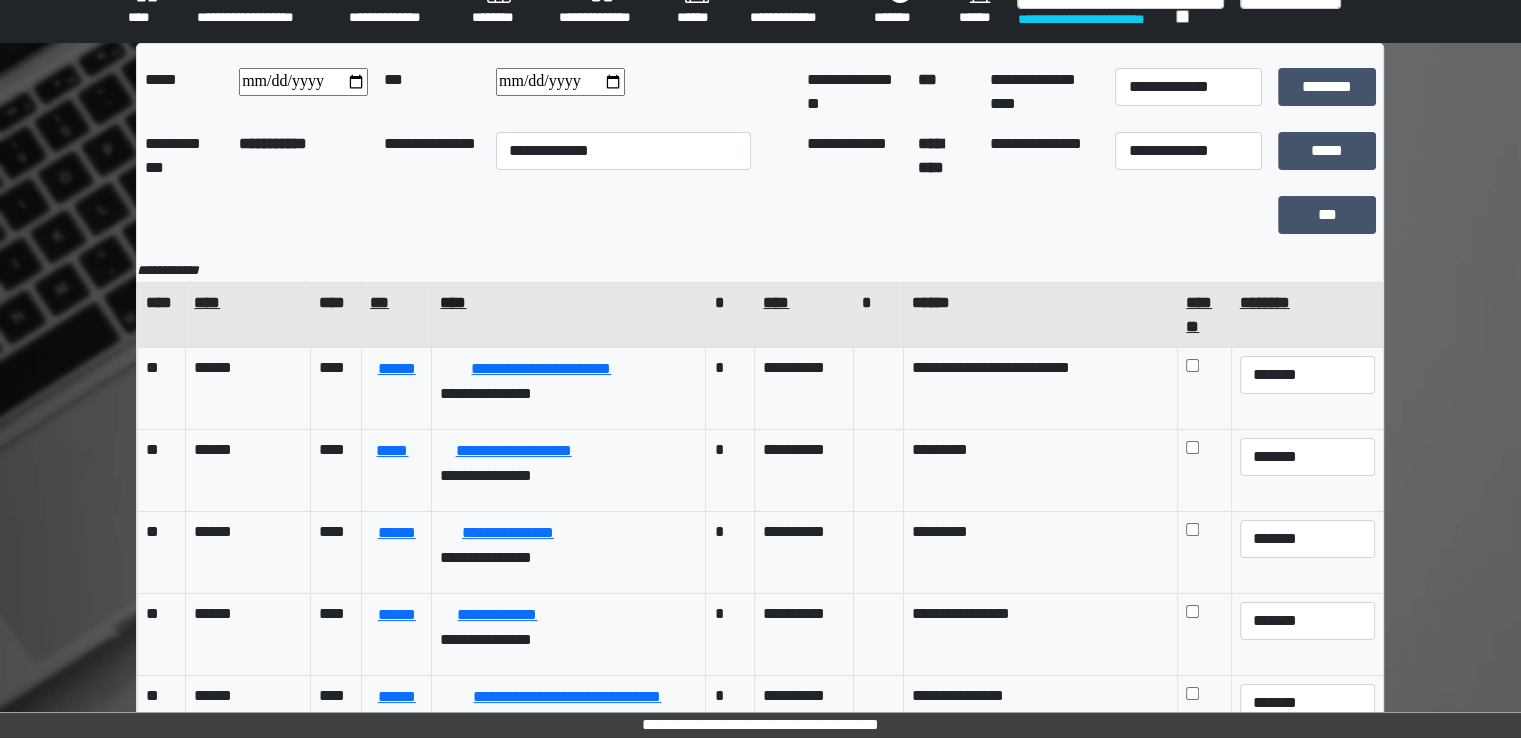 scroll, scrollTop: 100, scrollLeft: 0, axis: vertical 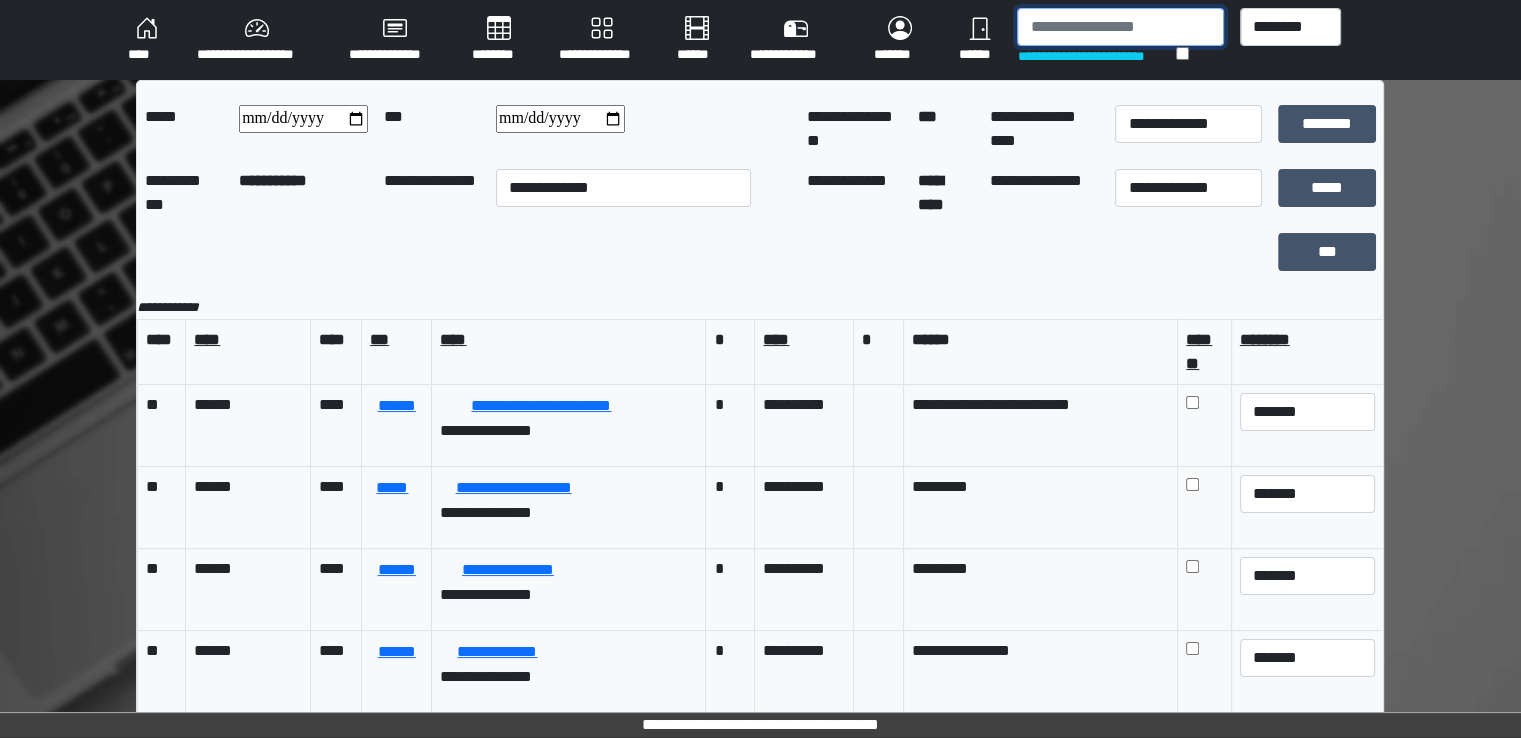 click at bounding box center (1120, 27) 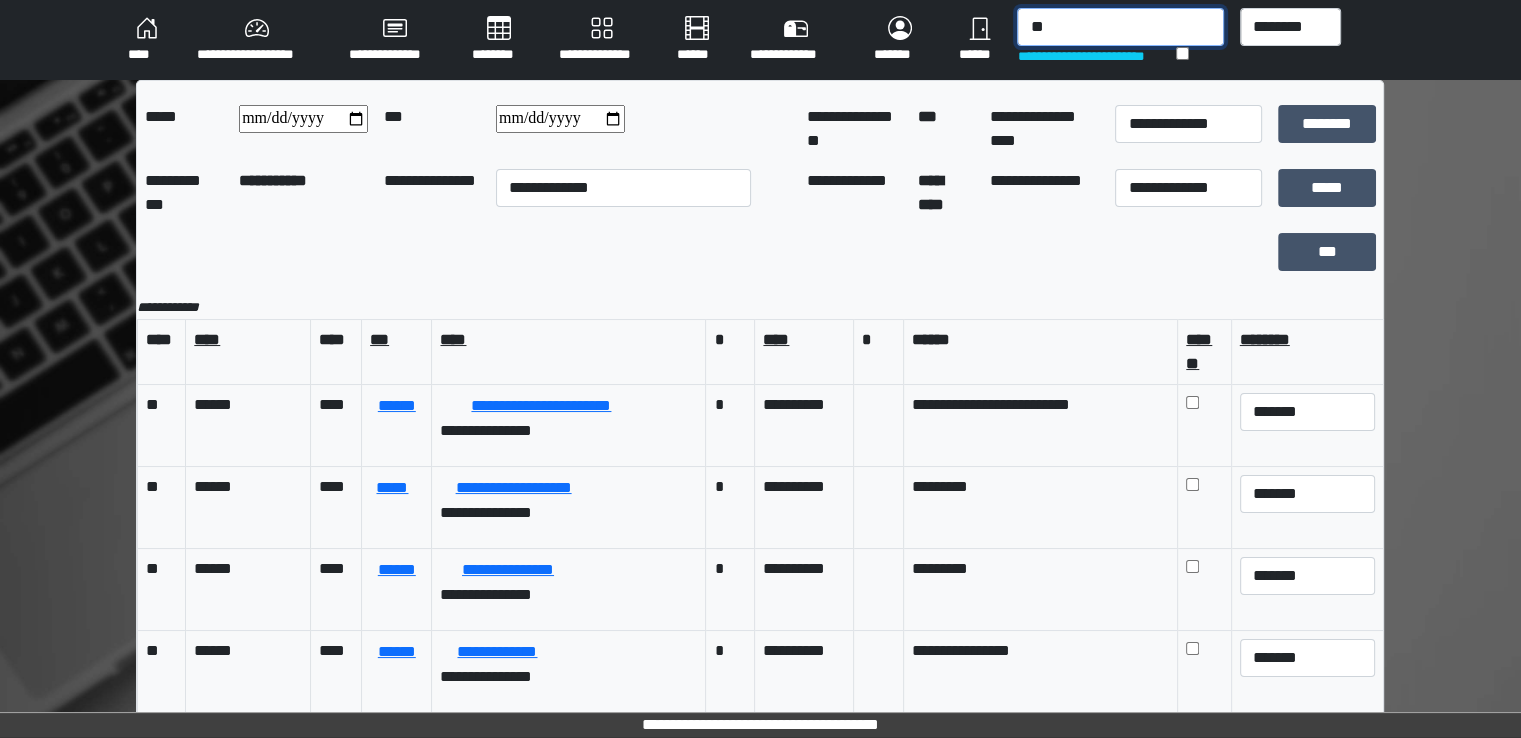 drag, startPoint x: 1116, startPoint y: 23, endPoint x: 956, endPoint y: 11, distance: 160.44937 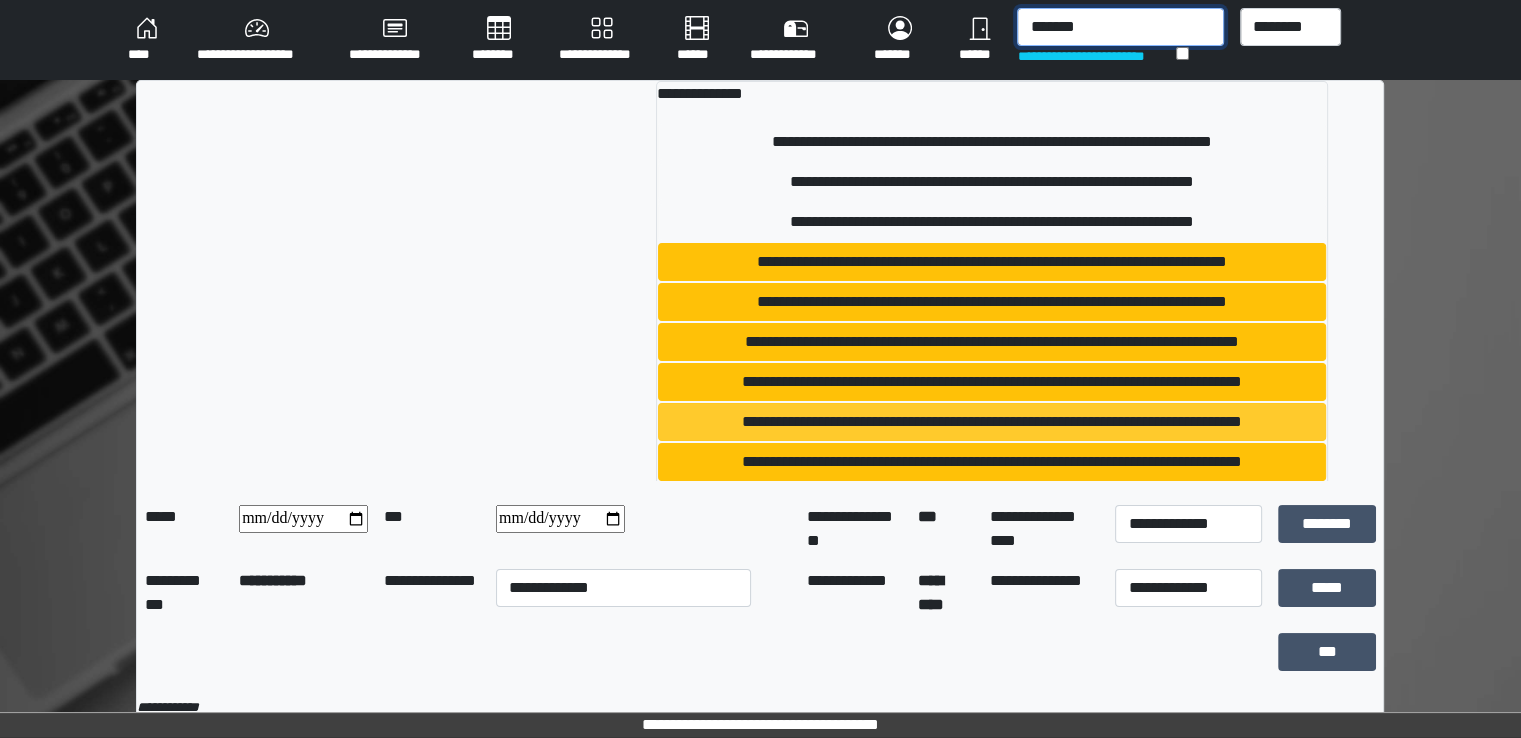 type on "*******" 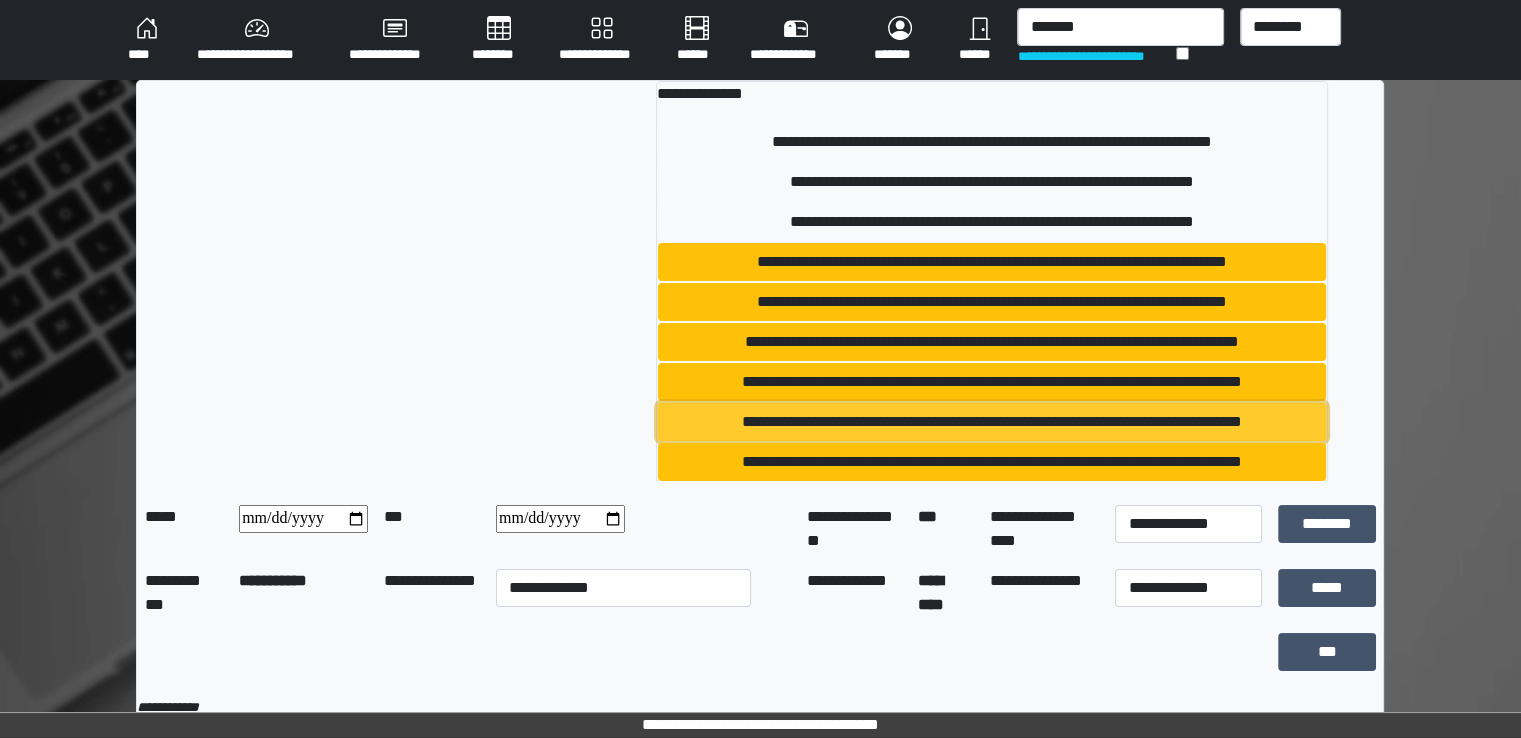 click on "**********" at bounding box center [992, 422] 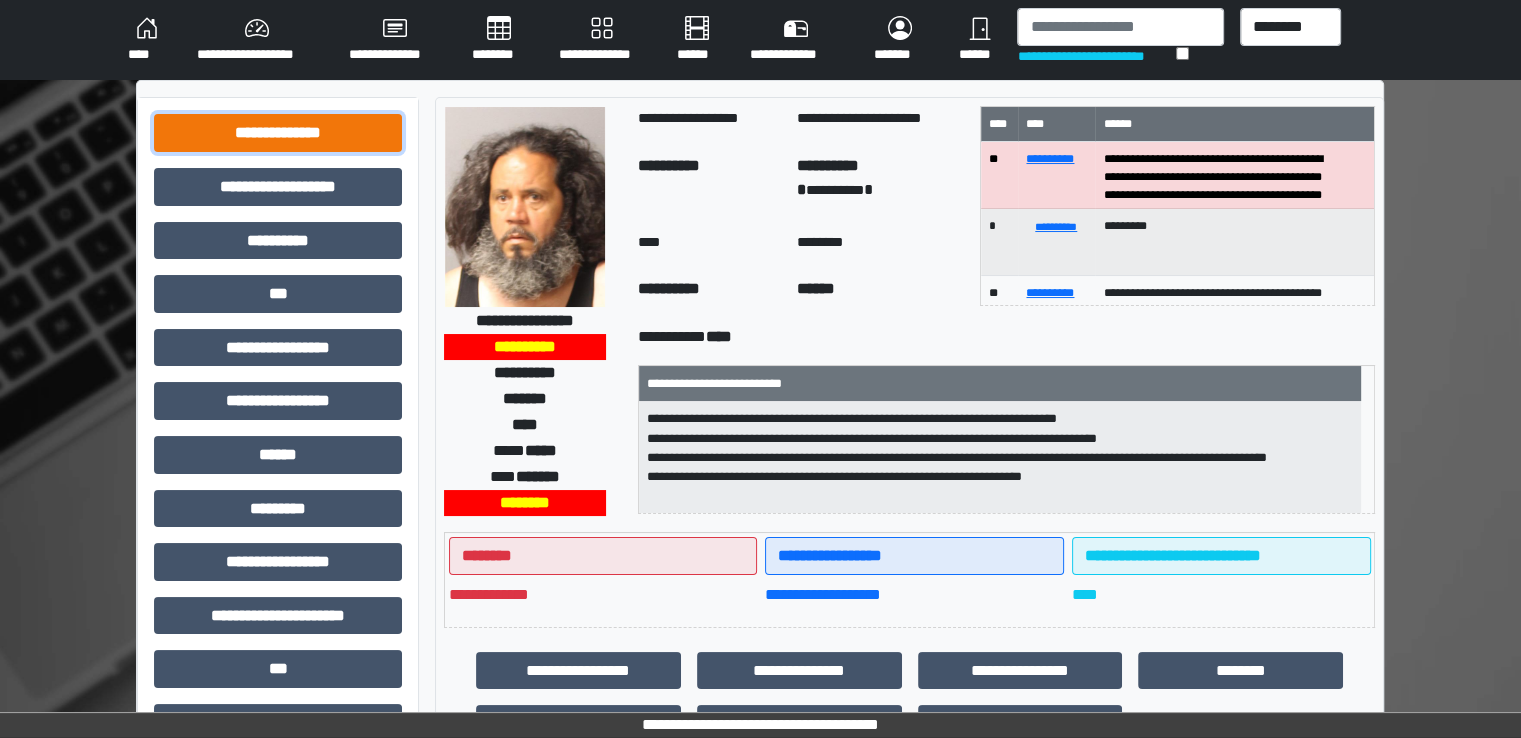 click on "**********" at bounding box center (278, 133) 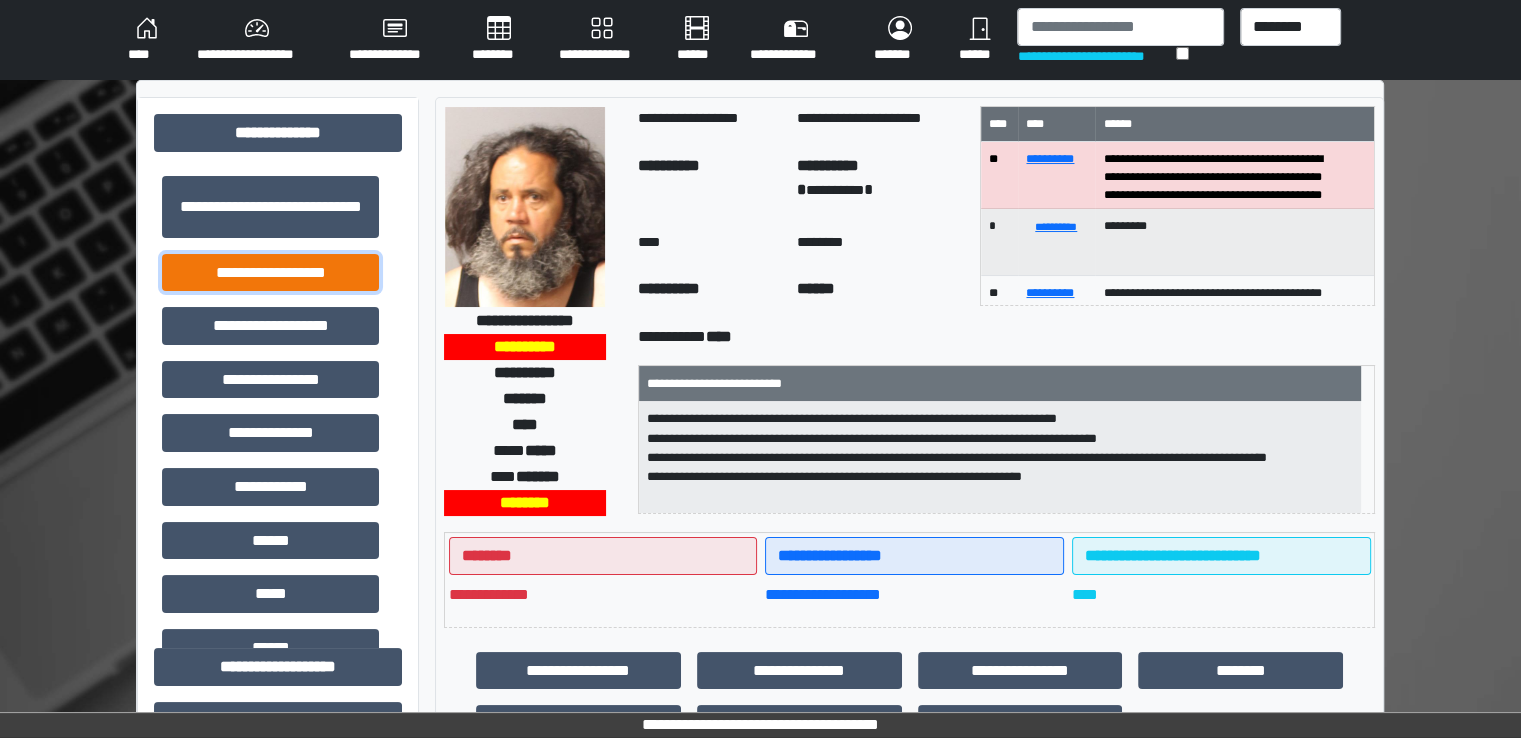 click on "**********" at bounding box center (270, 273) 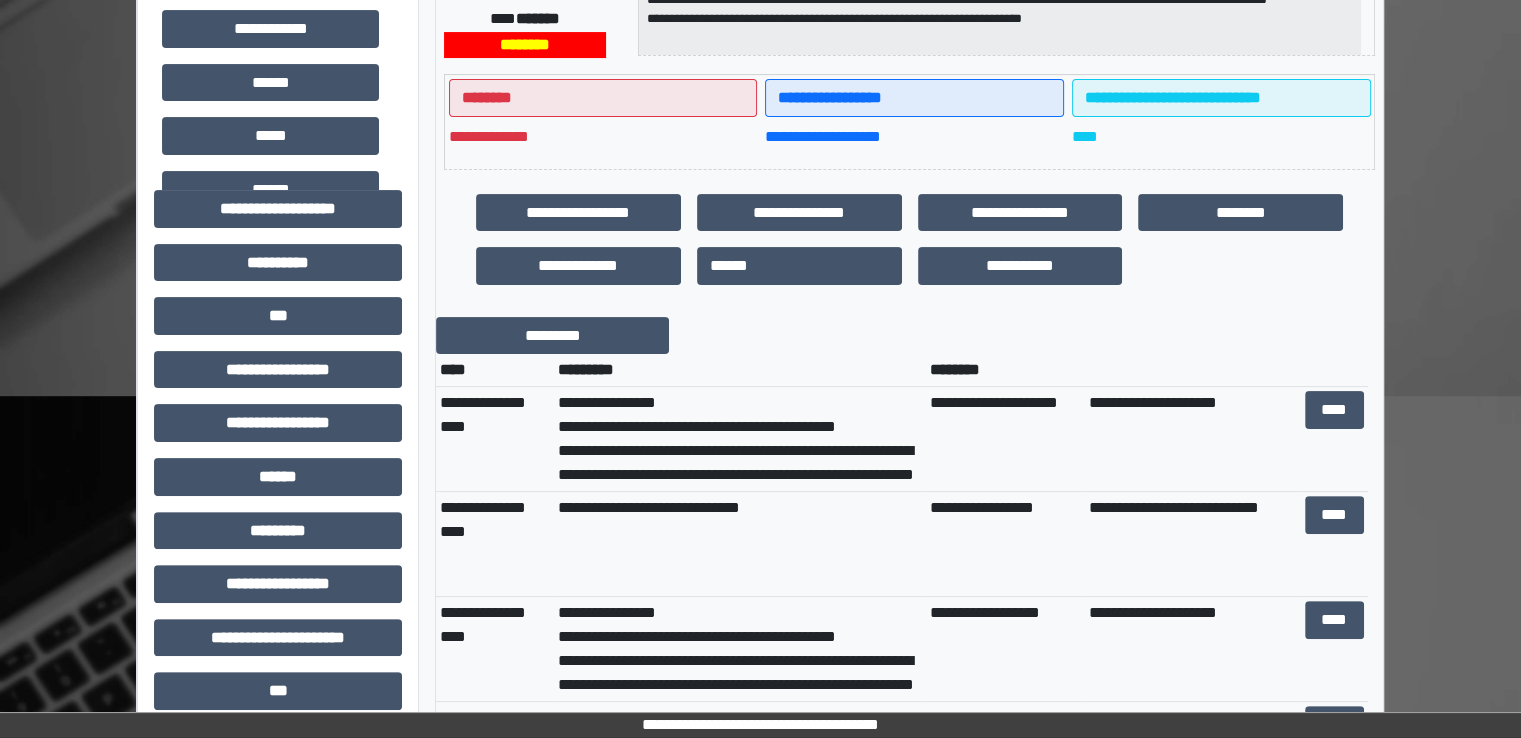 scroll, scrollTop: 500, scrollLeft: 0, axis: vertical 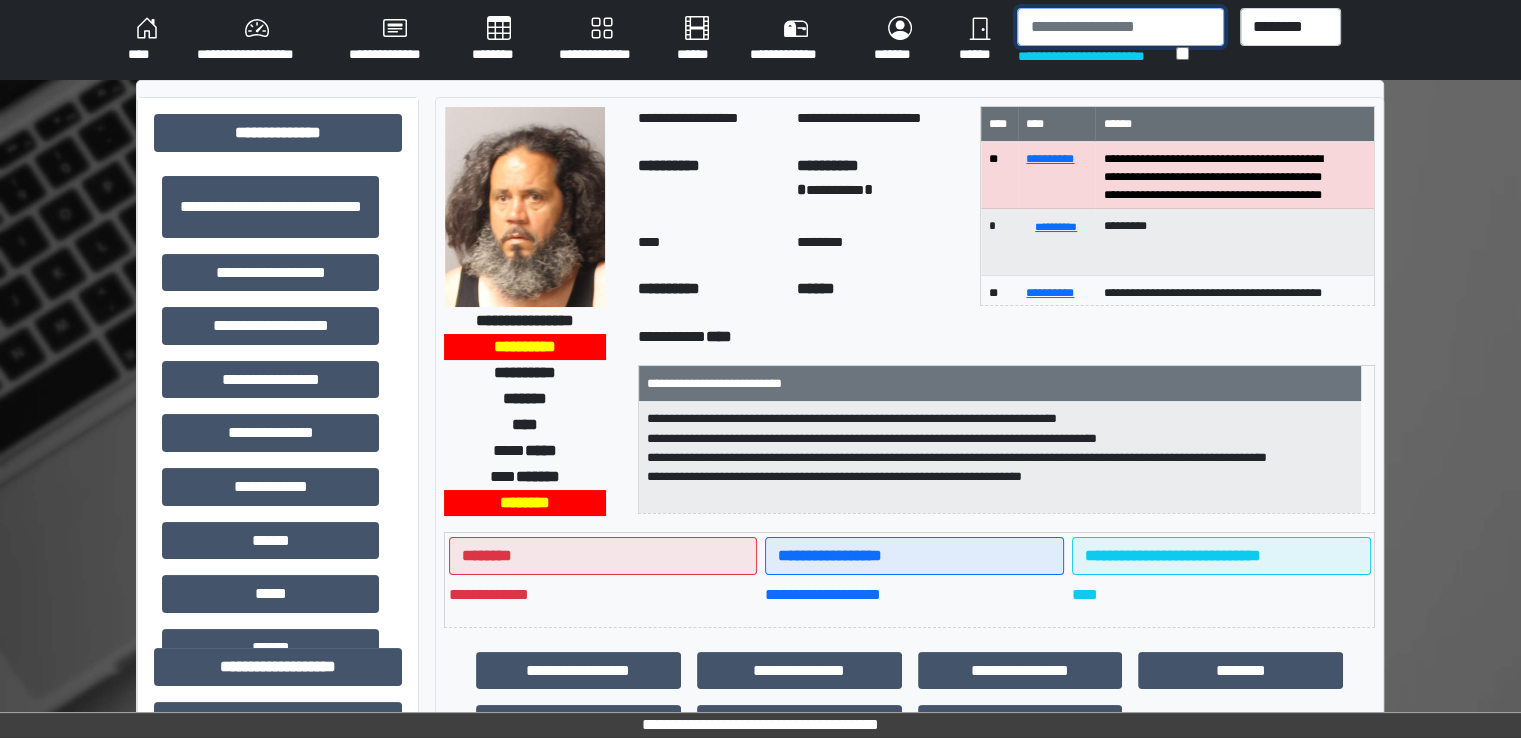click at bounding box center (1120, 27) 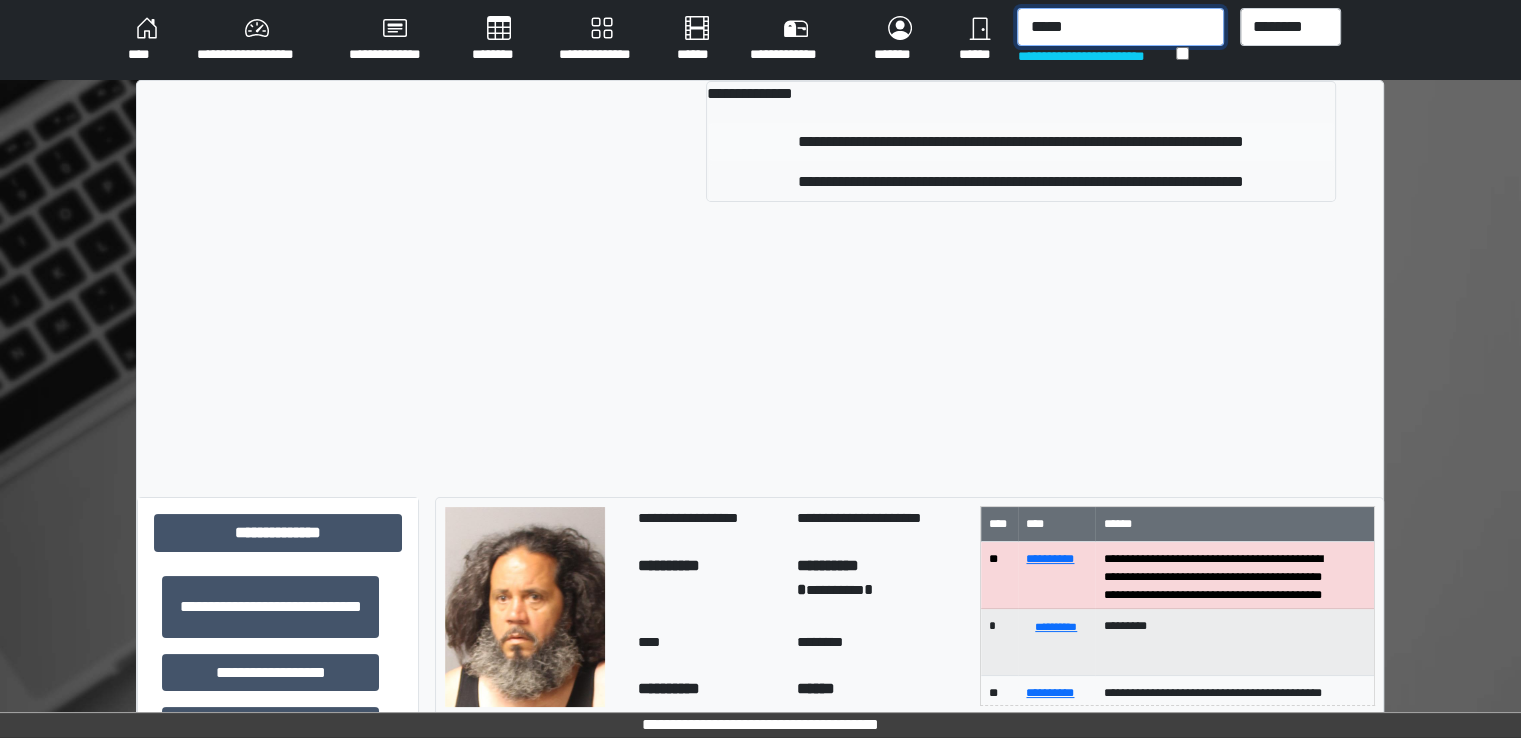 type on "*****" 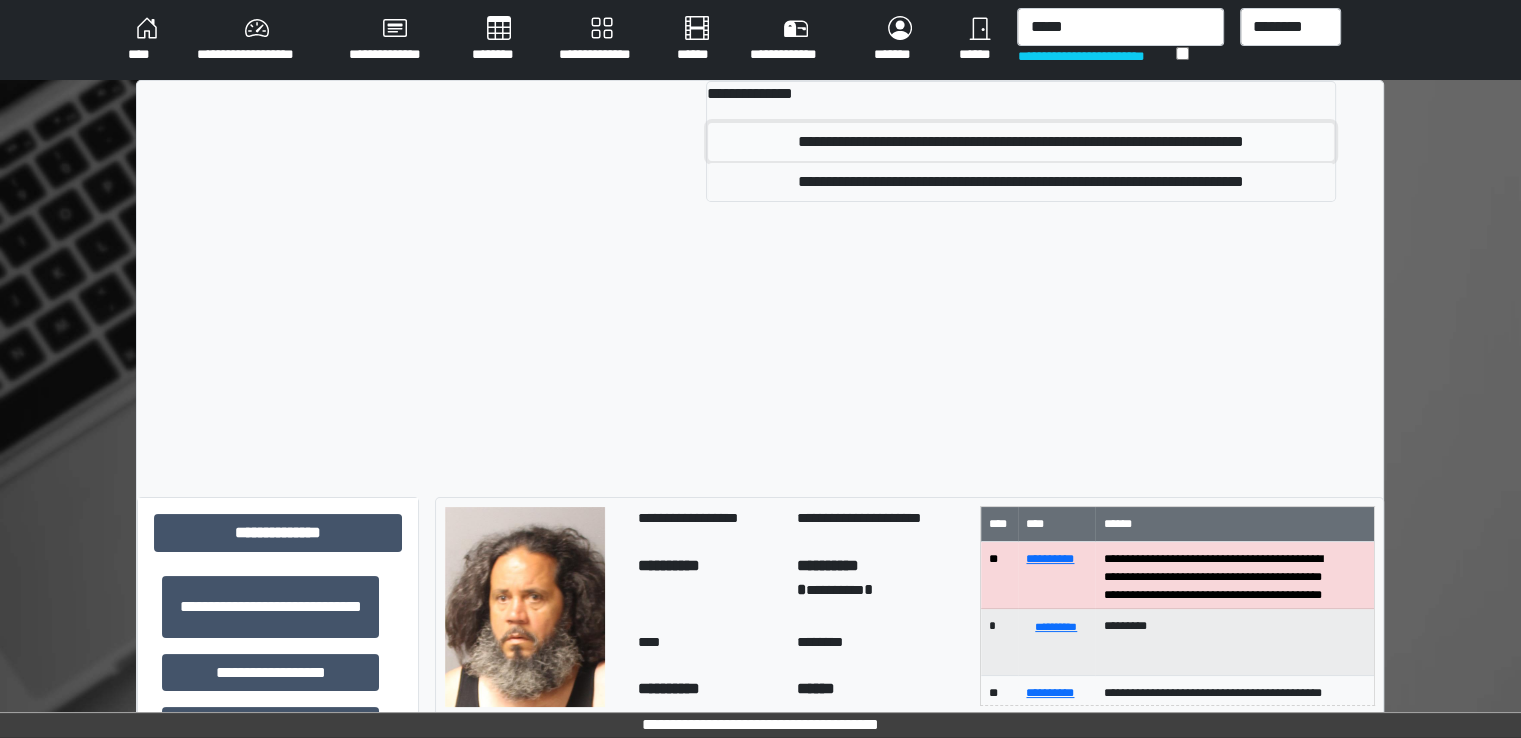 click on "**********" at bounding box center (1020, 142) 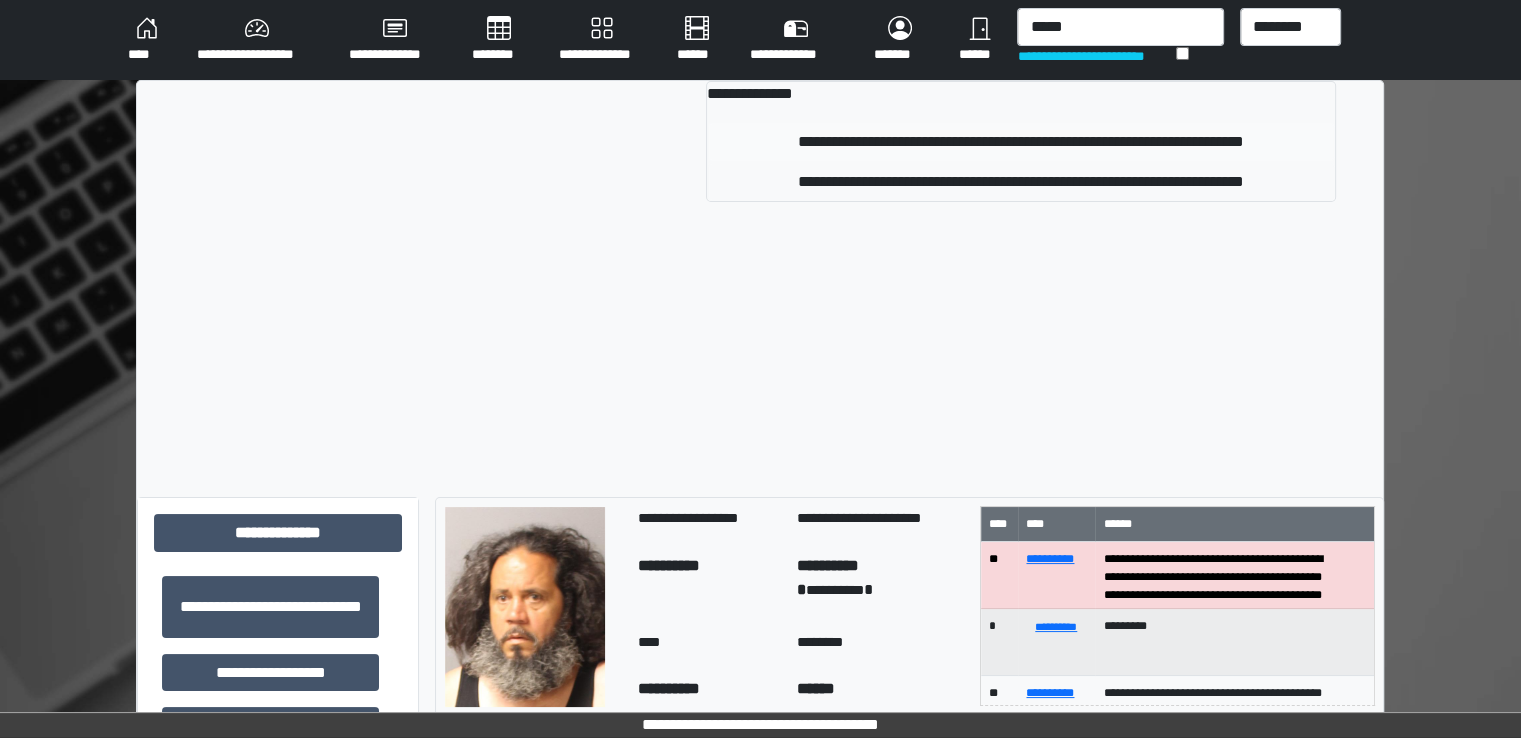 type 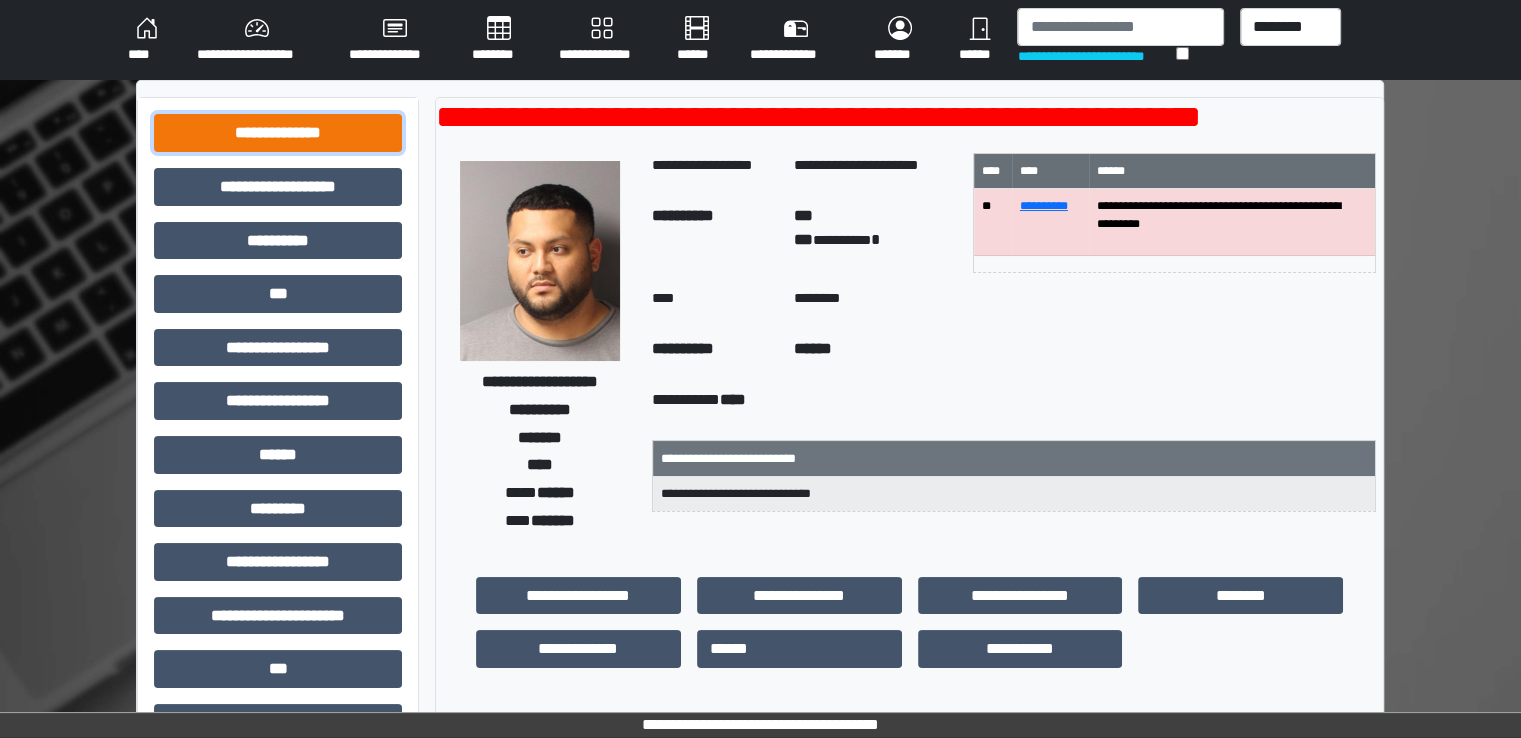 click on "**********" at bounding box center (278, 133) 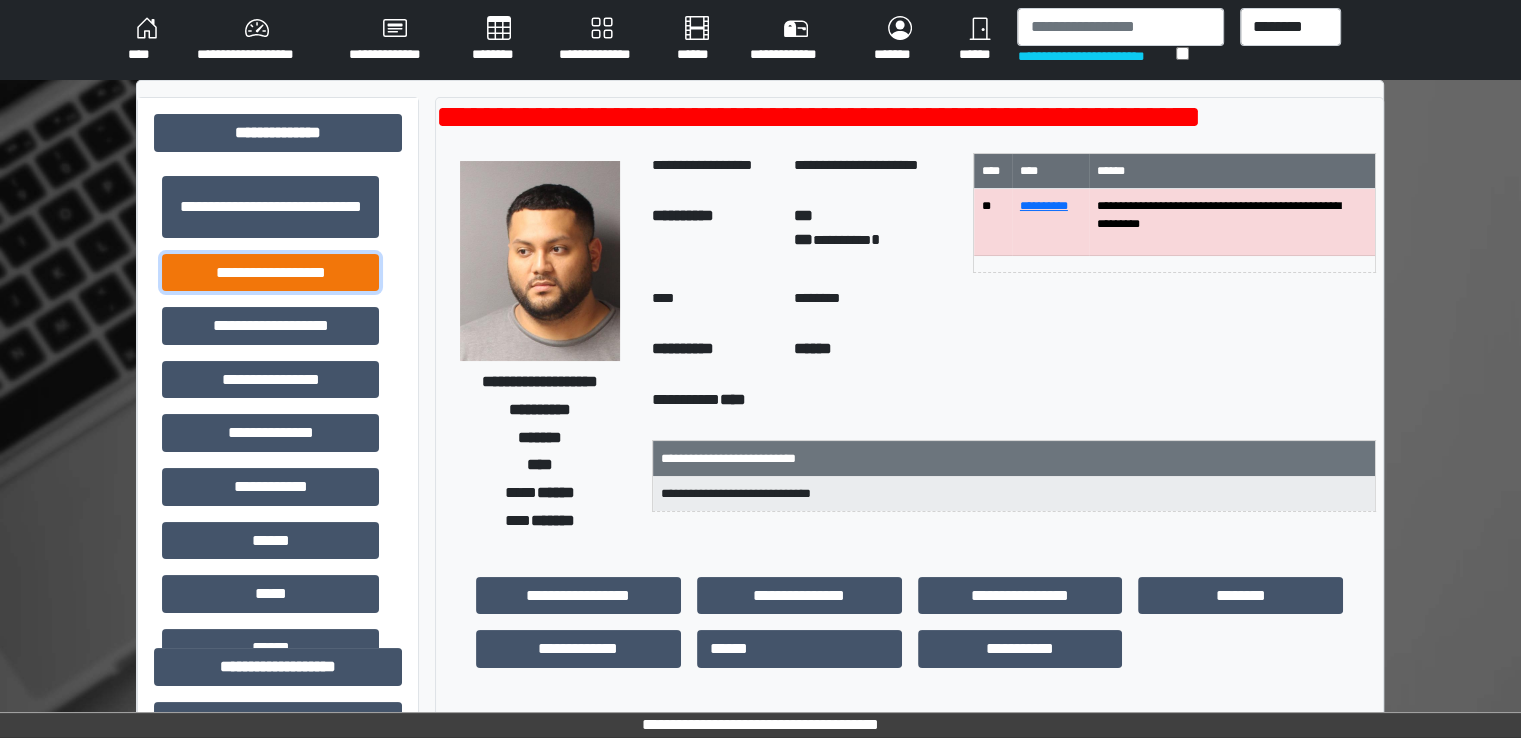 click on "**********" at bounding box center [270, 273] 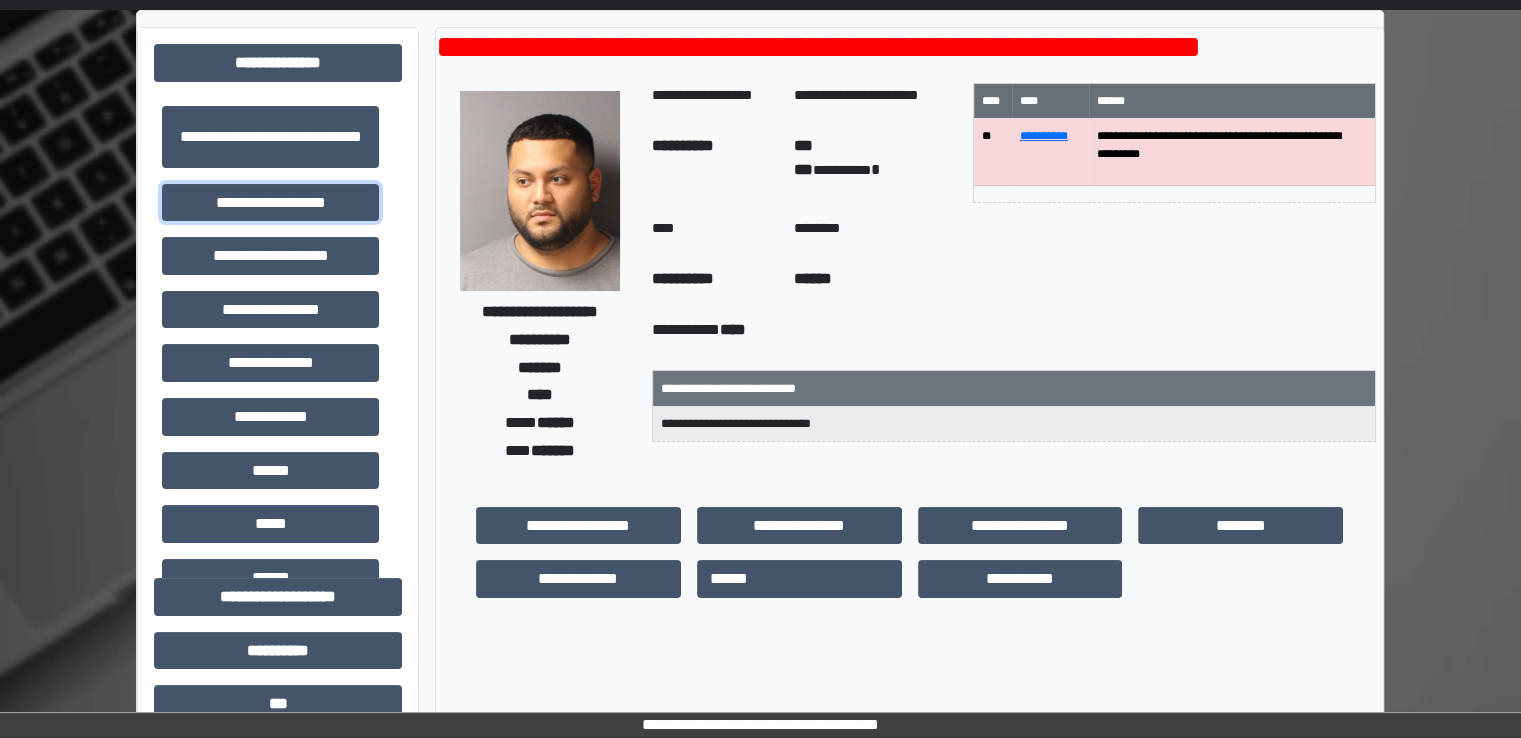 scroll, scrollTop: 200, scrollLeft: 0, axis: vertical 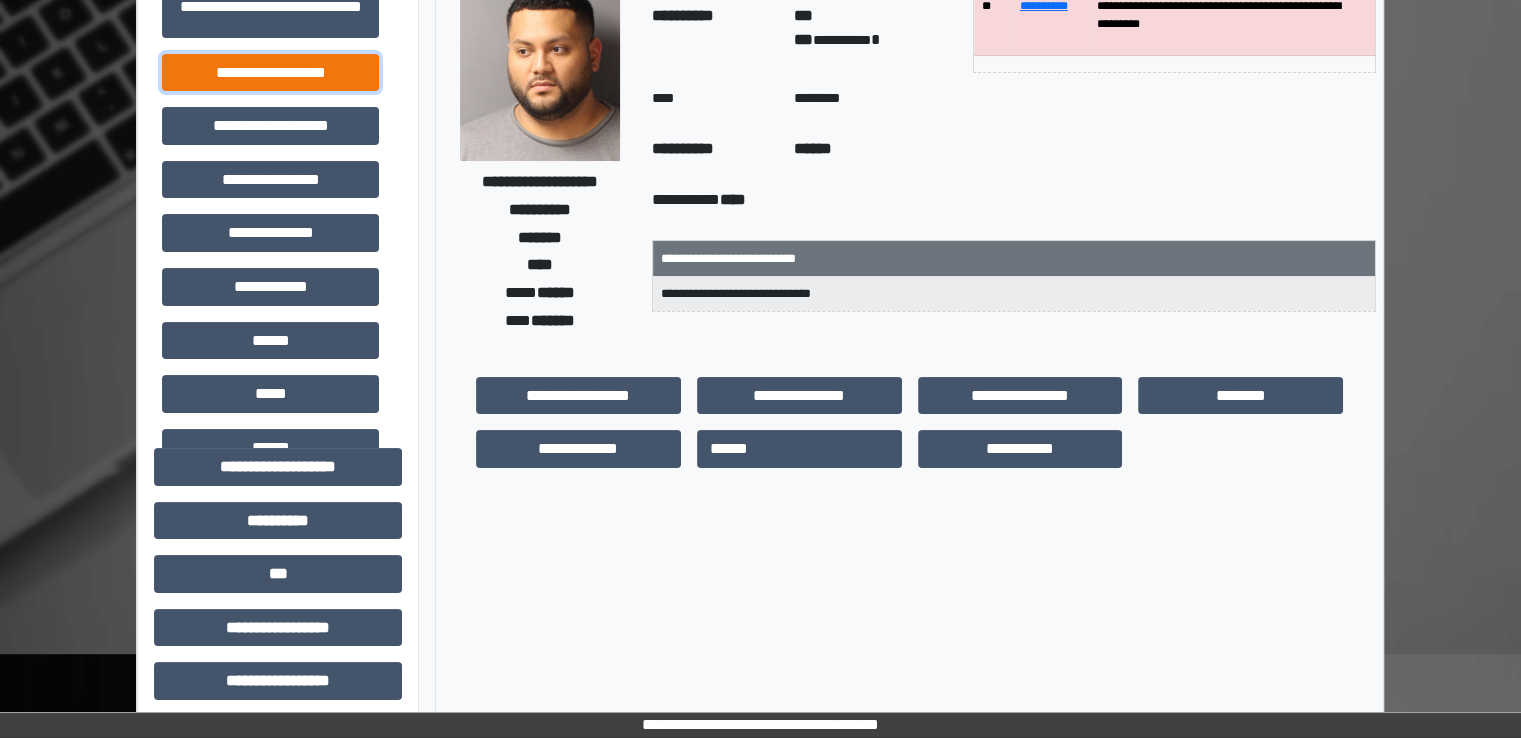 click on "**********" at bounding box center [270, 73] 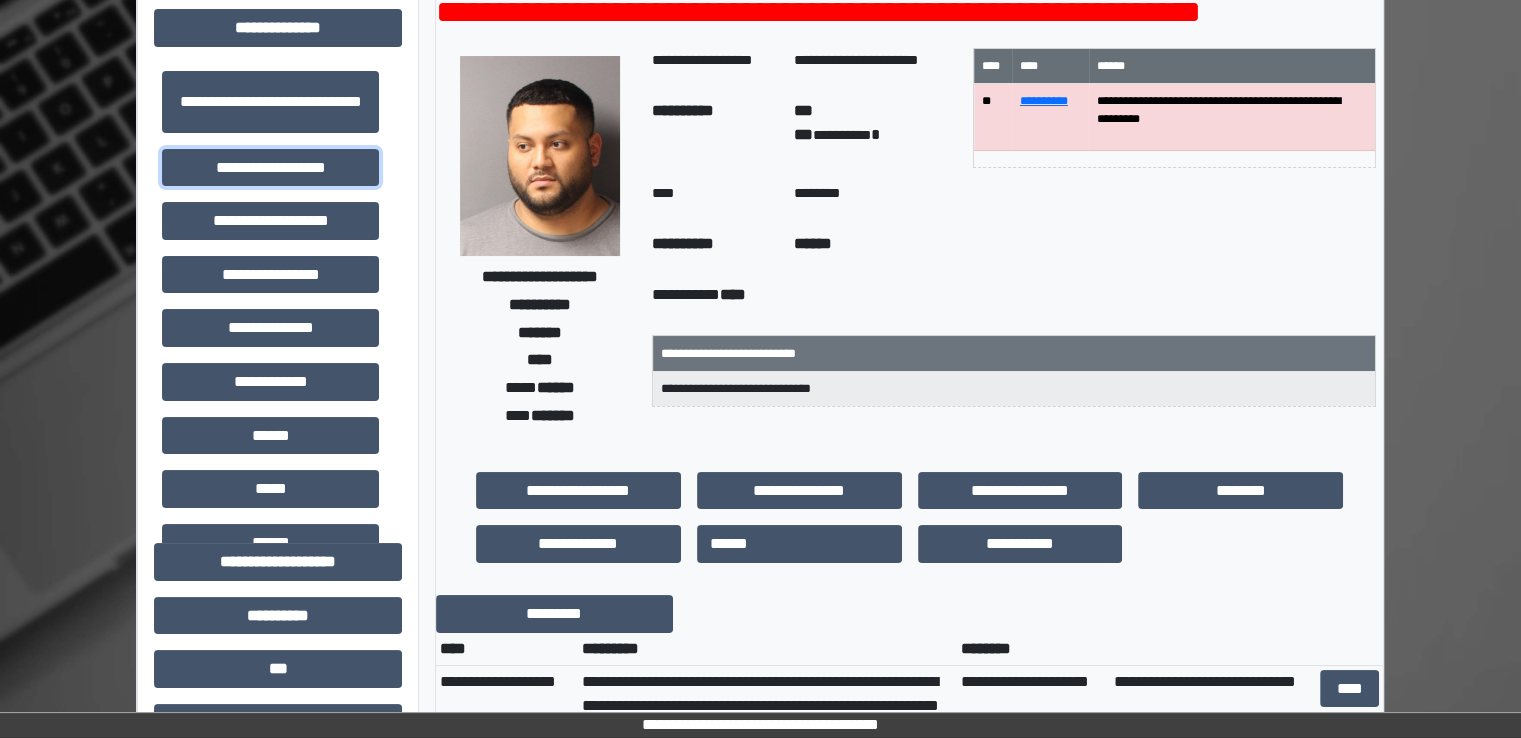 scroll, scrollTop: 0, scrollLeft: 0, axis: both 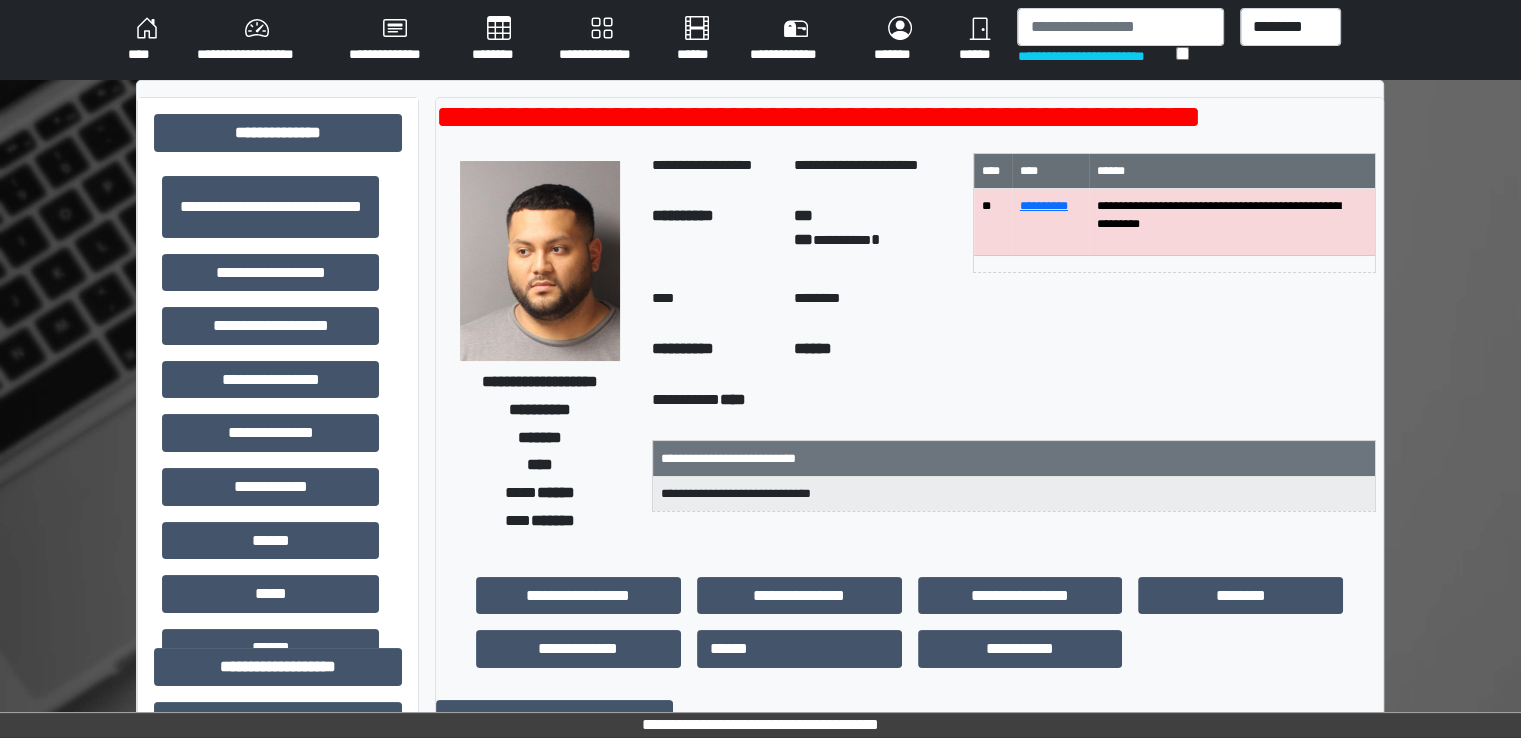 click on "********" at bounding box center (499, 40) 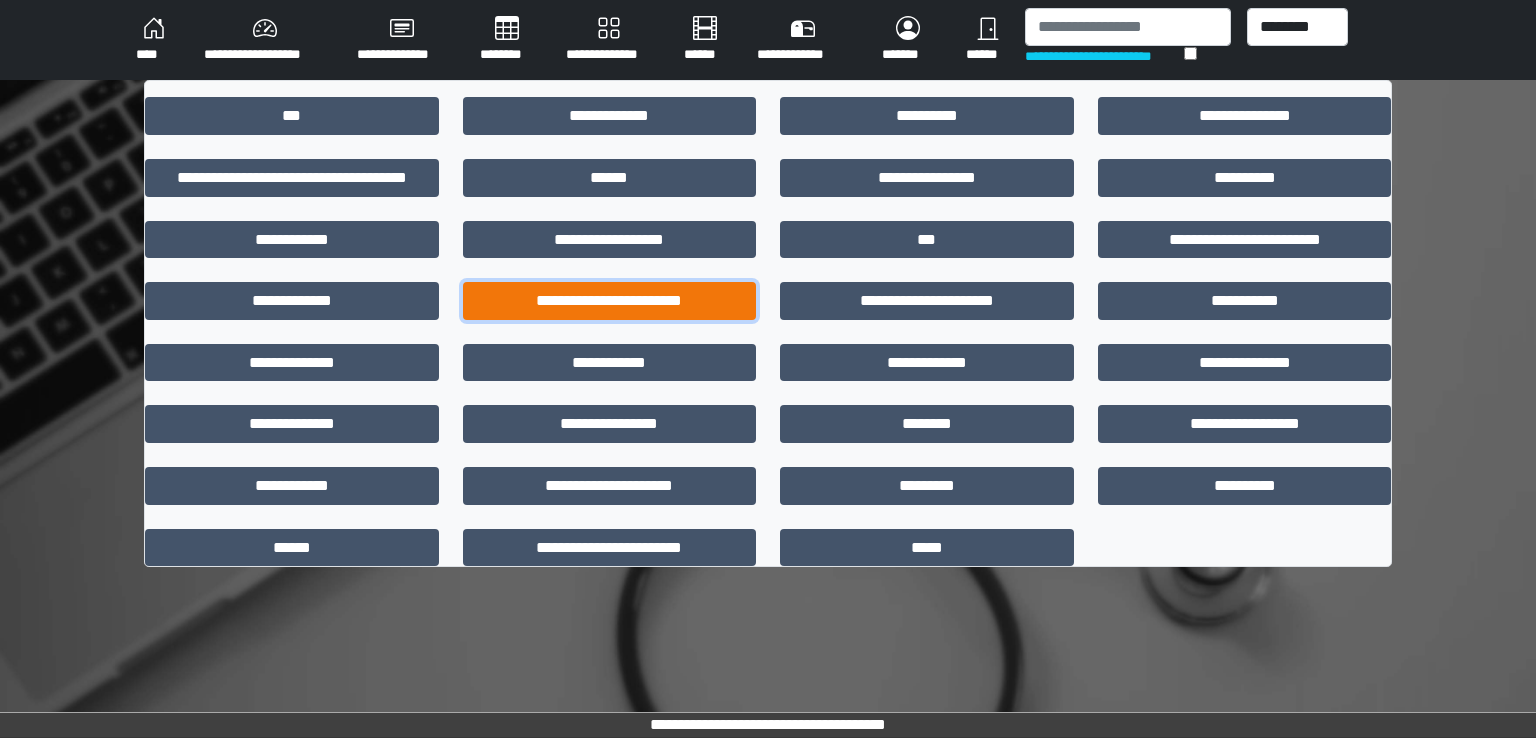 click on "**********" at bounding box center (610, 301) 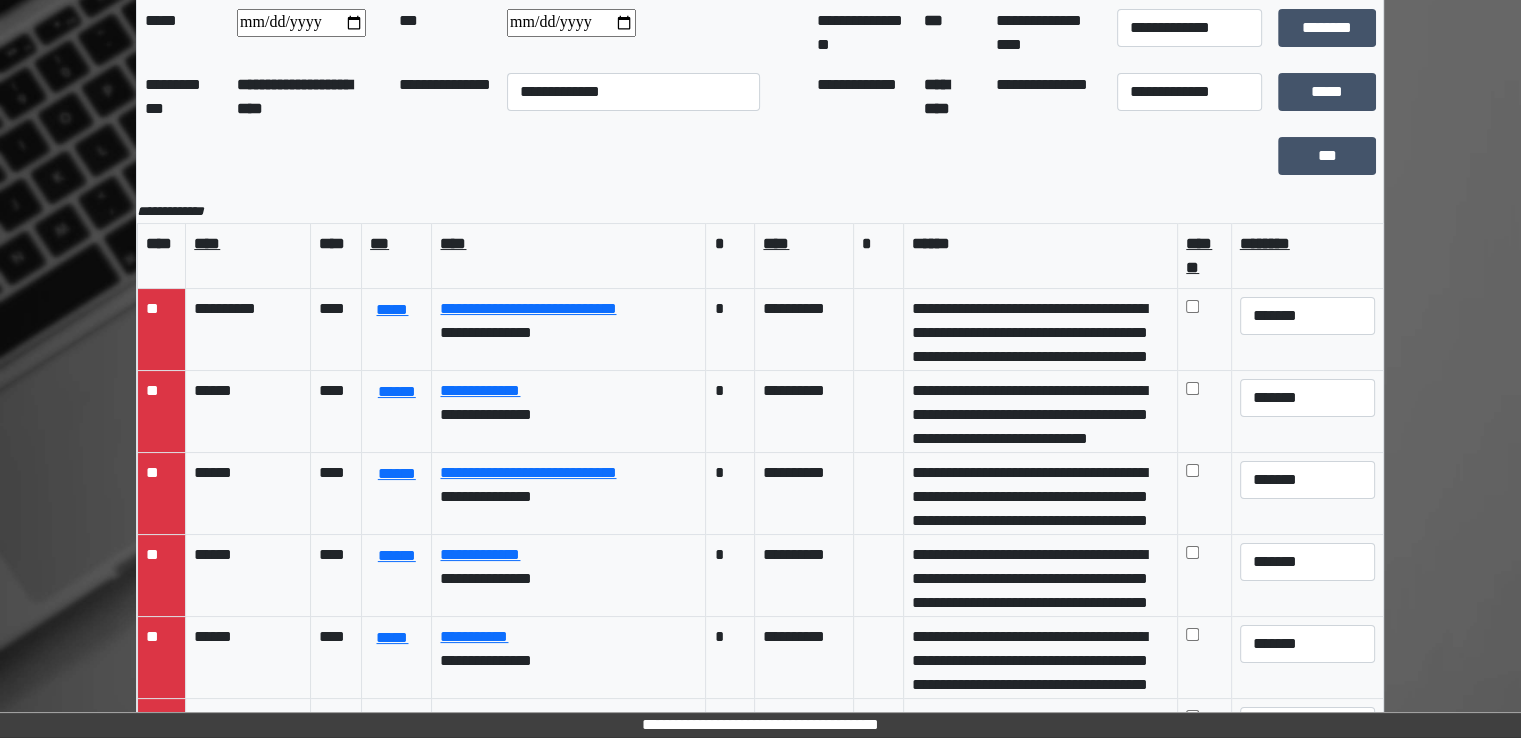 scroll, scrollTop: 174, scrollLeft: 0, axis: vertical 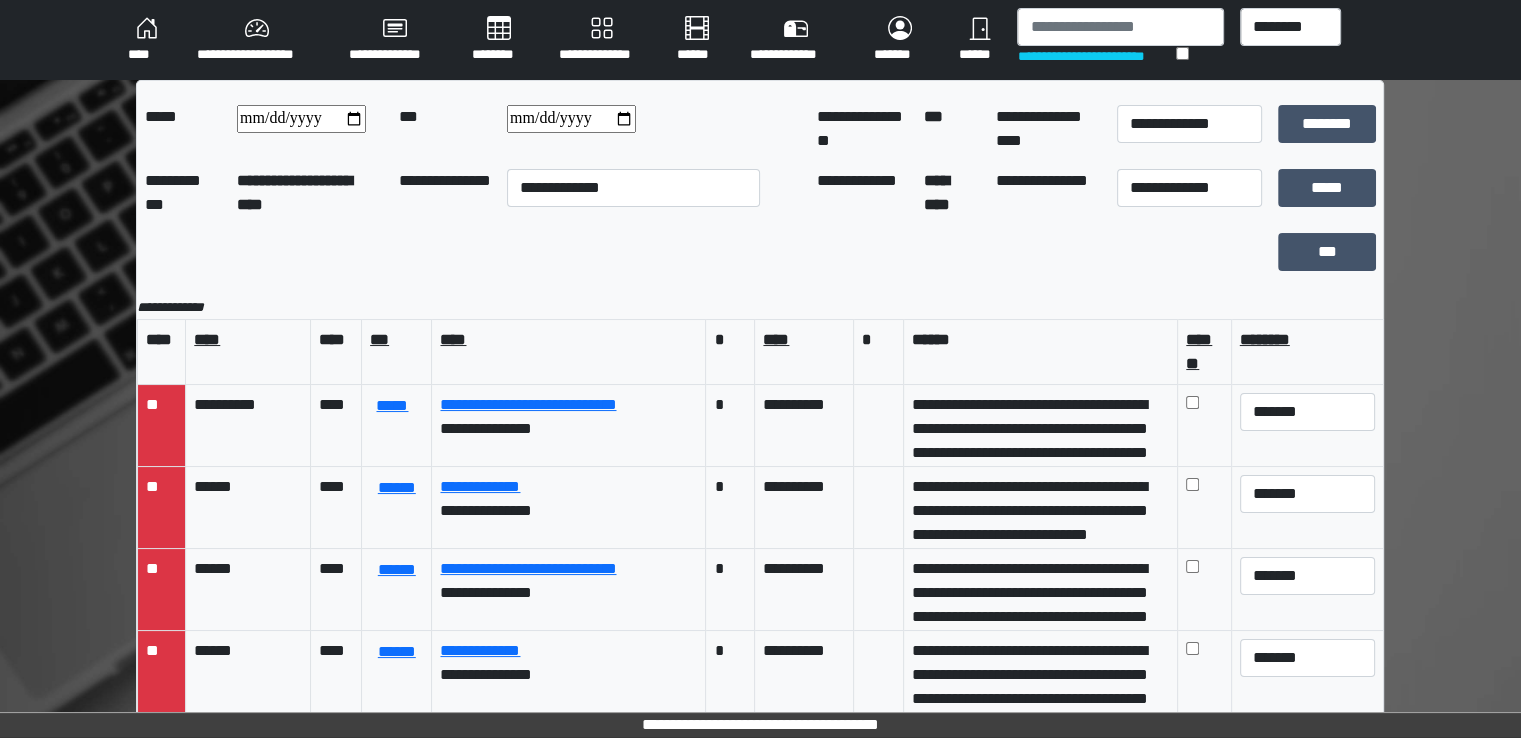 click on "********" at bounding box center [499, 40] 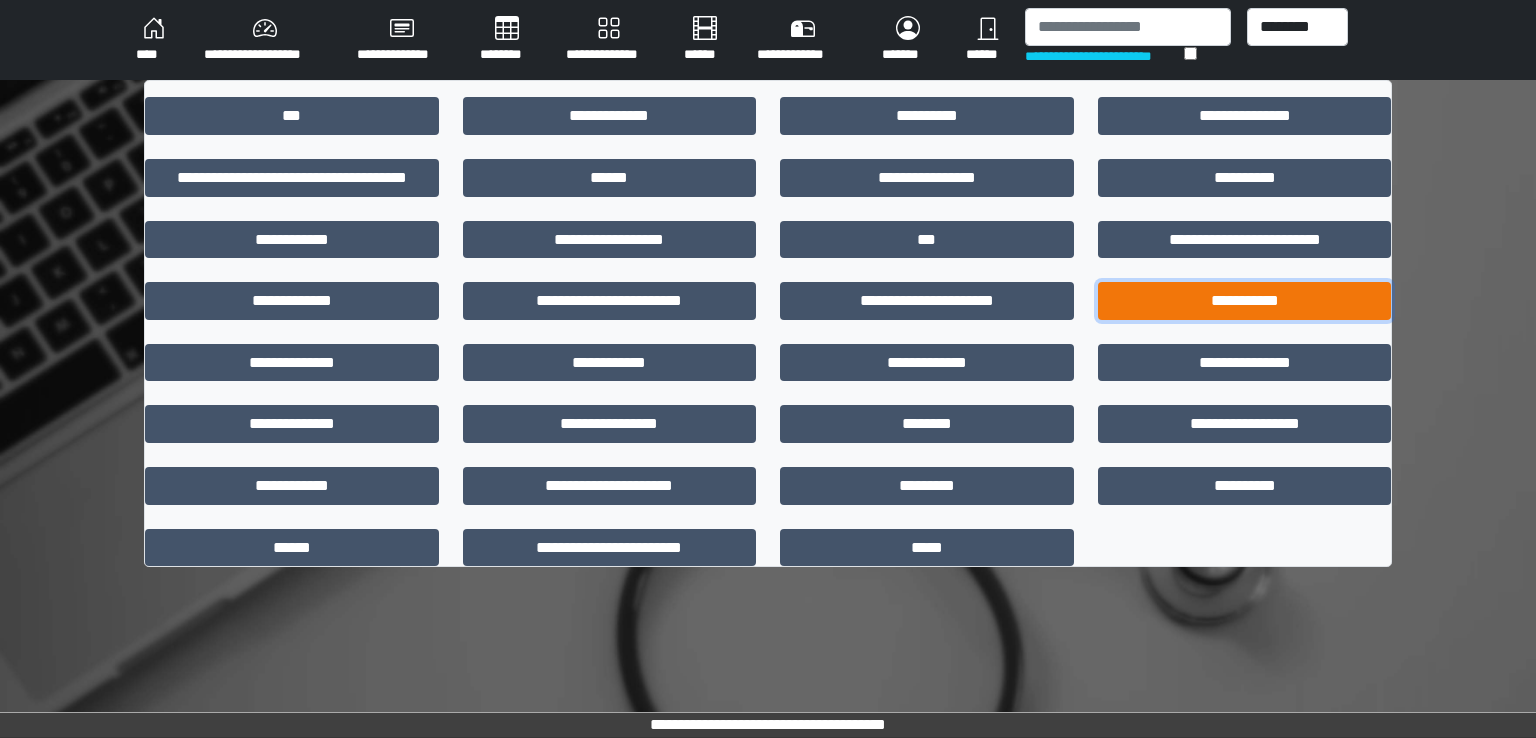 click on "**********" at bounding box center (1245, 301) 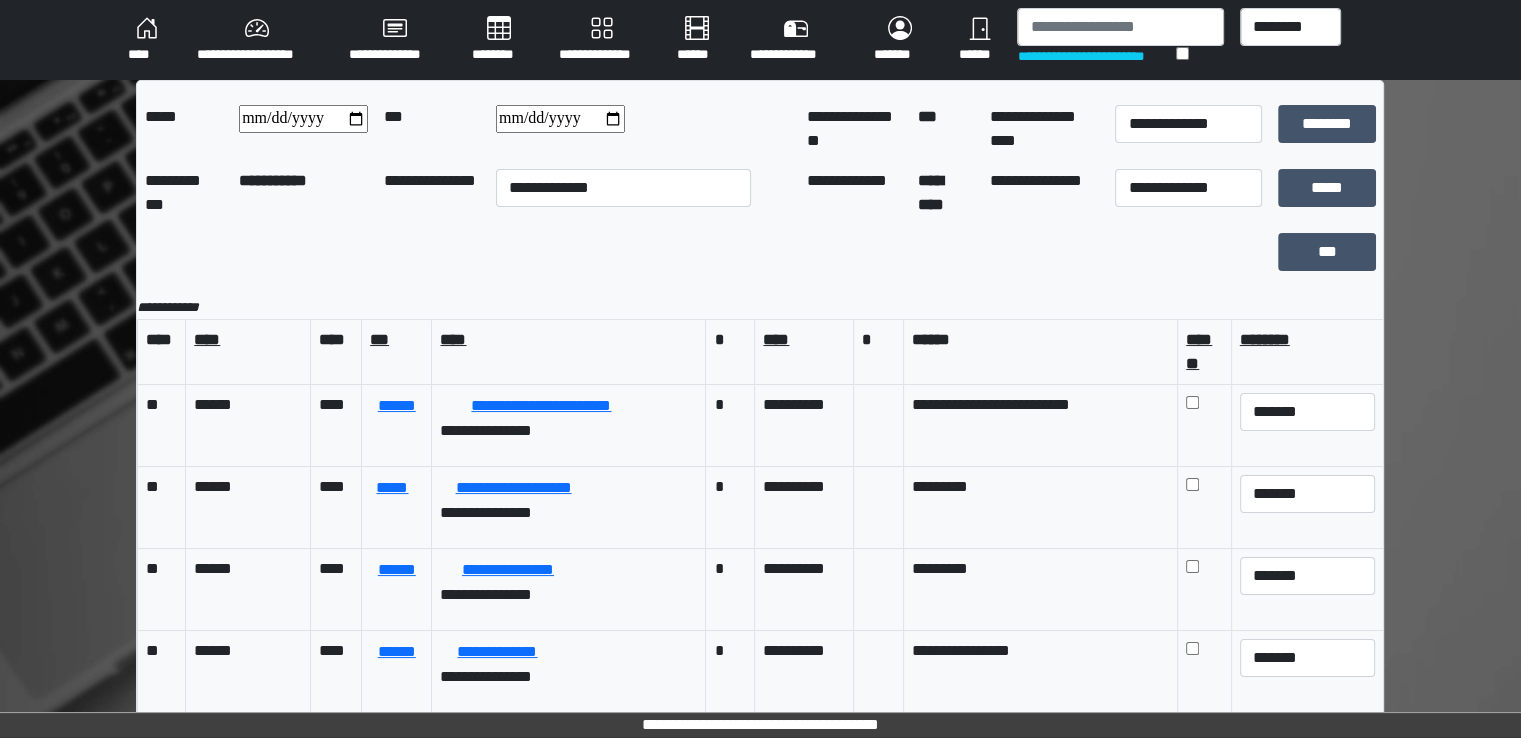 click on "********" at bounding box center (499, 40) 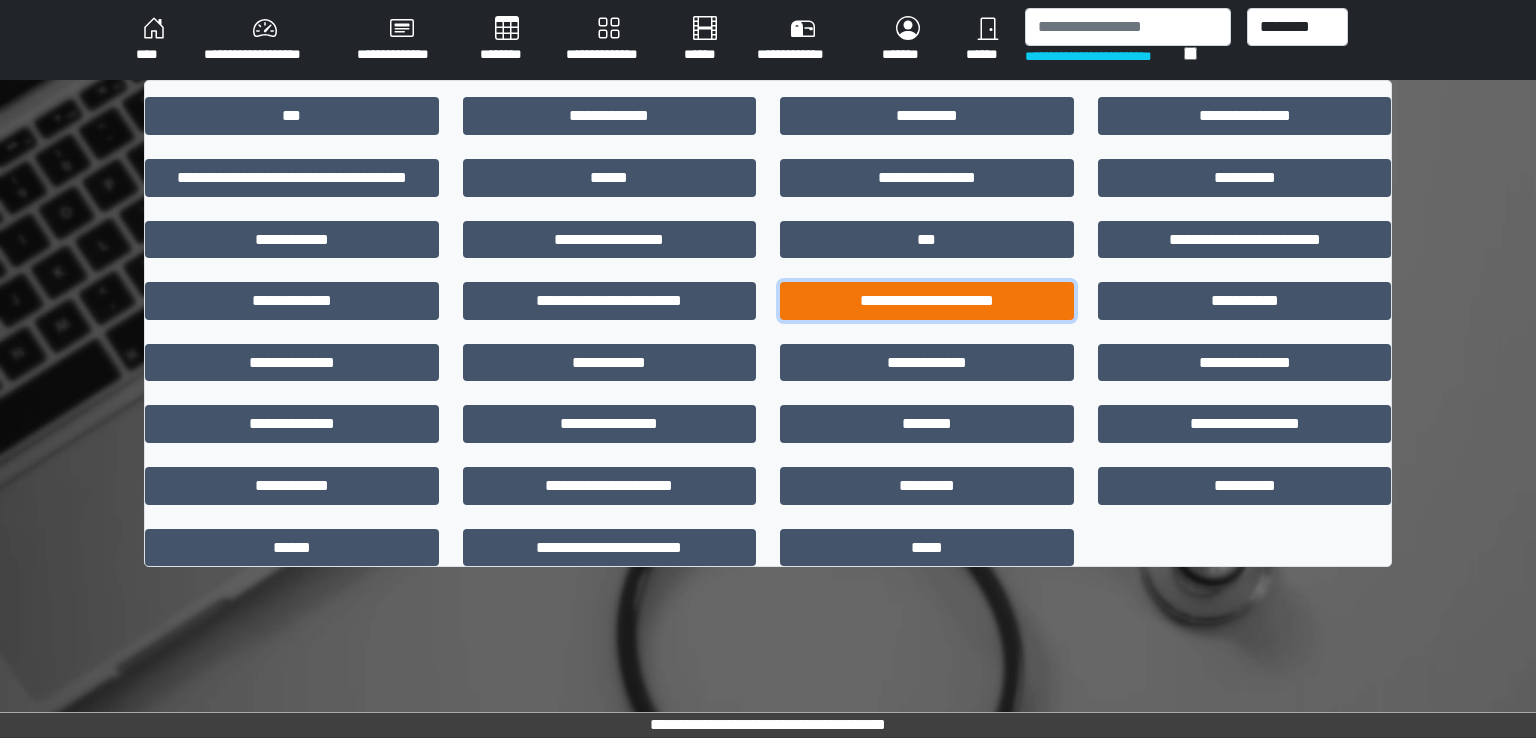 click on "**********" at bounding box center [927, 301] 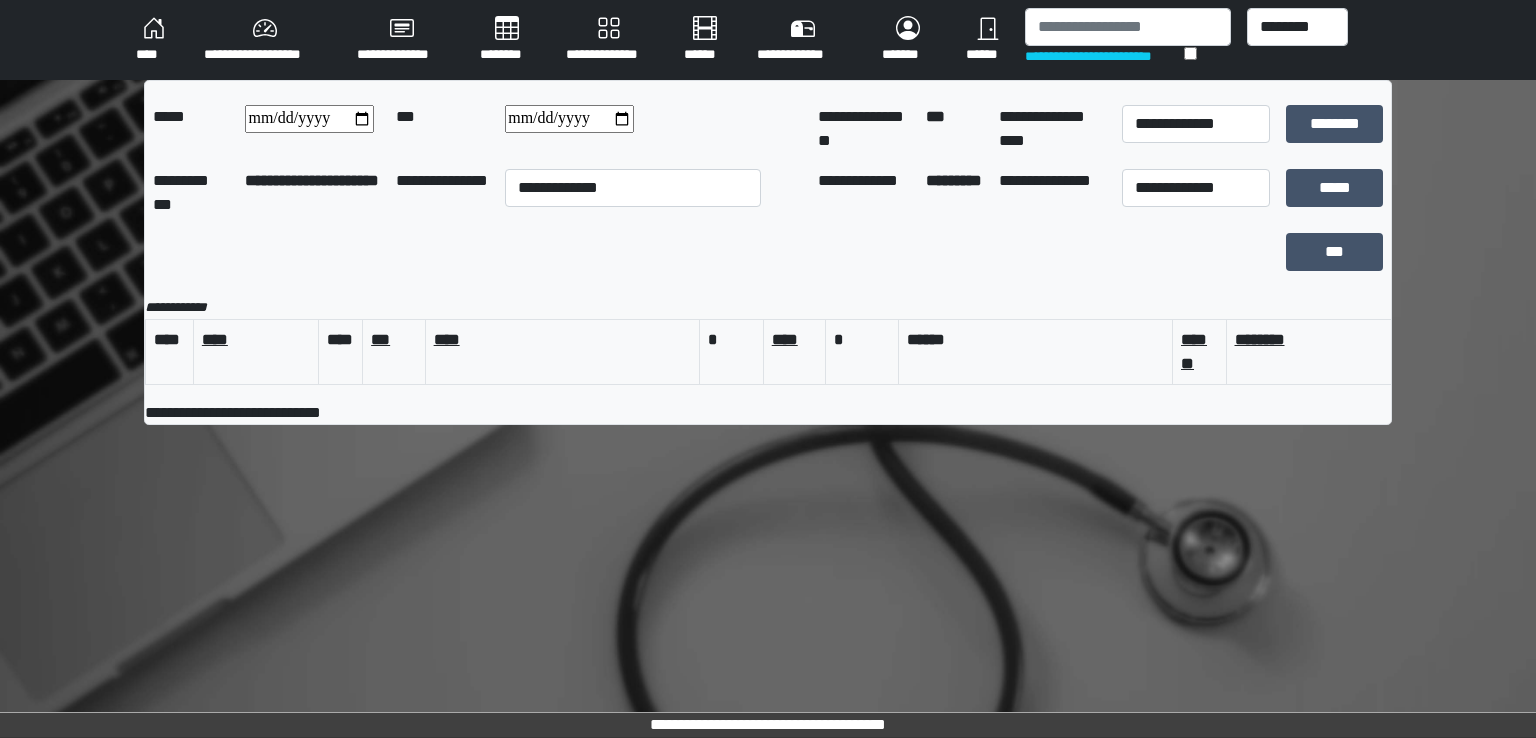 click on "********" at bounding box center (507, 40) 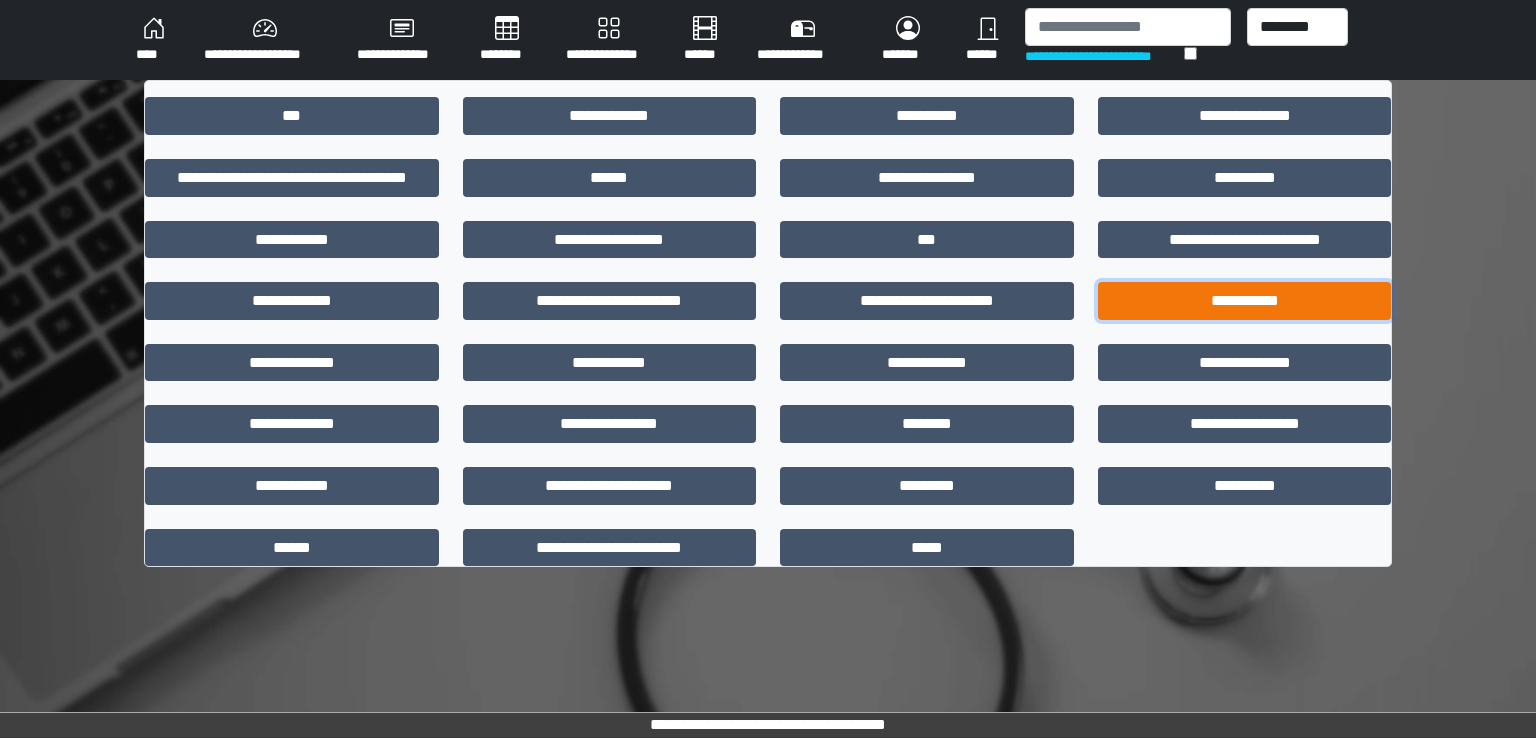 click on "**********" at bounding box center (1245, 301) 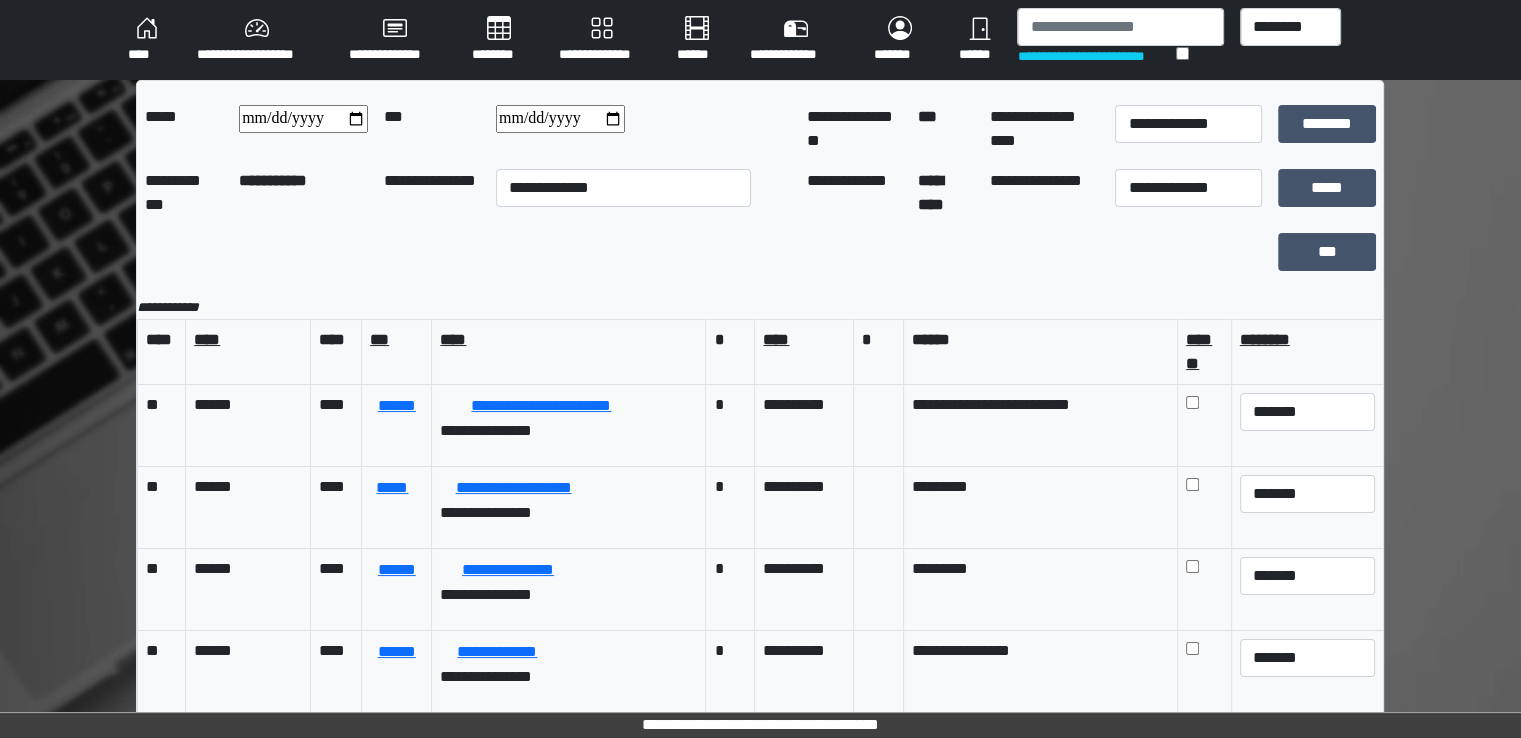 click on "****" at bounding box center (146, 40) 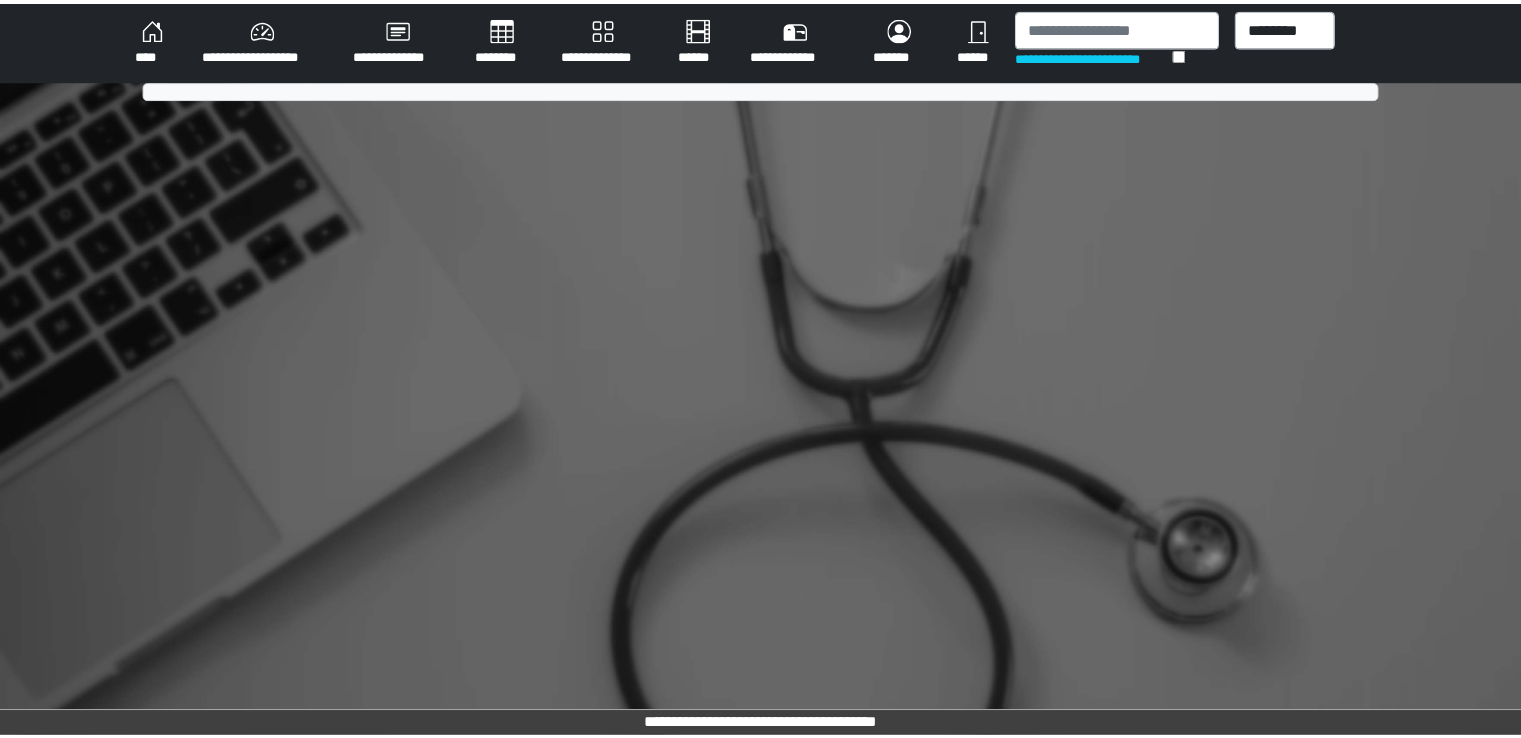 scroll, scrollTop: 0, scrollLeft: 0, axis: both 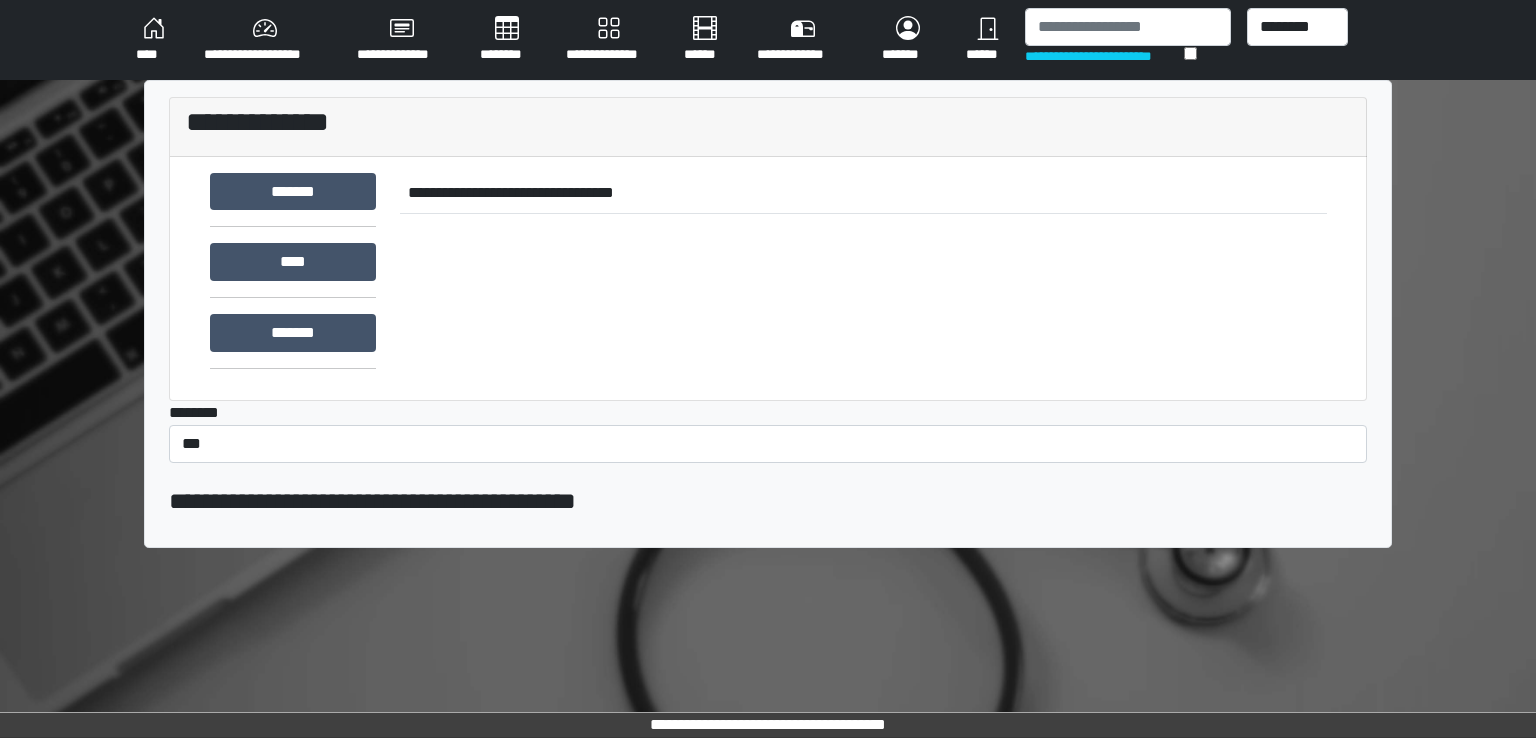 click on "********" at bounding box center [507, 40] 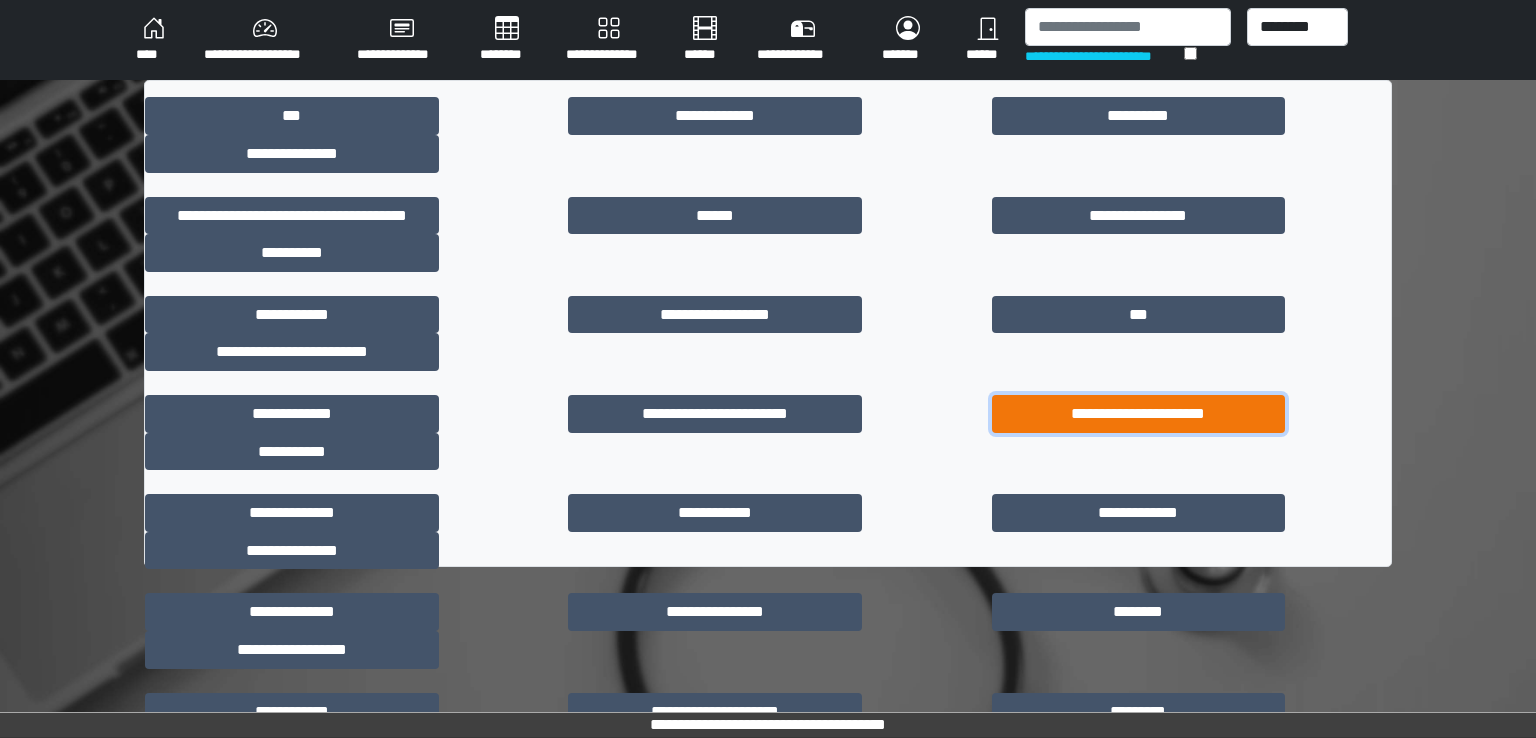 click on "**********" at bounding box center (1139, 414) 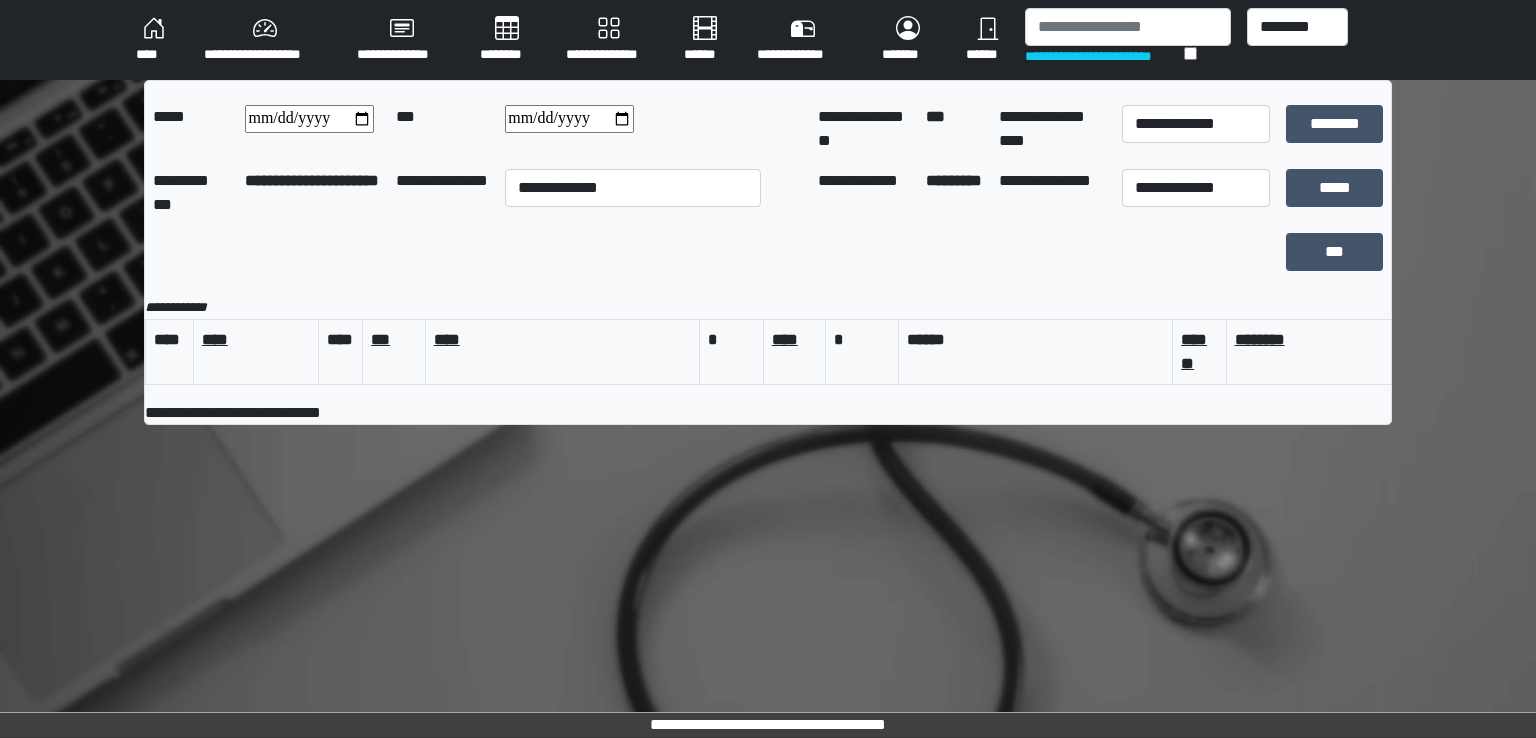 click on "********" at bounding box center [507, 40] 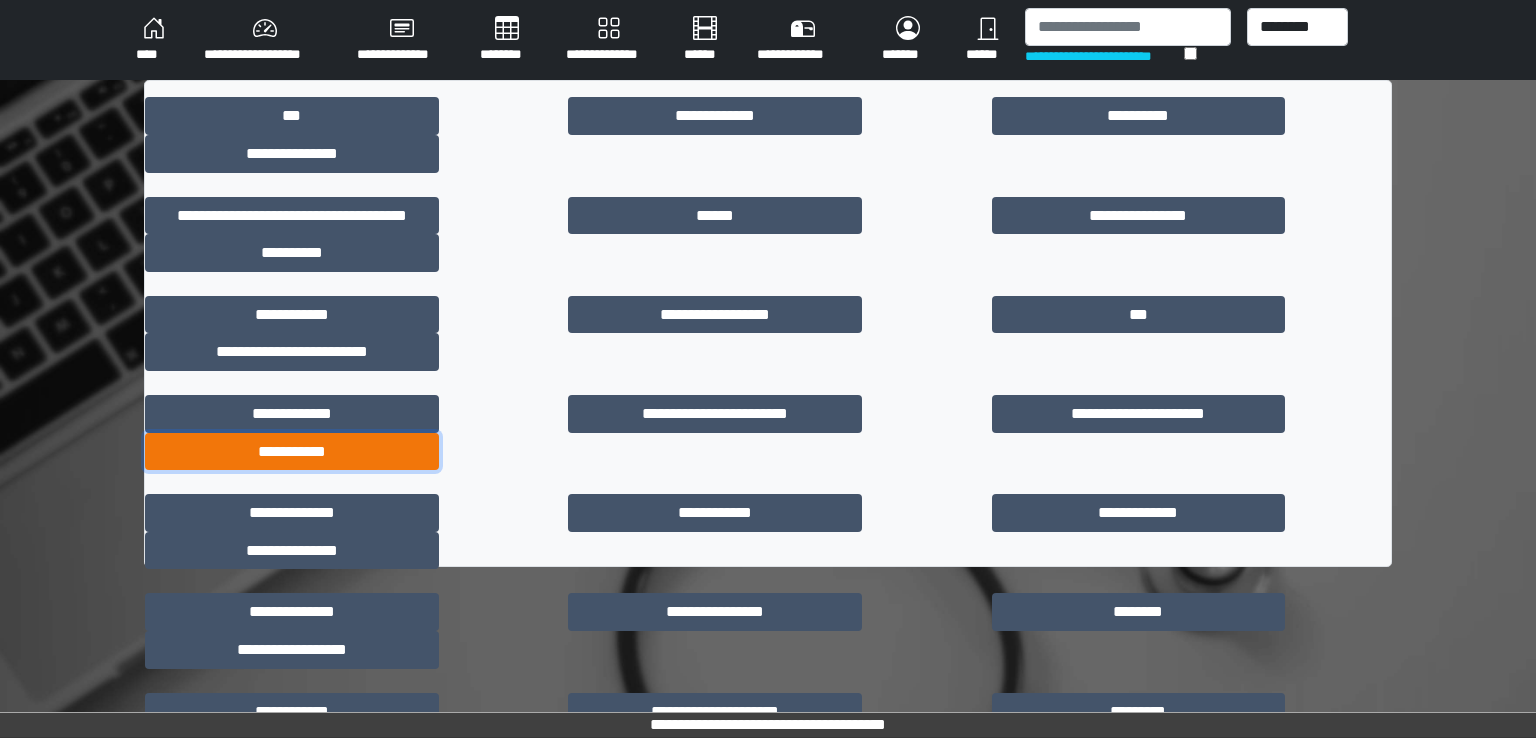 click on "**********" at bounding box center (292, 452) 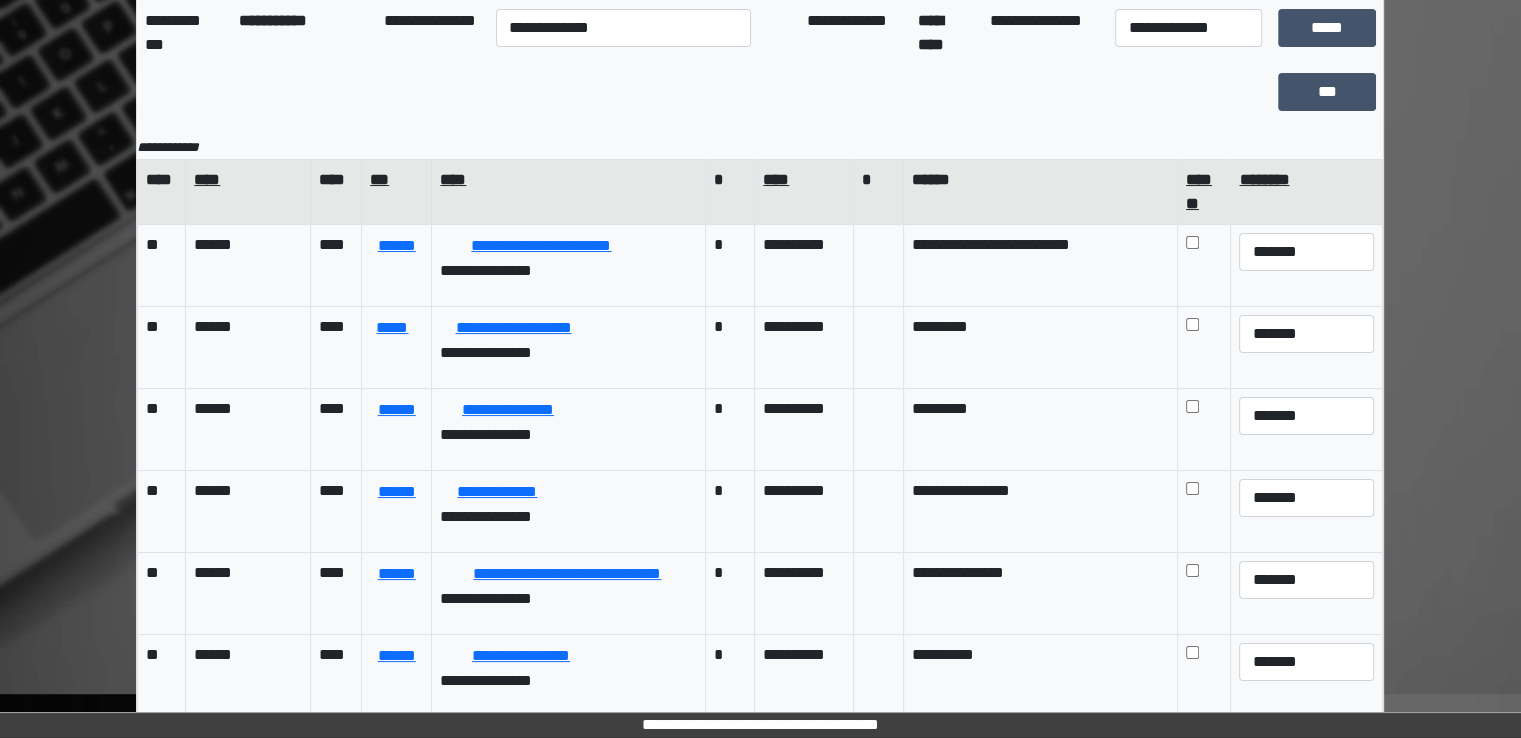 scroll, scrollTop: 174, scrollLeft: 0, axis: vertical 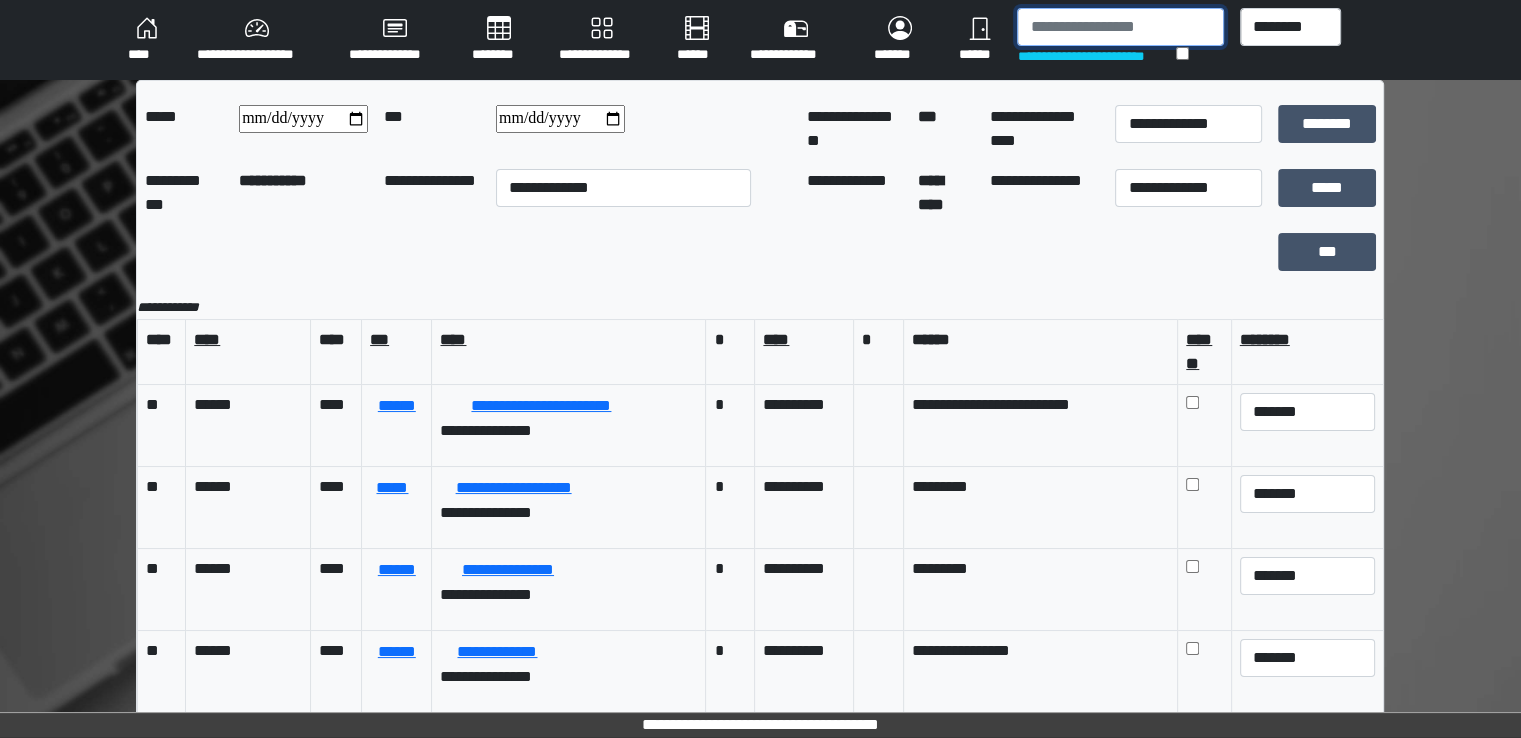 click at bounding box center (1120, 27) 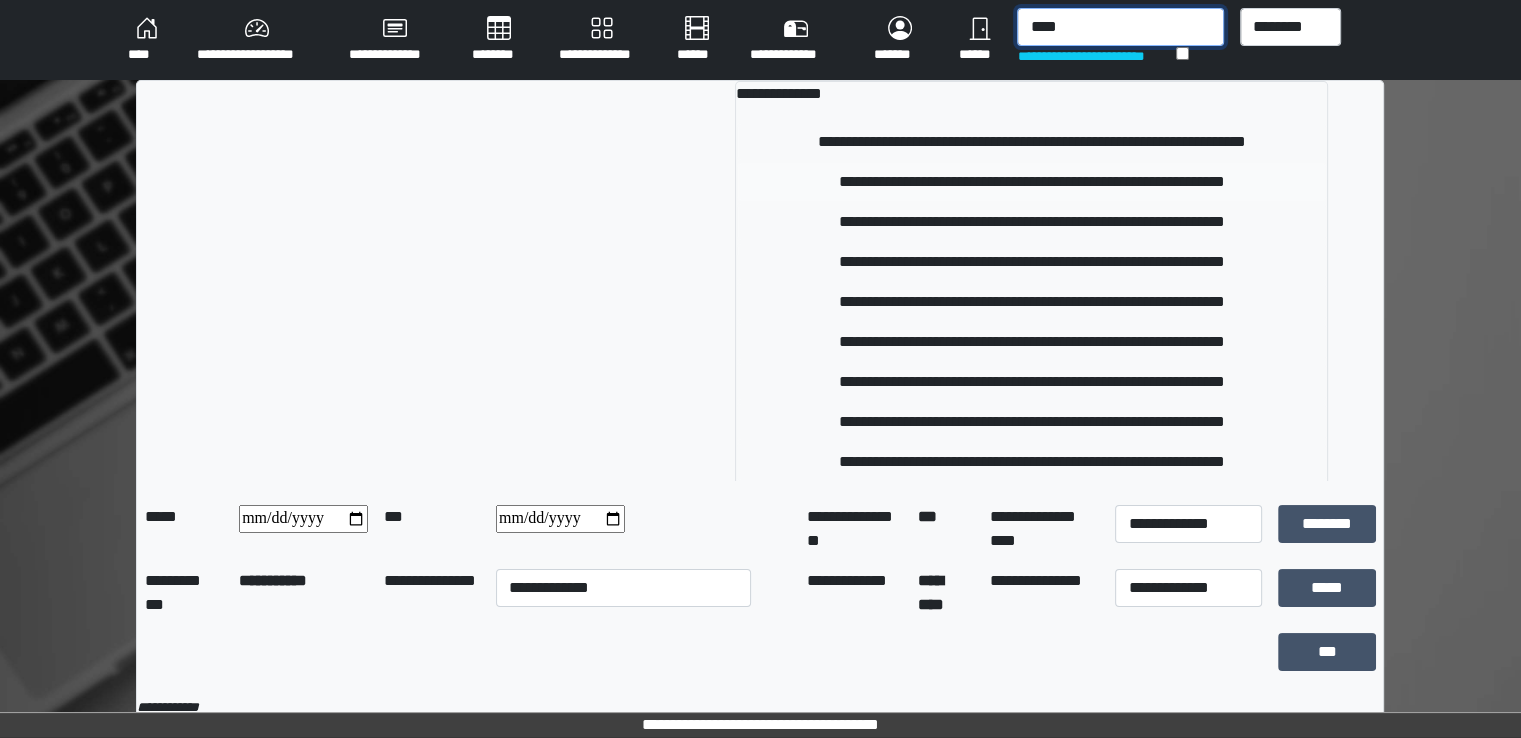 type on "****" 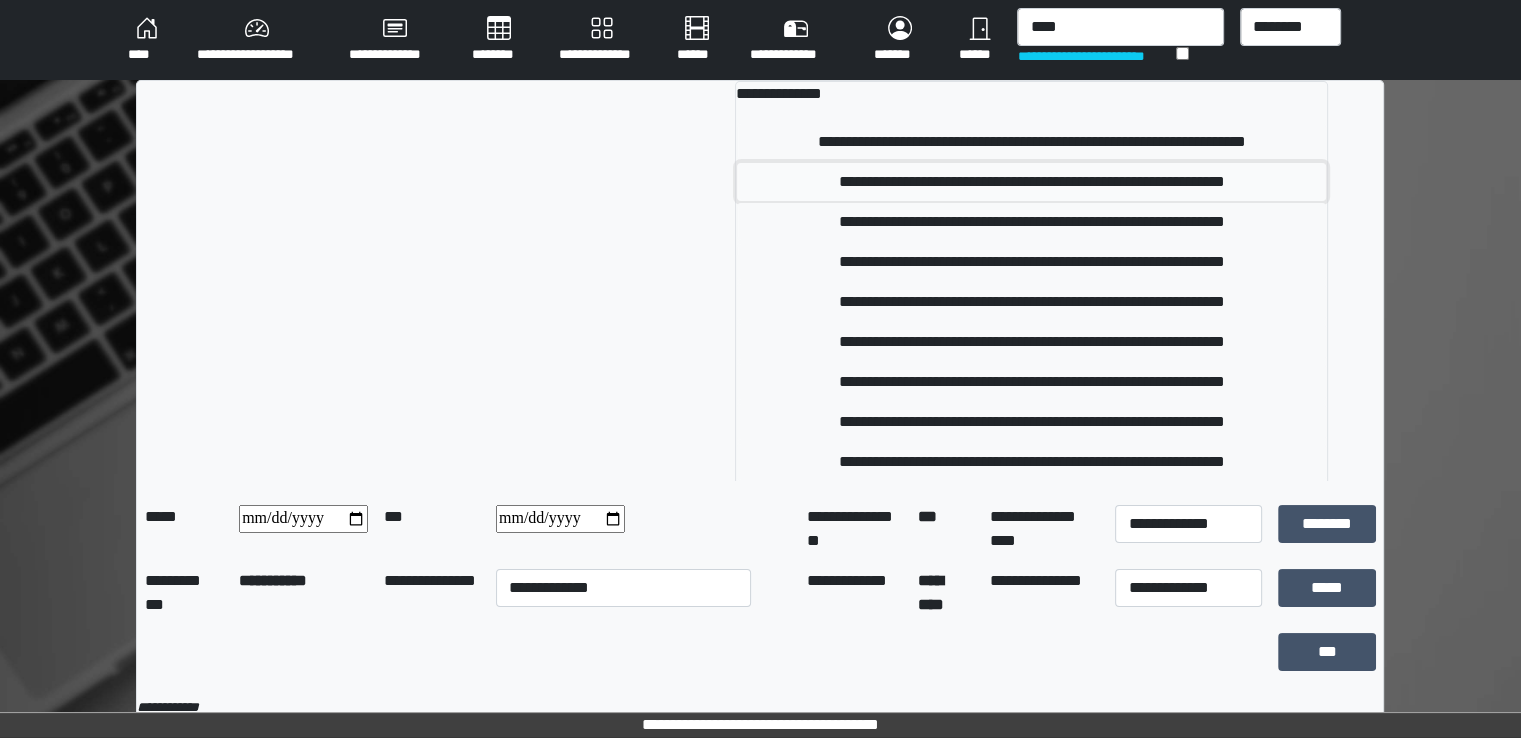 click on "**********" at bounding box center [1031, 182] 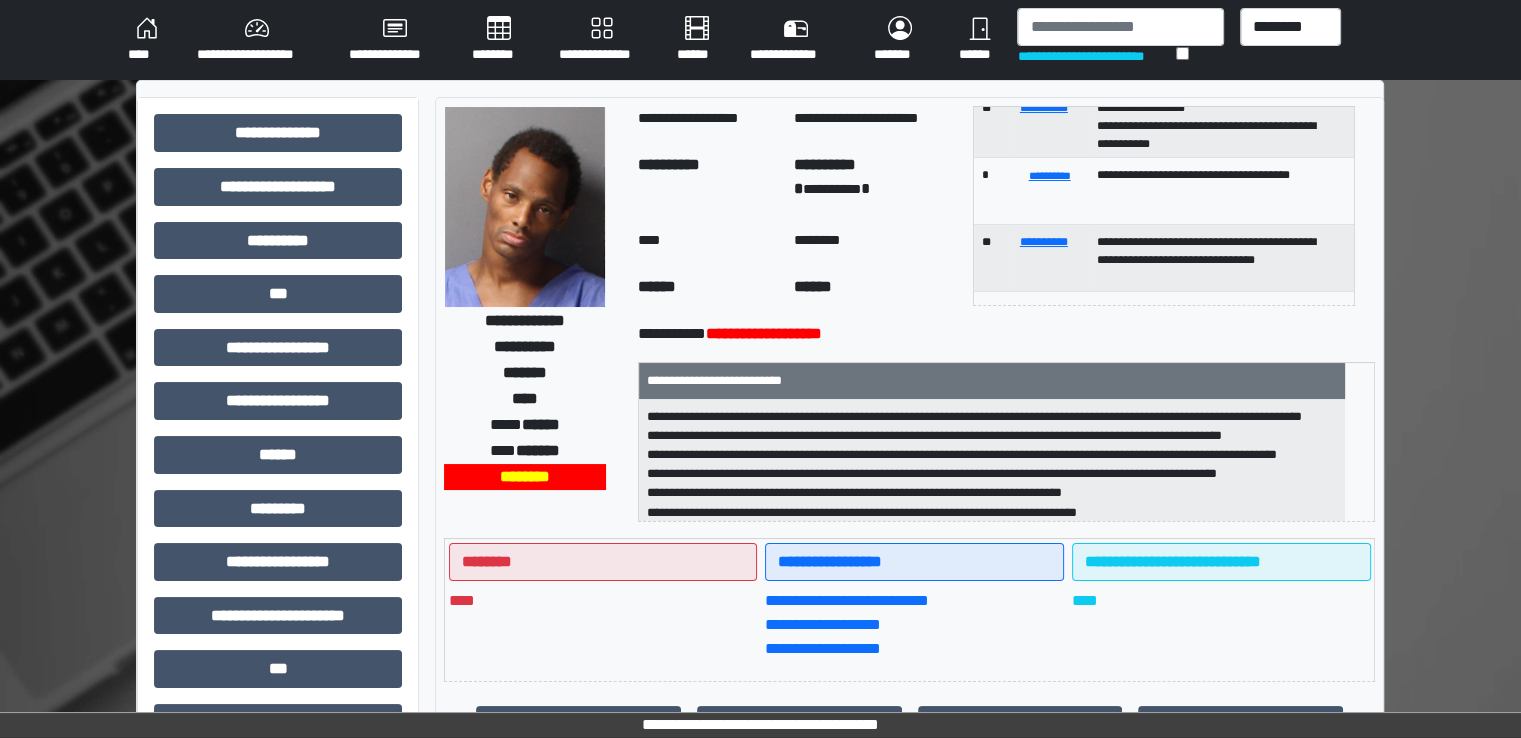 scroll, scrollTop: 0, scrollLeft: 0, axis: both 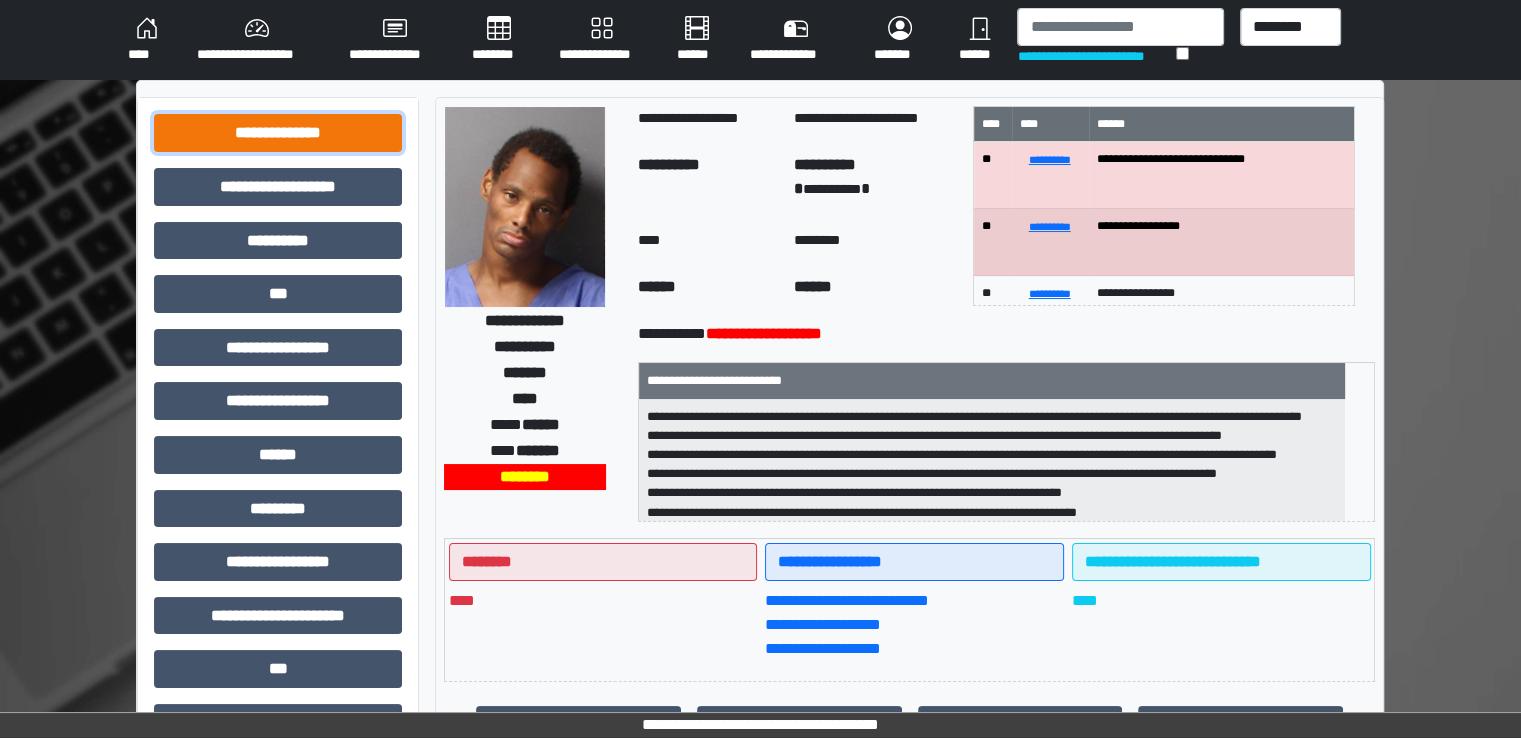 click on "**********" at bounding box center (278, 133) 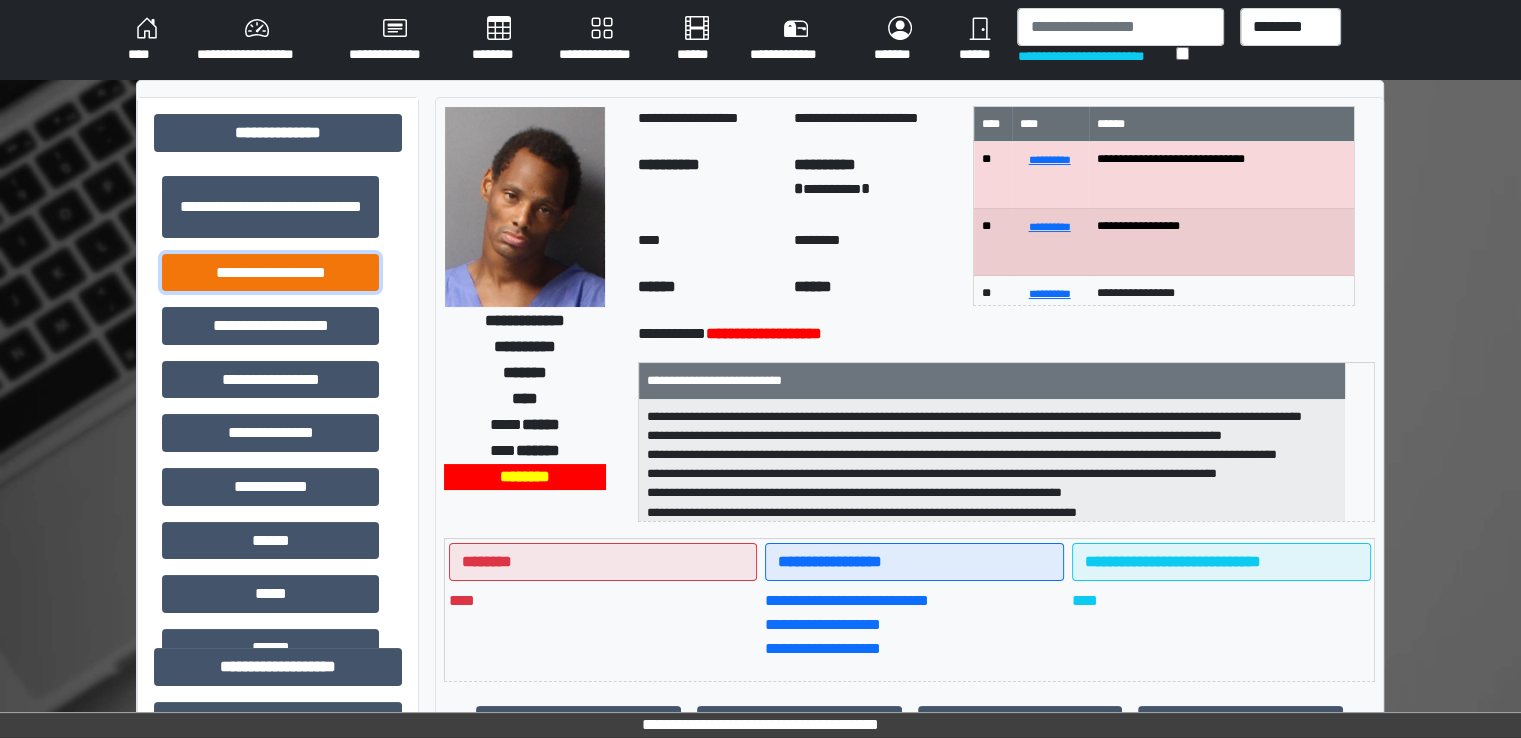 click on "**********" at bounding box center (270, 273) 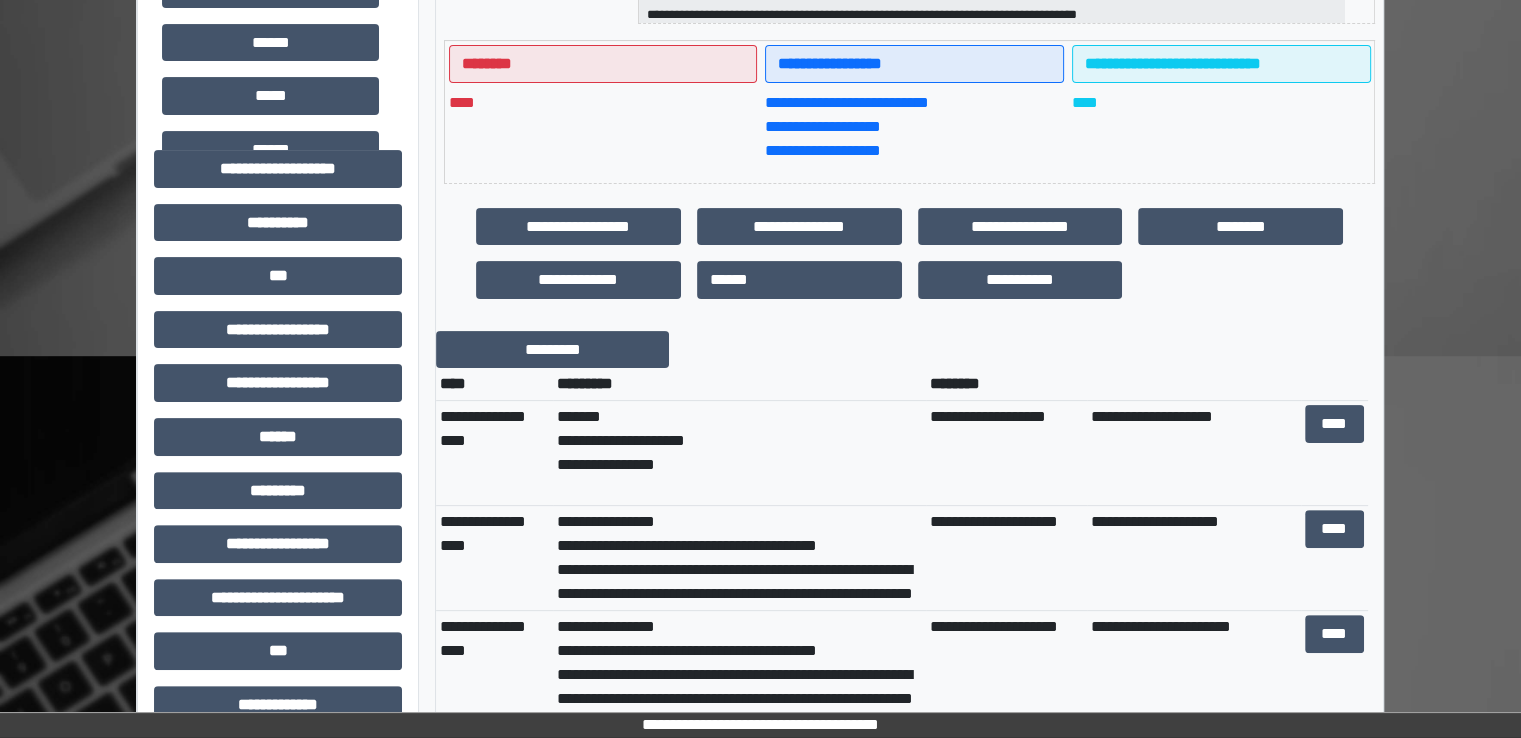 scroll, scrollTop: 500, scrollLeft: 0, axis: vertical 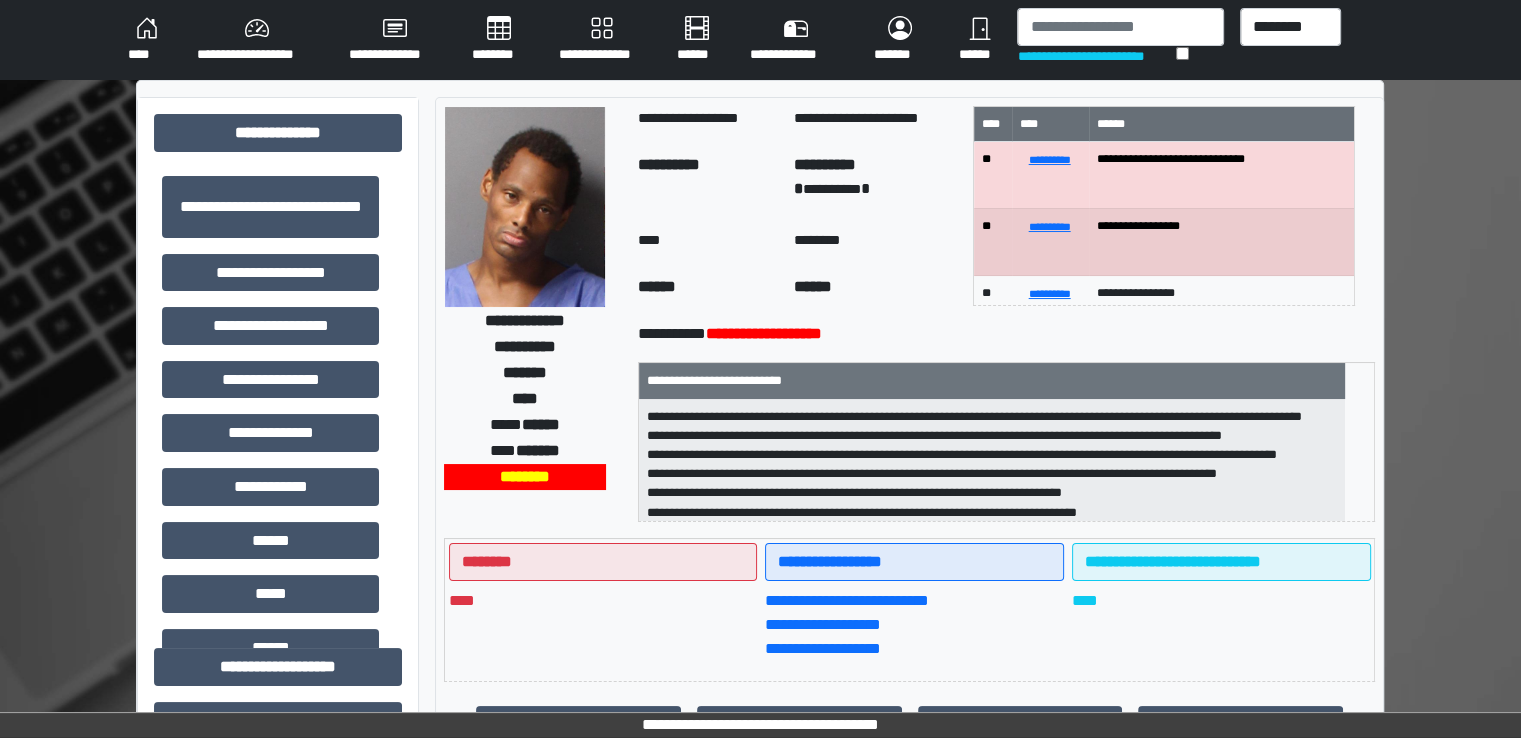 click on "********" at bounding box center (499, 40) 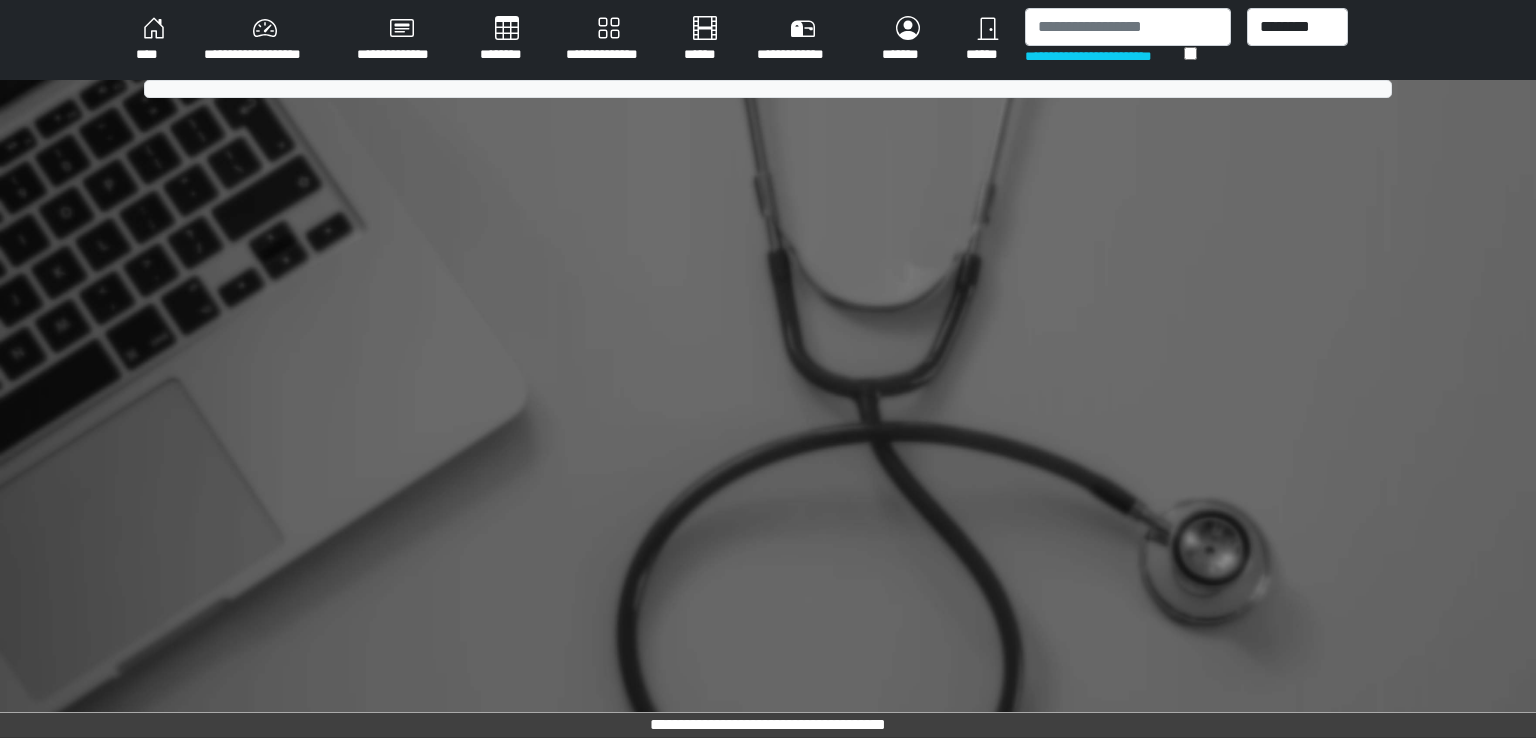 click on "********" at bounding box center (507, 40) 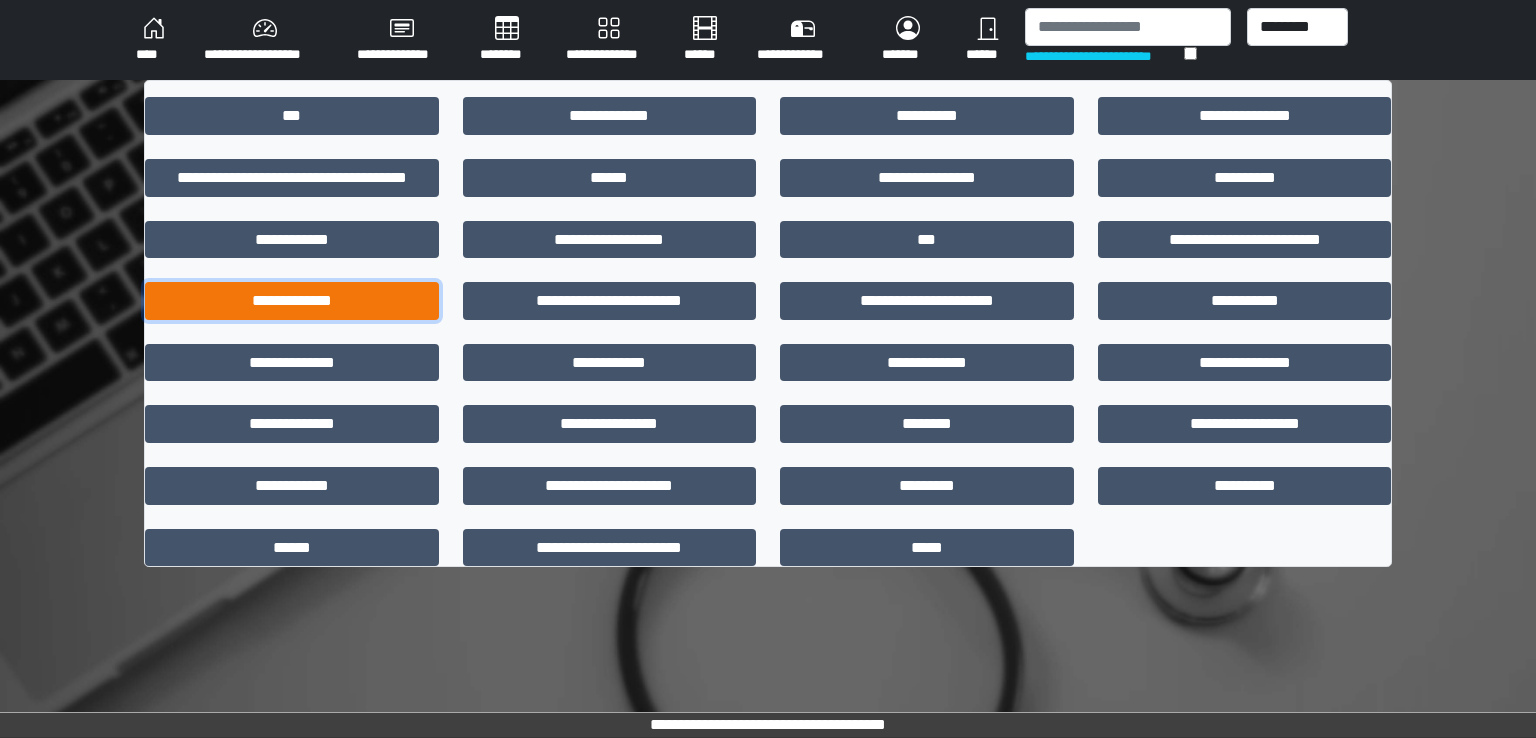 click on "**********" at bounding box center [292, 301] 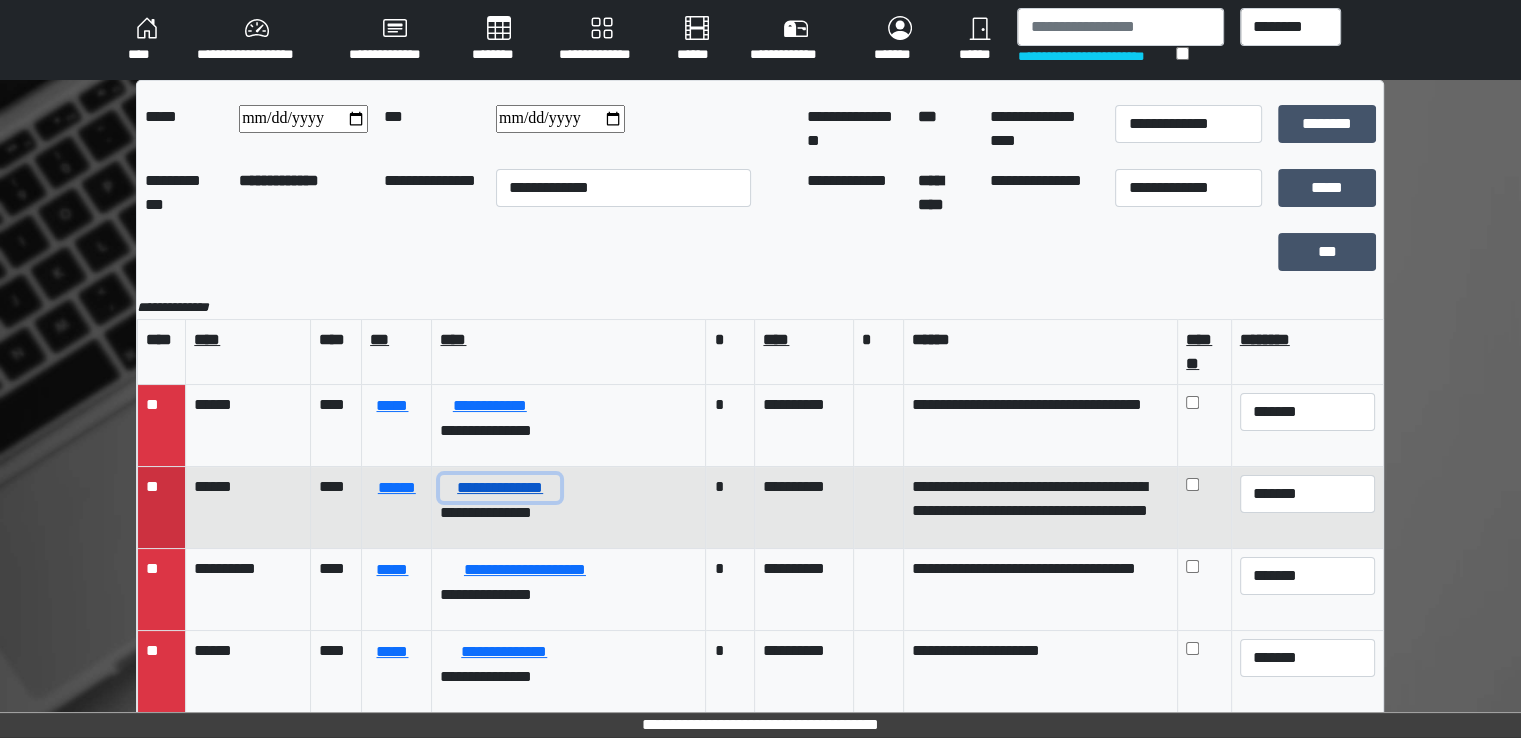 click on "**********" at bounding box center [499, 488] 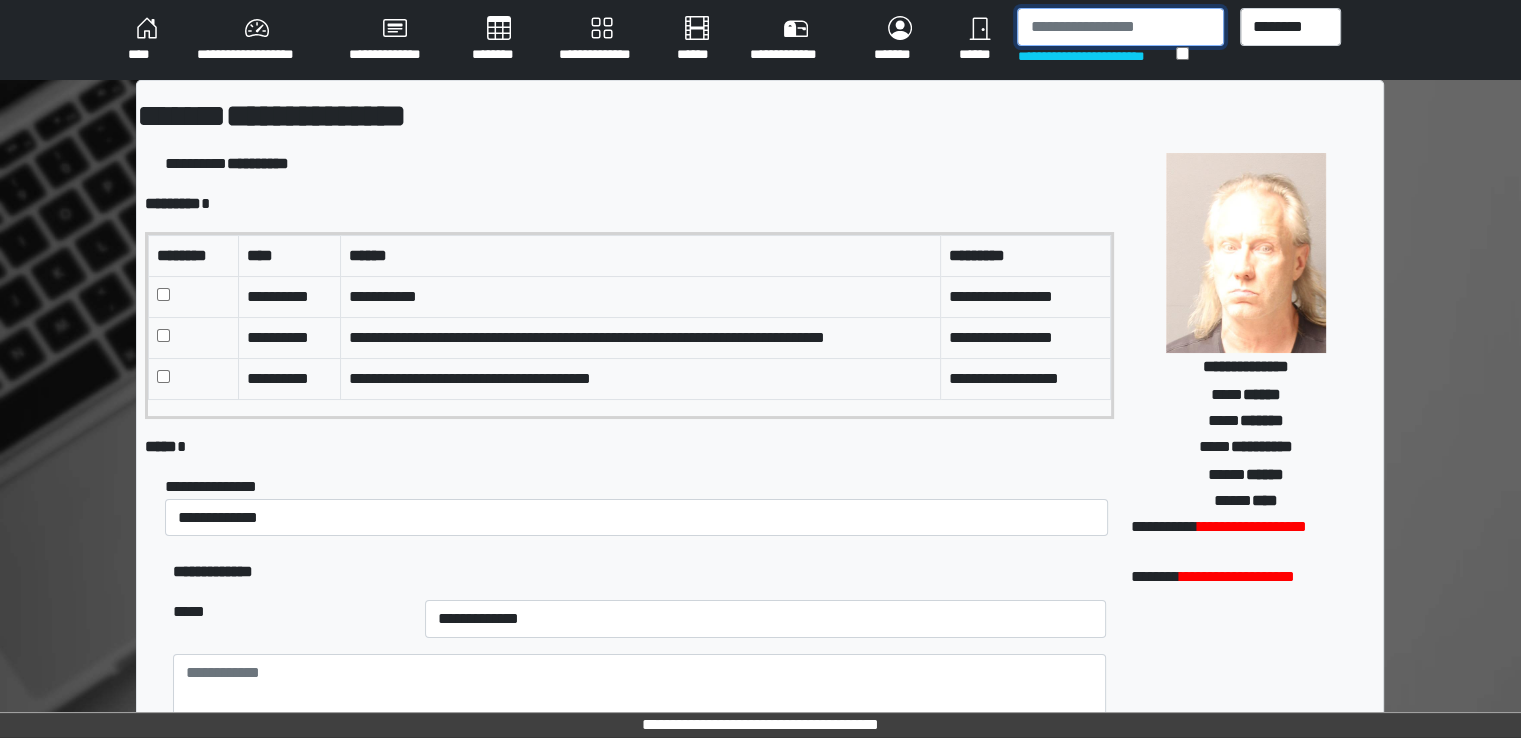 click at bounding box center (1120, 27) 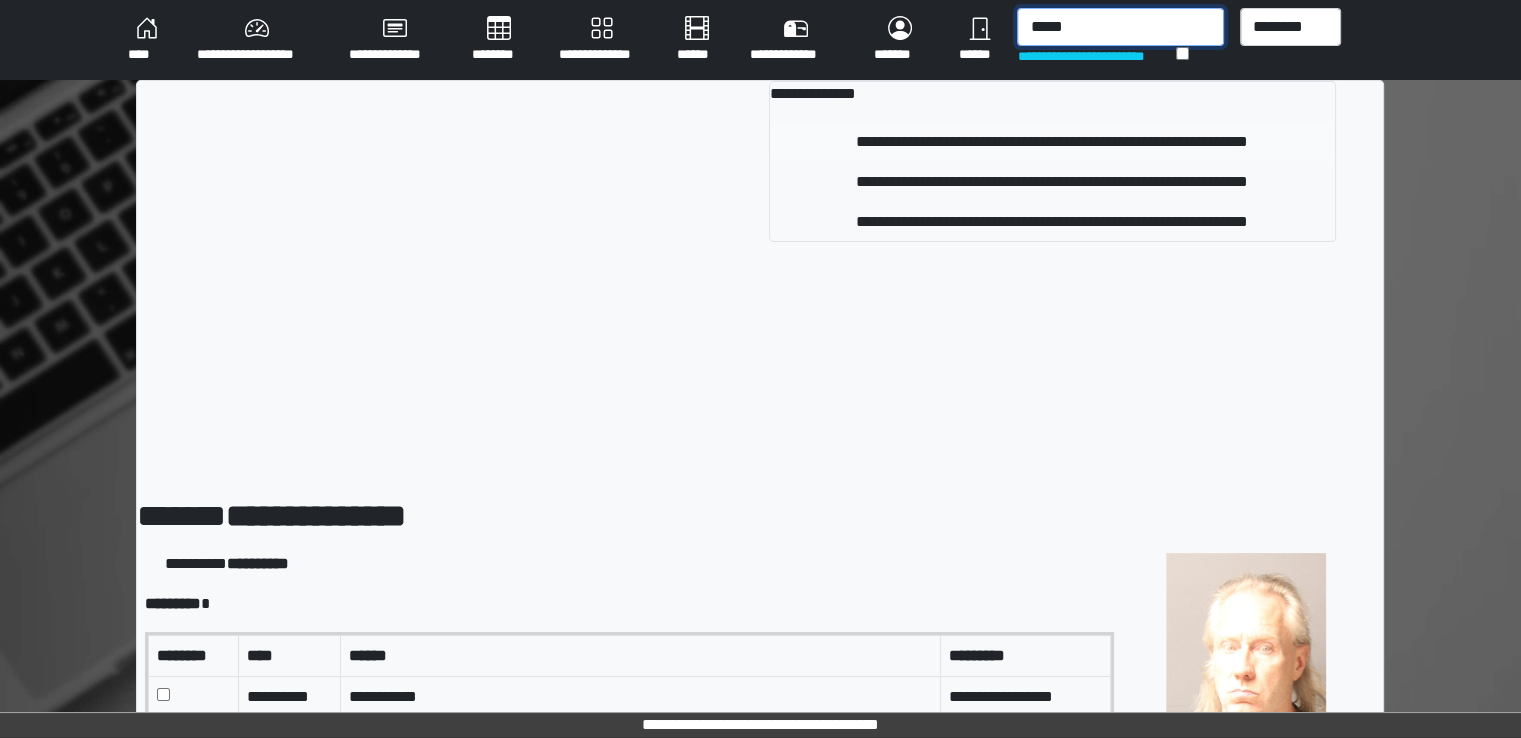 type on "*****" 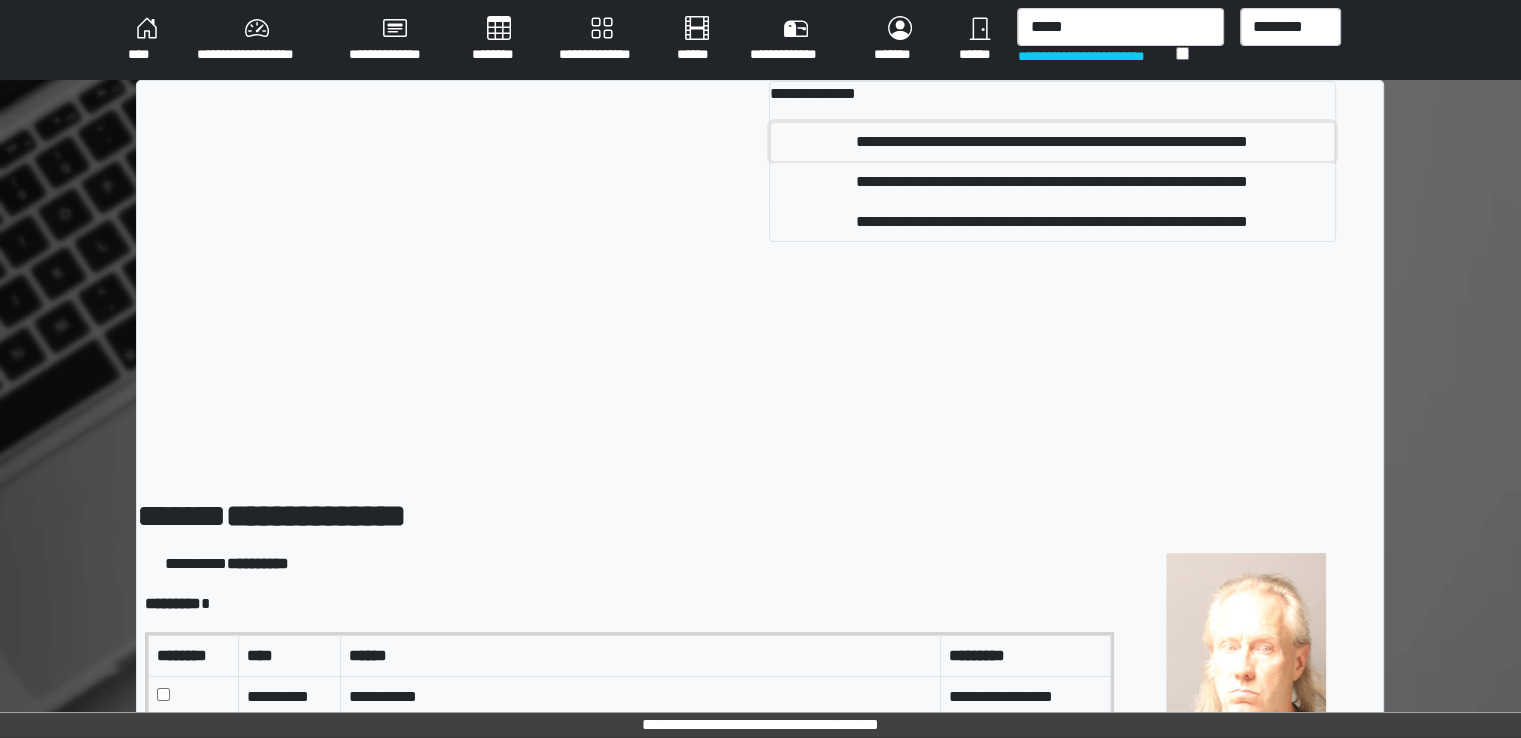 click on "**********" at bounding box center (1052, 142) 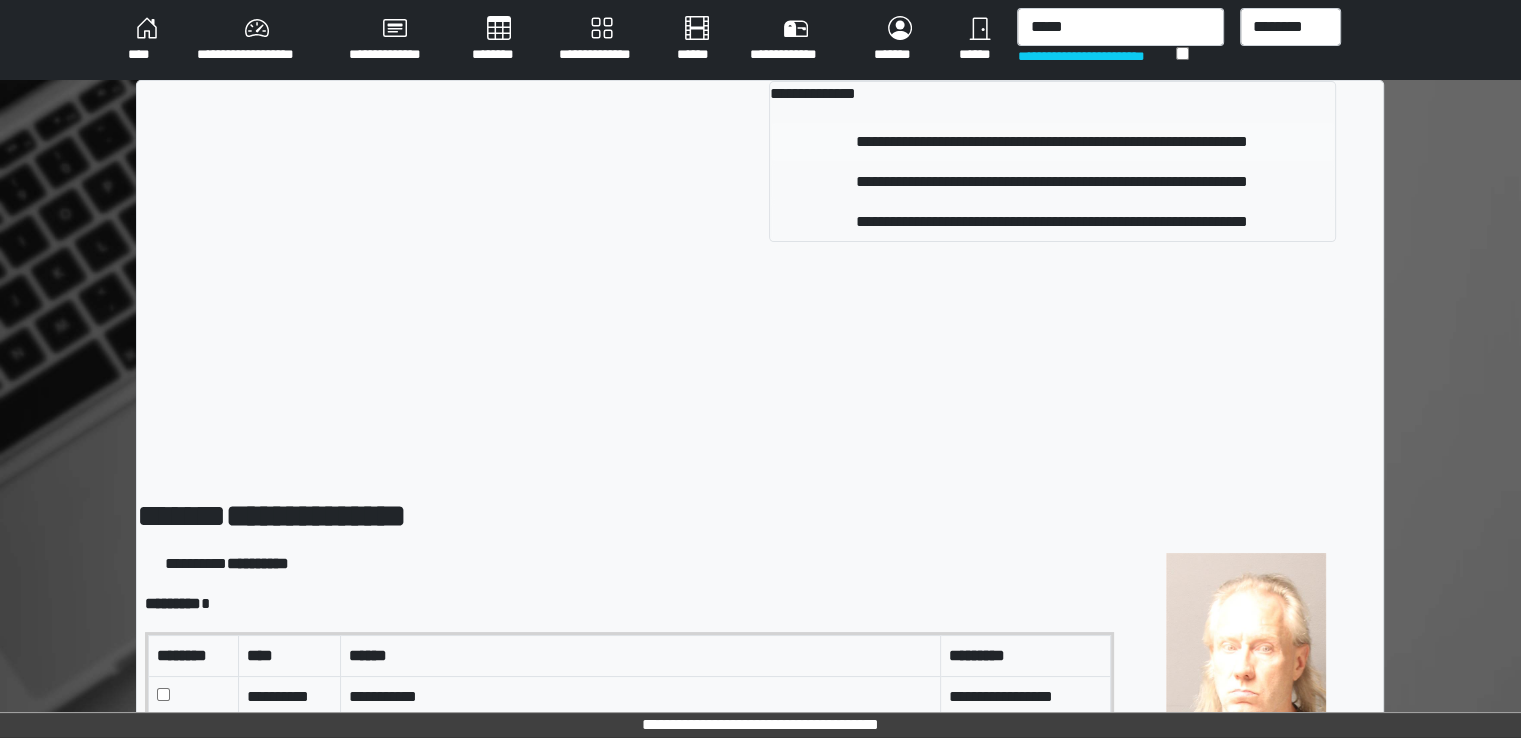 type 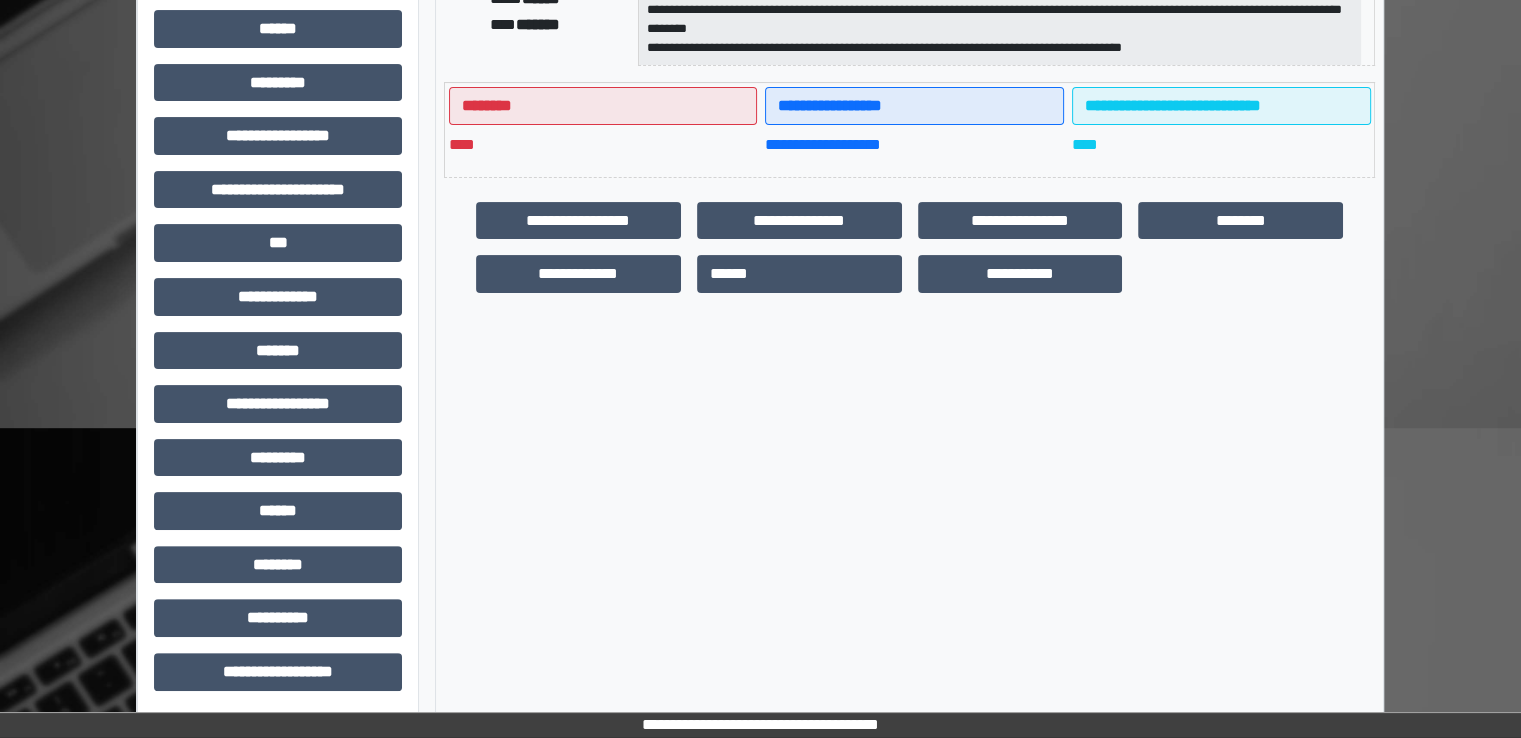 scroll, scrollTop: 428, scrollLeft: 0, axis: vertical 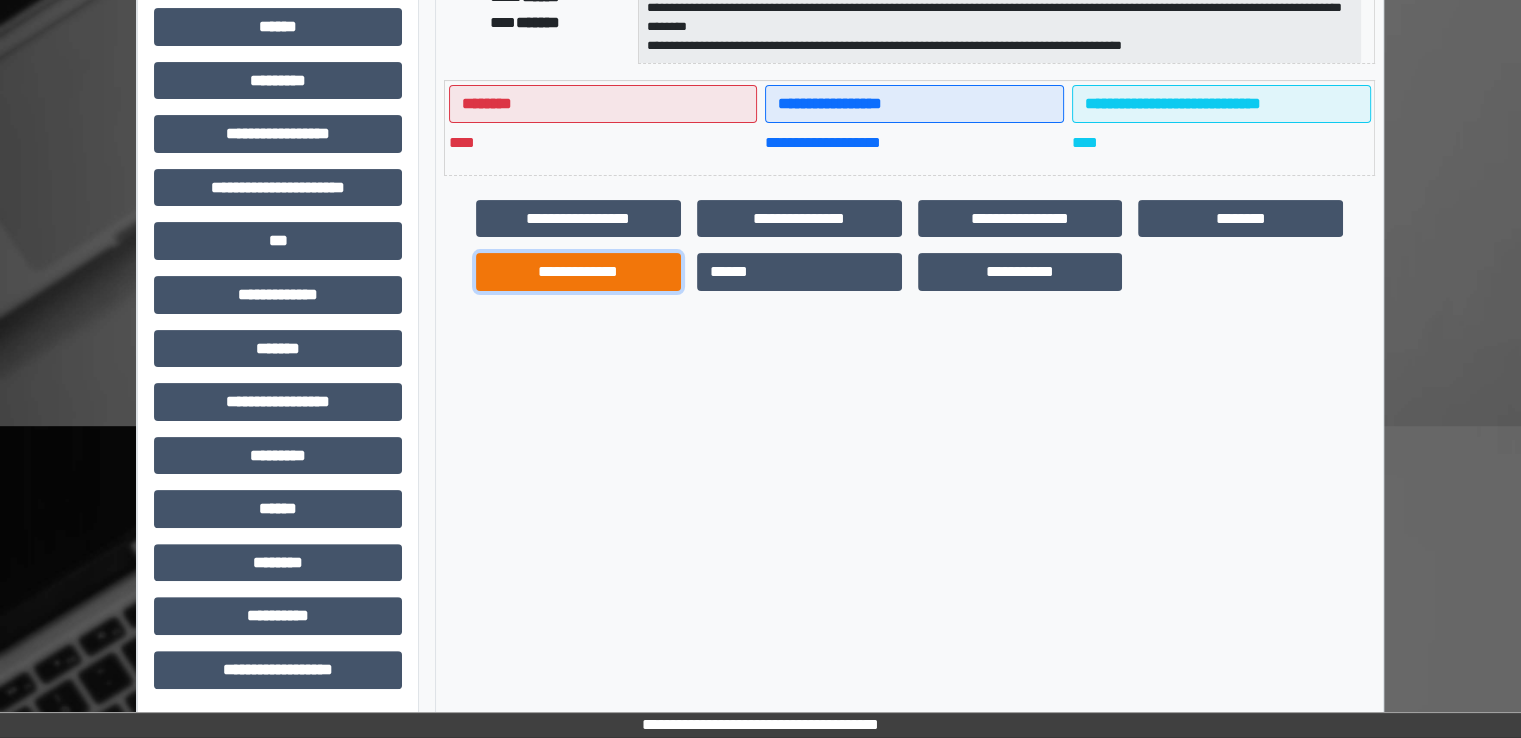 click on "**********" at bounding box center [578, 272] 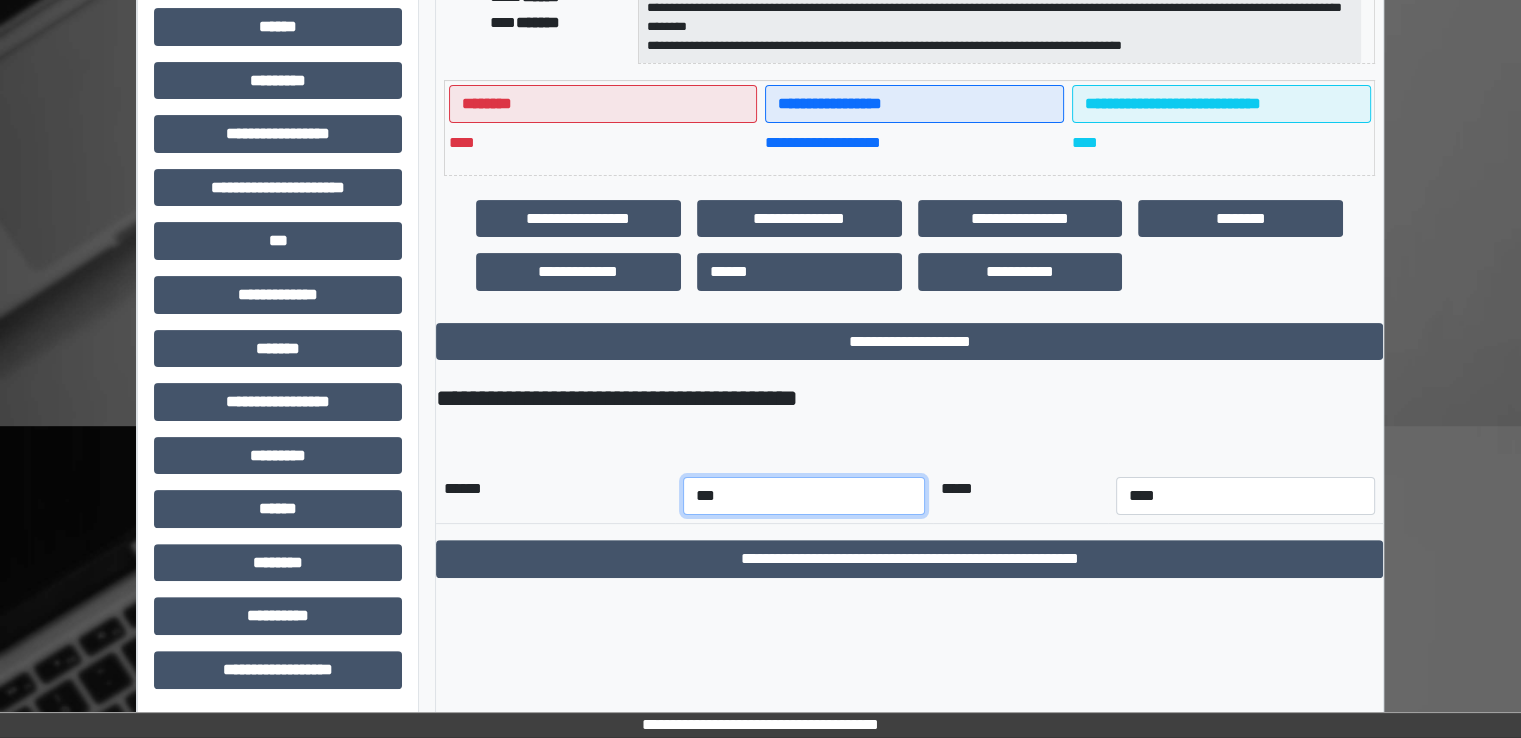 click on "***
***
***
***
***
***
***
***
***
***
***
***" at bounding box center [804, 496] 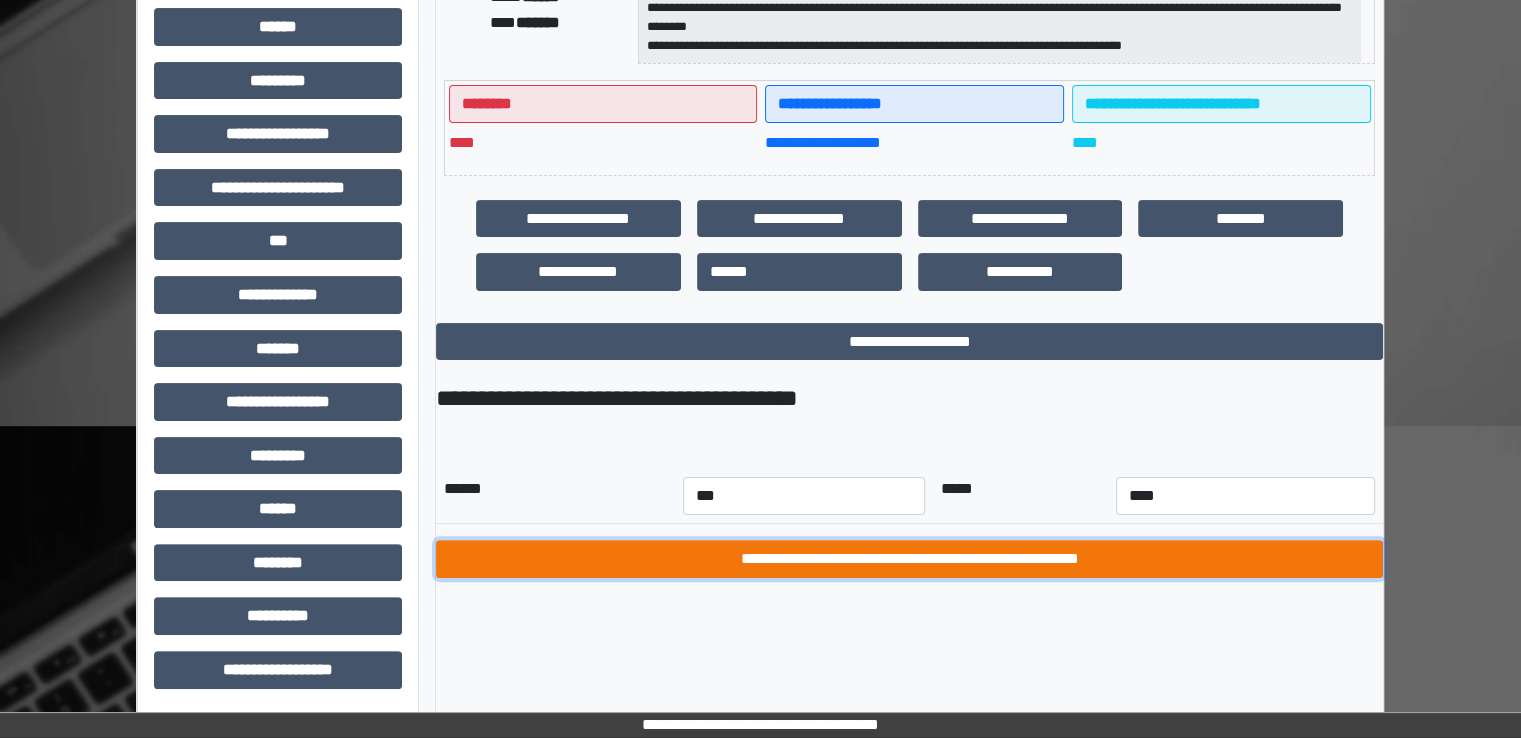 click on "**********" at bounding box center [909, 559] 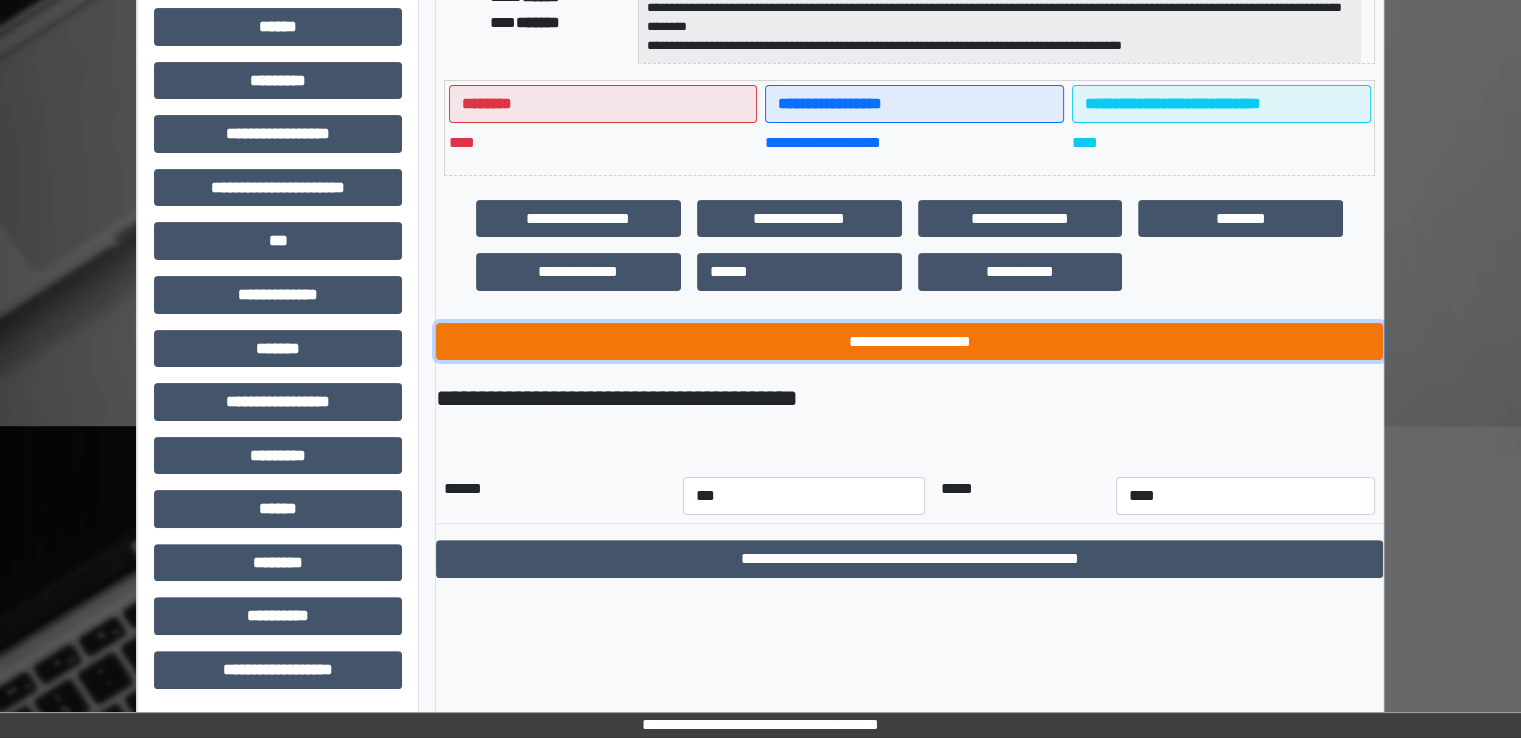 click on "**********" at bounding box center [909, 342] 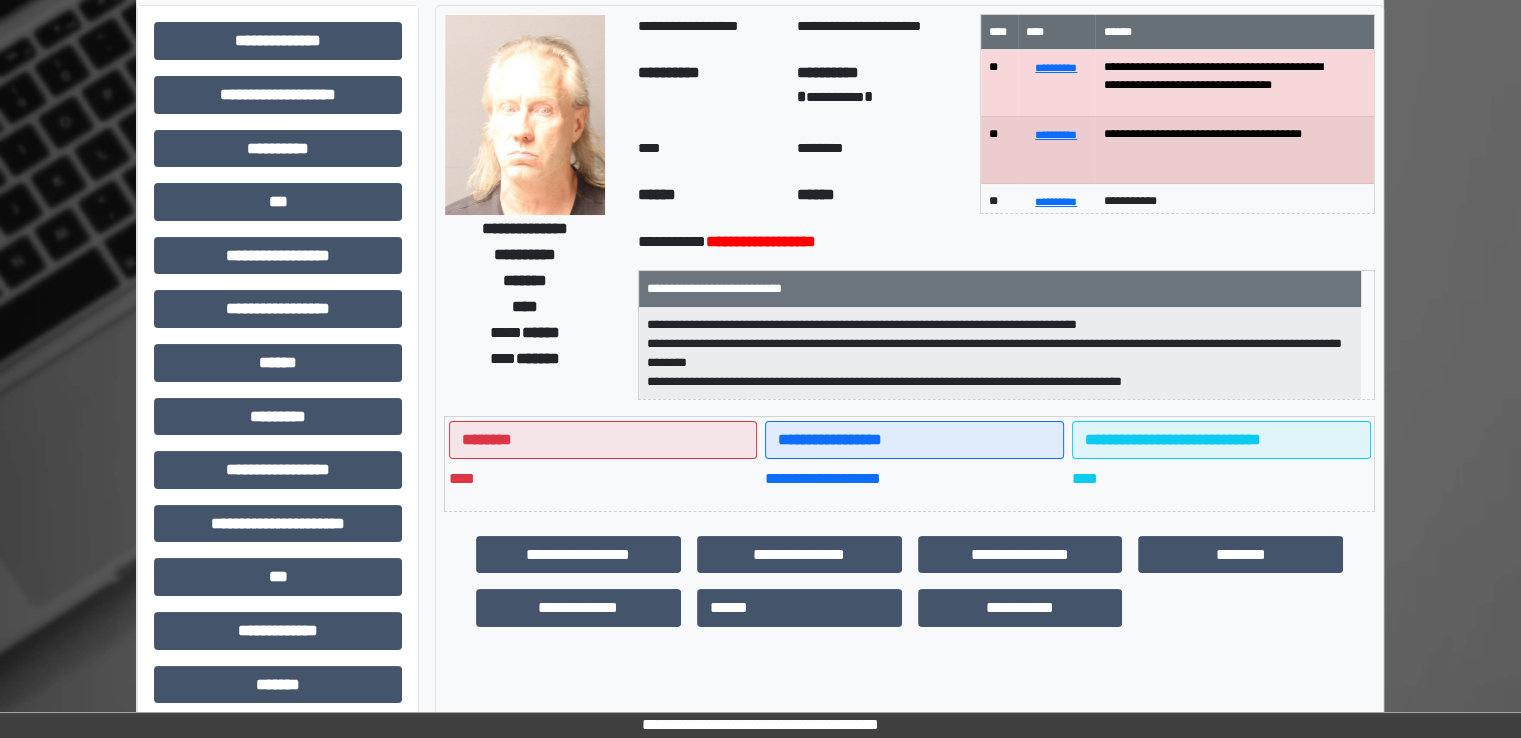 scroll, scrollTop: 0, scrollLeft: 0, axis: both 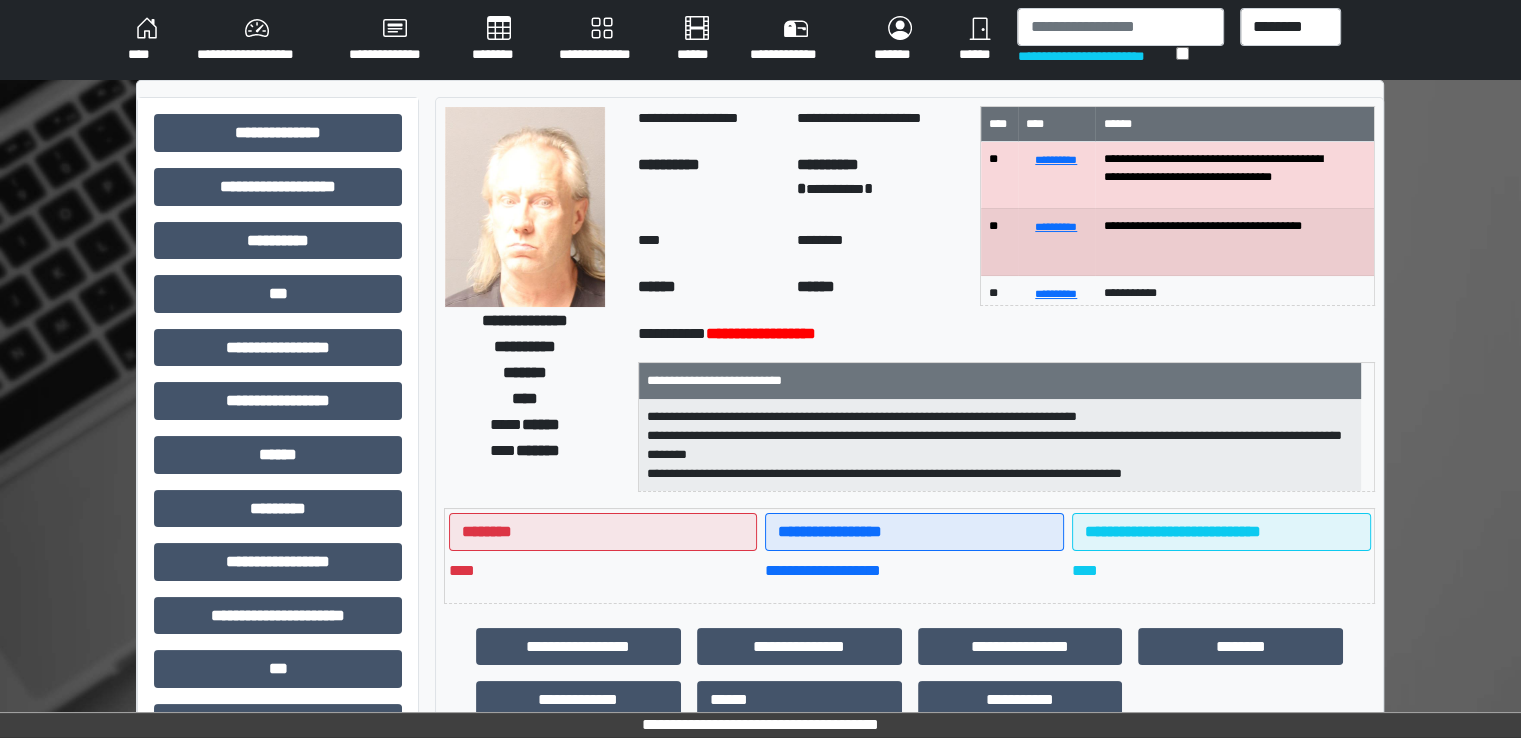 click on "********" at bounding box center [499, 40] 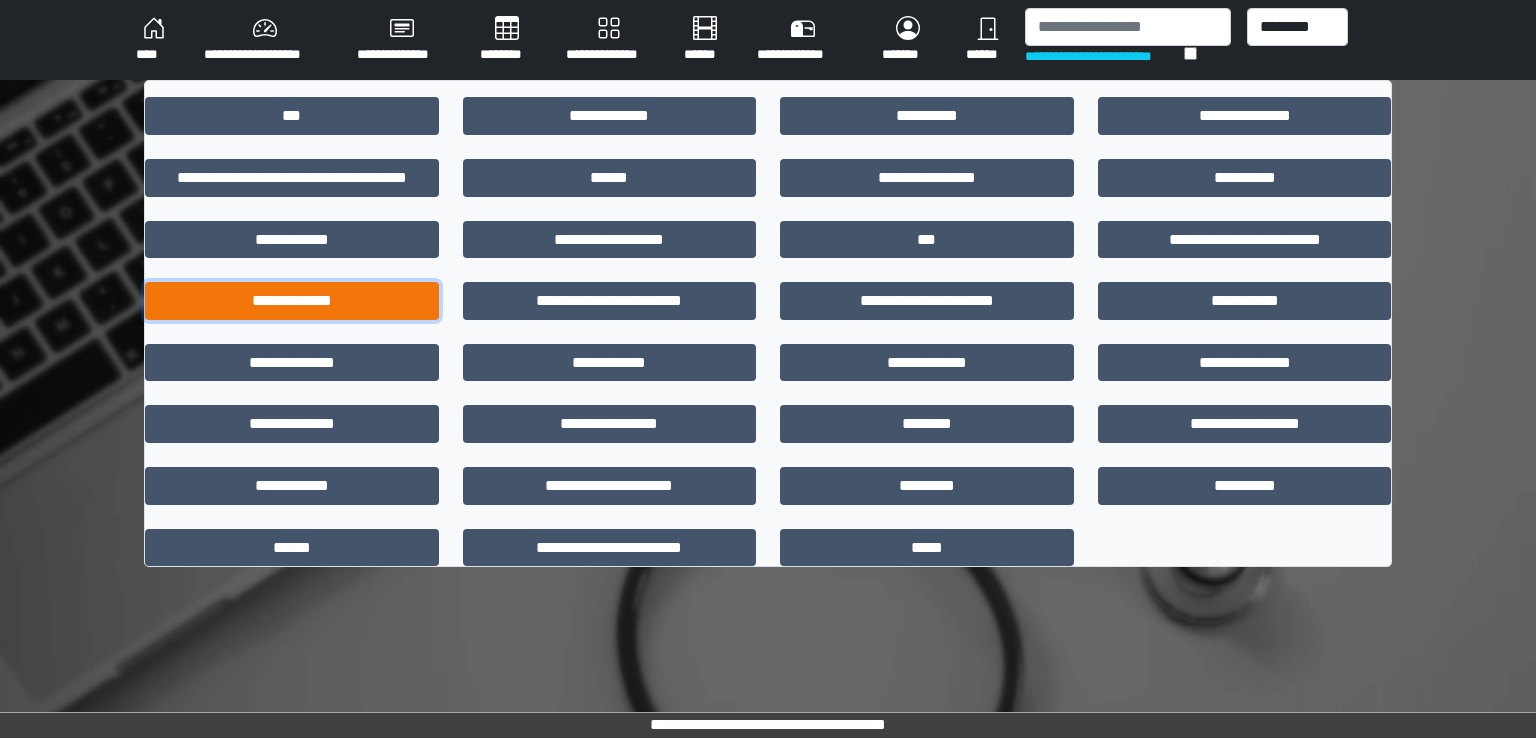 click on "**********" at bounding box center [292, 301] 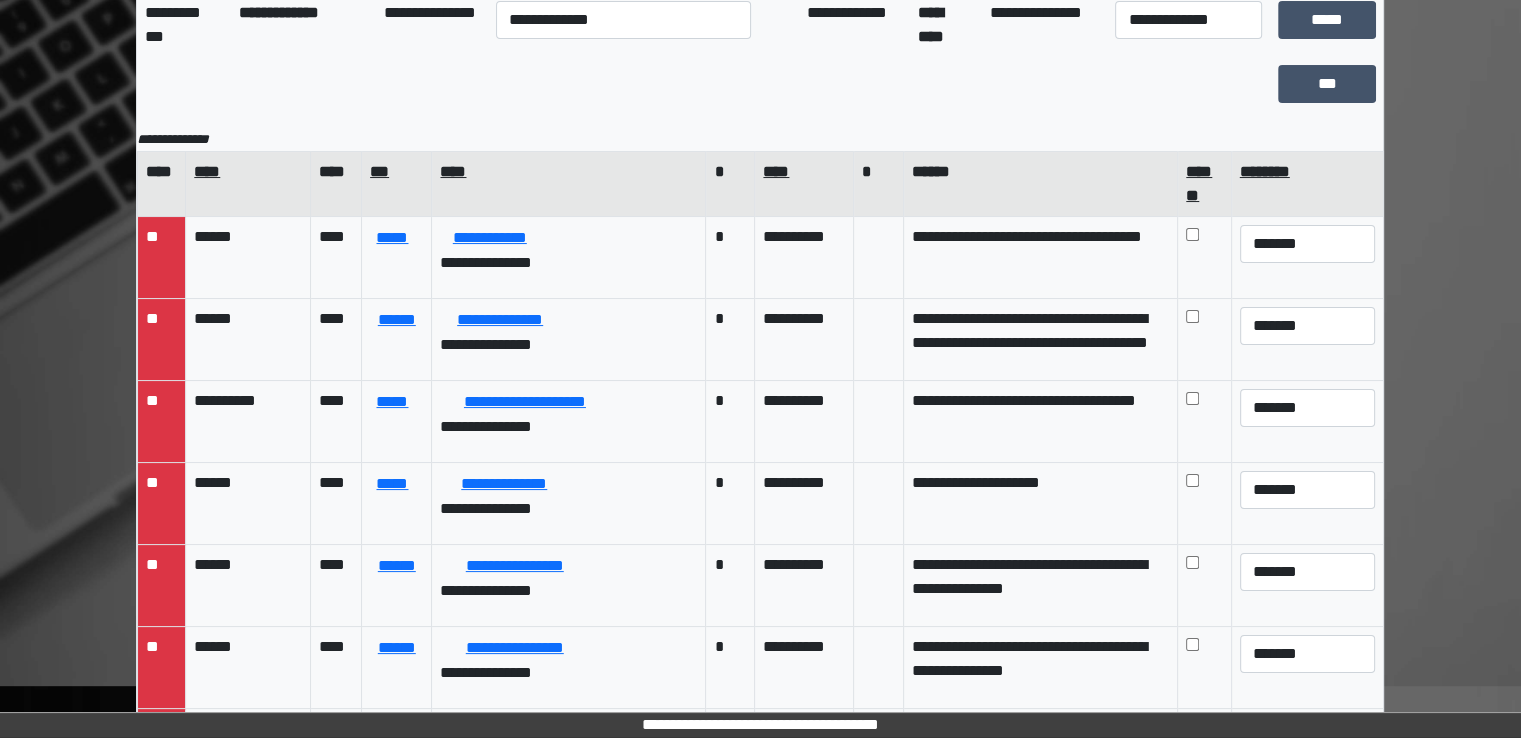 scroll, scrollTop: 174, scrollLeft: 0, axis: vertical 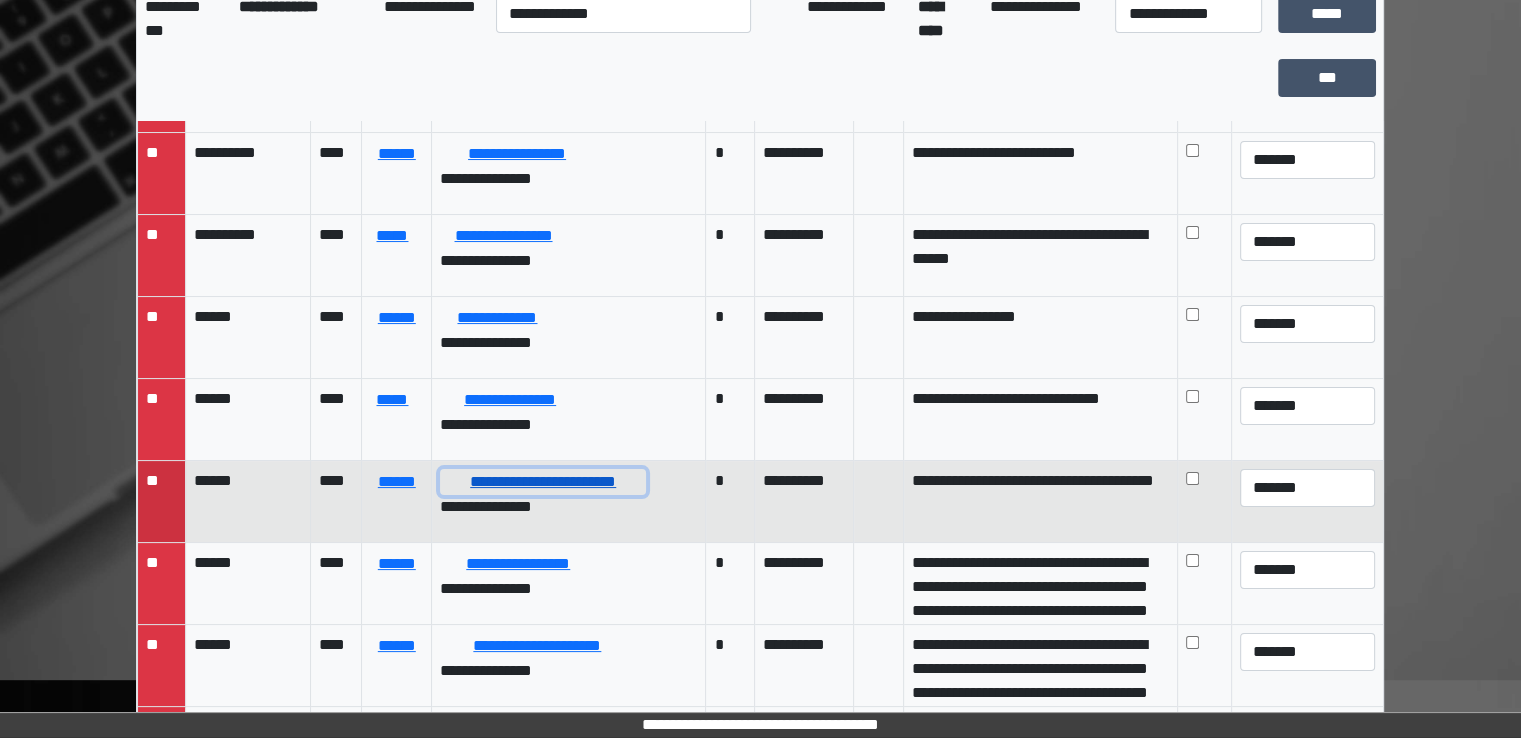 click on "**********" at bounding box center [543, 482] 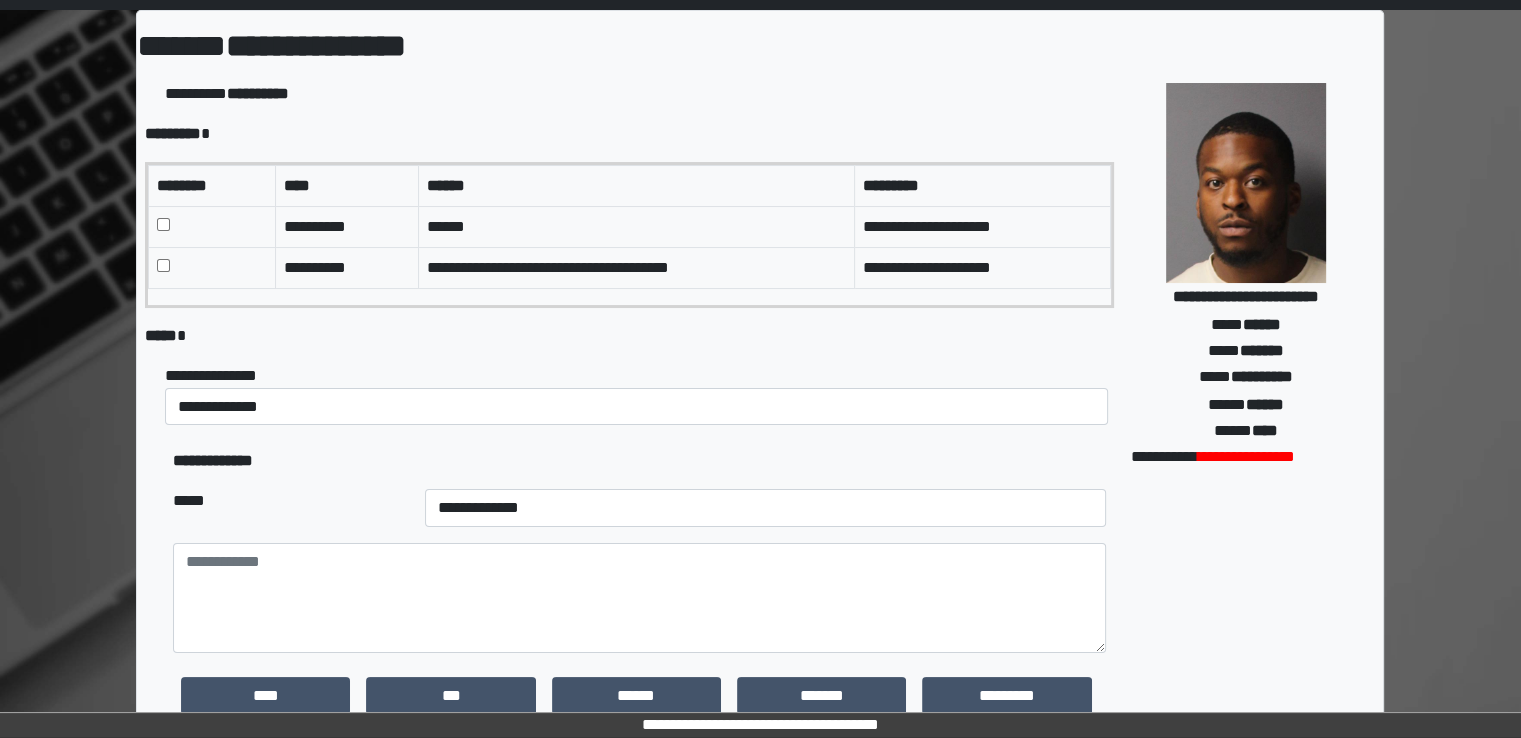 scroll, scrollTop: 0, scrollLeft: 0, axis: both 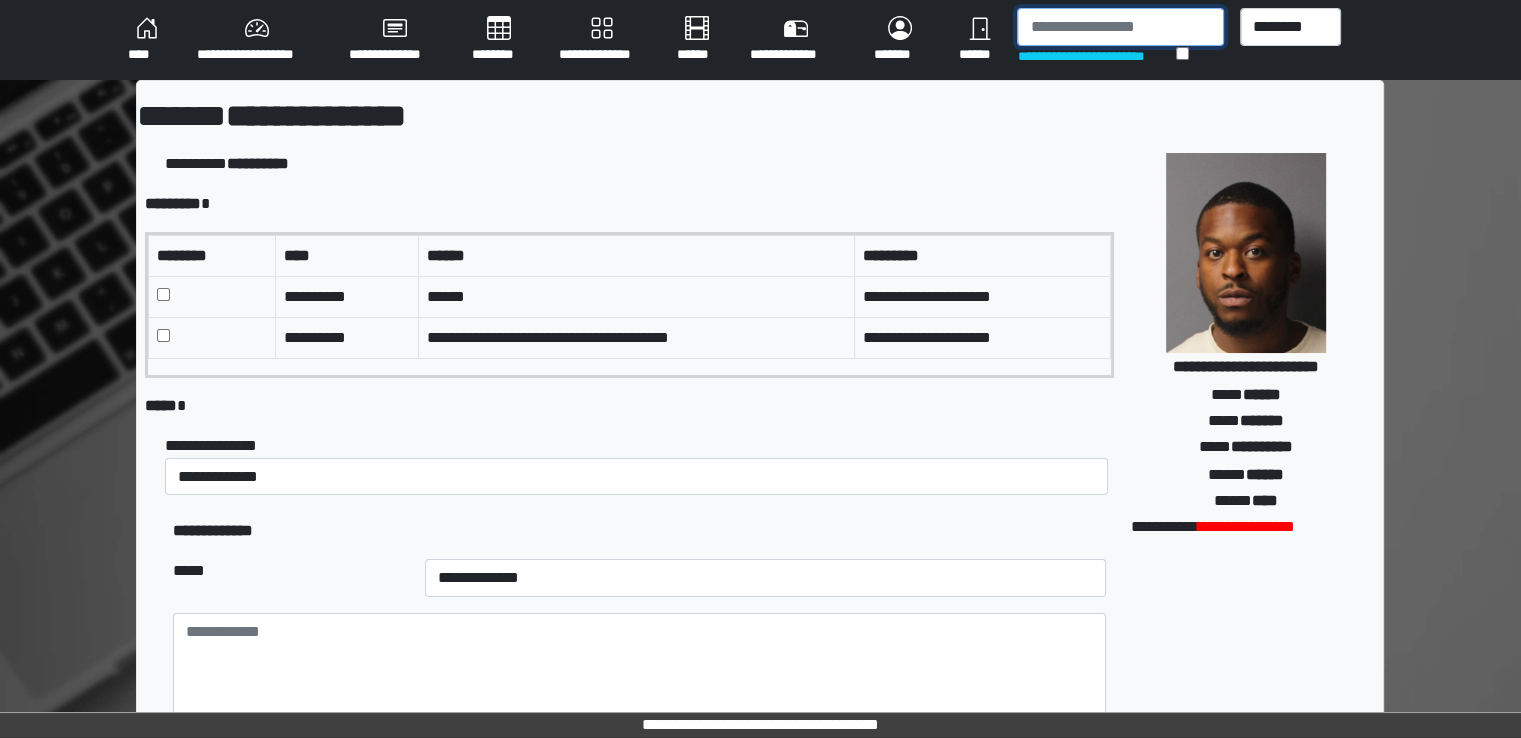 click at bounding box center (1120, 27) 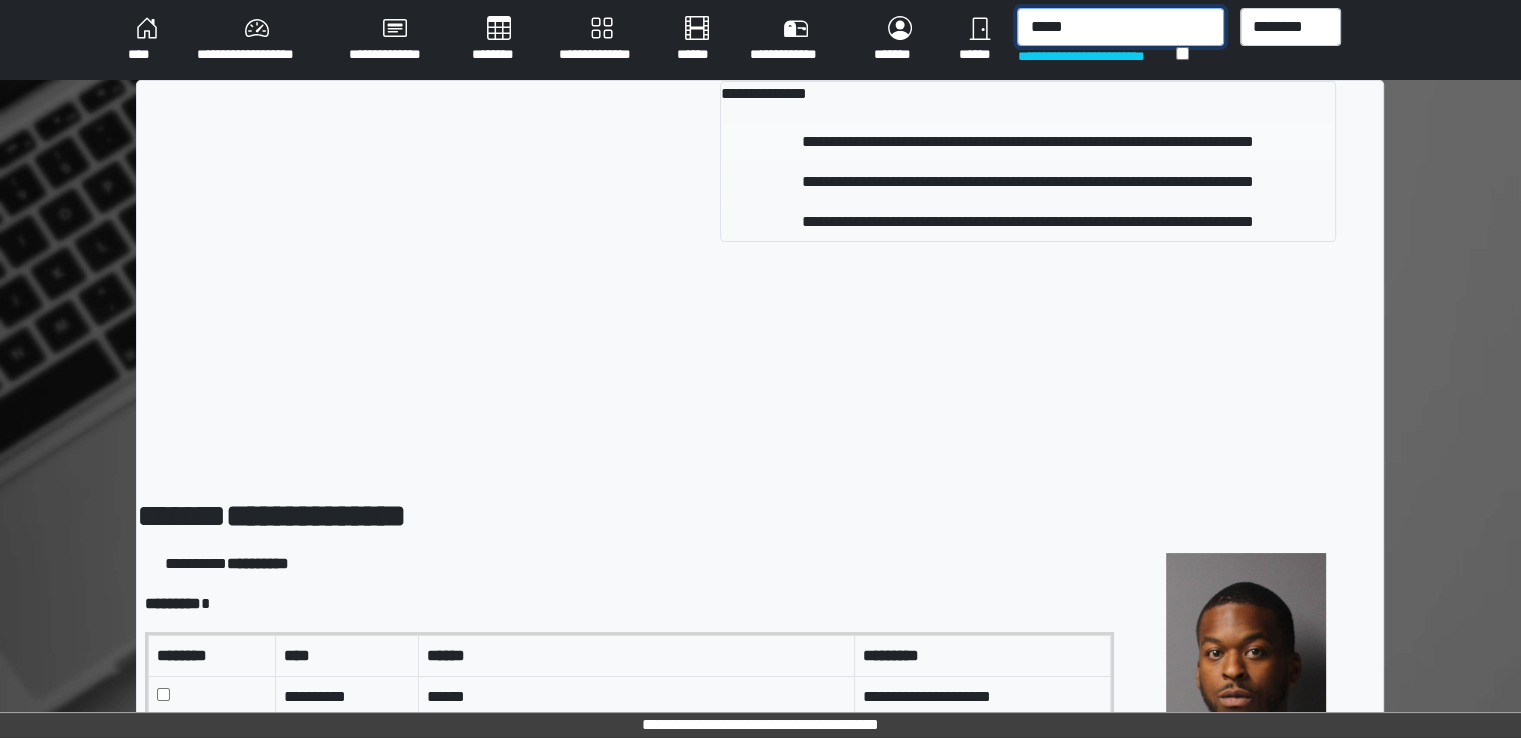 type on "*****" 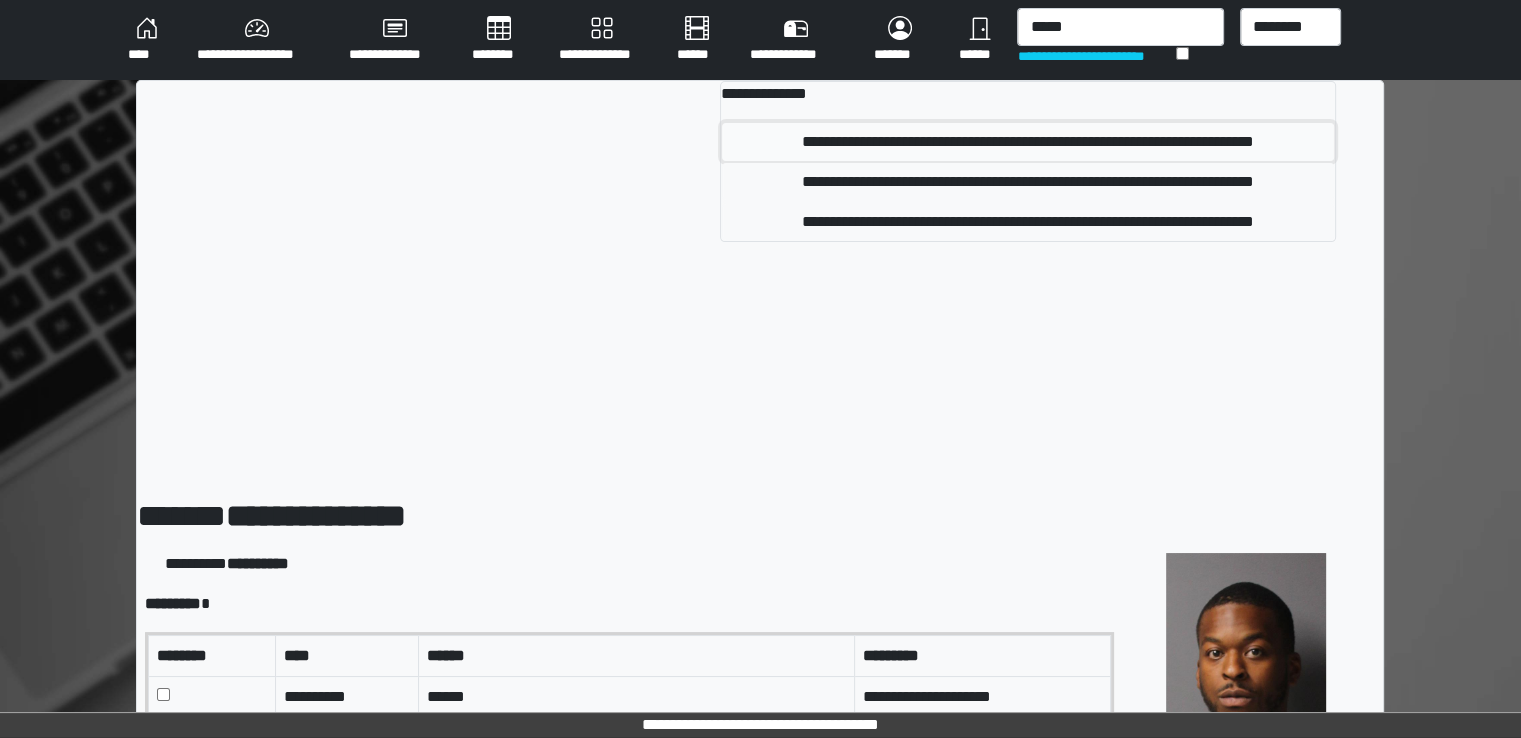 click on "**********" at bounding box center (1028, 142) 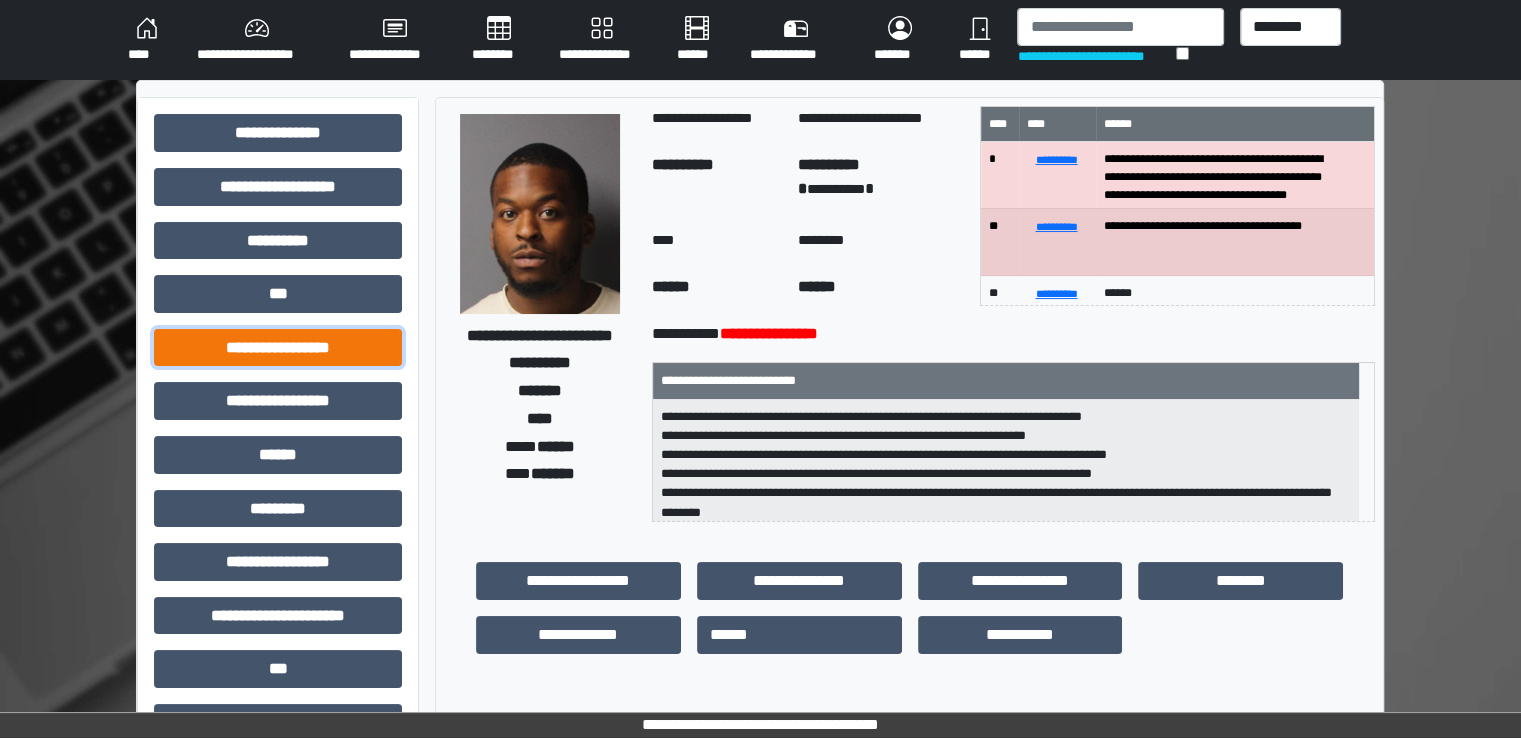 click on "**********" at bounding box center [278, 348] 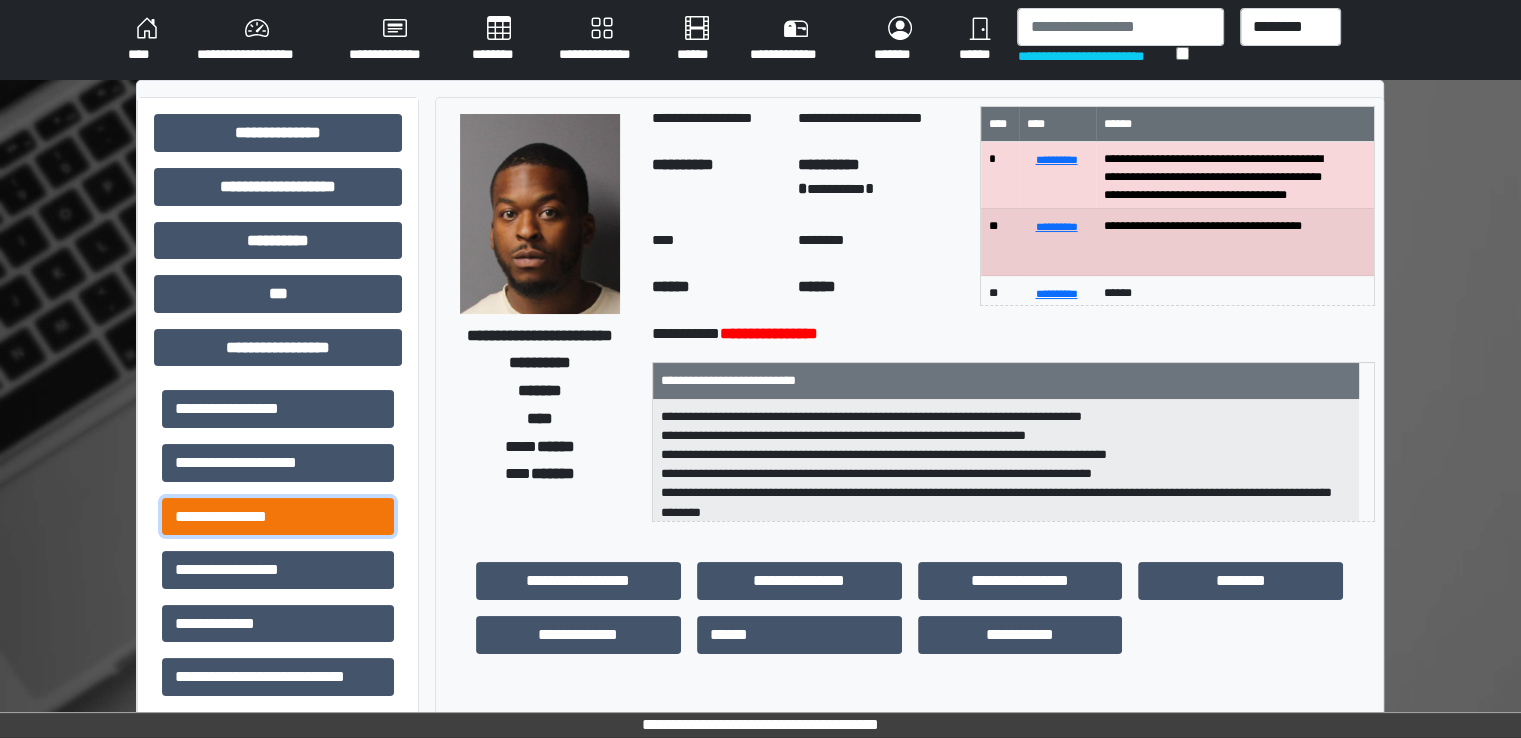 click on "**********" at bounding box center (278, 517) 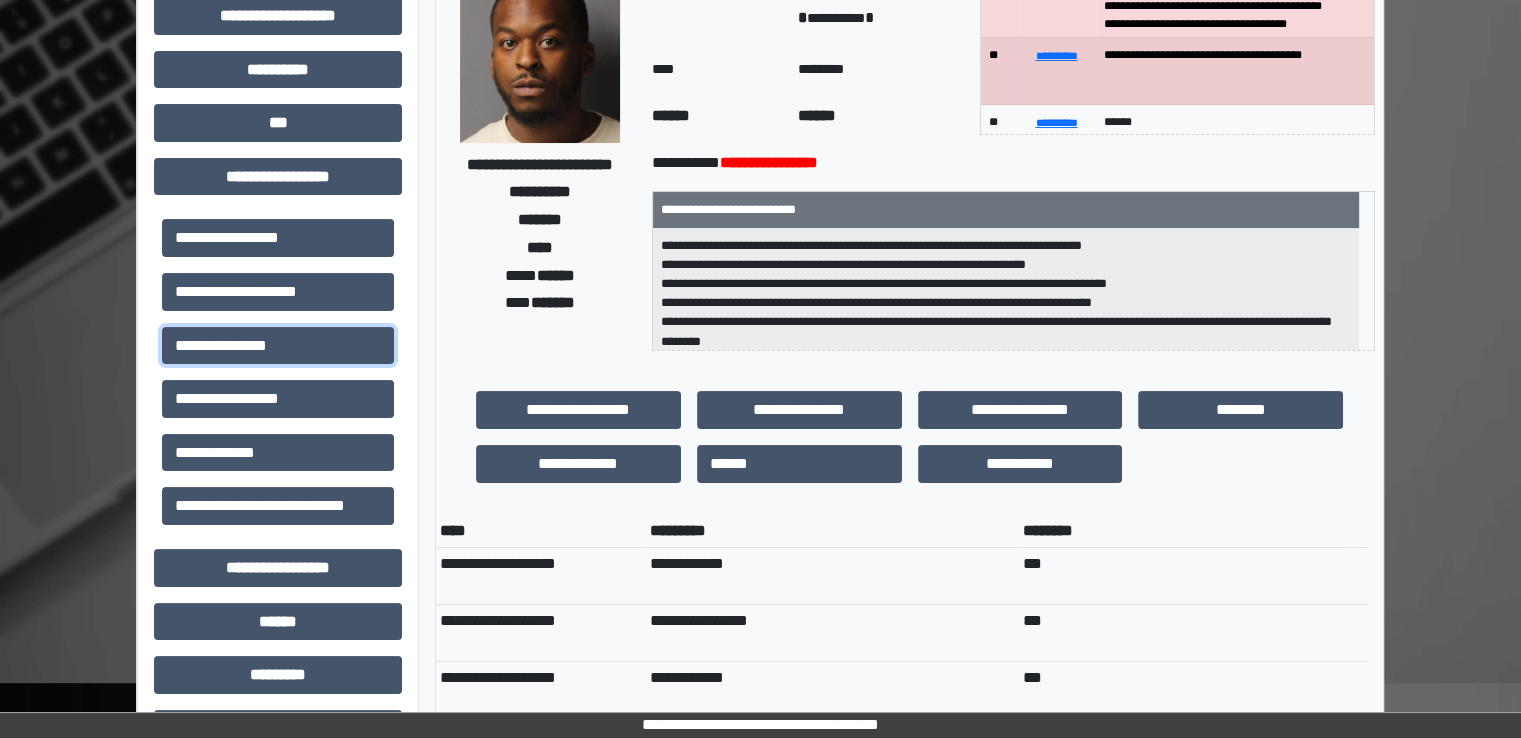 scroll, scrollTop: 0, scrollLeft: 0, axis: both 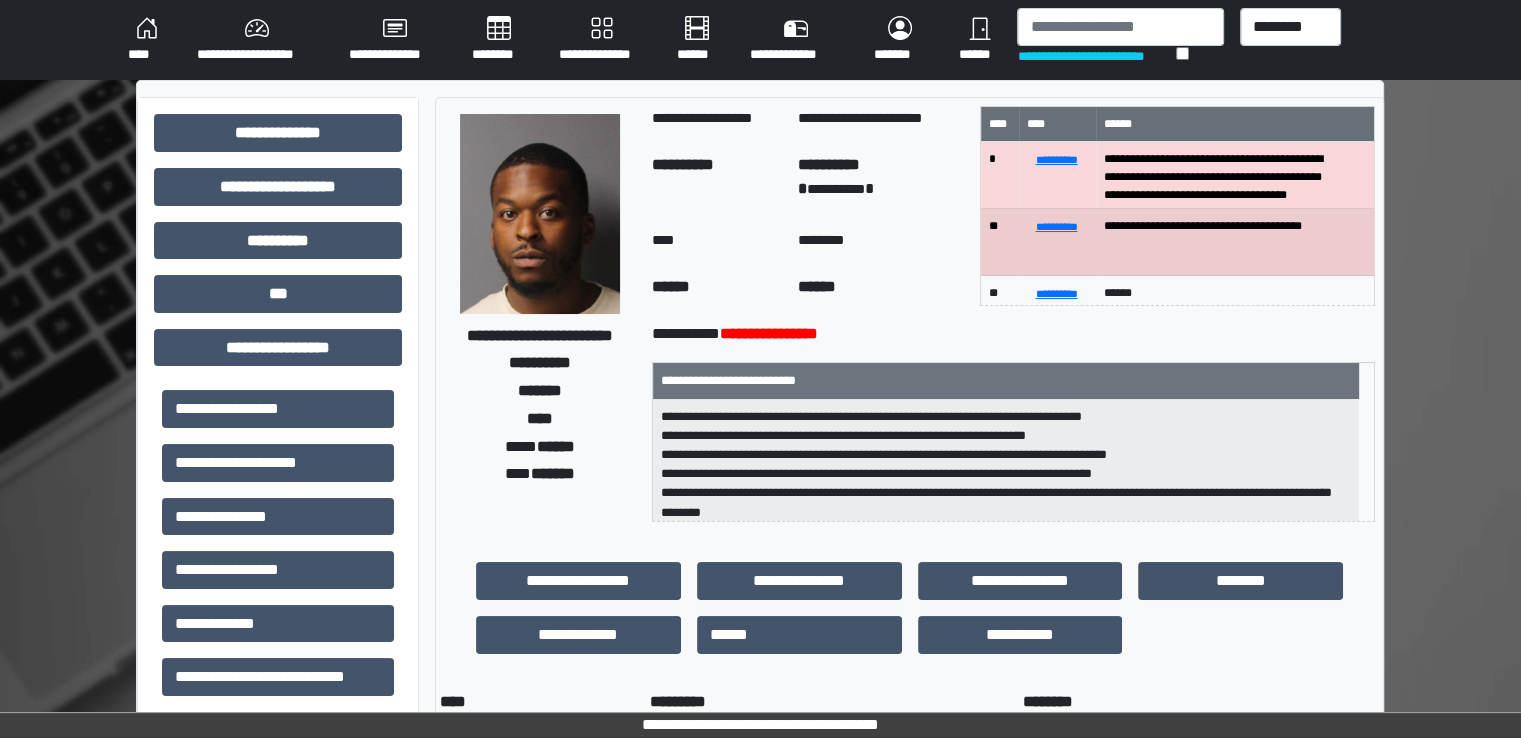 click on "********" at bounding box center [499, 40] 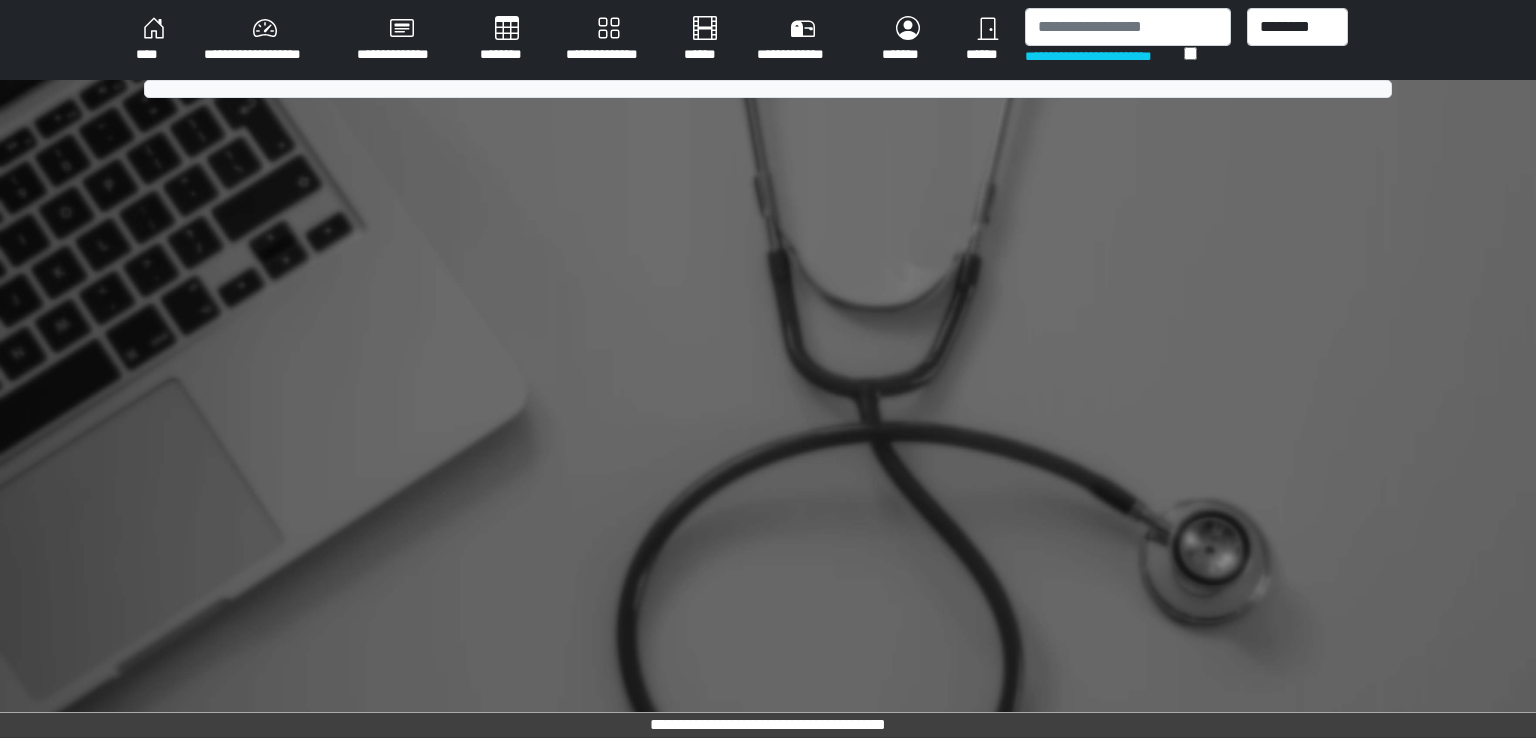 click on "********" at bounding box center [507, 40] 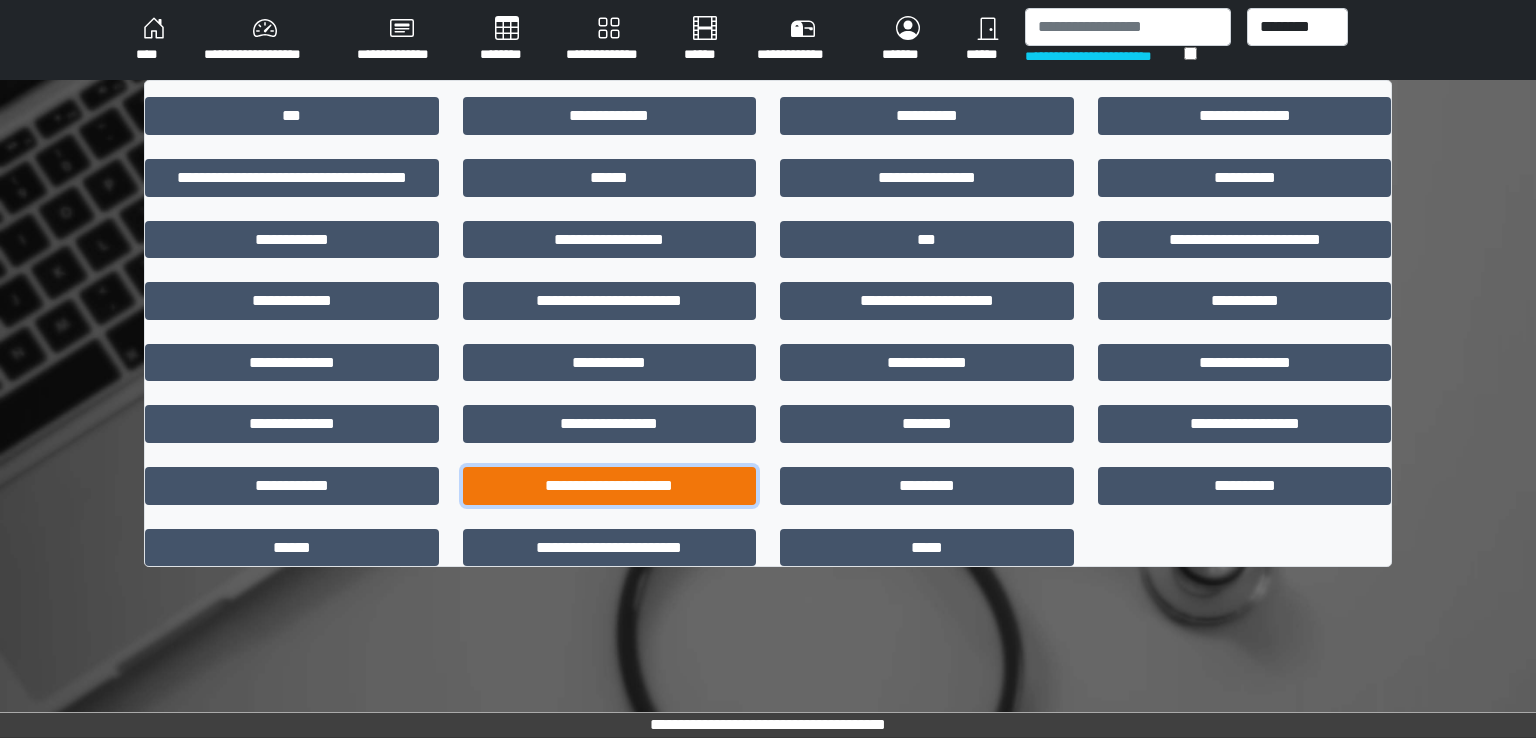 click on "**********" at bounding box center (610, 486) 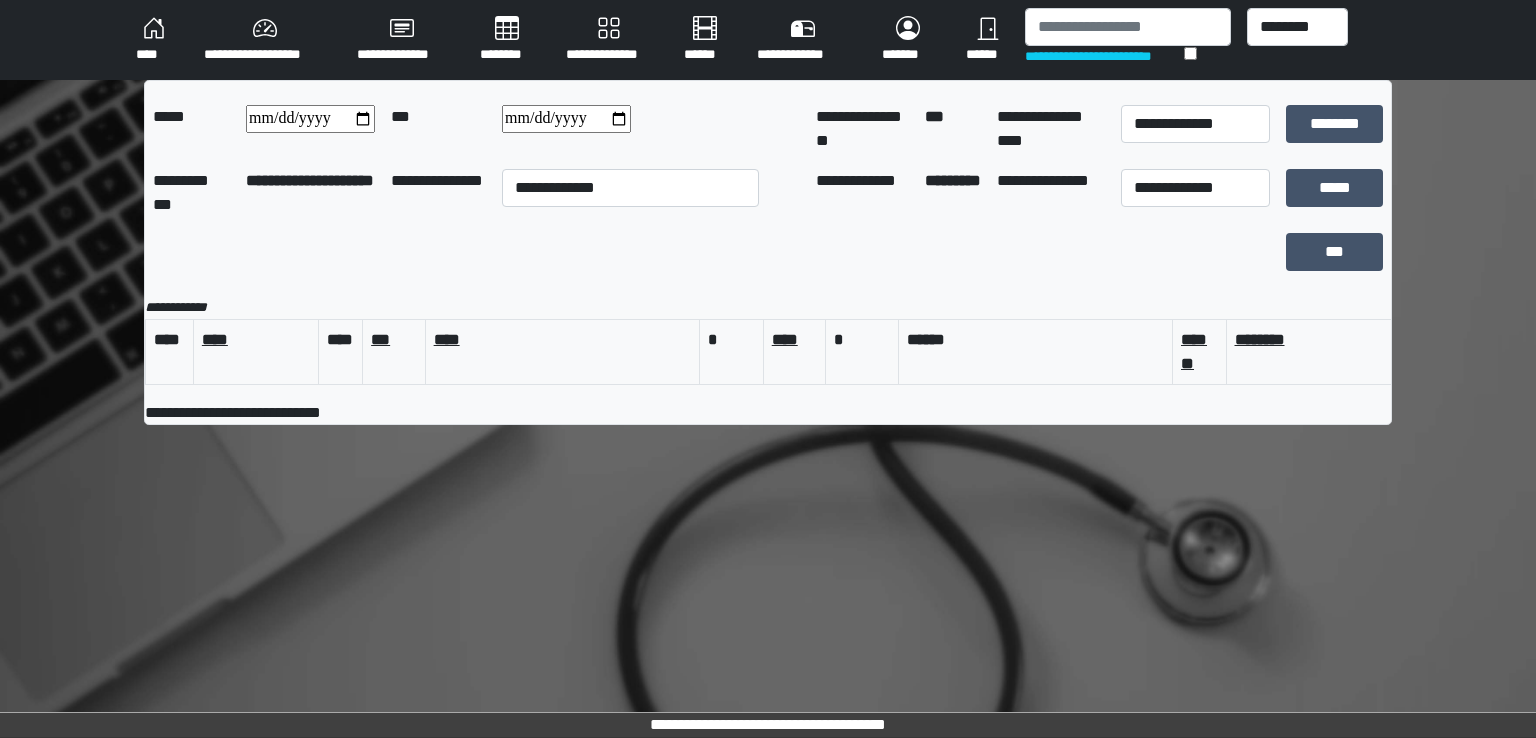 click on "********" at bounding box center [507, 40] 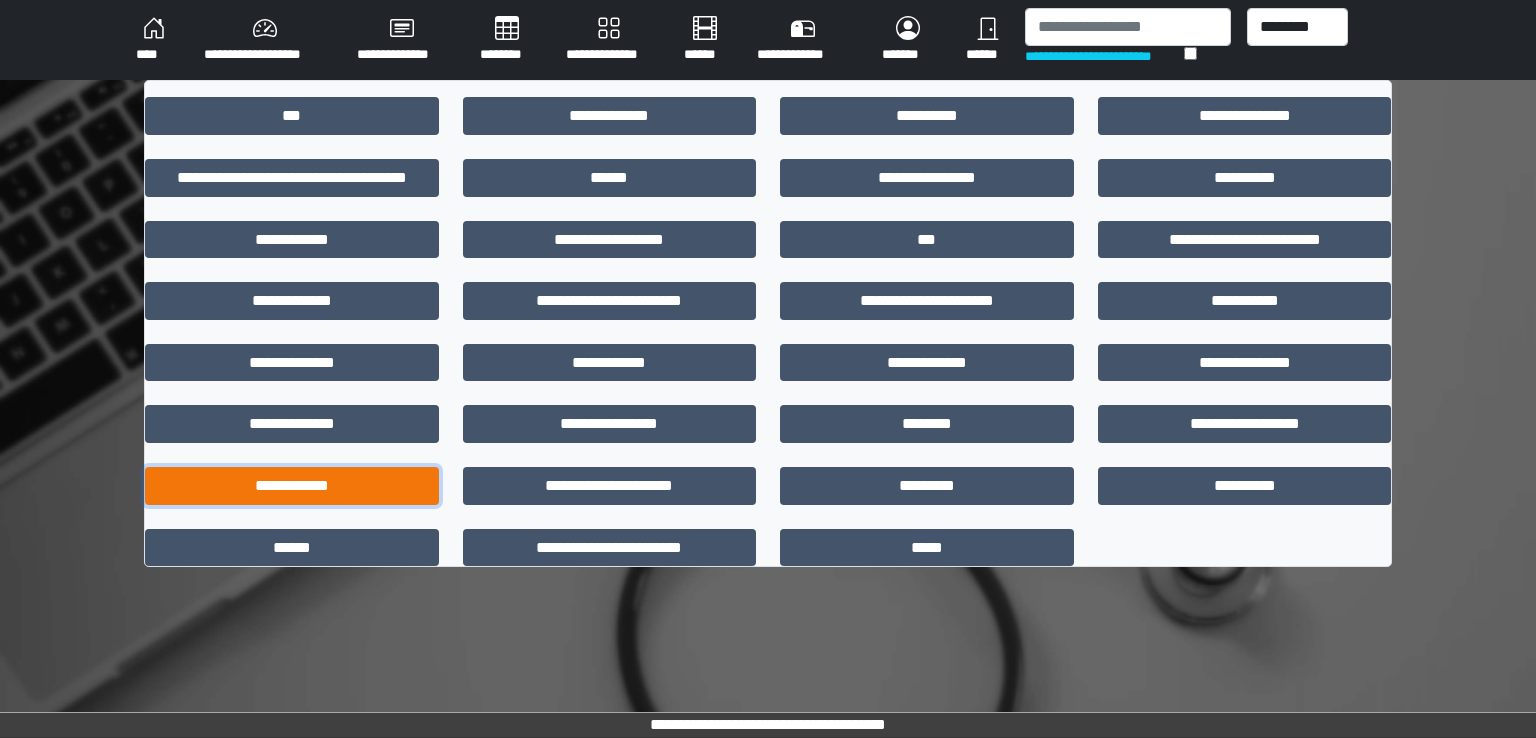 click on "**********" at bounding box center [292, 486] 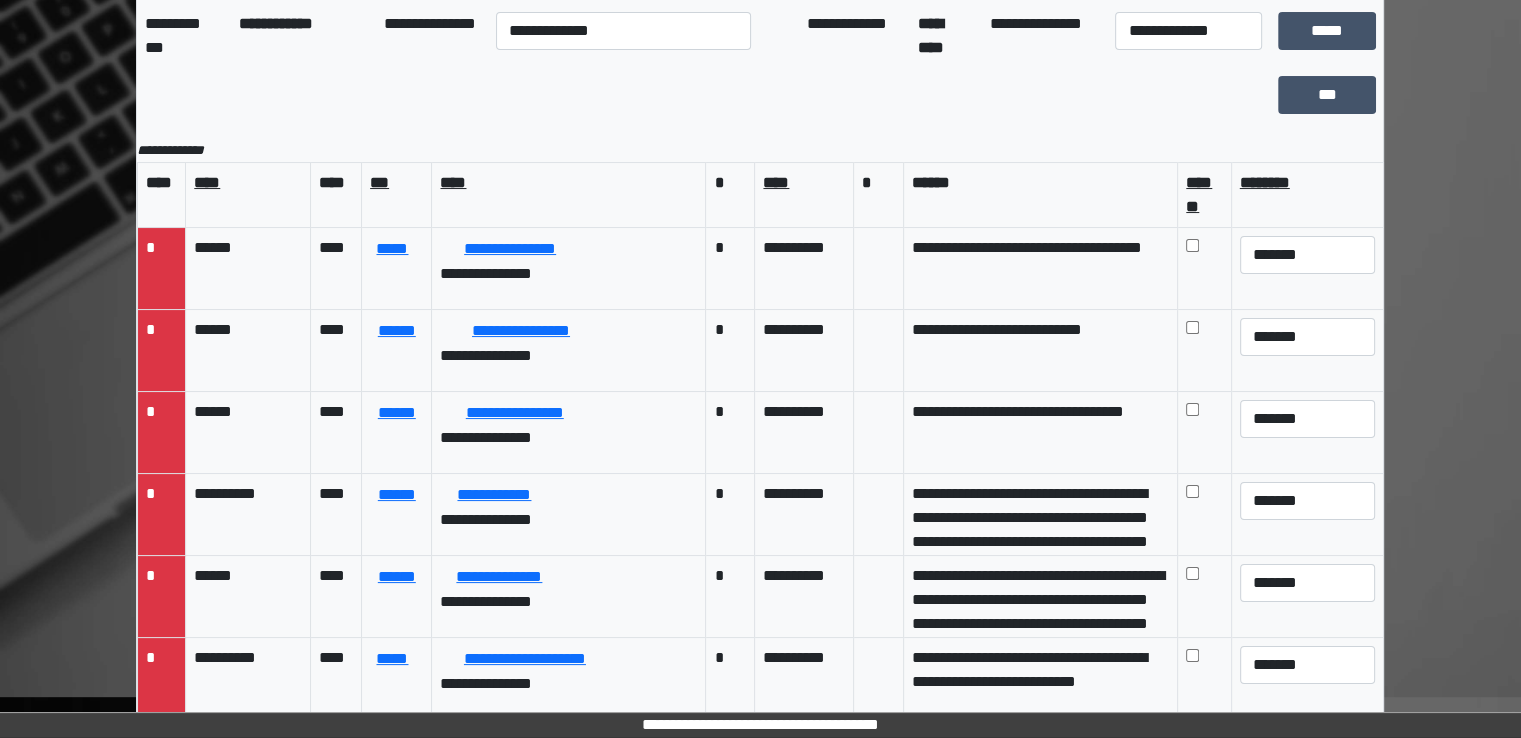 scroll, scrollTop: 174, scrollLeft: 0, axis: vertical 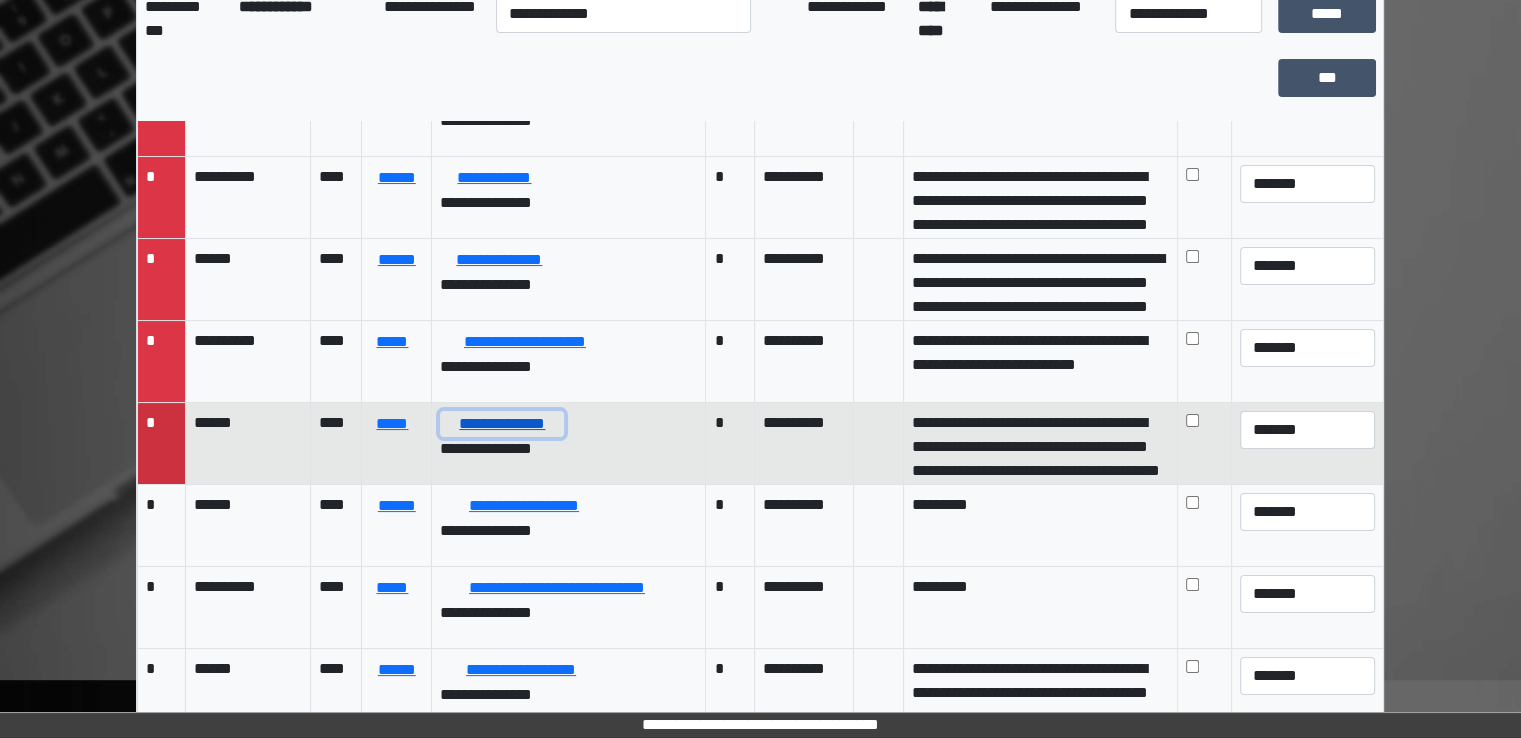 click on "**********" at bounding box center (502, 424) 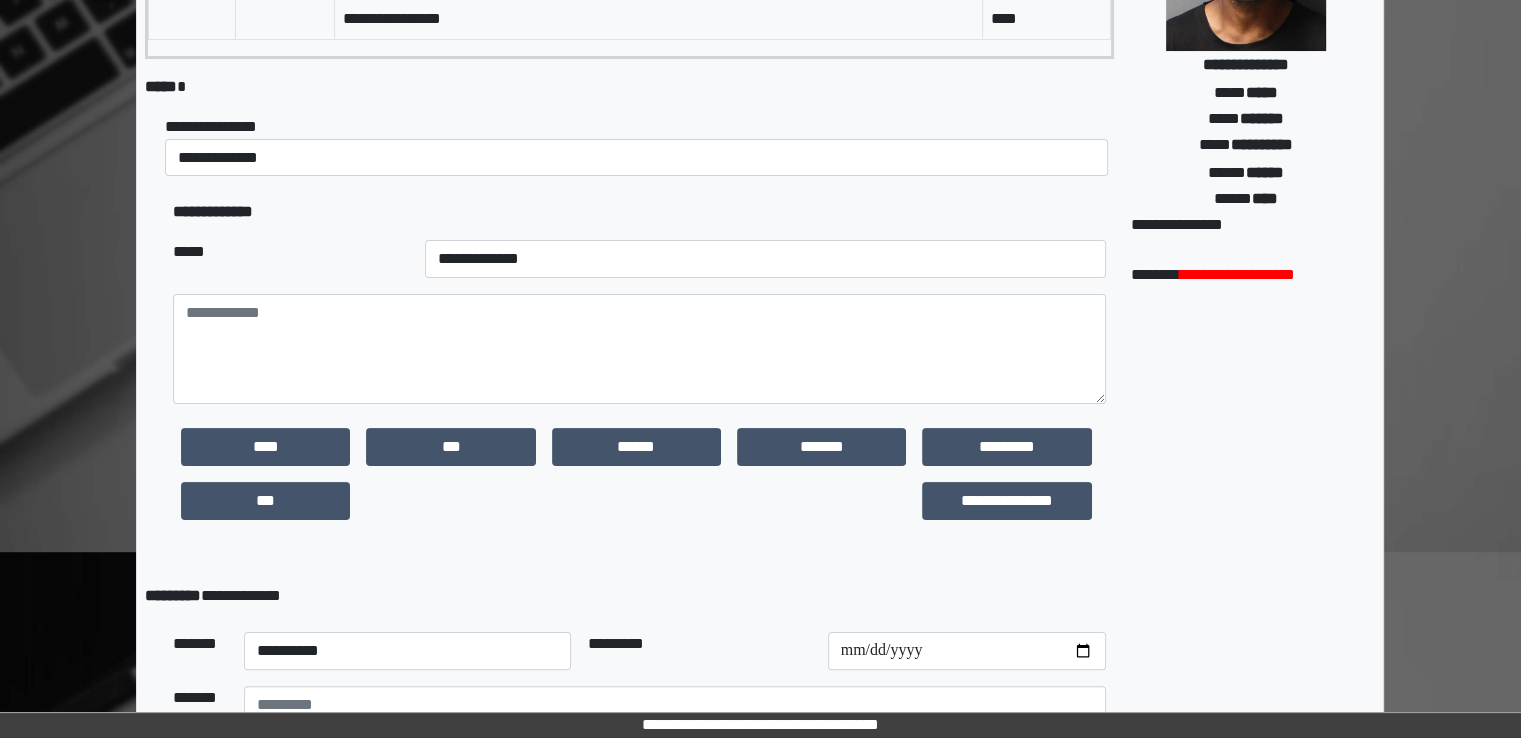 scroll, scrollTop: 491, scrollLeft: 0, axis: vertical 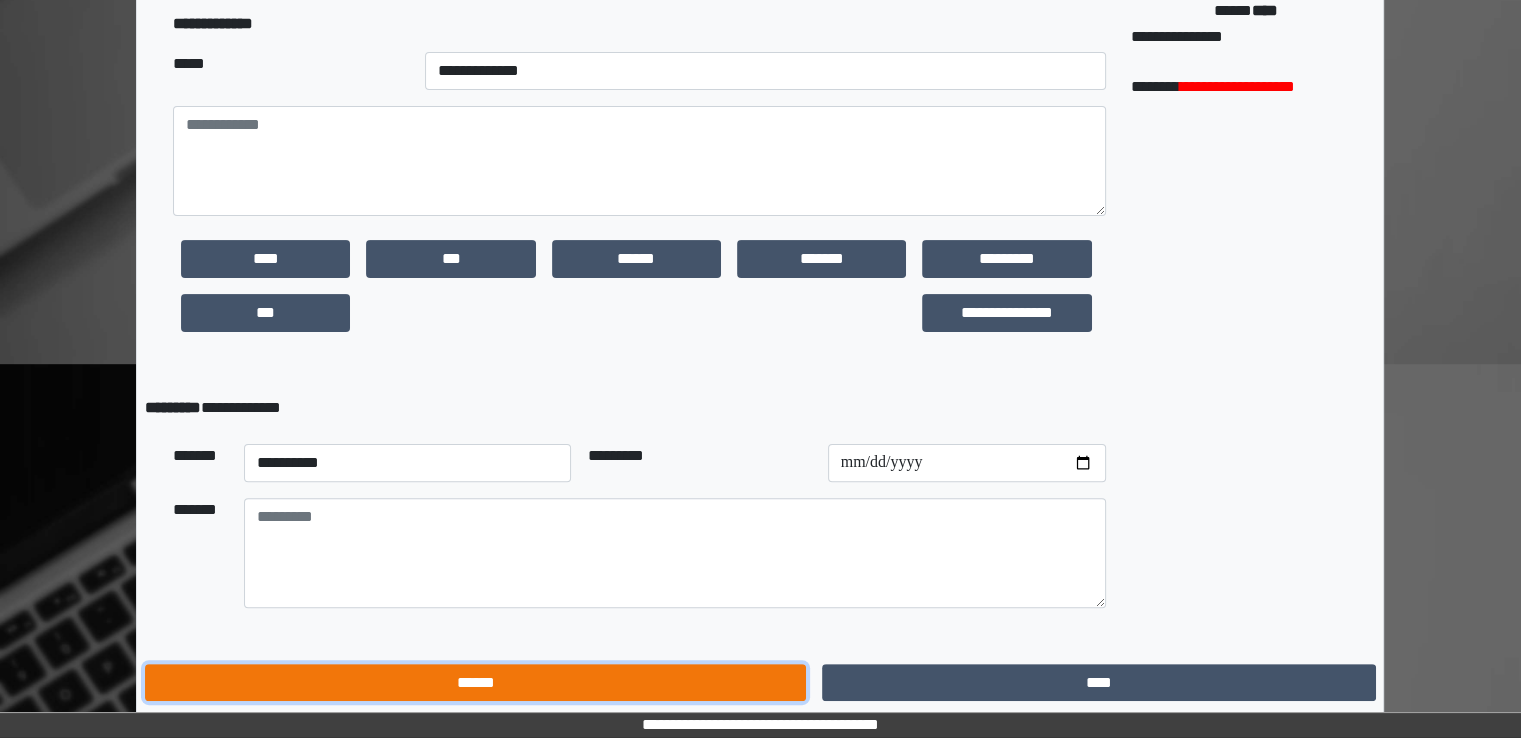 click on "******" at bounding box center [475, 683] 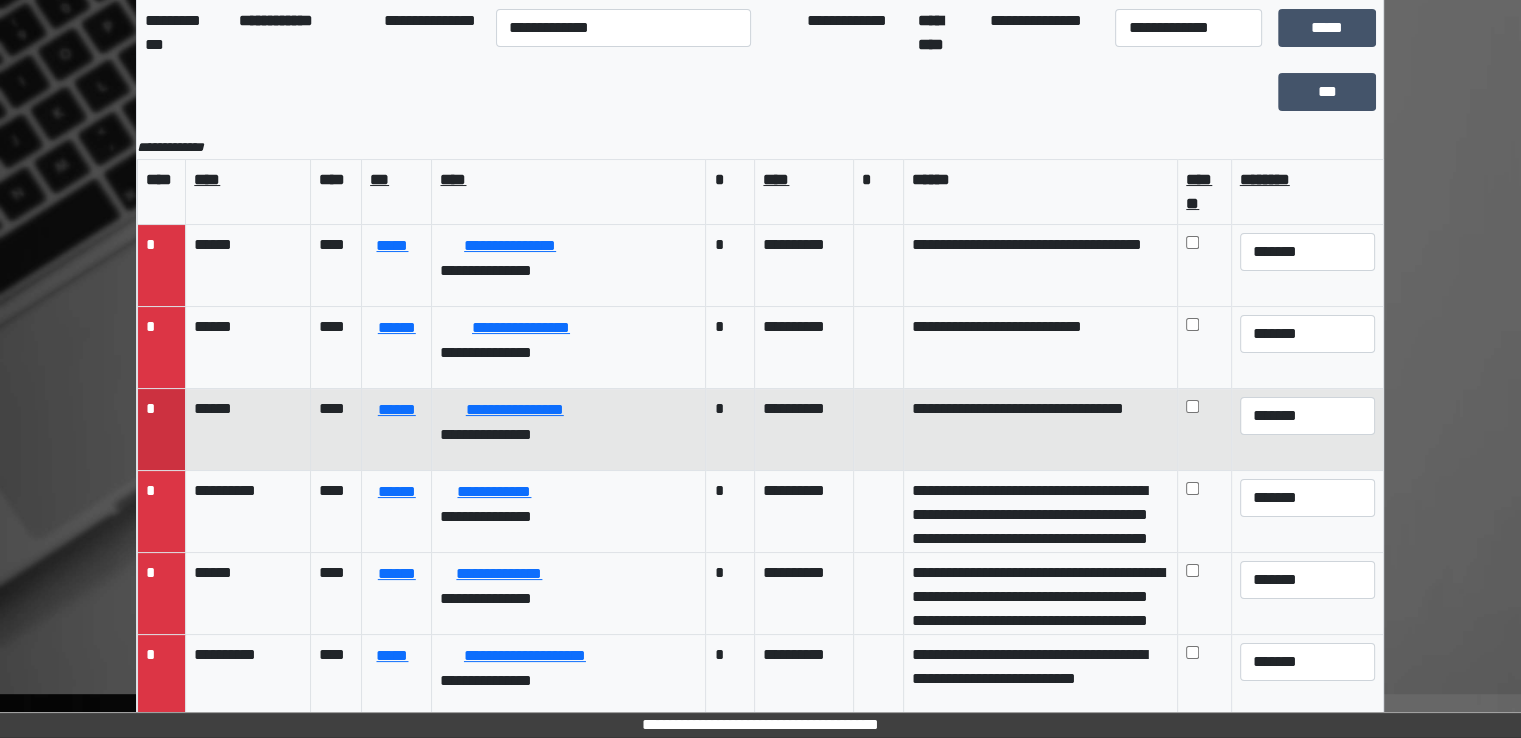 scroll, scrollTop: 0, scrollLeft: 0, axis: both 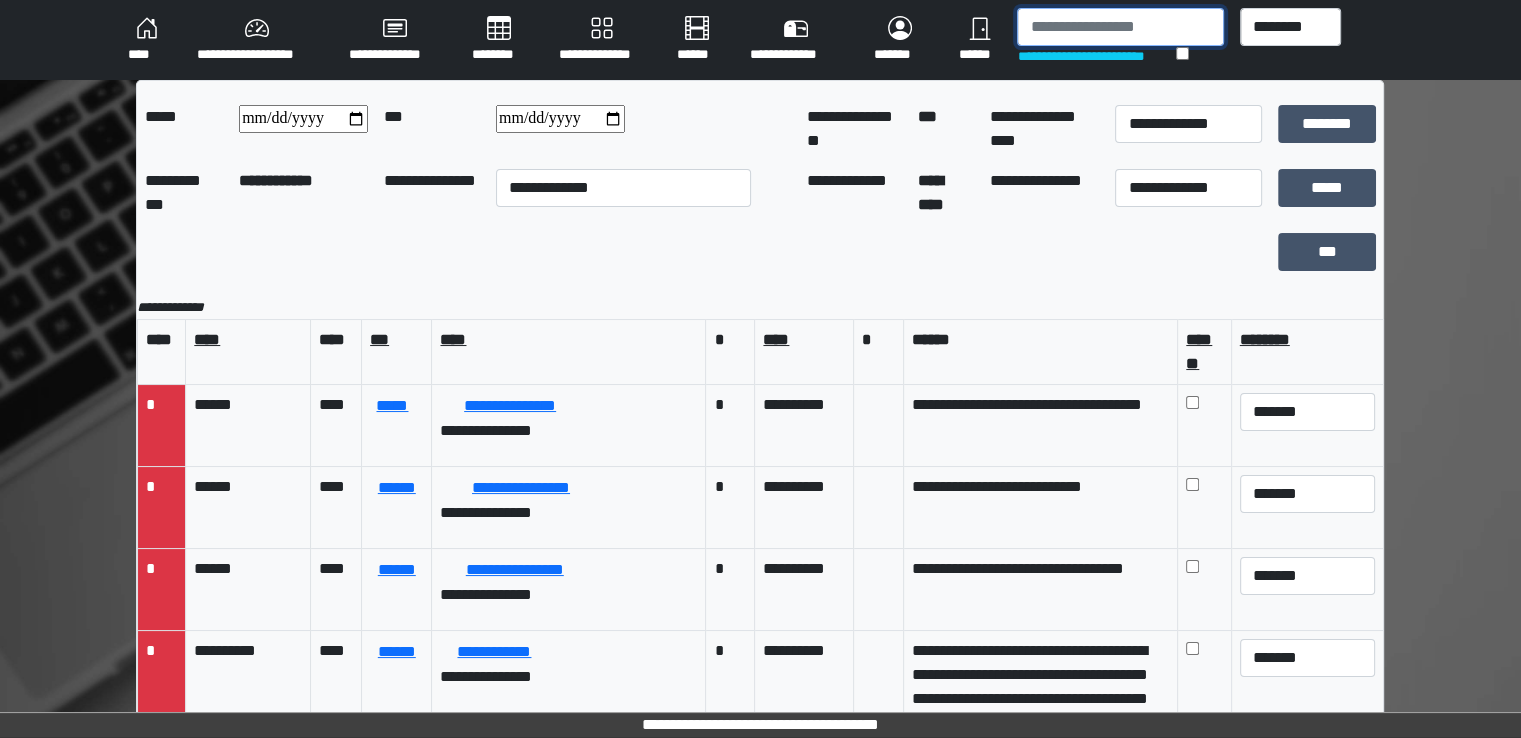 click at bounding box center (1120, 27) 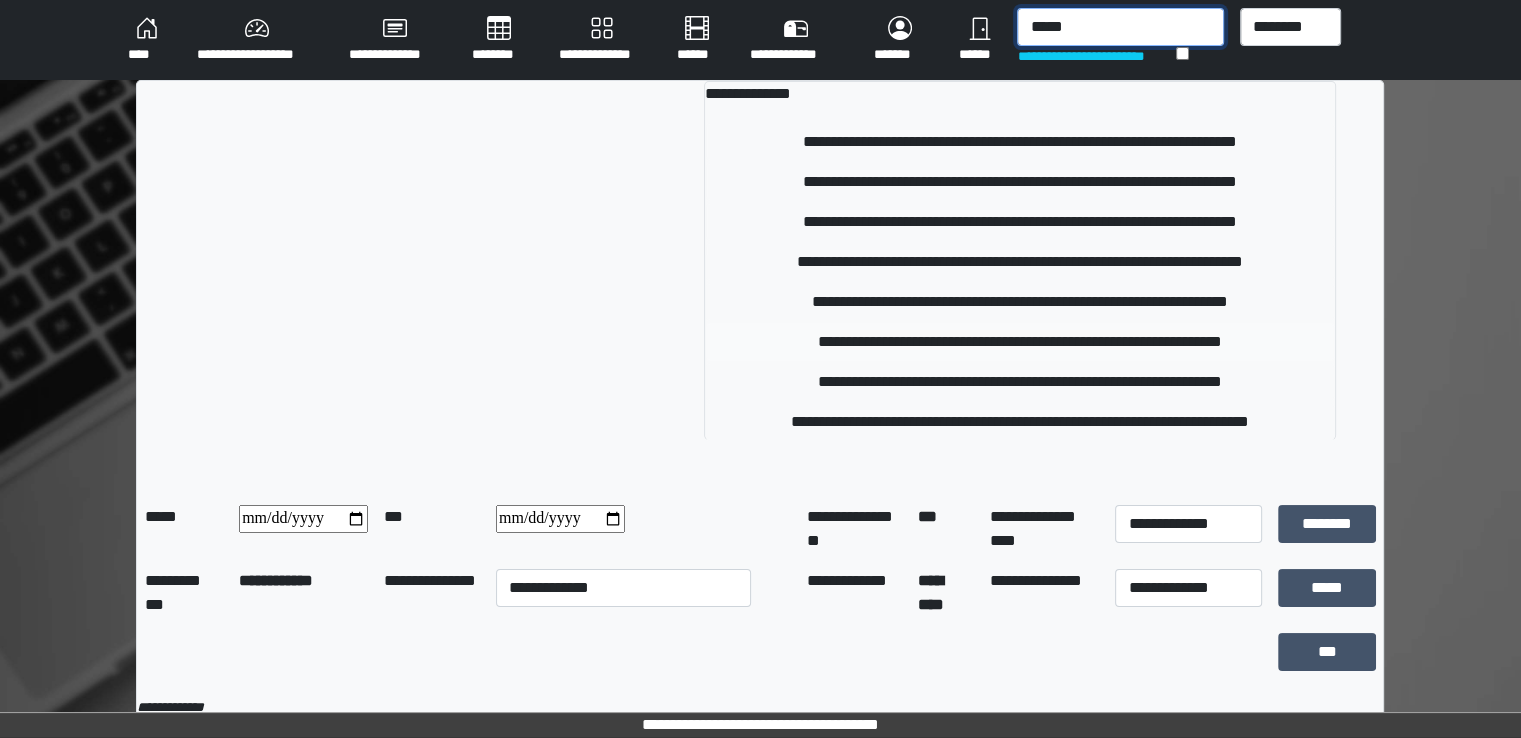type on "*****" 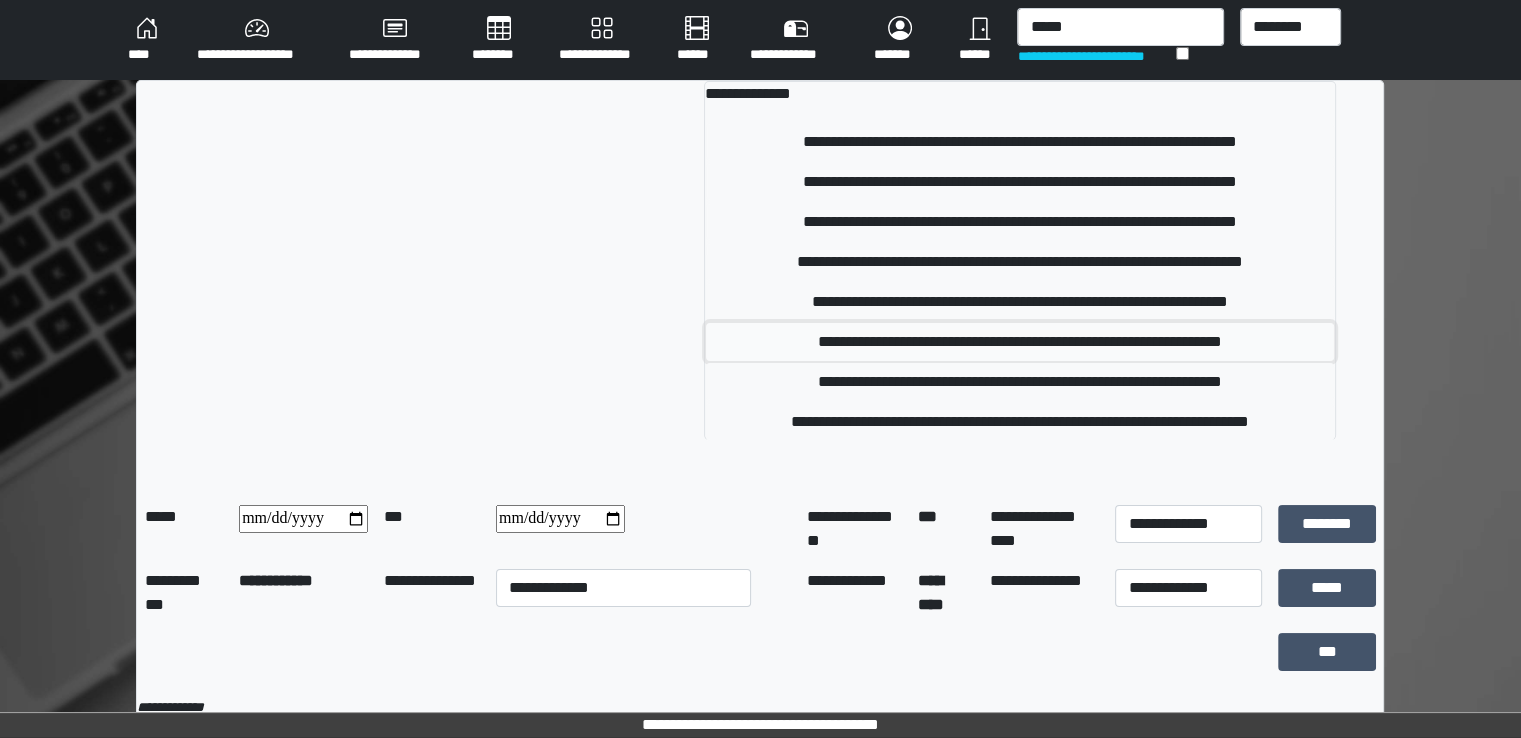 click on "**********" at bounding box center [1019, 342] 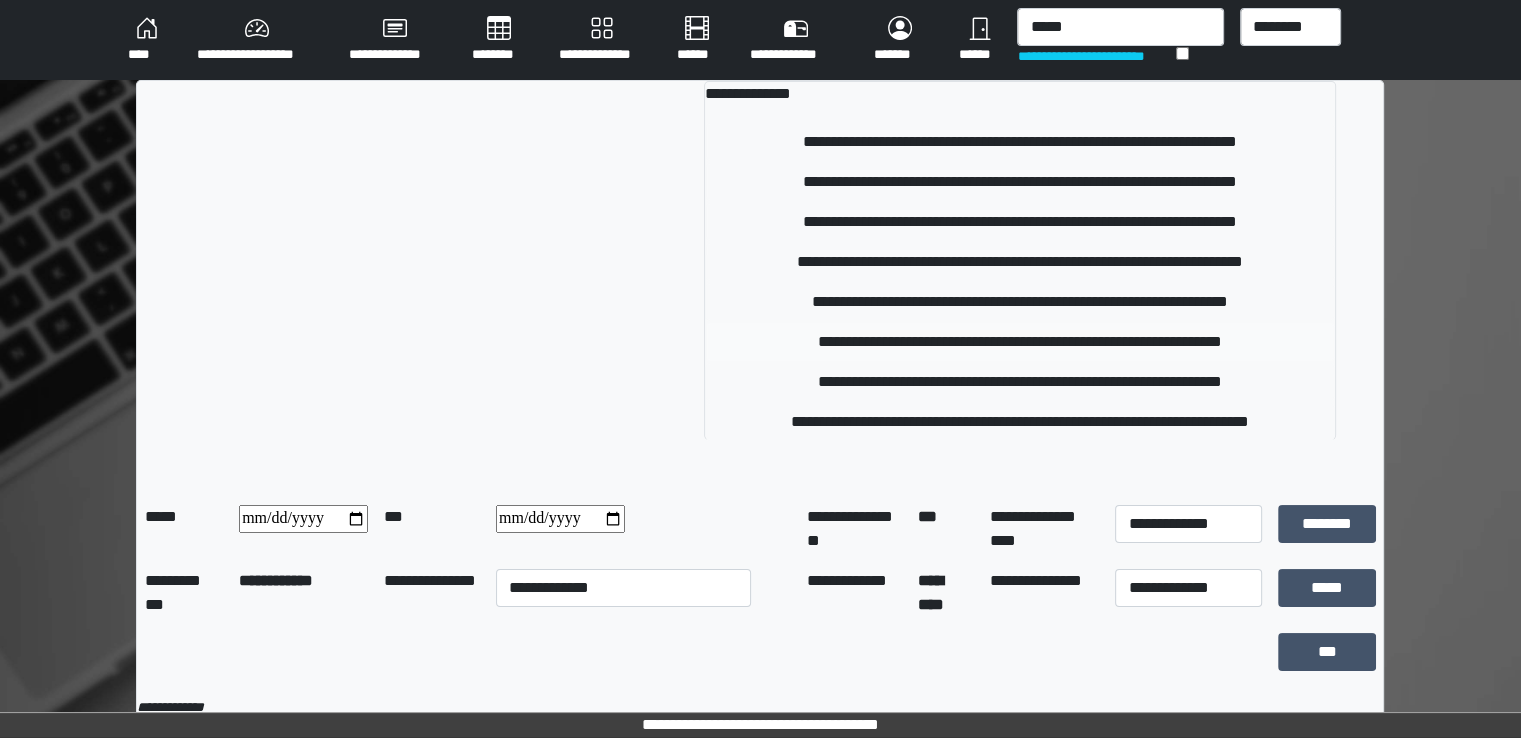 type 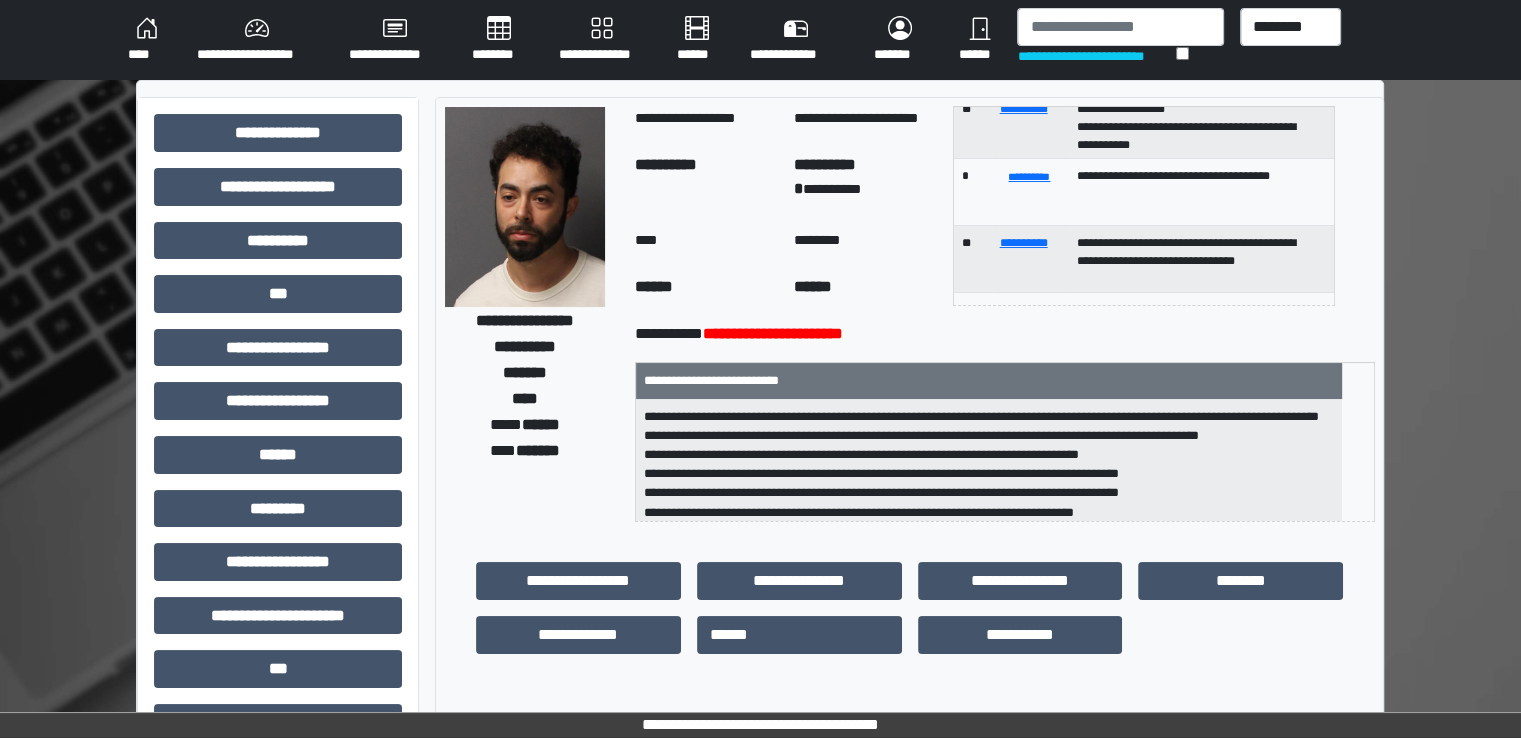 scroll, scrollTop: 119, scrollLeft: 0, axis: vertical 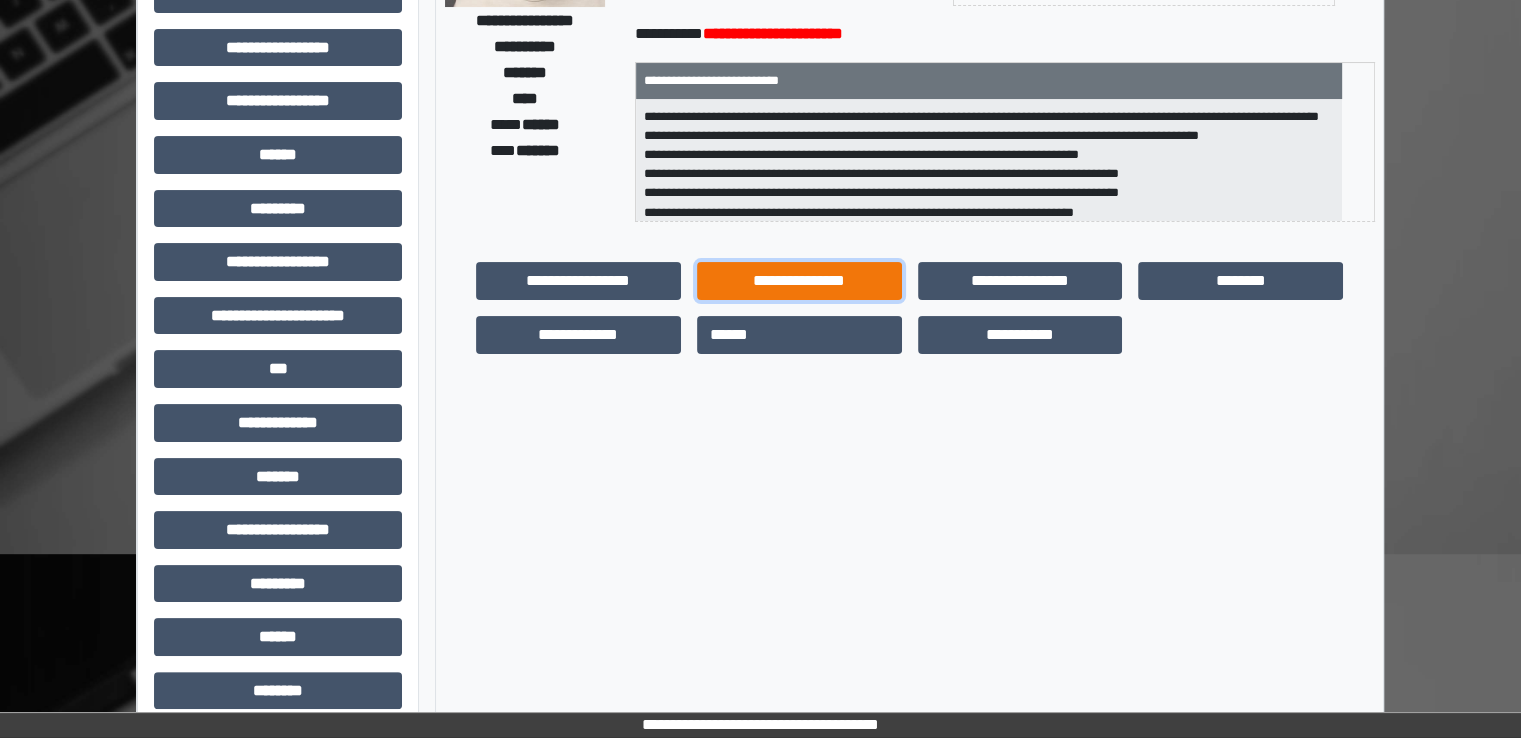 click on "**********" at bounding box center (799, 281) 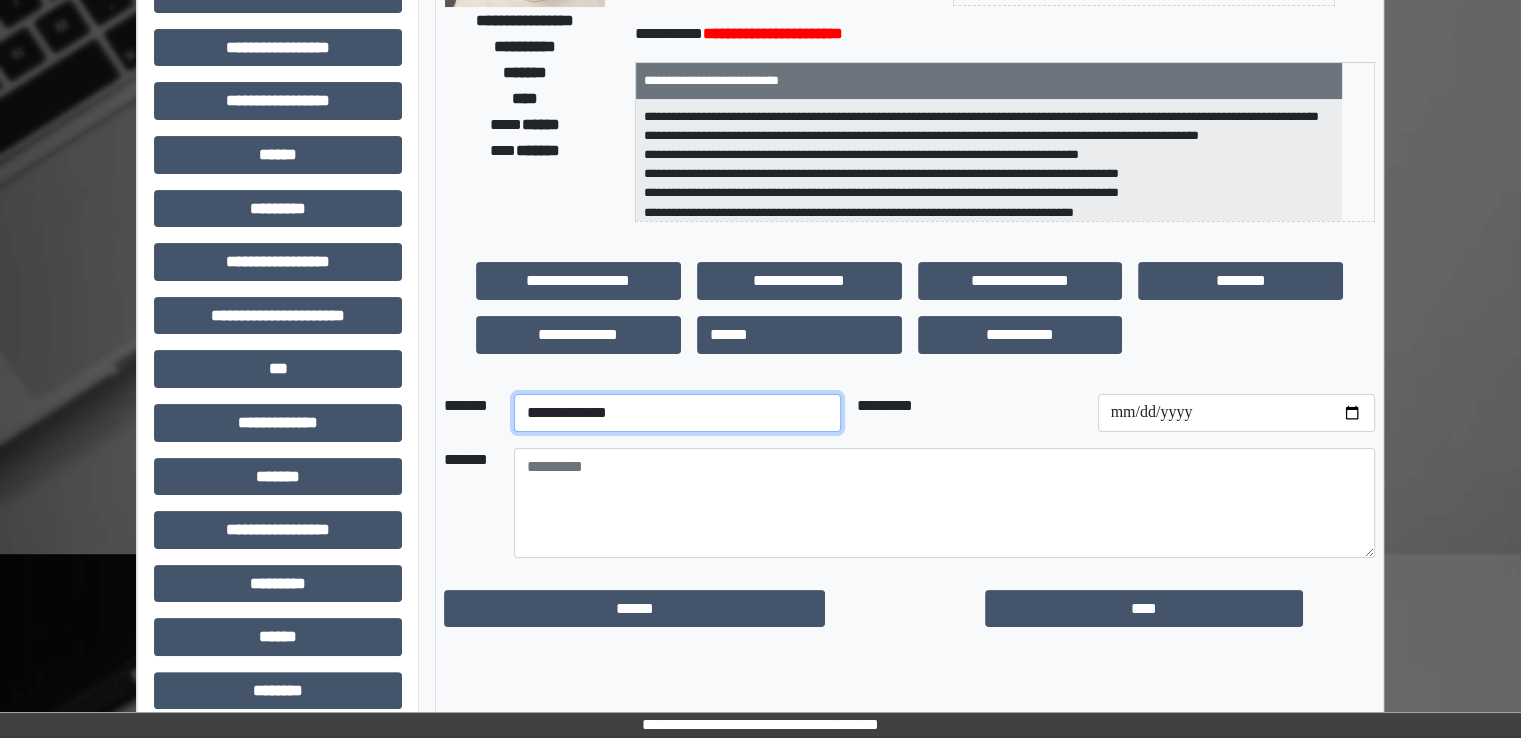click on "**********" at bounding box center [677, 413] 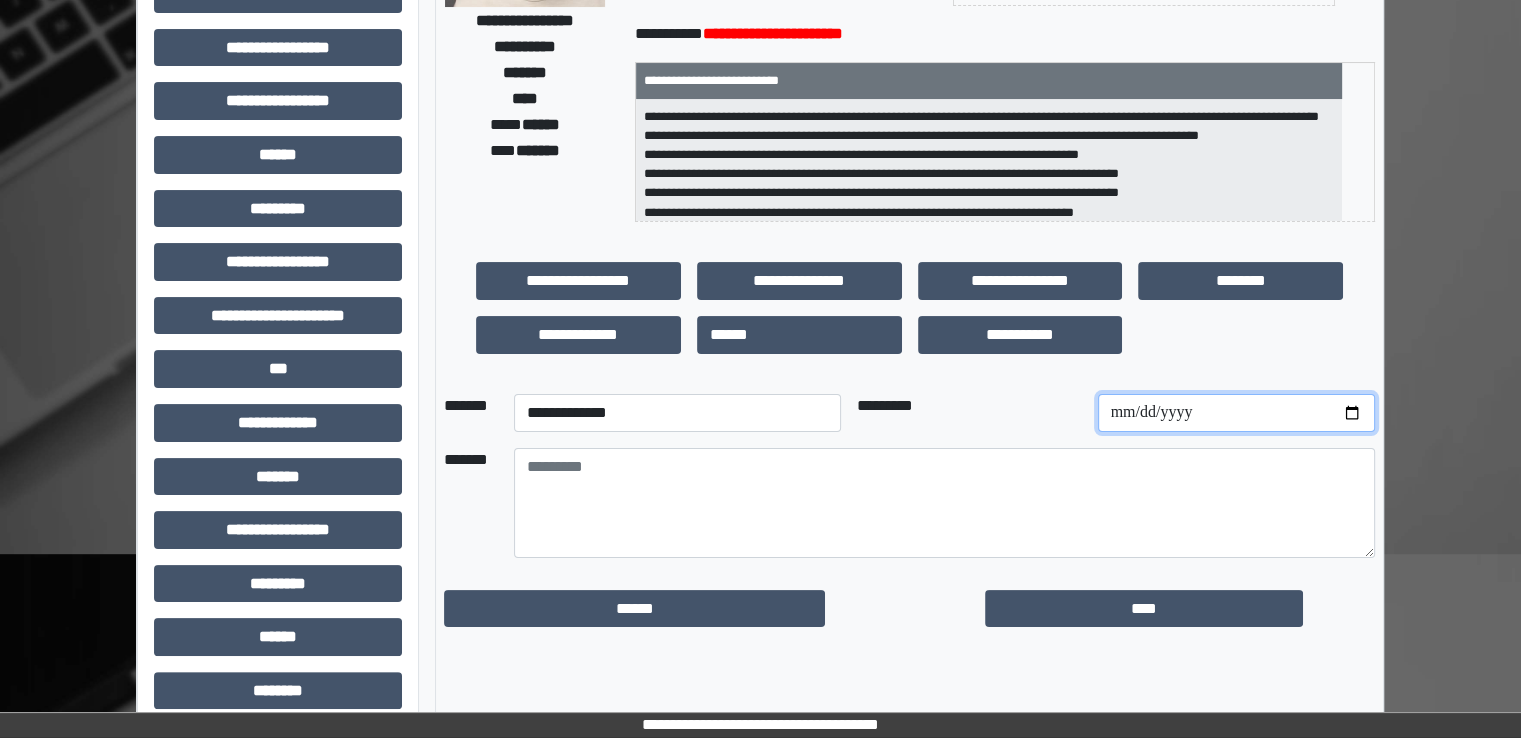 type on "**********" 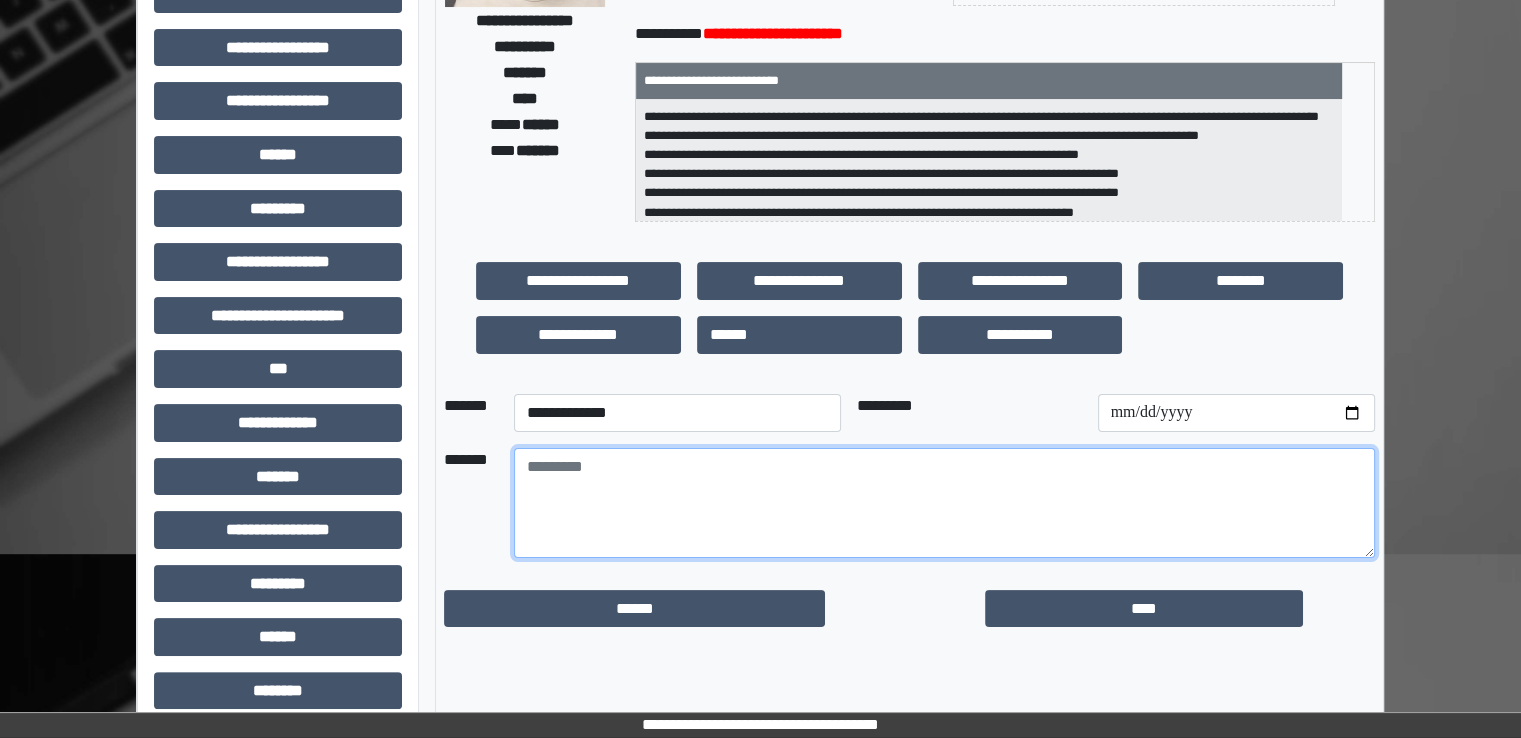 click at bounding box center (944, 503) 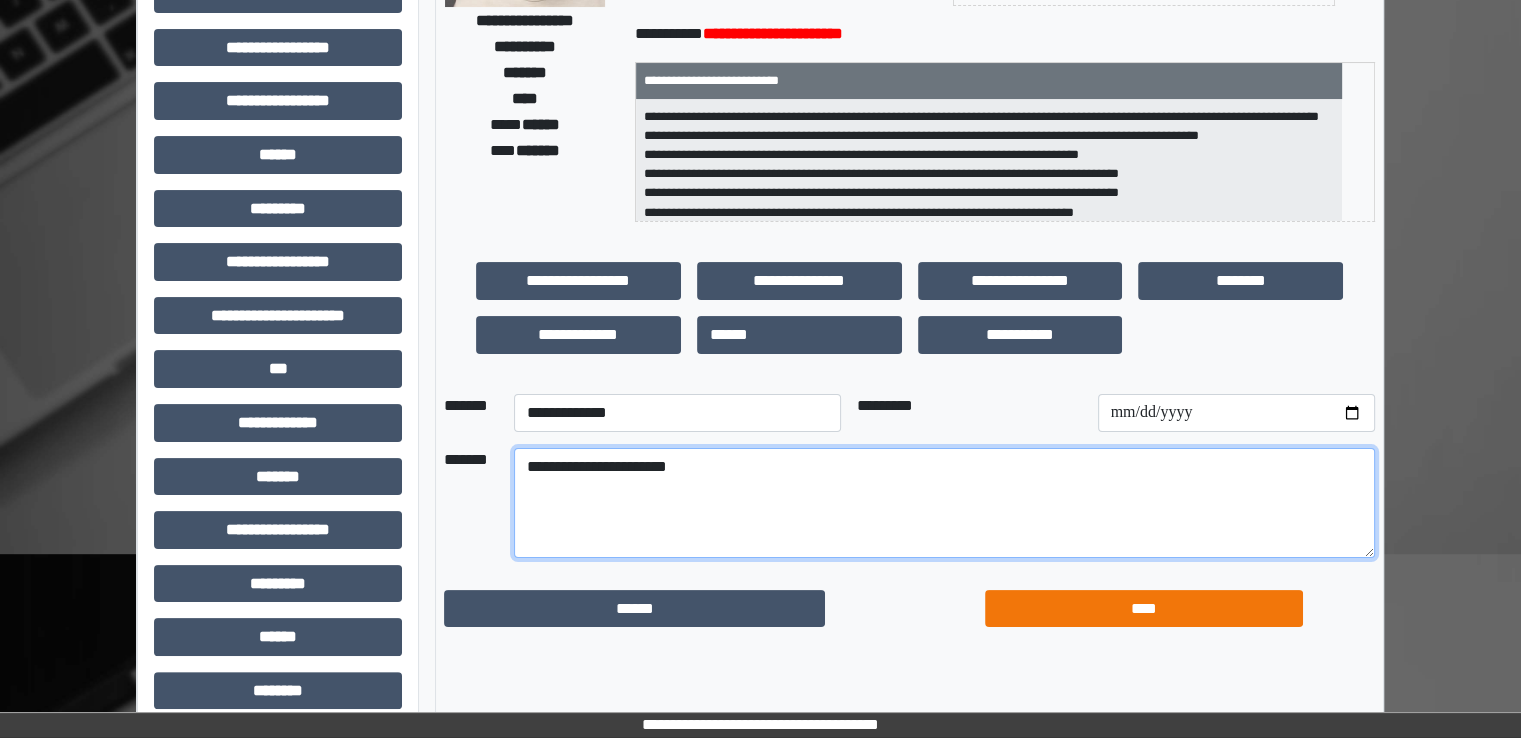 type on "**********" 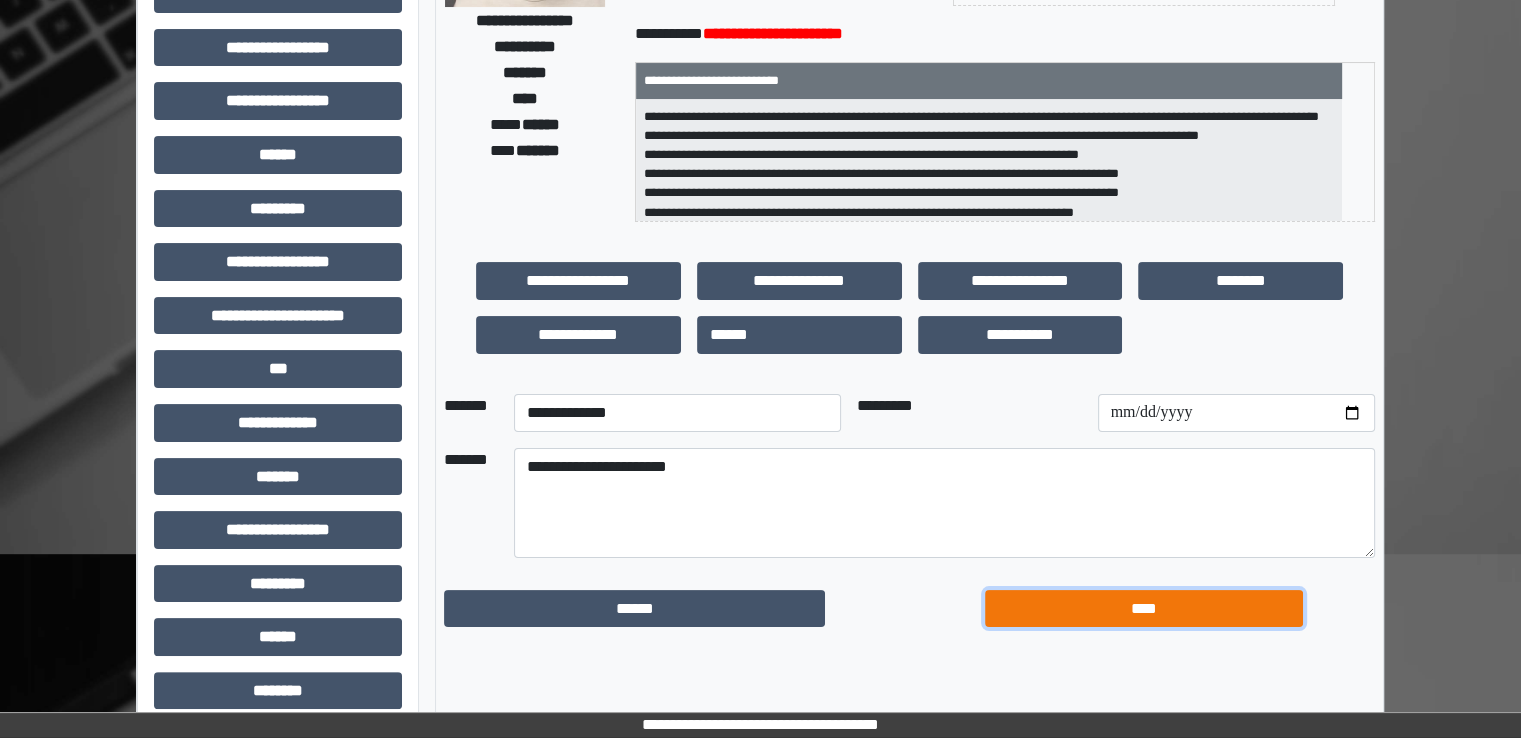 click on "****" at bounding box center (1144, 609) 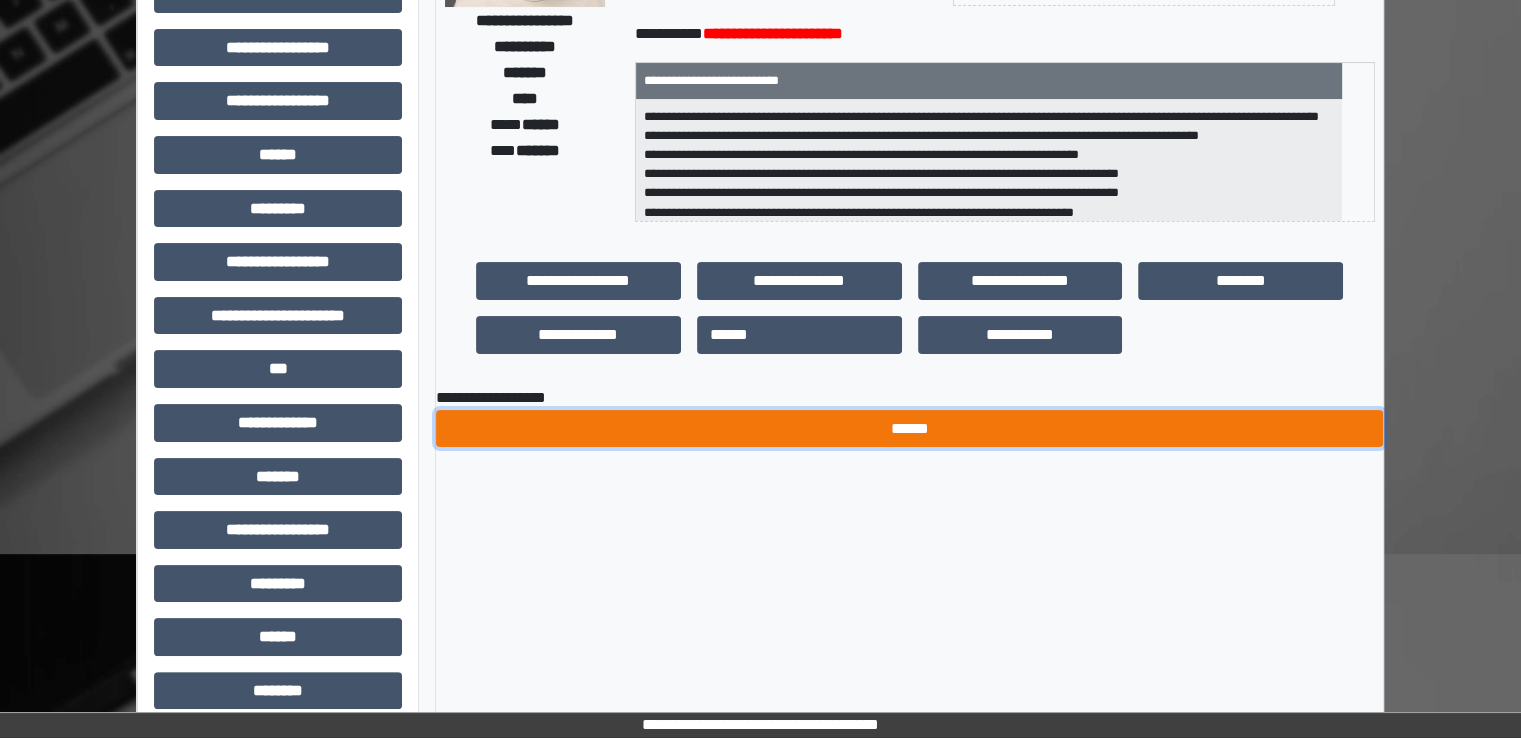 click on "******" at bounding box center [909, 429] 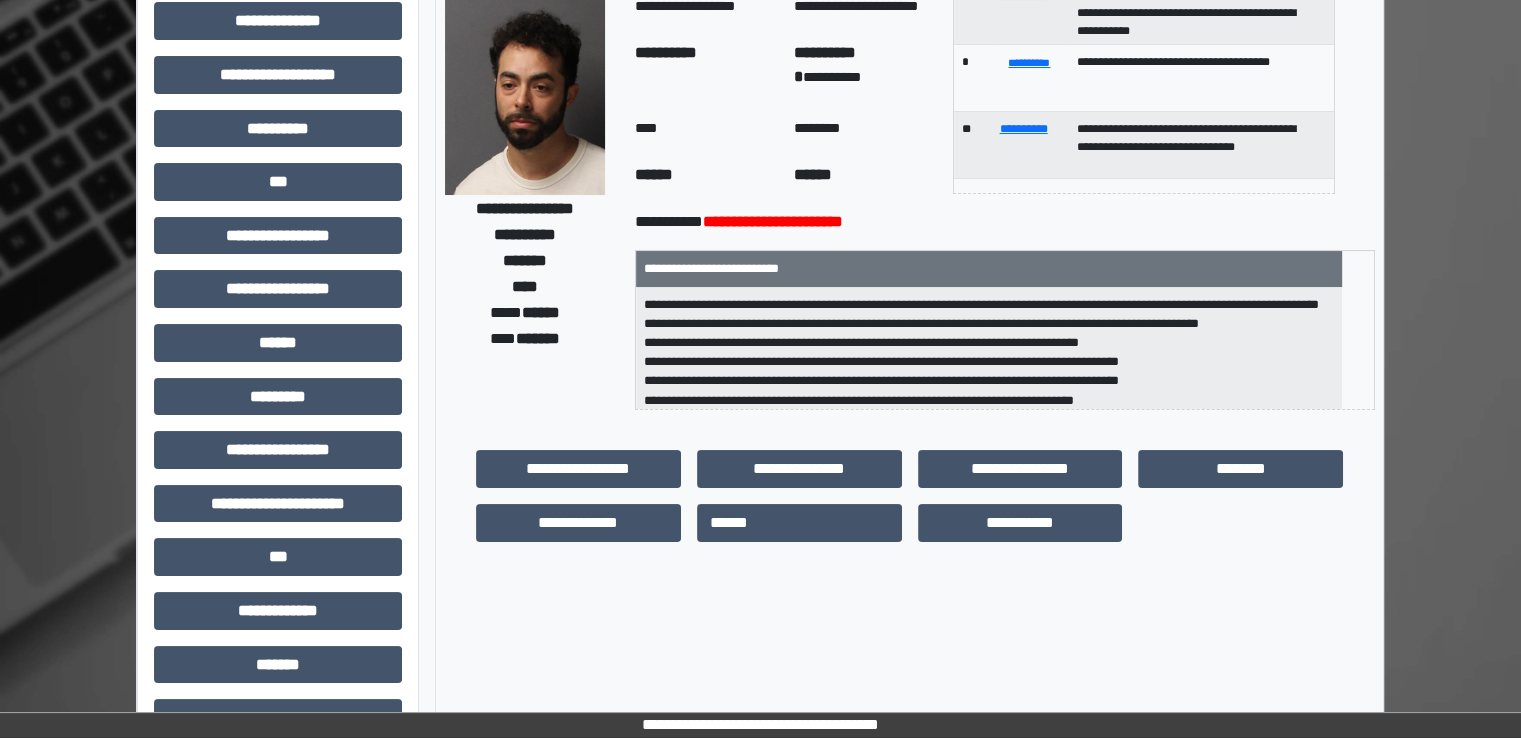 scroll, scrollTop: 0, scrollLeft: 0, axis: both 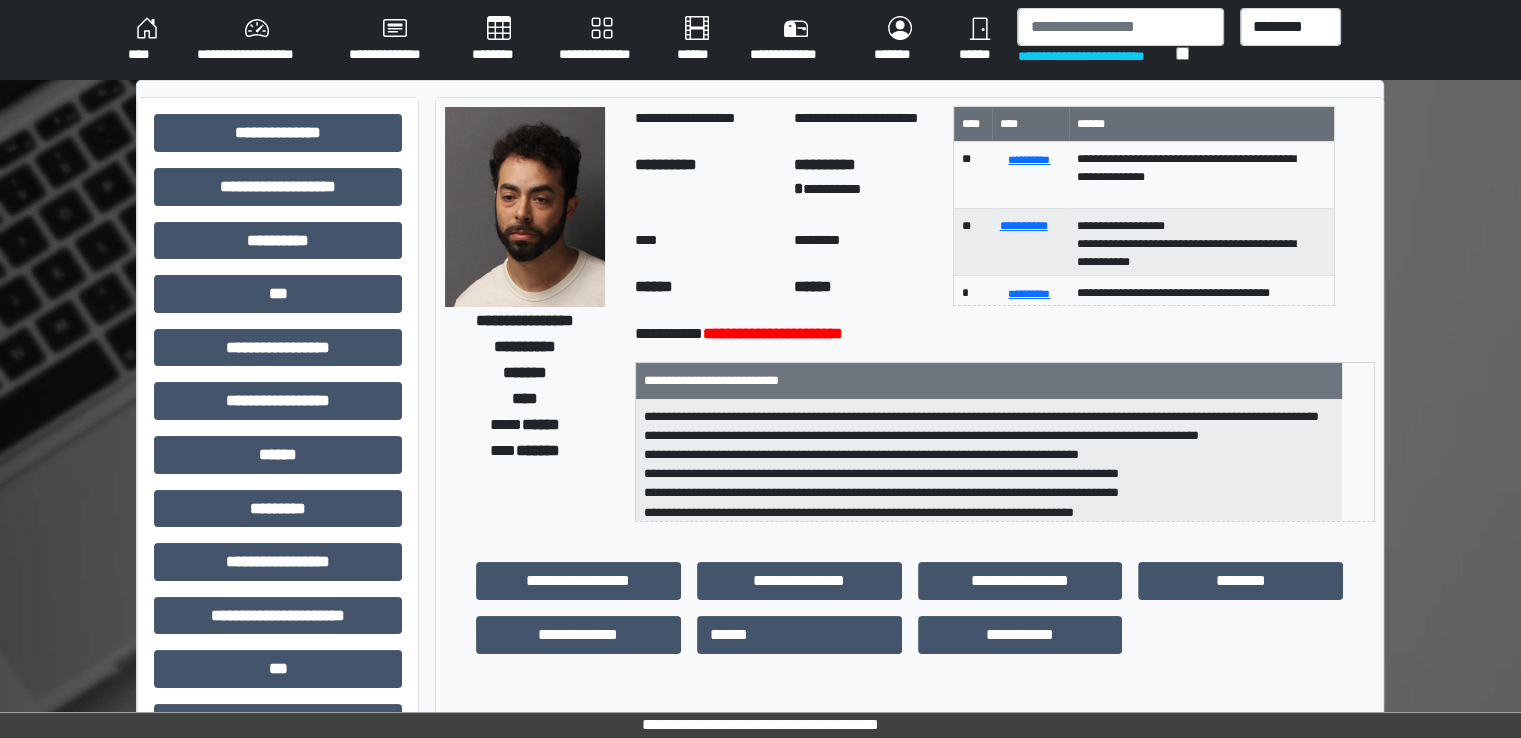 click on "********" at bounding box center (499, 40) 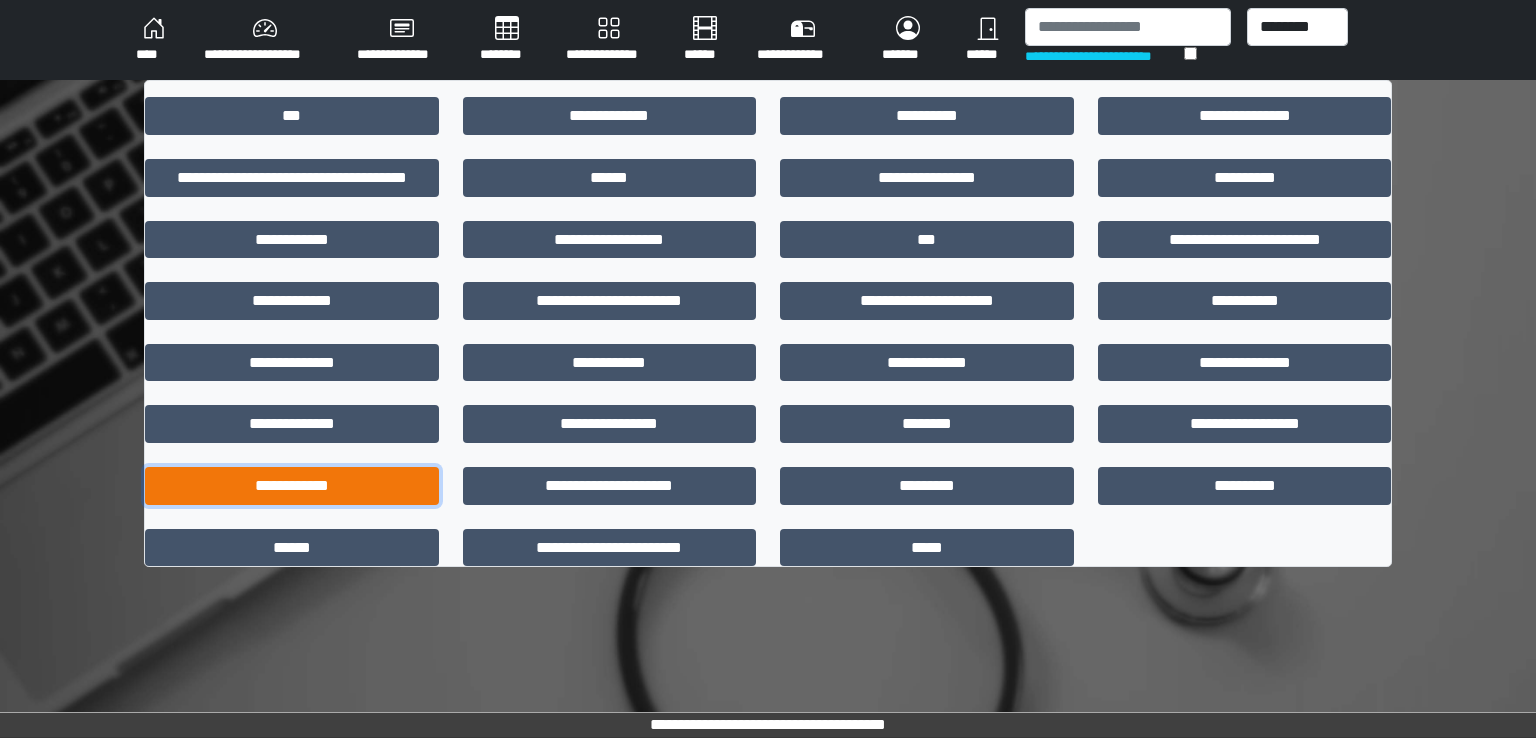 click on "**********" at bounding box center (292, 486) 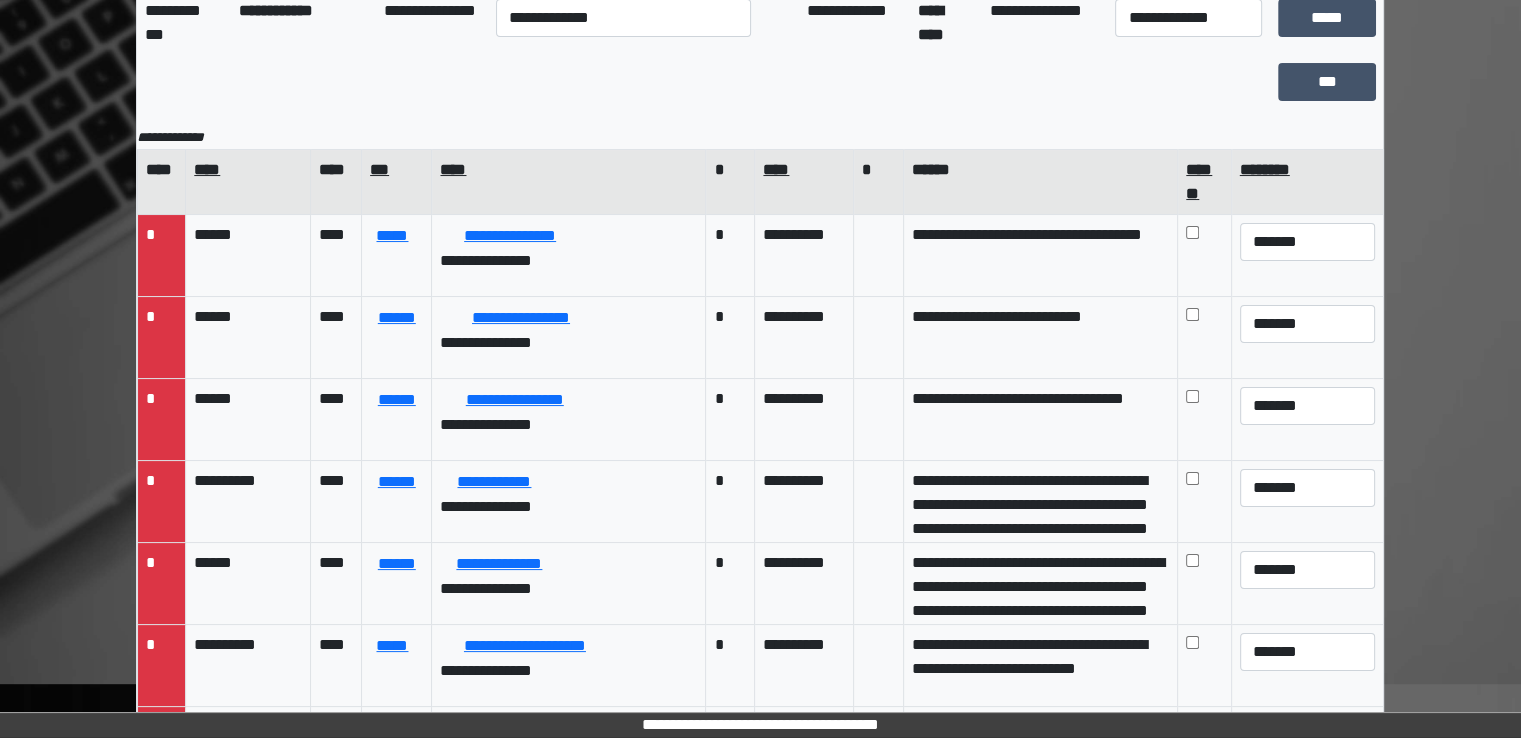 scroll, scrollTop: 174, scrollLeft: 0, axis: vertical 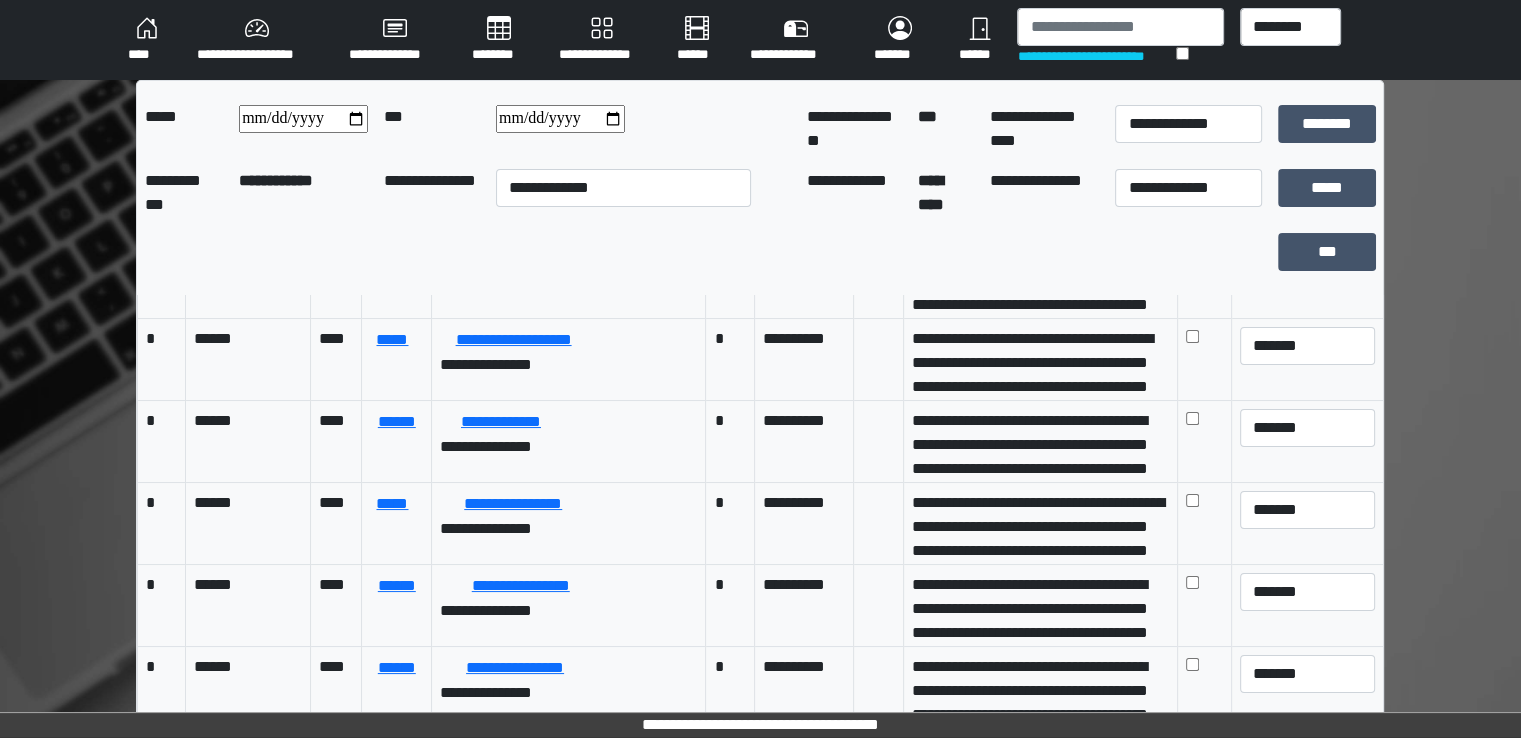 drag, startPoint x: 492, startPoint y: 45, endPoint x: 498, endPoint y: 54, distance: 10.816654 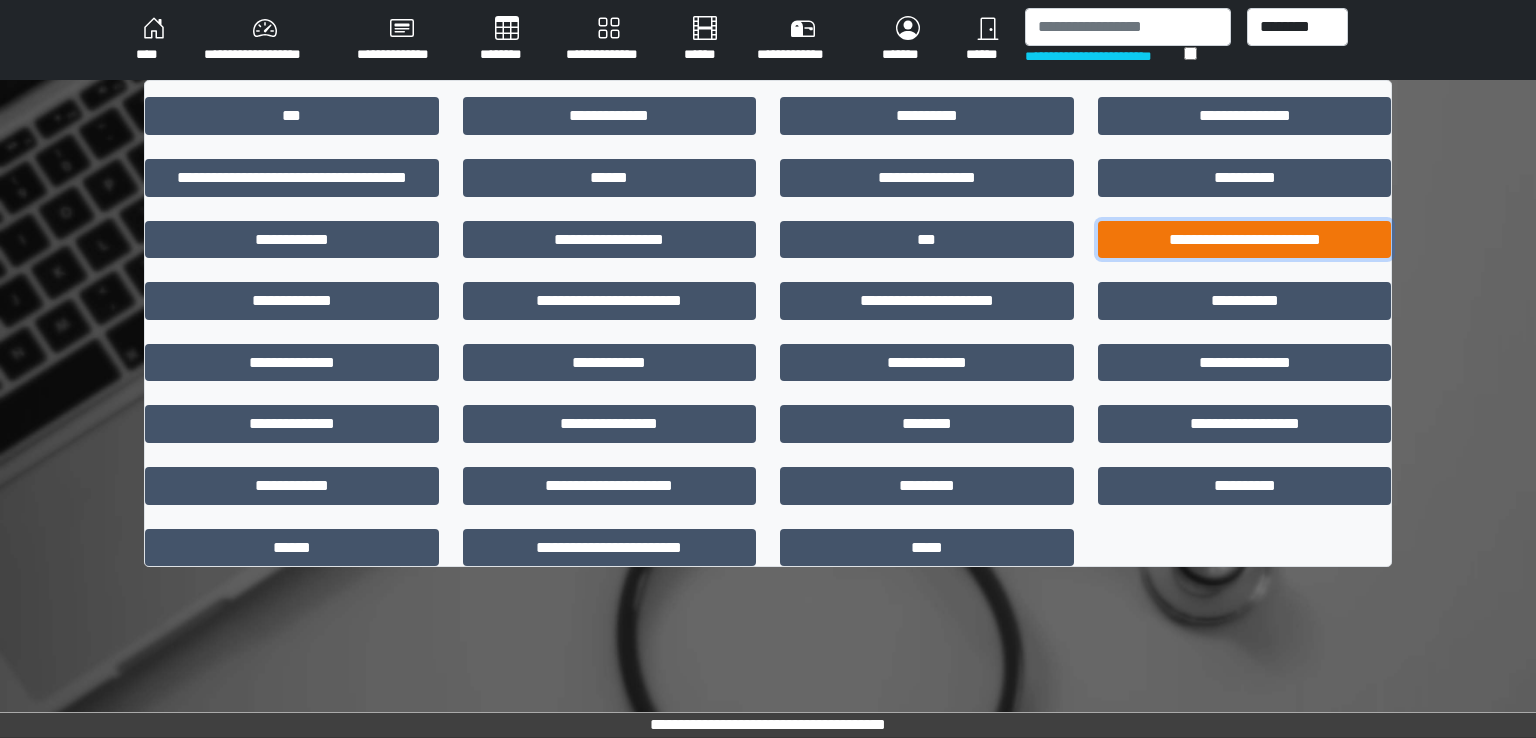 click on "**********" at bounding box center [1245, 240] 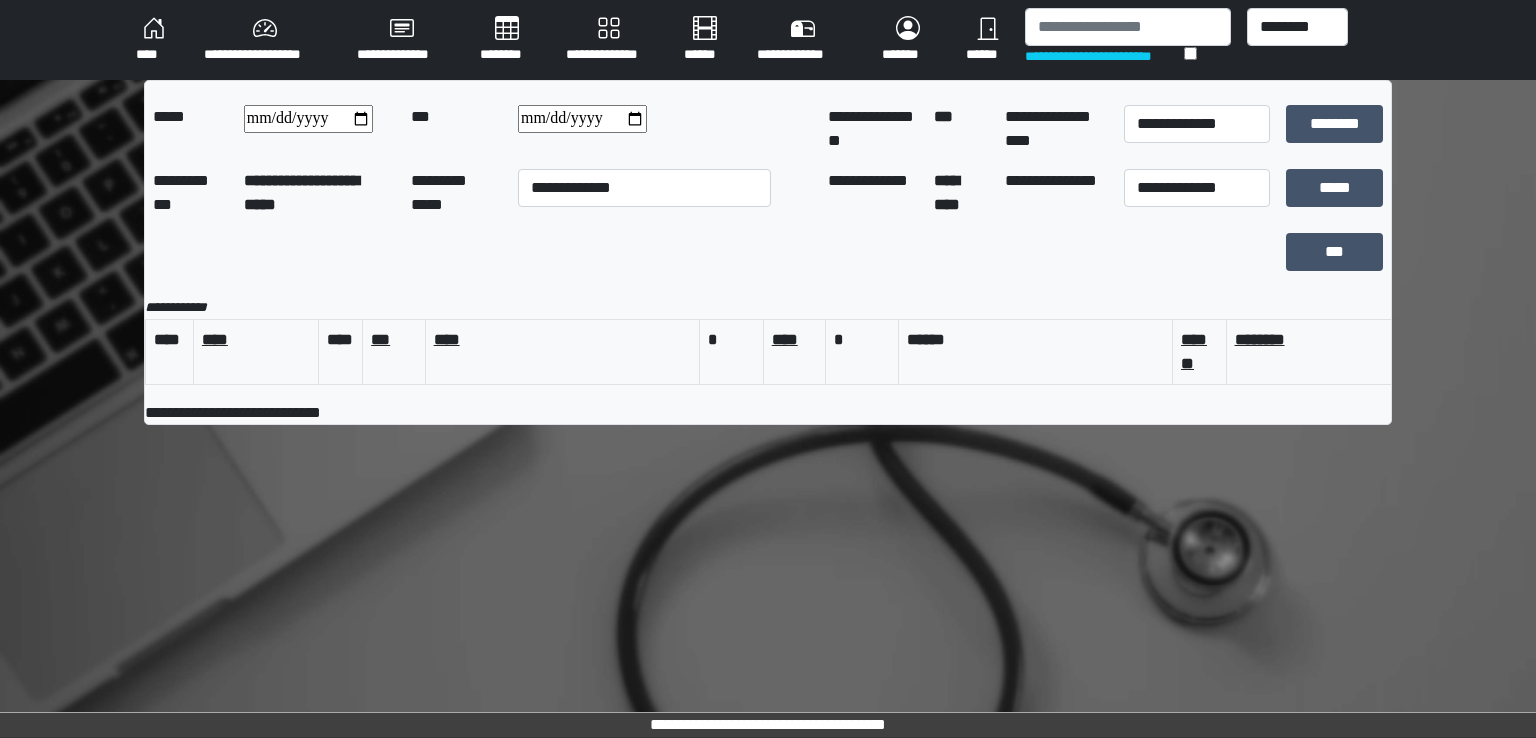 click on "********" at bounding box center (507, 40) 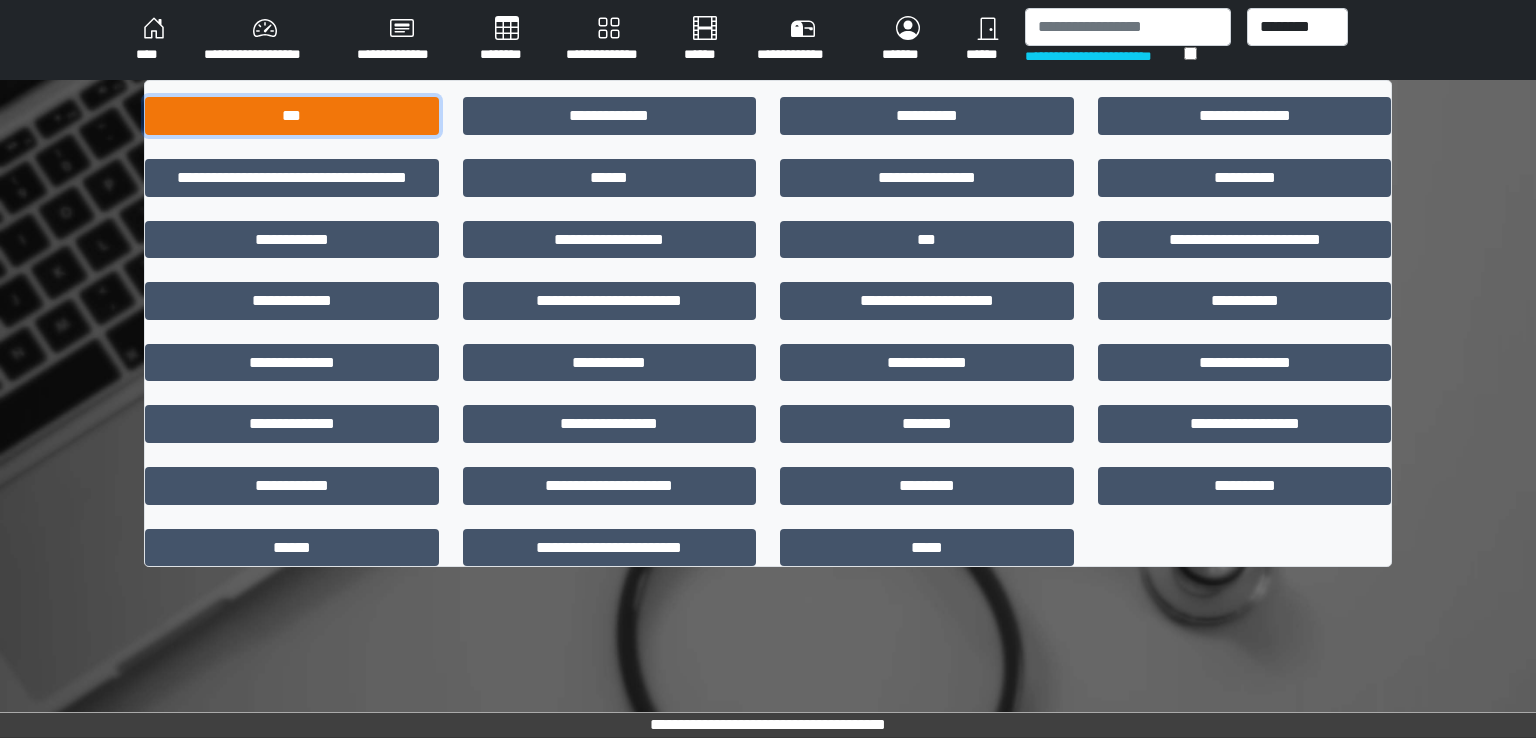click on "***" at bounding box center [292, 116] 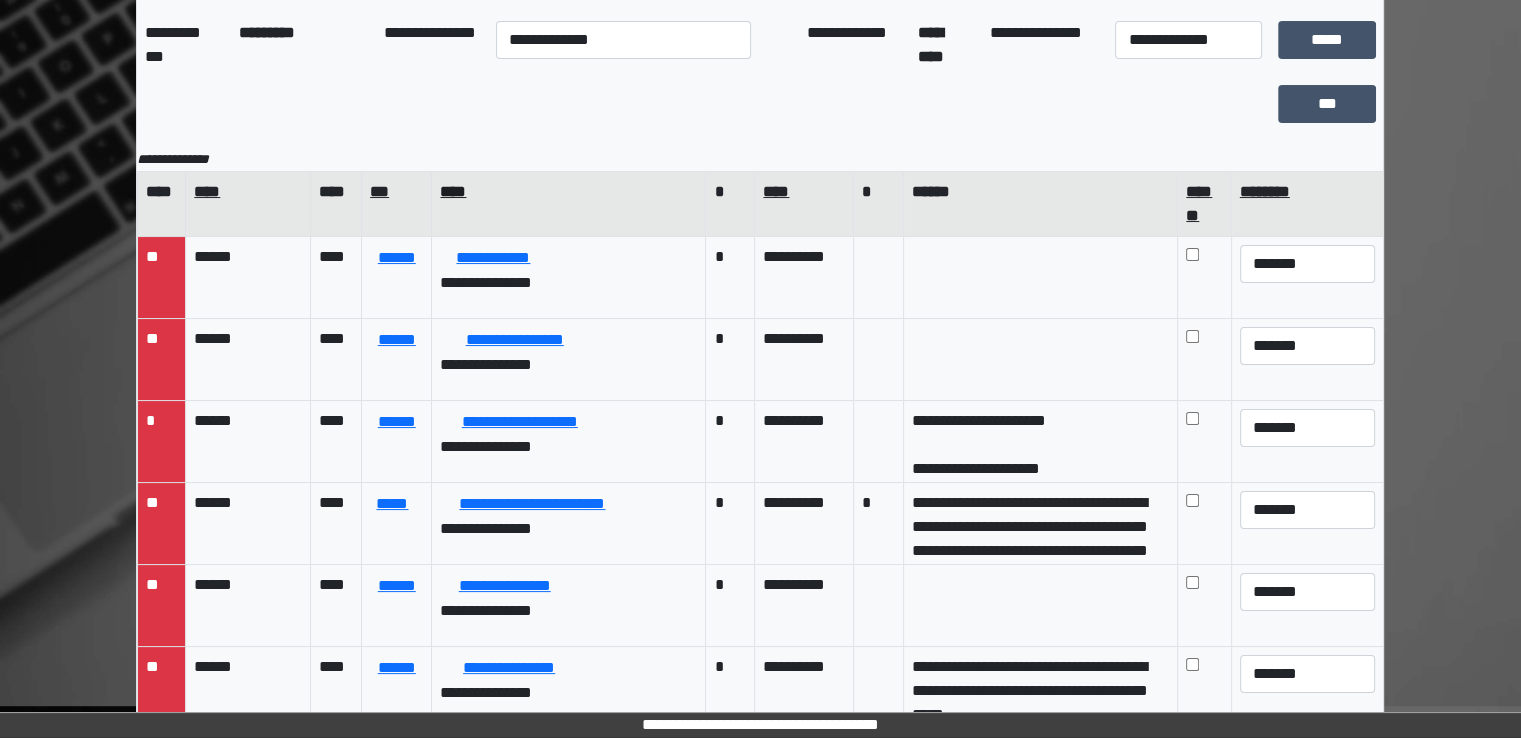 scroll, scrollTop: 174, scrollLeft: 0, axis: vertical 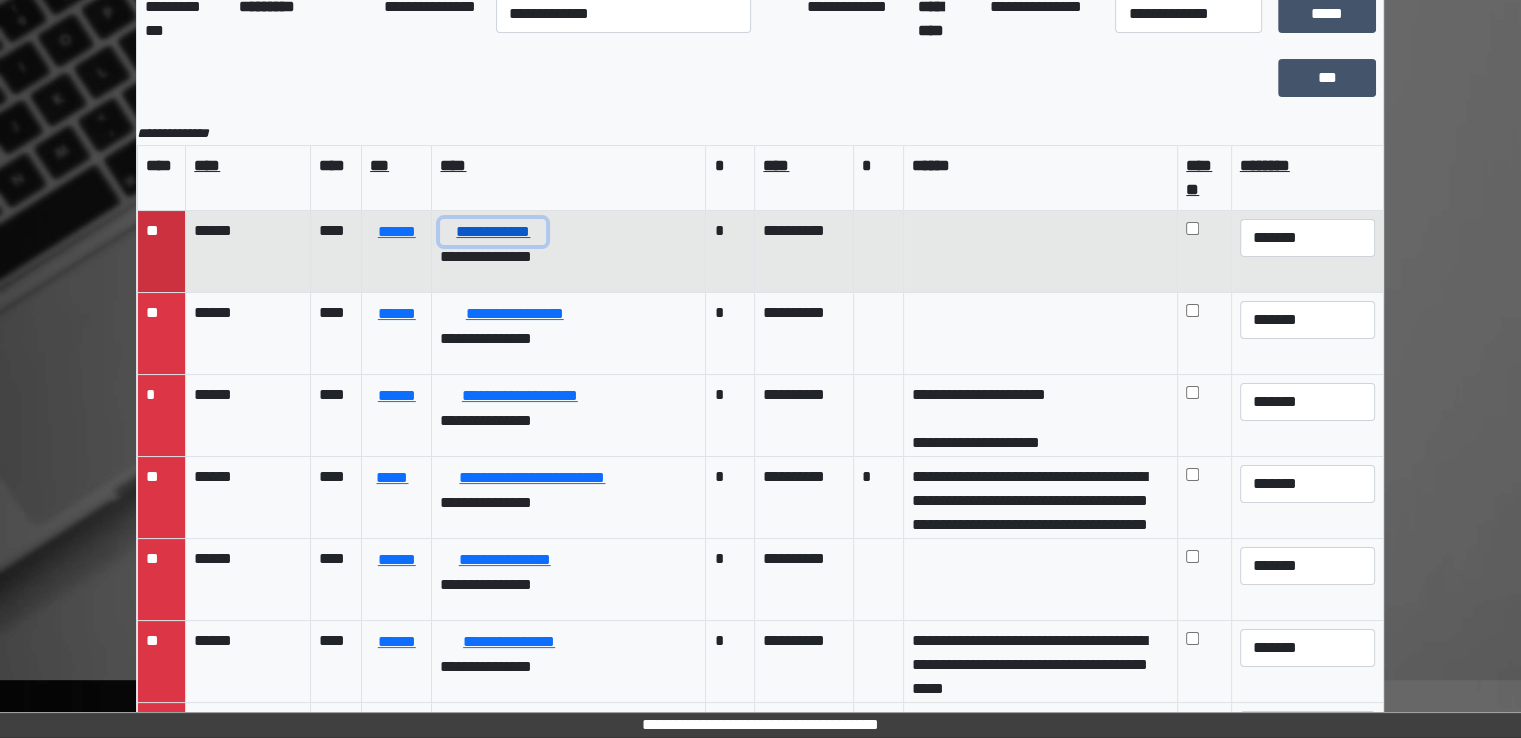 click on "**********" at bounding box center [493, 232] 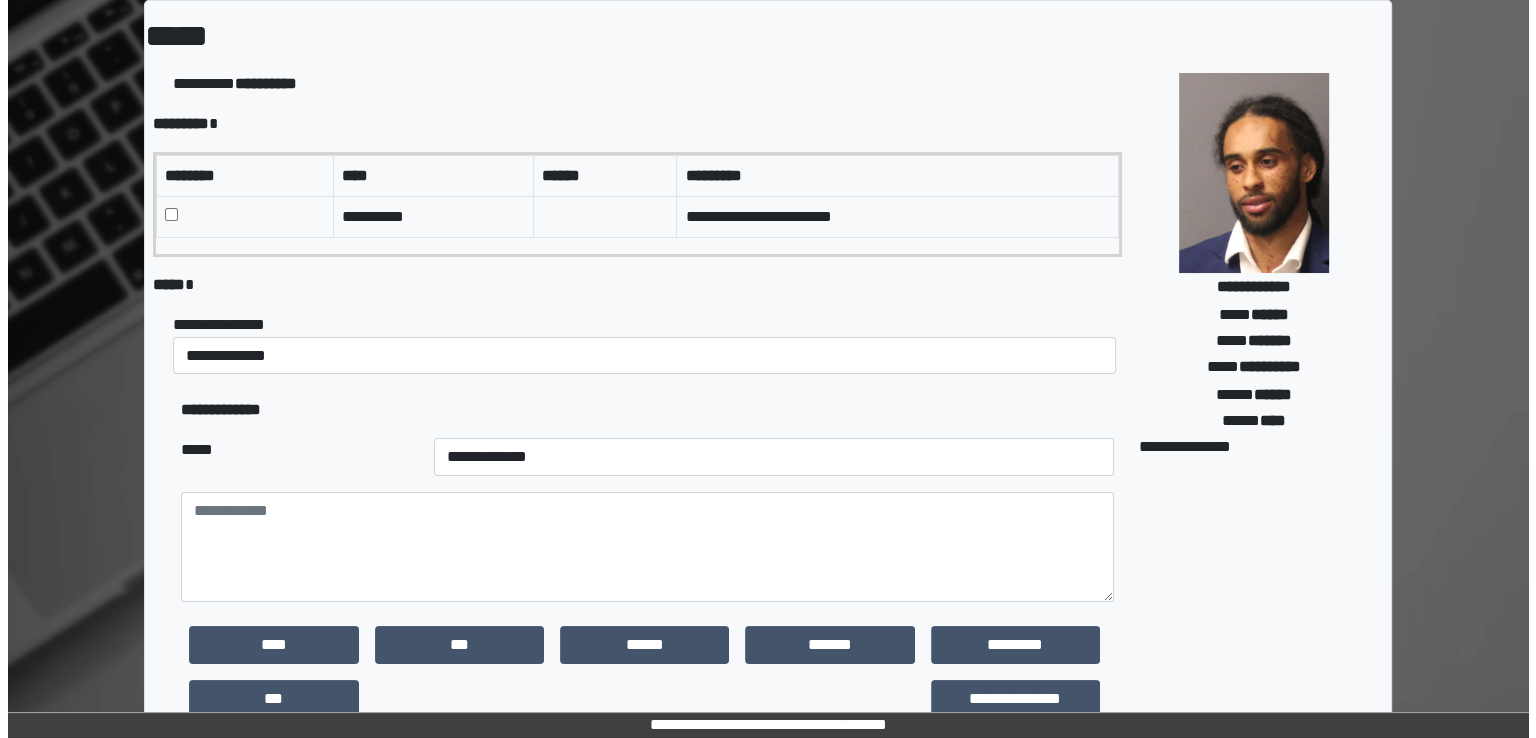 scroll, scrollTop: 0, scrollLeft: 0, axis: both 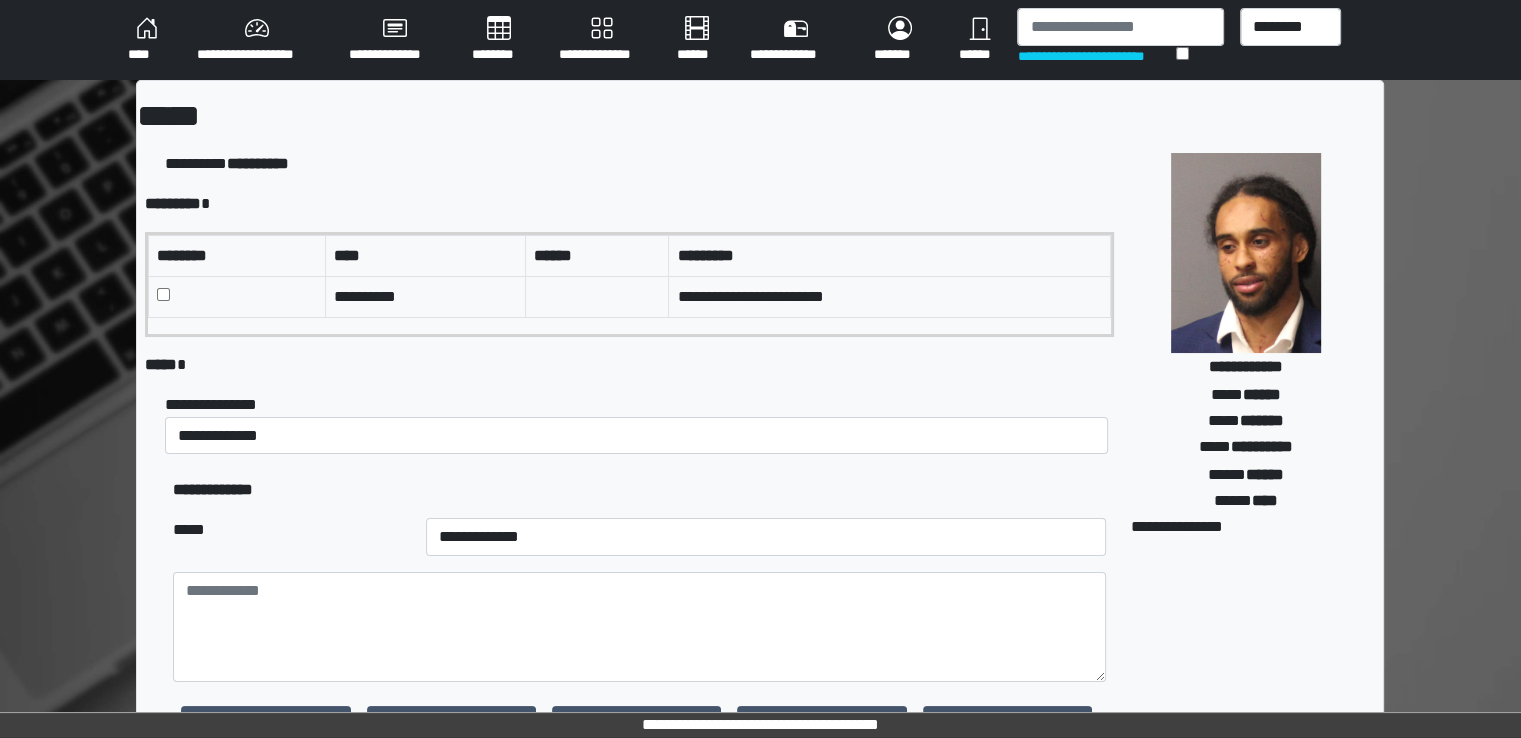 click on "********" at bounding box center [499, 40] 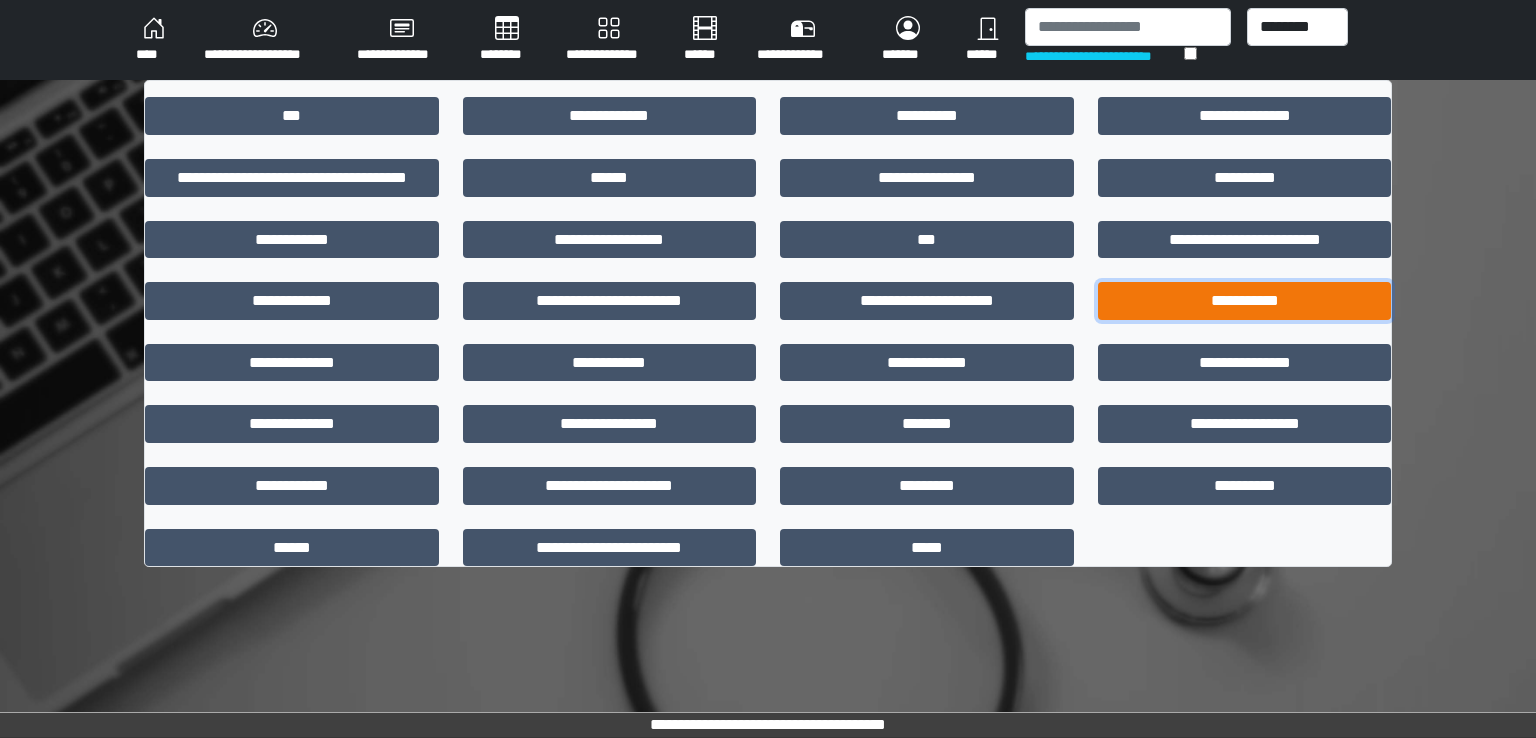 click on "**********" at bounding box center [1245, 301] 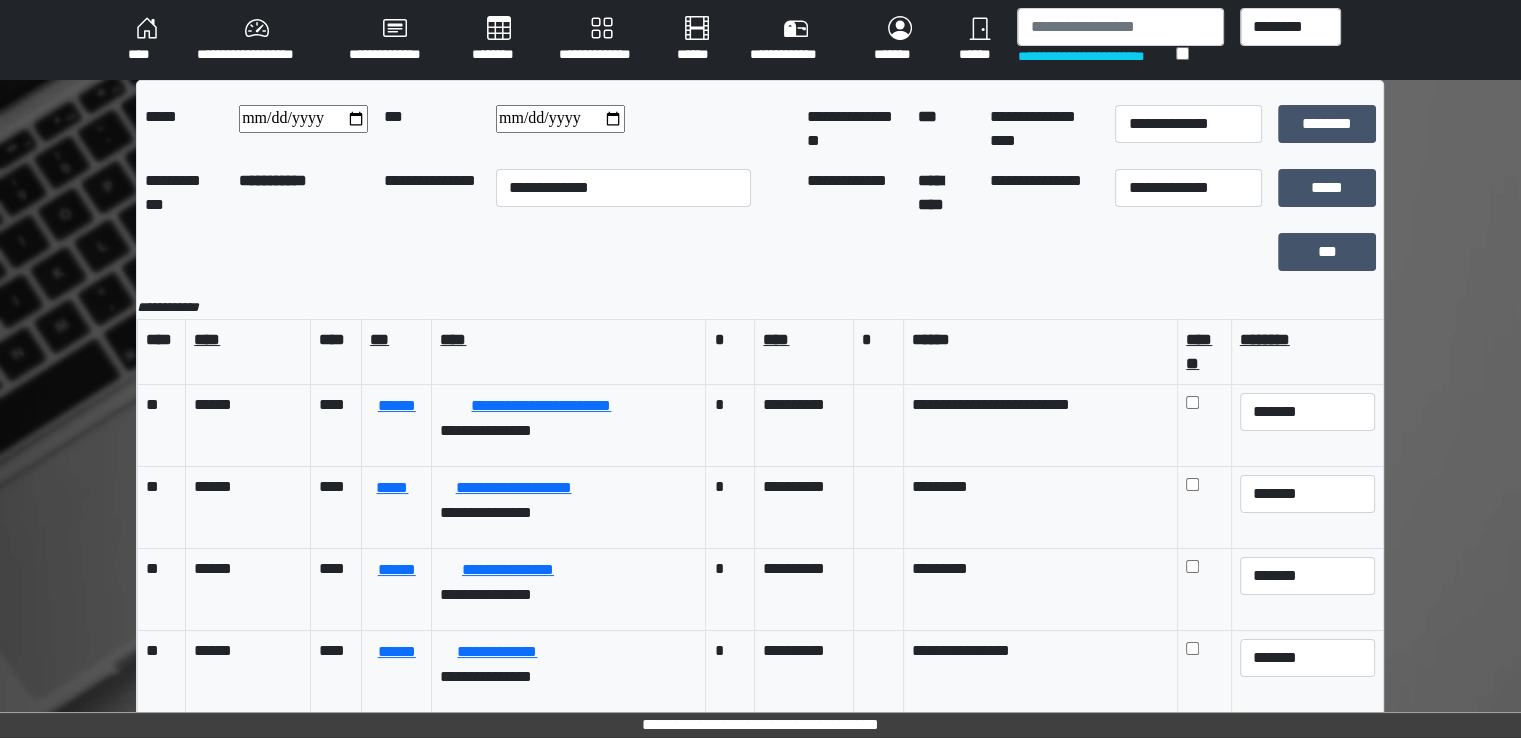 click on "********" at bounding box center [499, 40] 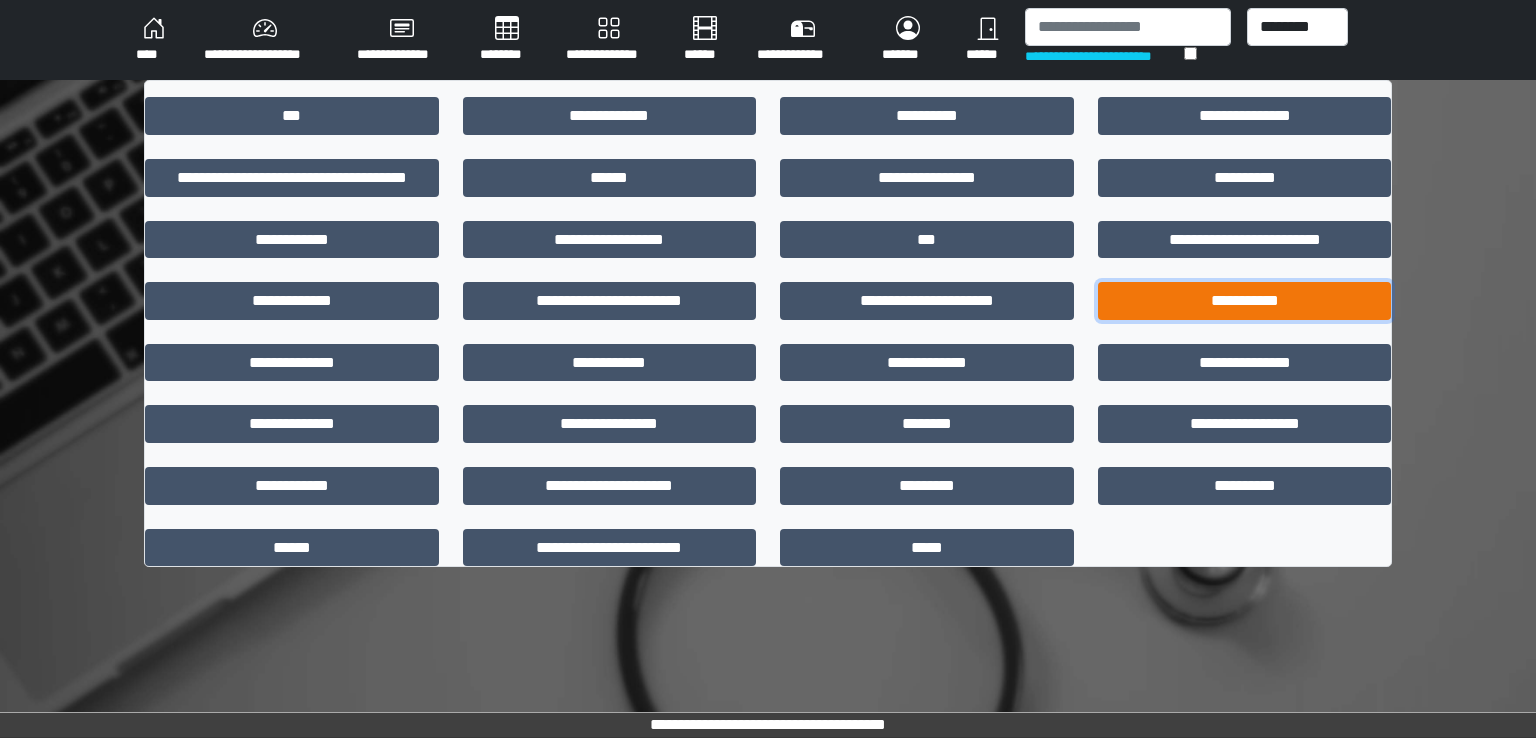click on "**********" at bounding box center (1245, 301) 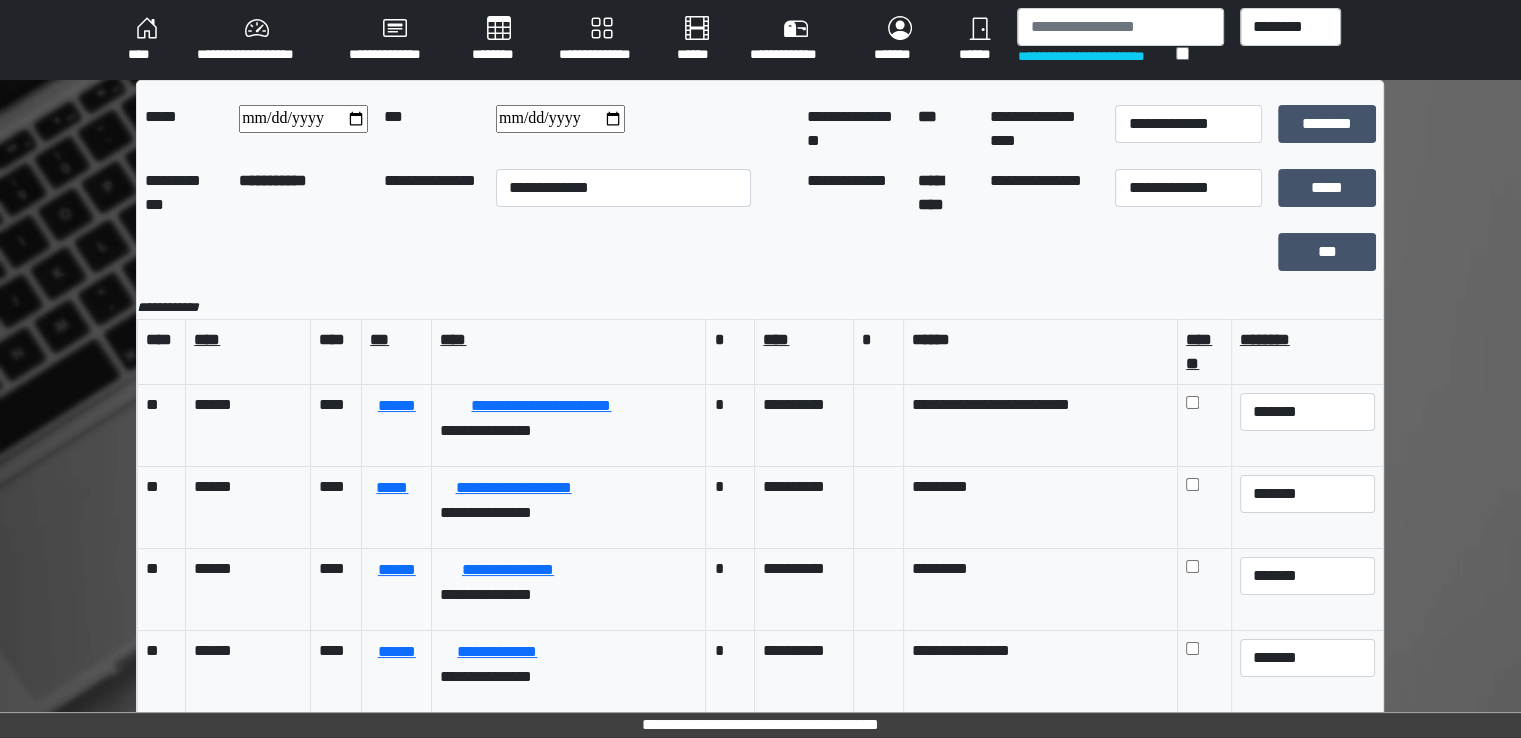 click on "********" at bounding box center (499, 40) 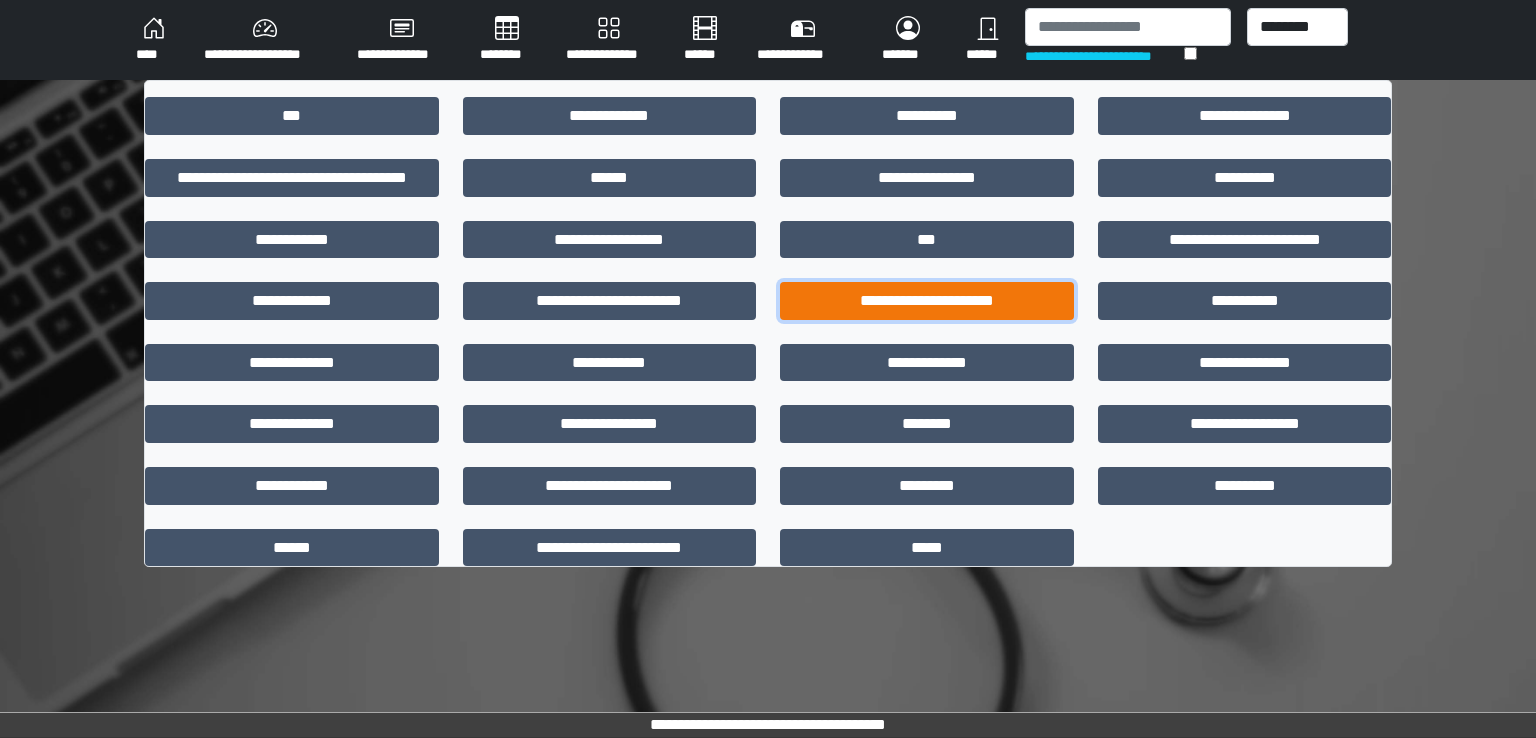 click on "**********" at bounding box center (927, 301) 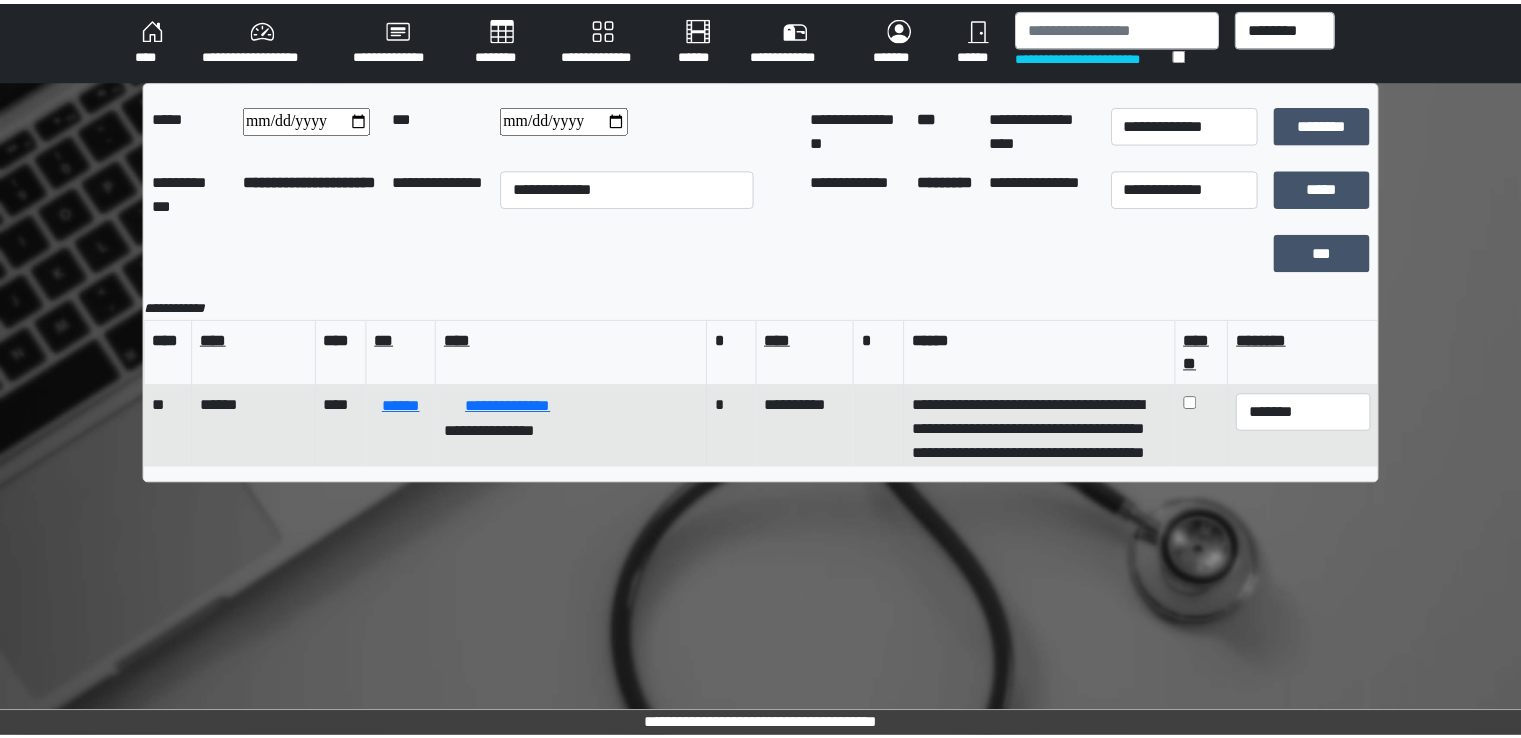scroll, scrollTop: 79, scrollLeft: 0, axis: vertical 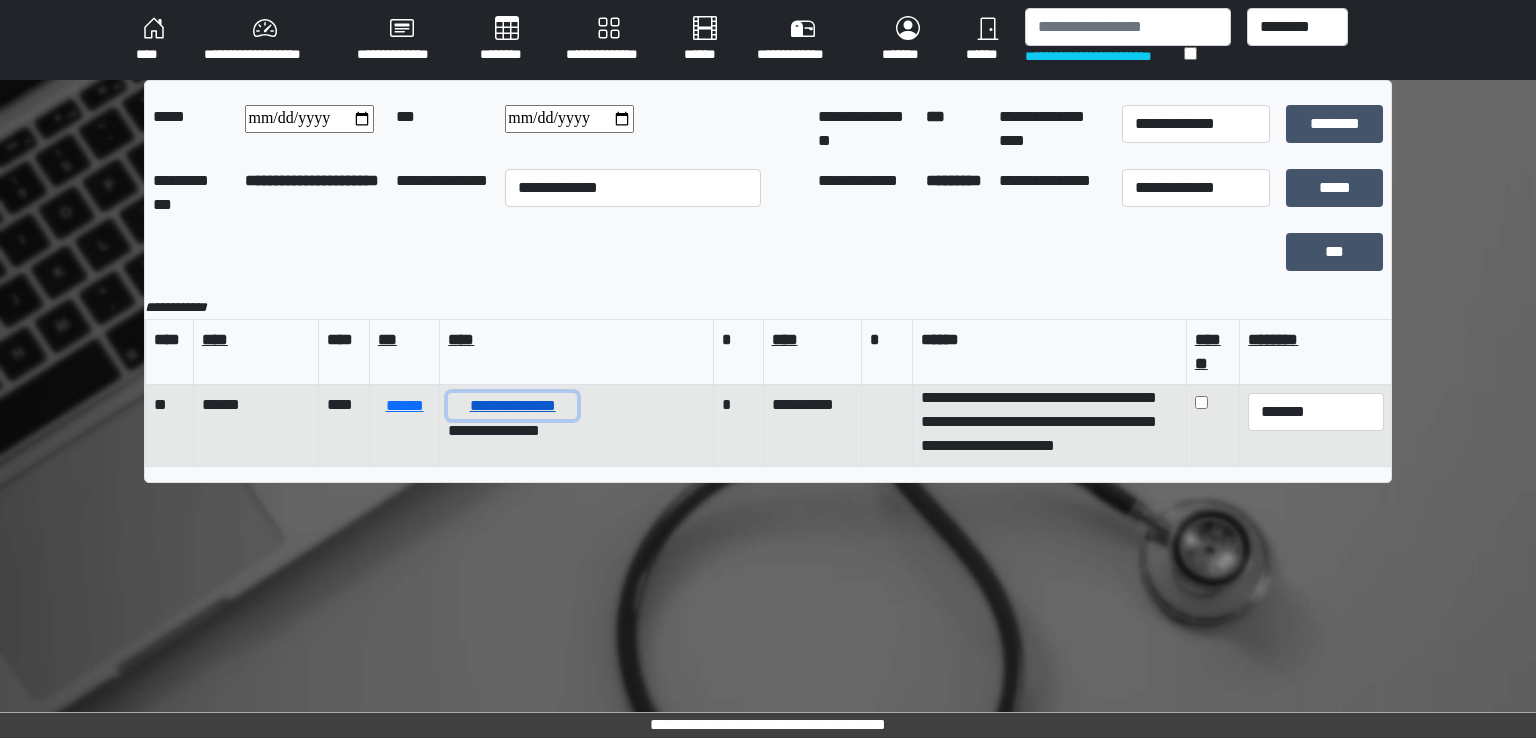 click on "**********" at bounding box center (512, 406) 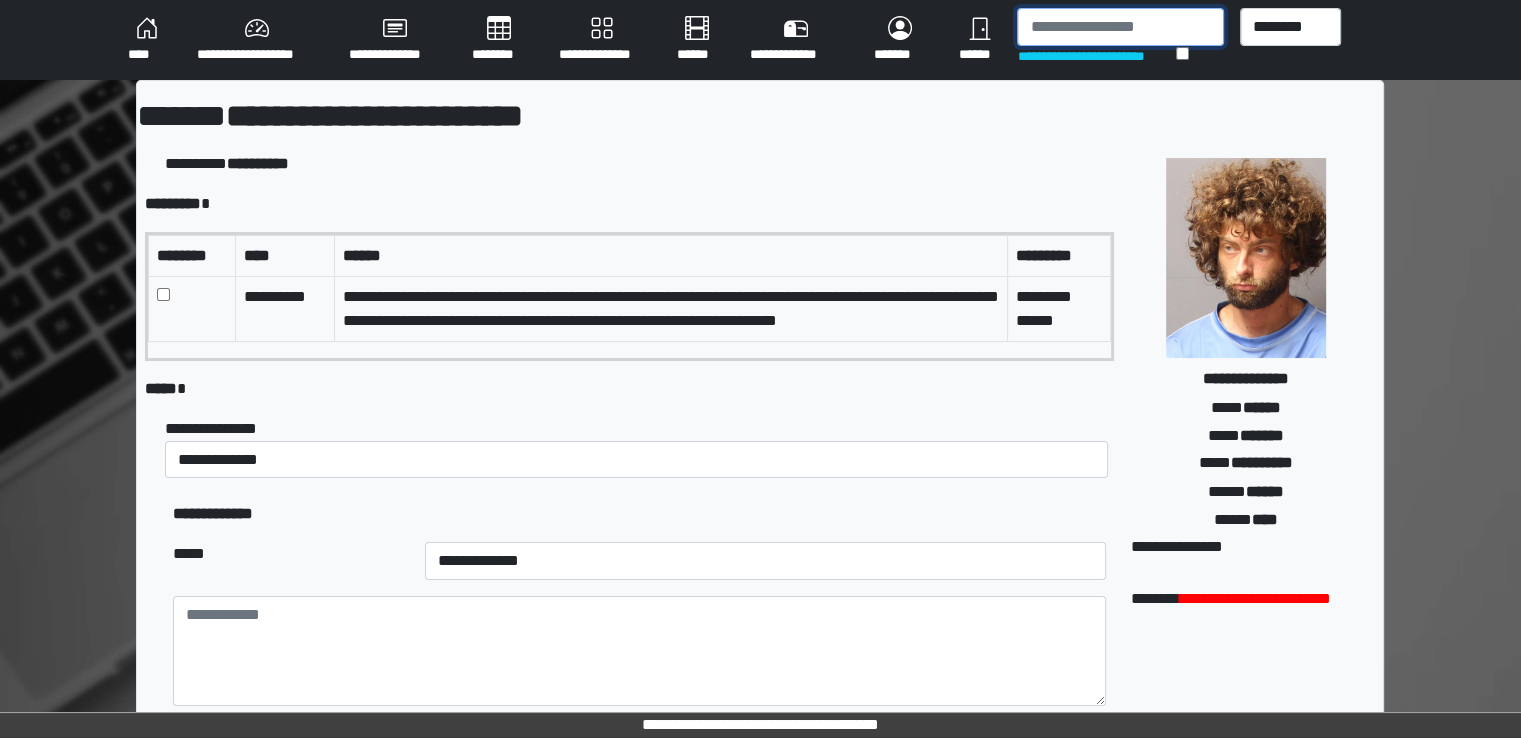 click at bounding box center (1120, 27) 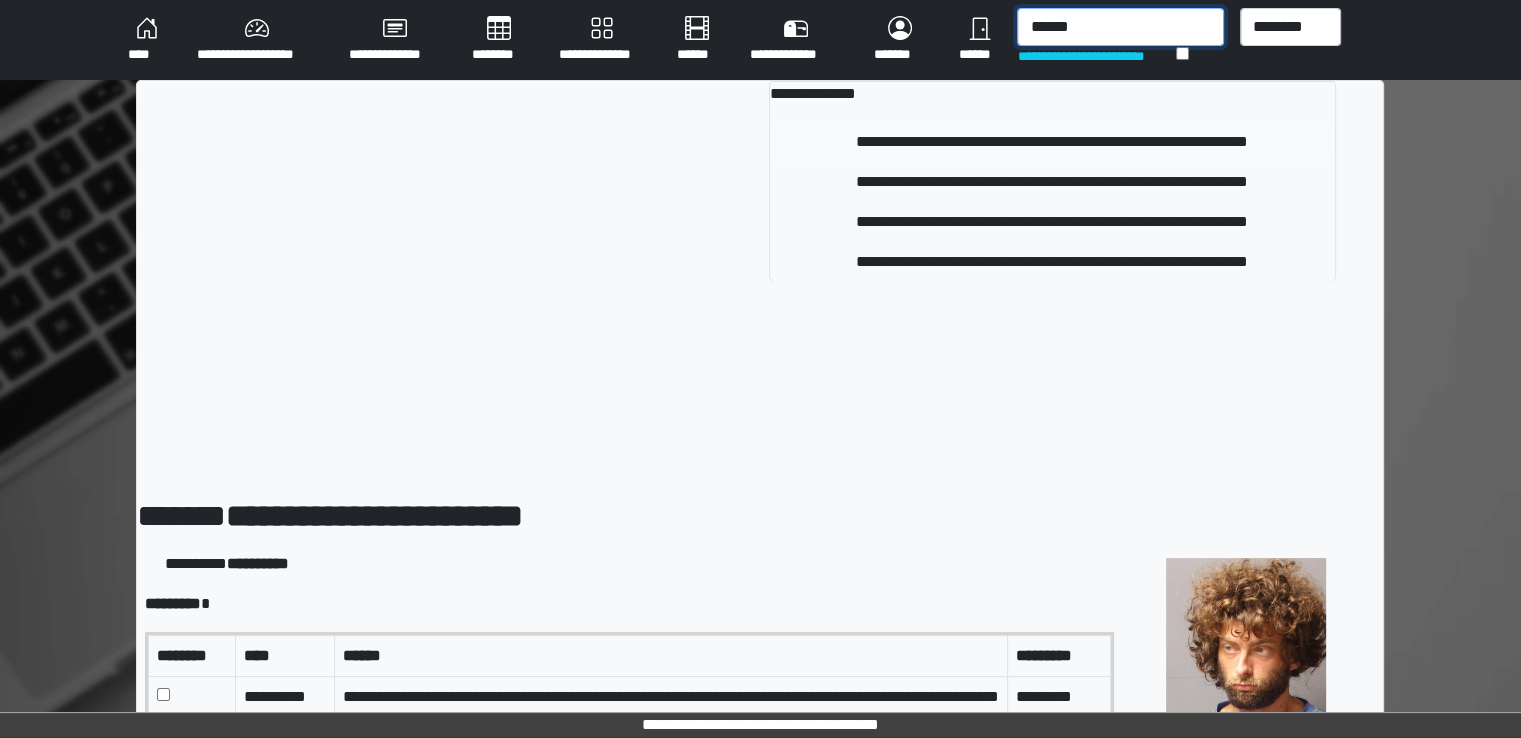 type on "******" 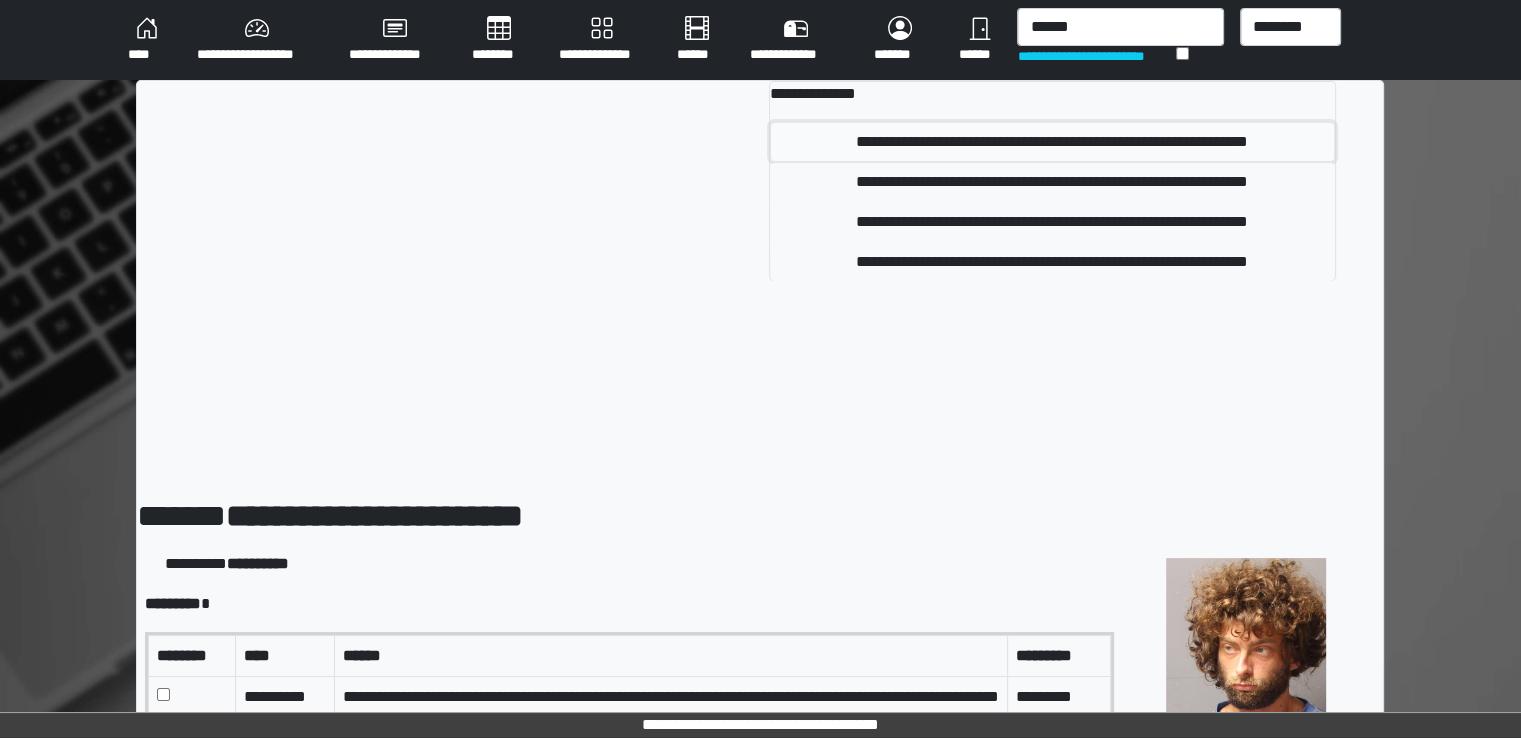 click on "**********" at bounding box center (1052, 142) 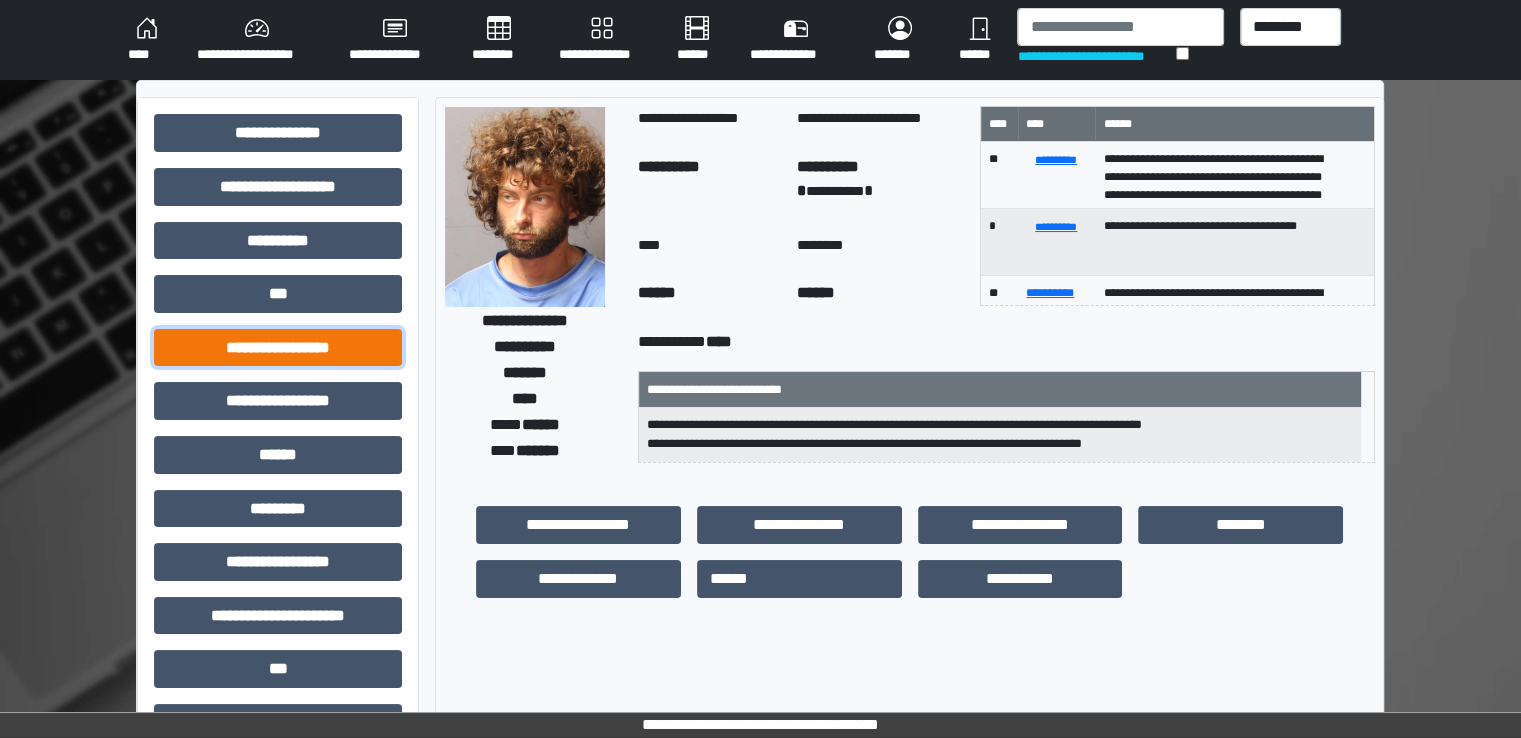 click on "**********" at bounding box center [278, 348] 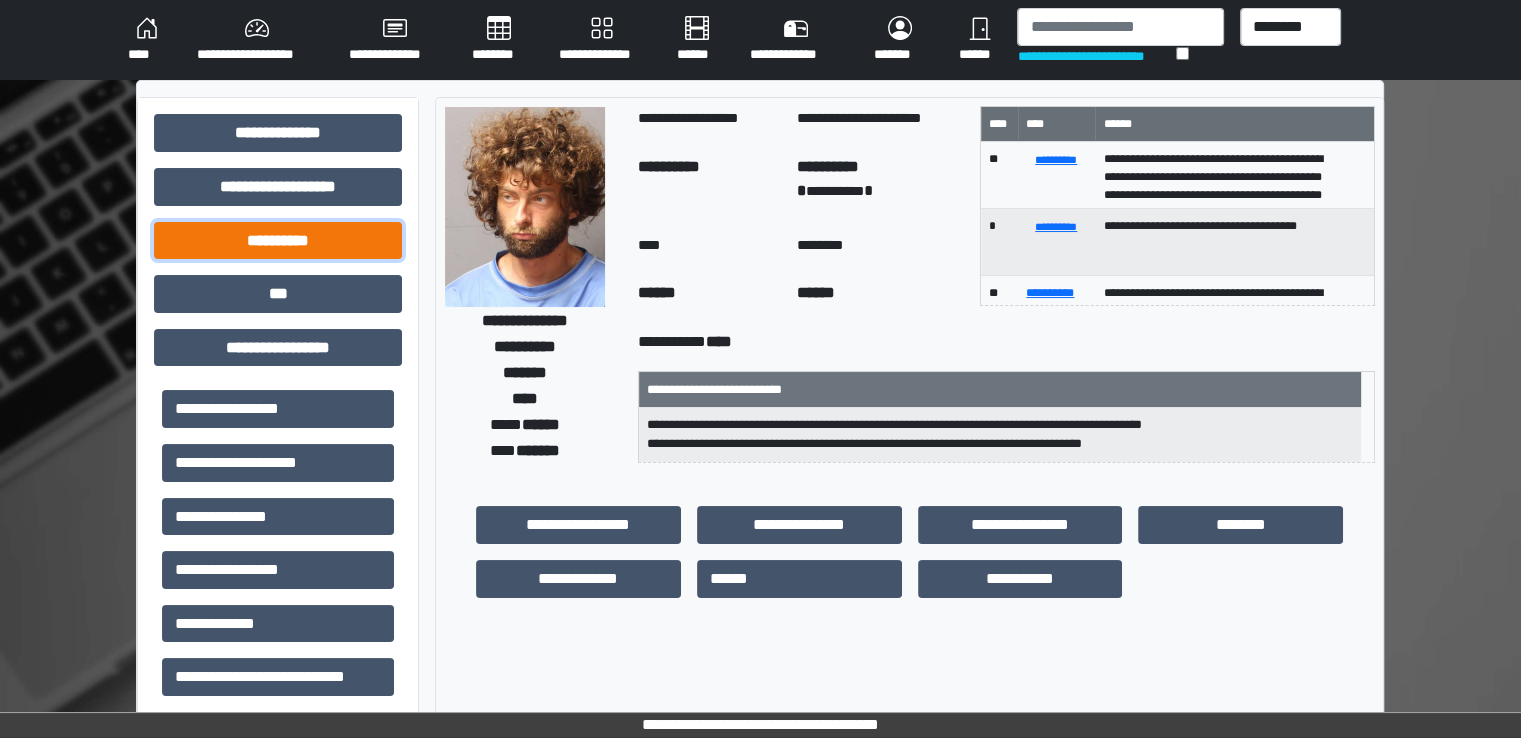 click on "**********" at bounding box center (278, 241) 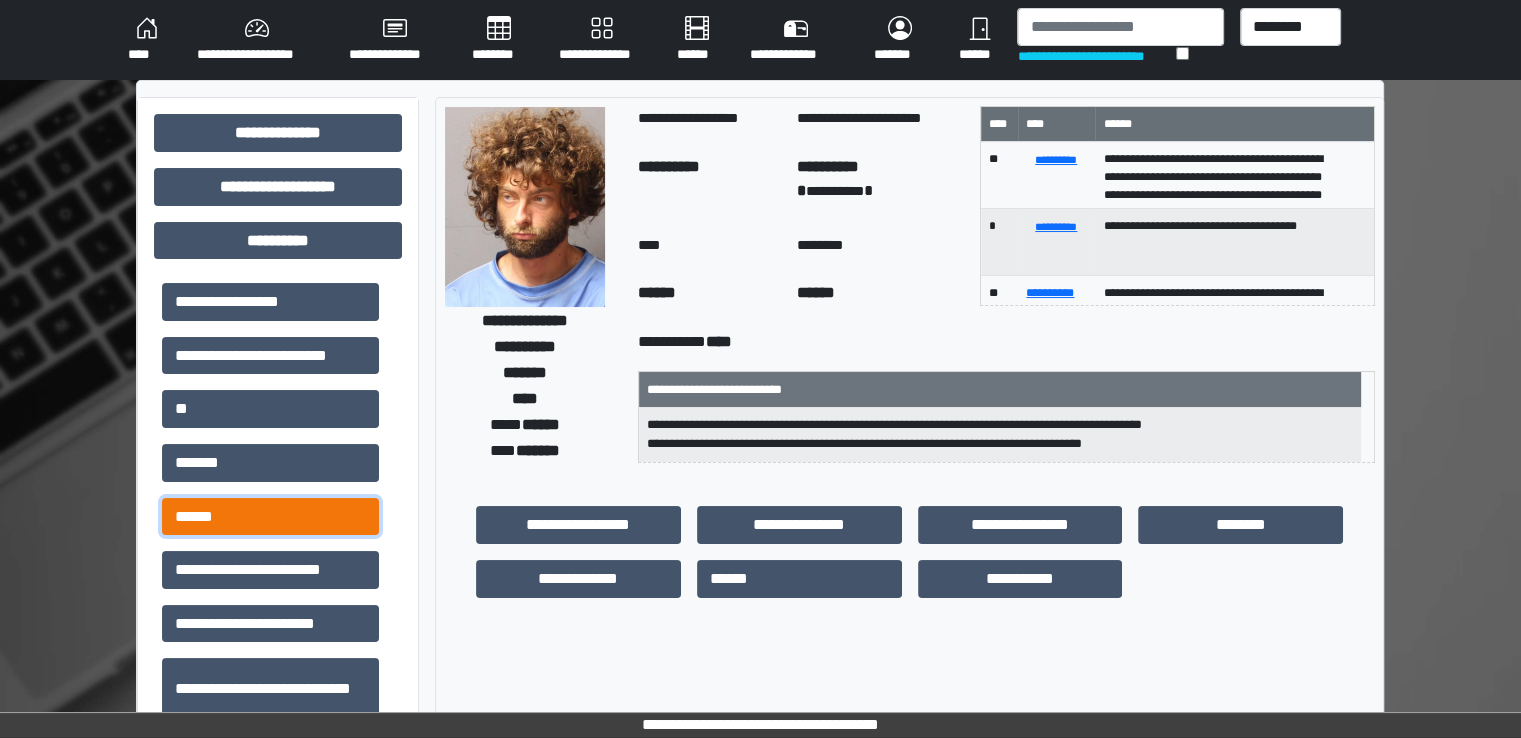 click on "******" at bounding box center (270, 517) 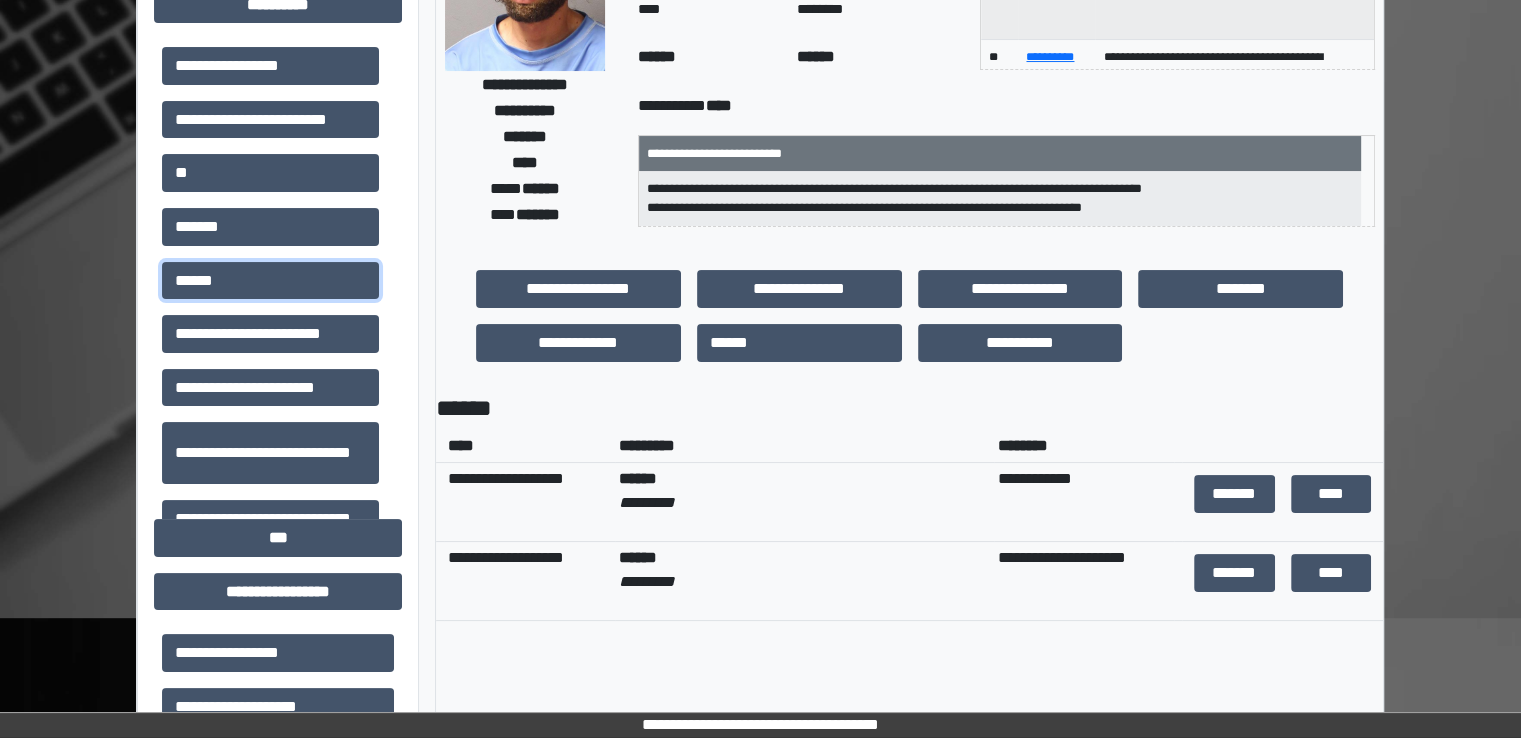 scroll, scrollTop: 300, scrollLeft: 0, axis: vertical 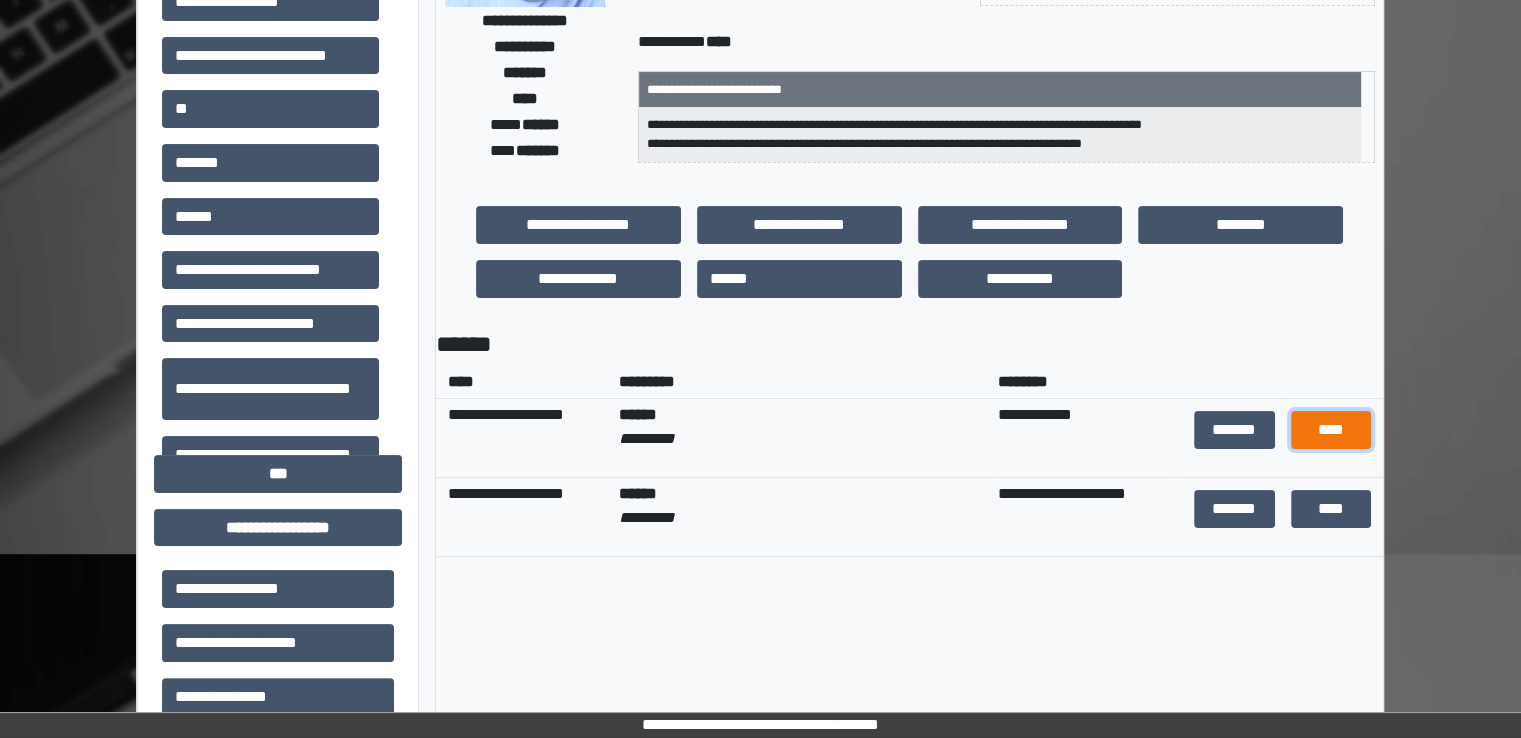 click on "****" at bounding box center (1331, 430) 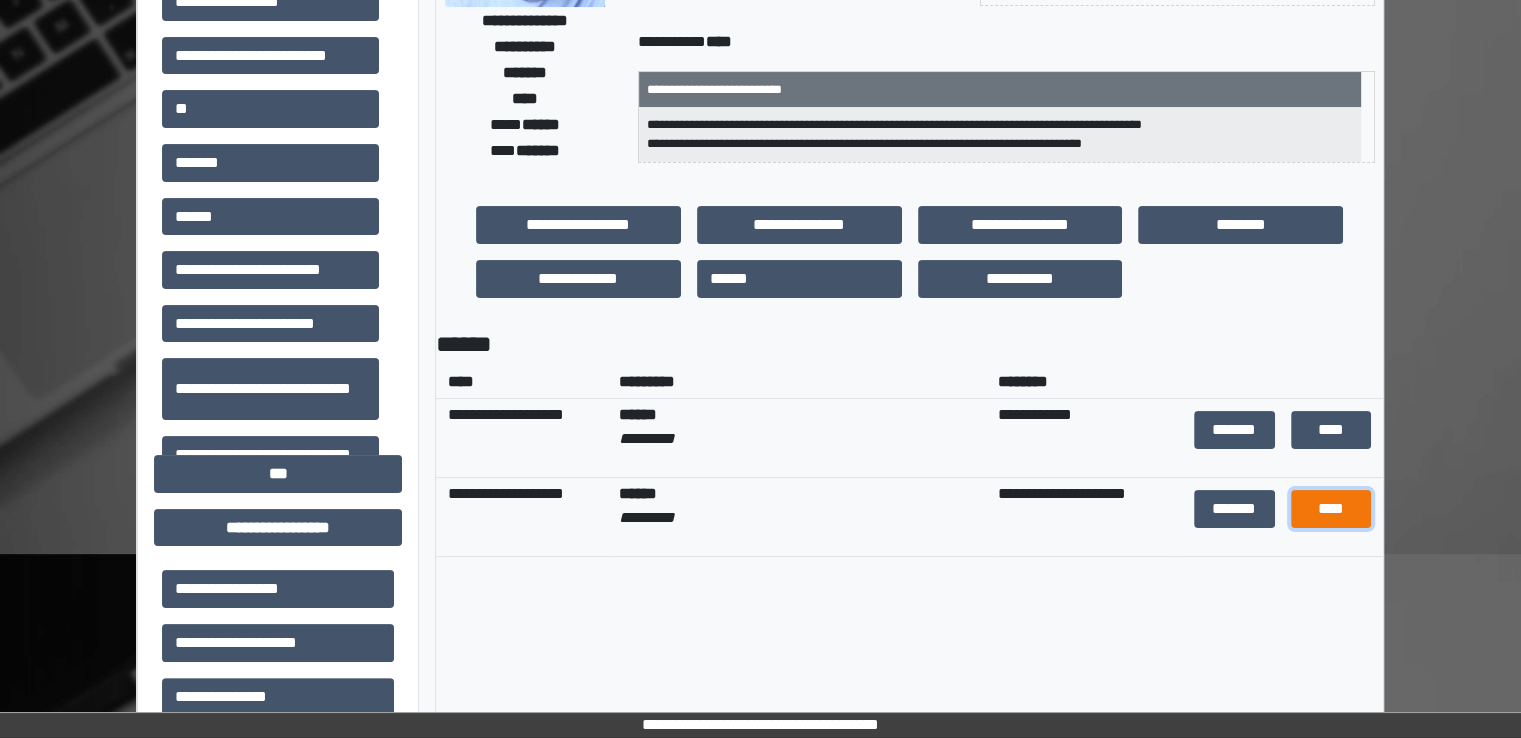 click on "****" at bounding box center (1331, 509) 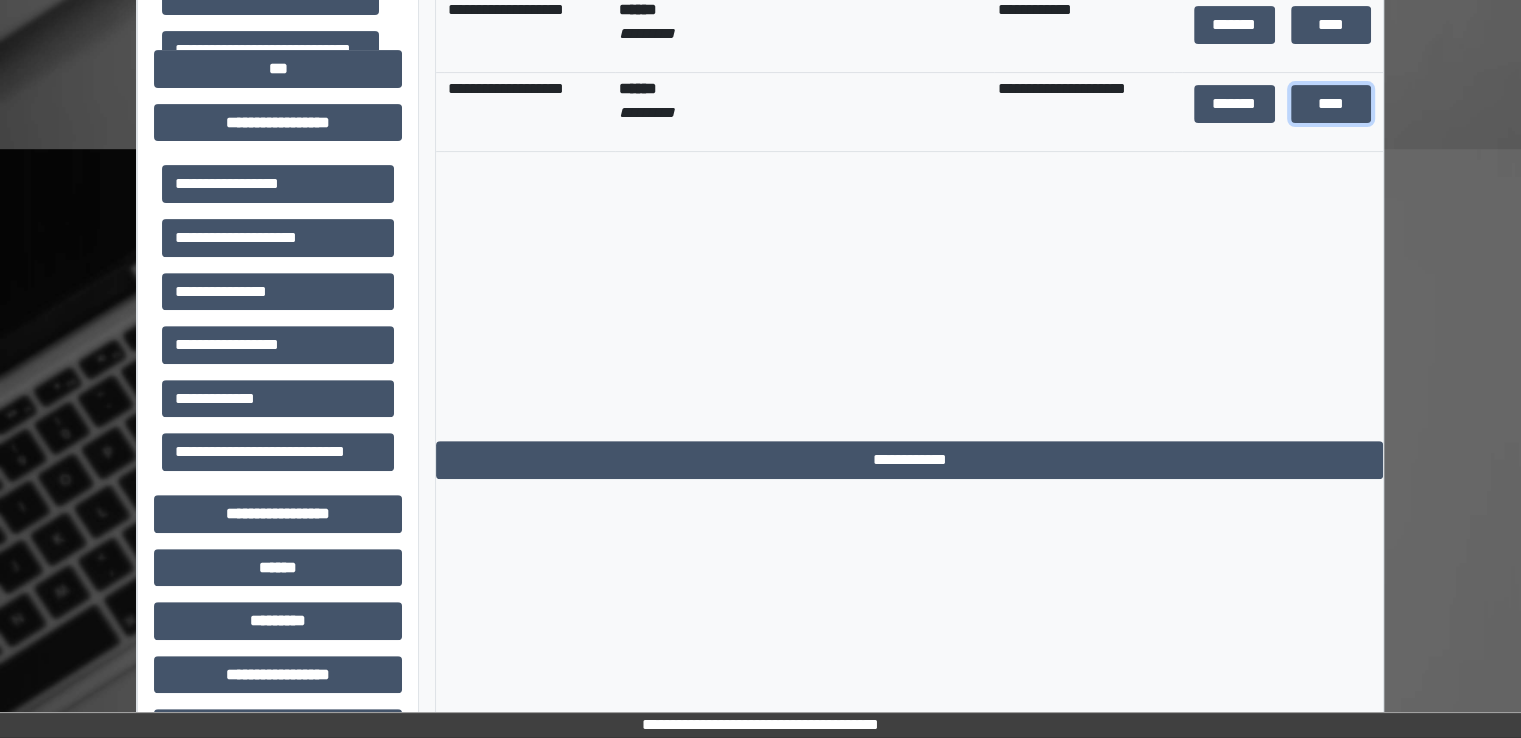 scroll, scrollTop: 900, scrollLeft: 0, axis: vertical 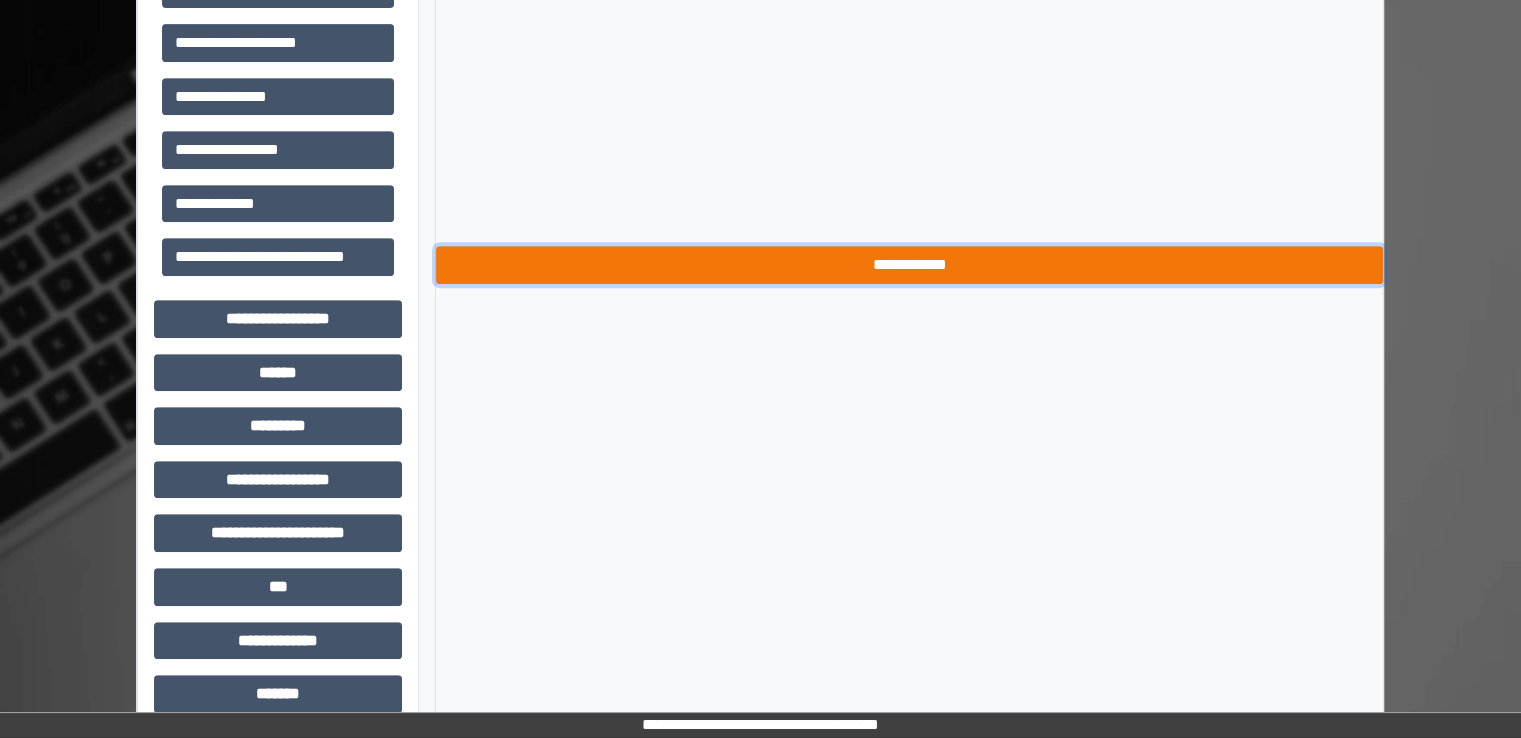 click on "**********" at bounding box center [909, 265] 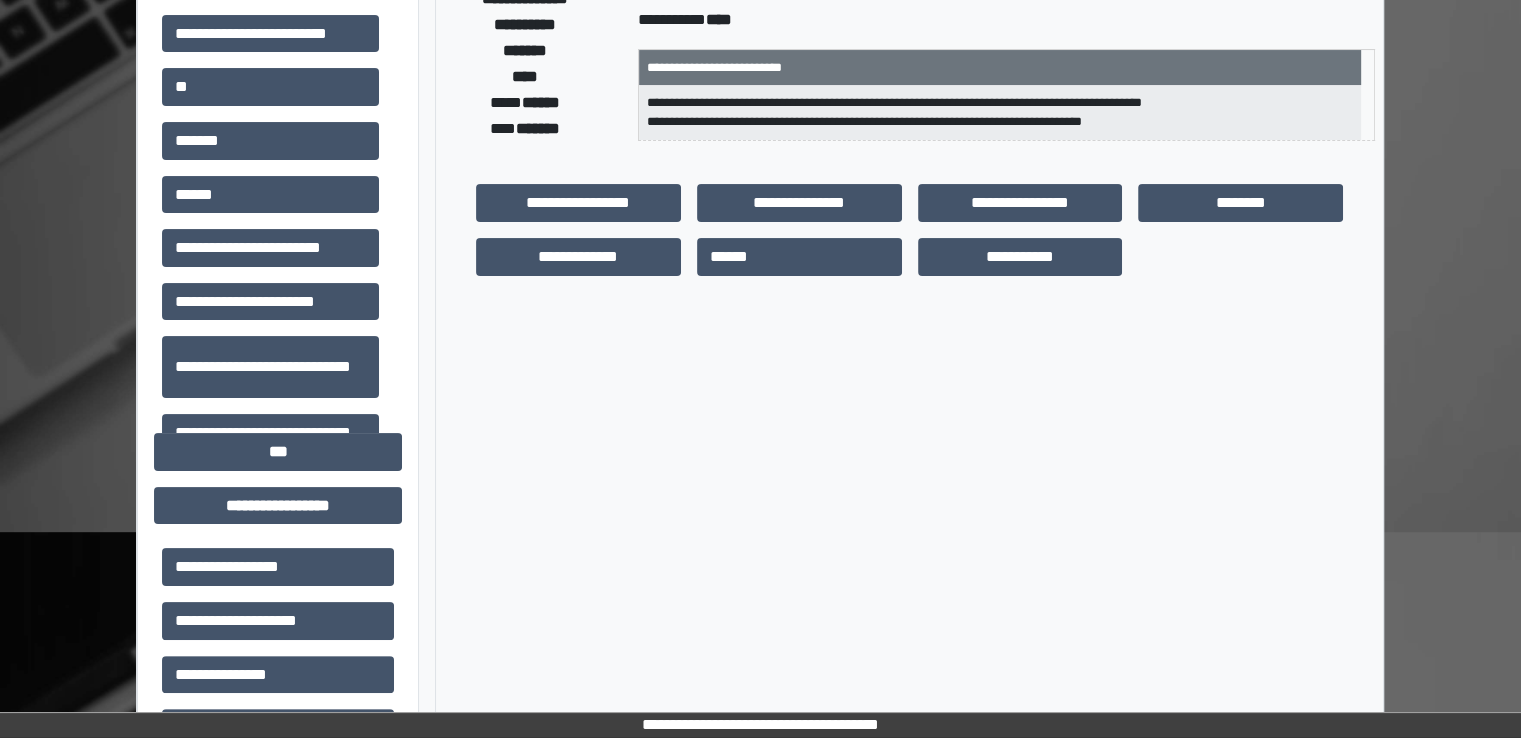 scroll, scrollTop: 200, scrollLeft: 0, axis: vertical 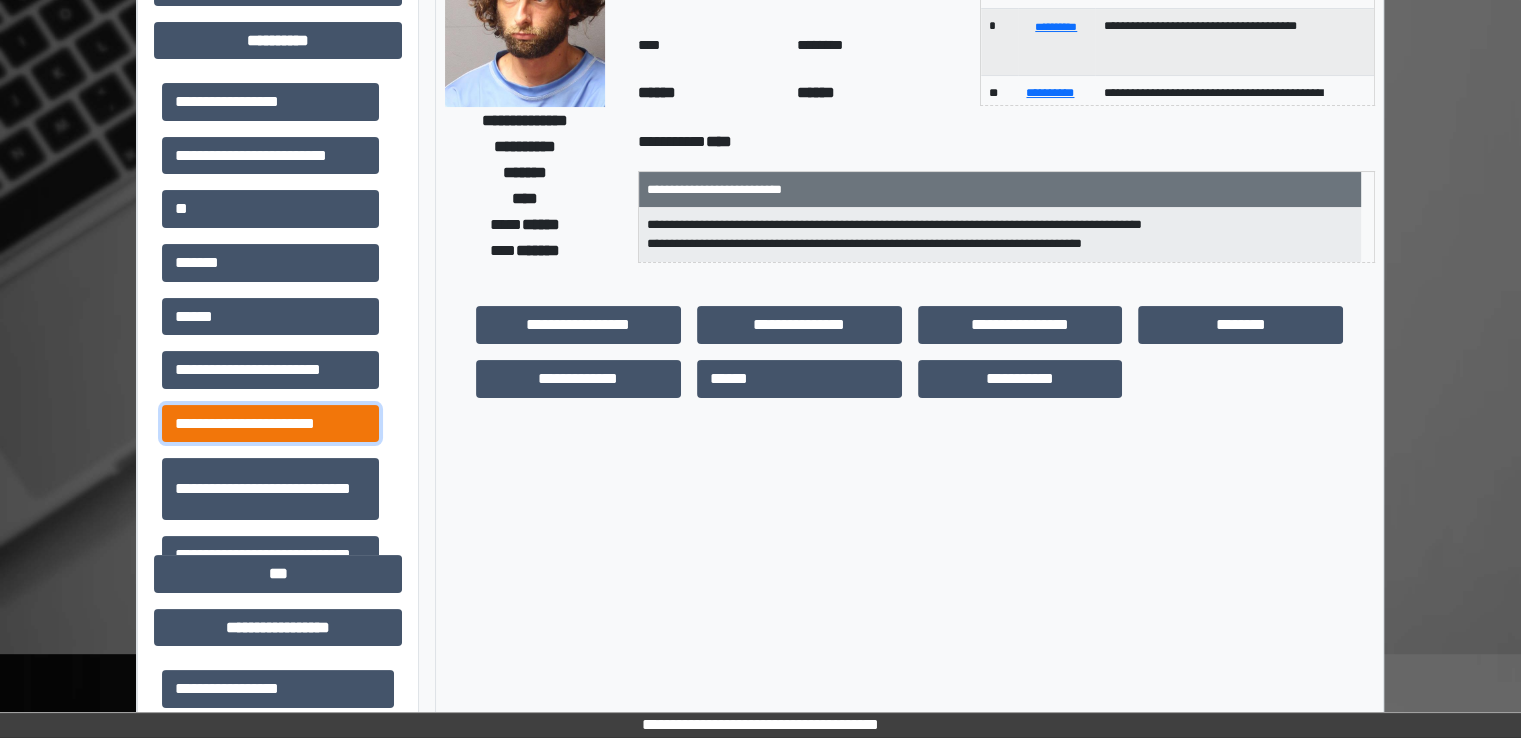 click on "**********" at bounding box center [270, 424] 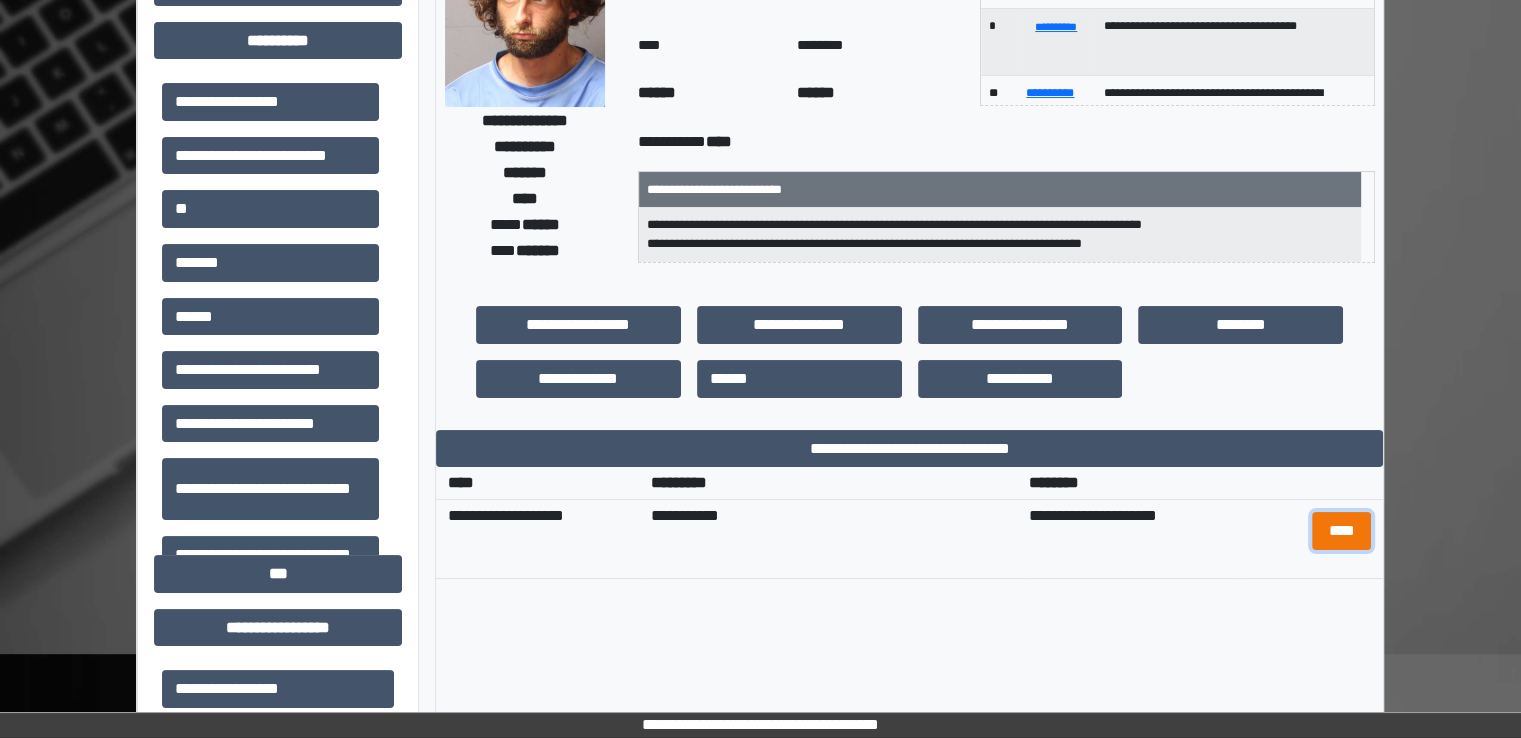 click on "****" at bounding box center (1341, 531) 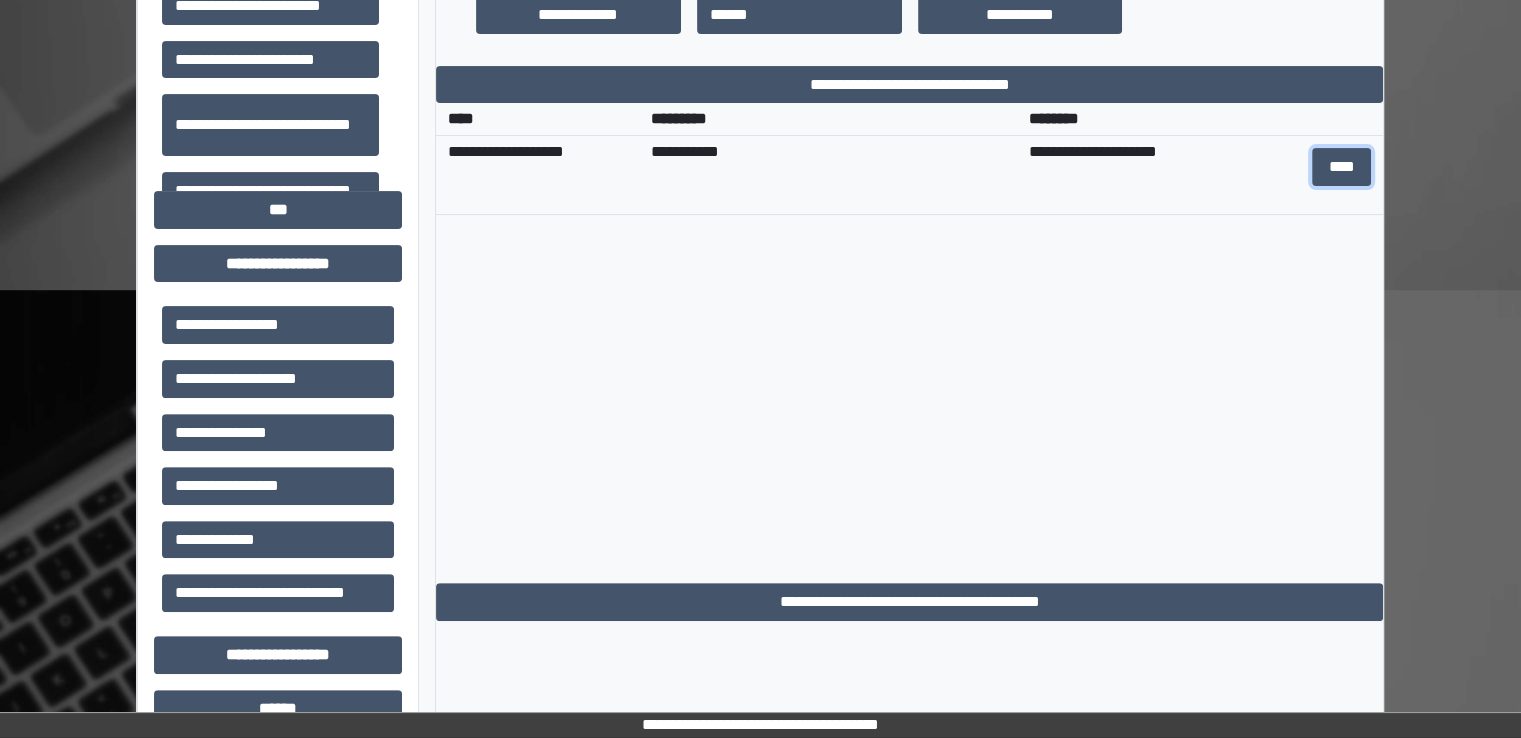 scroll, scrollTop: 900, scrollLeft: 0, axis: vertical 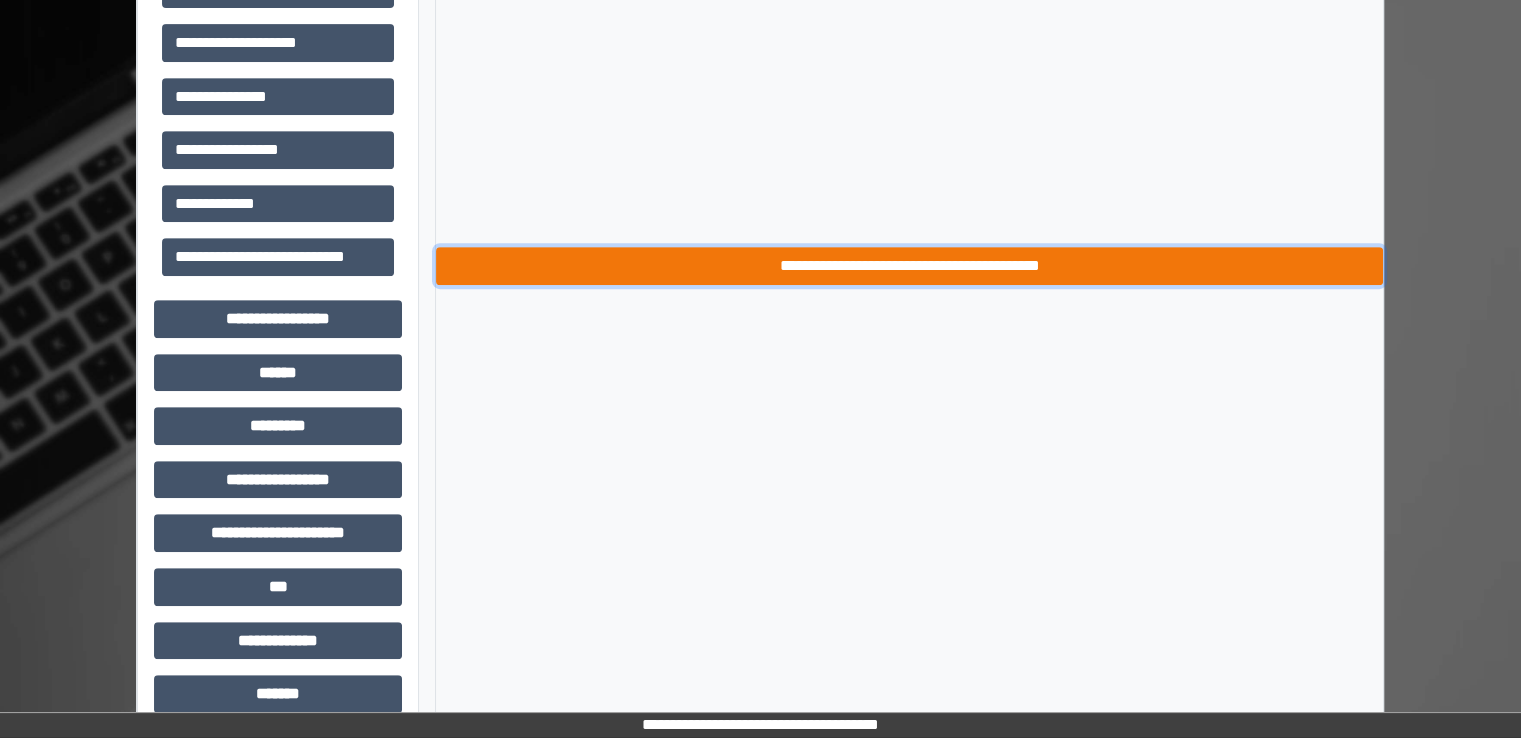 click on "**********" at bounding box center [909, 266] 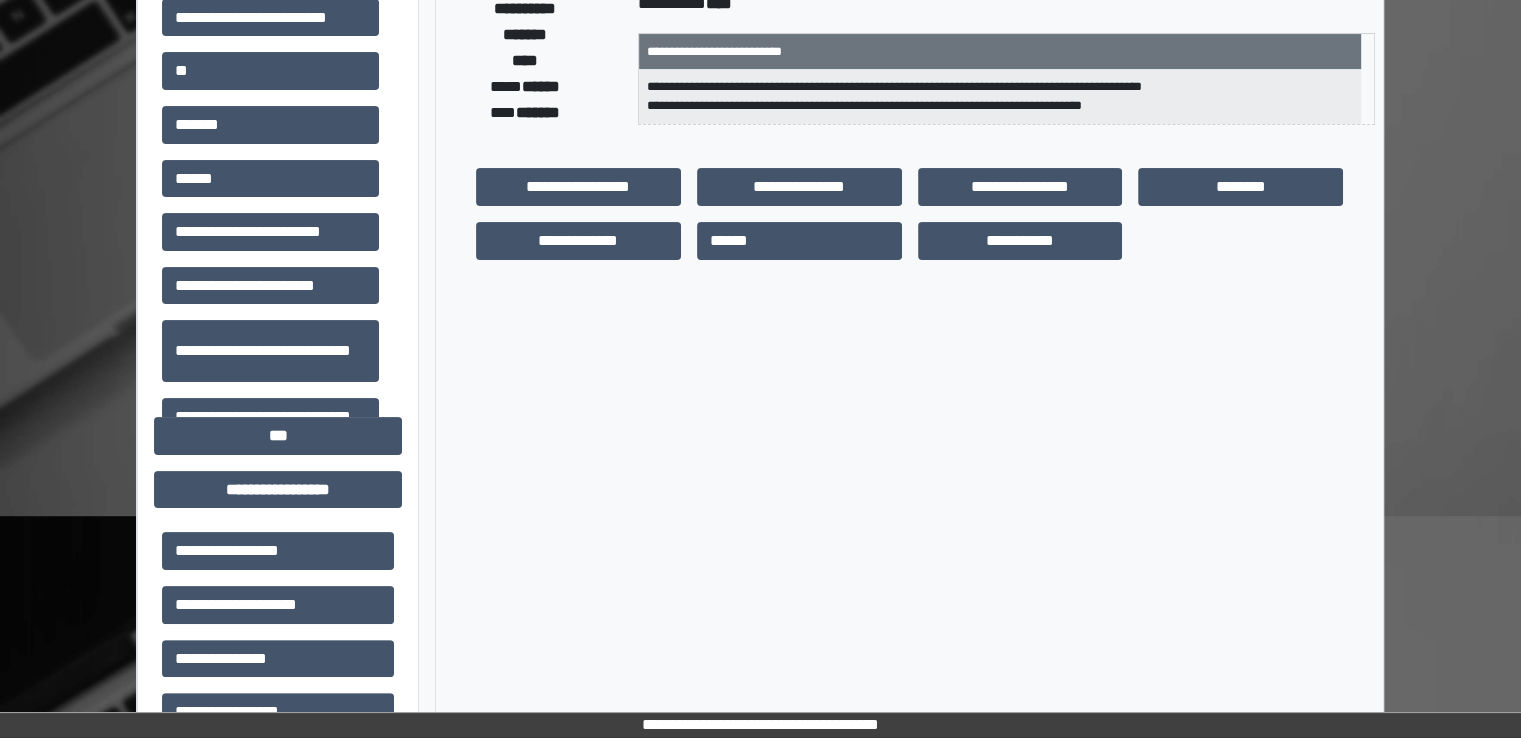 scroll, scrollTop: 400, scrollLeft: 0, axis: vertical 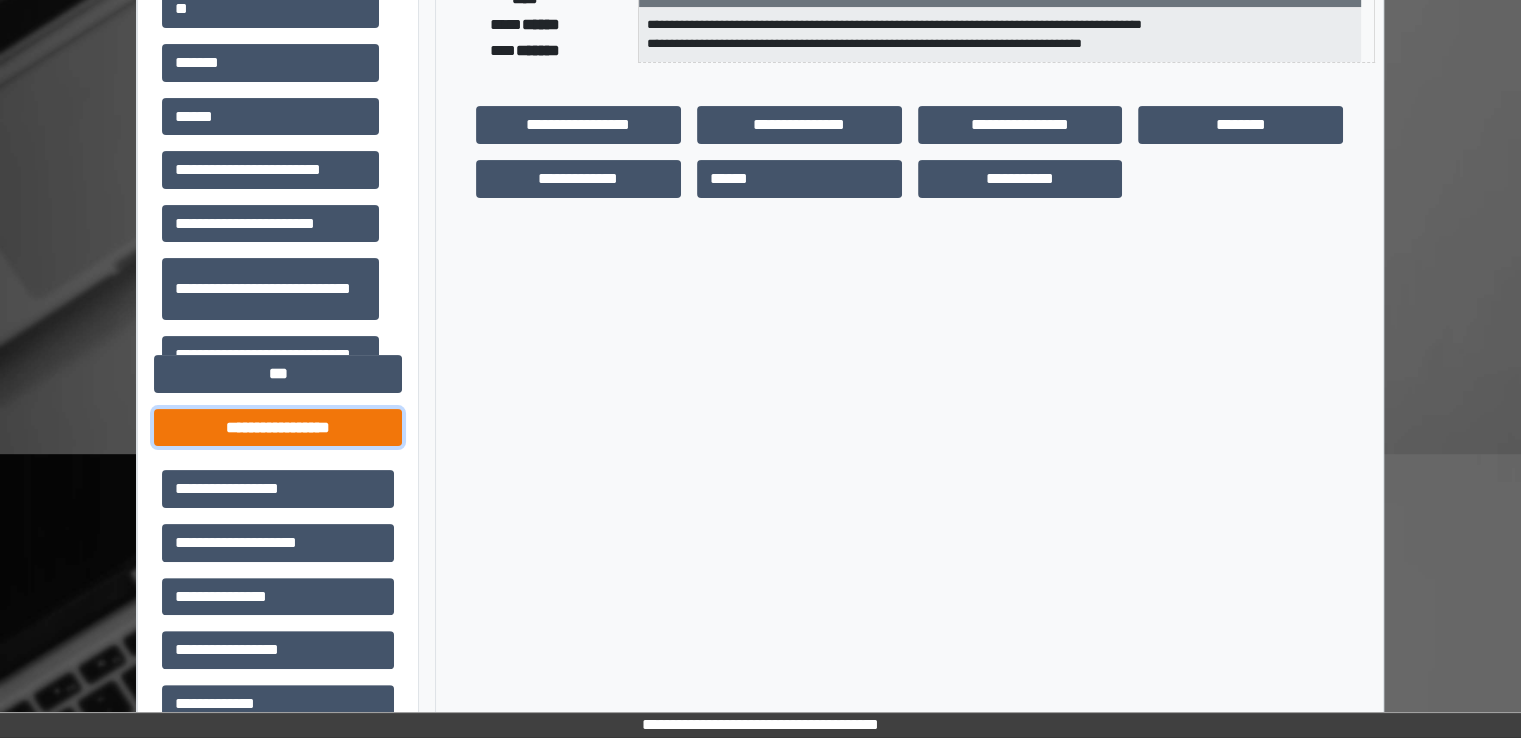 click on "**********" at bounding box center (278, 428) 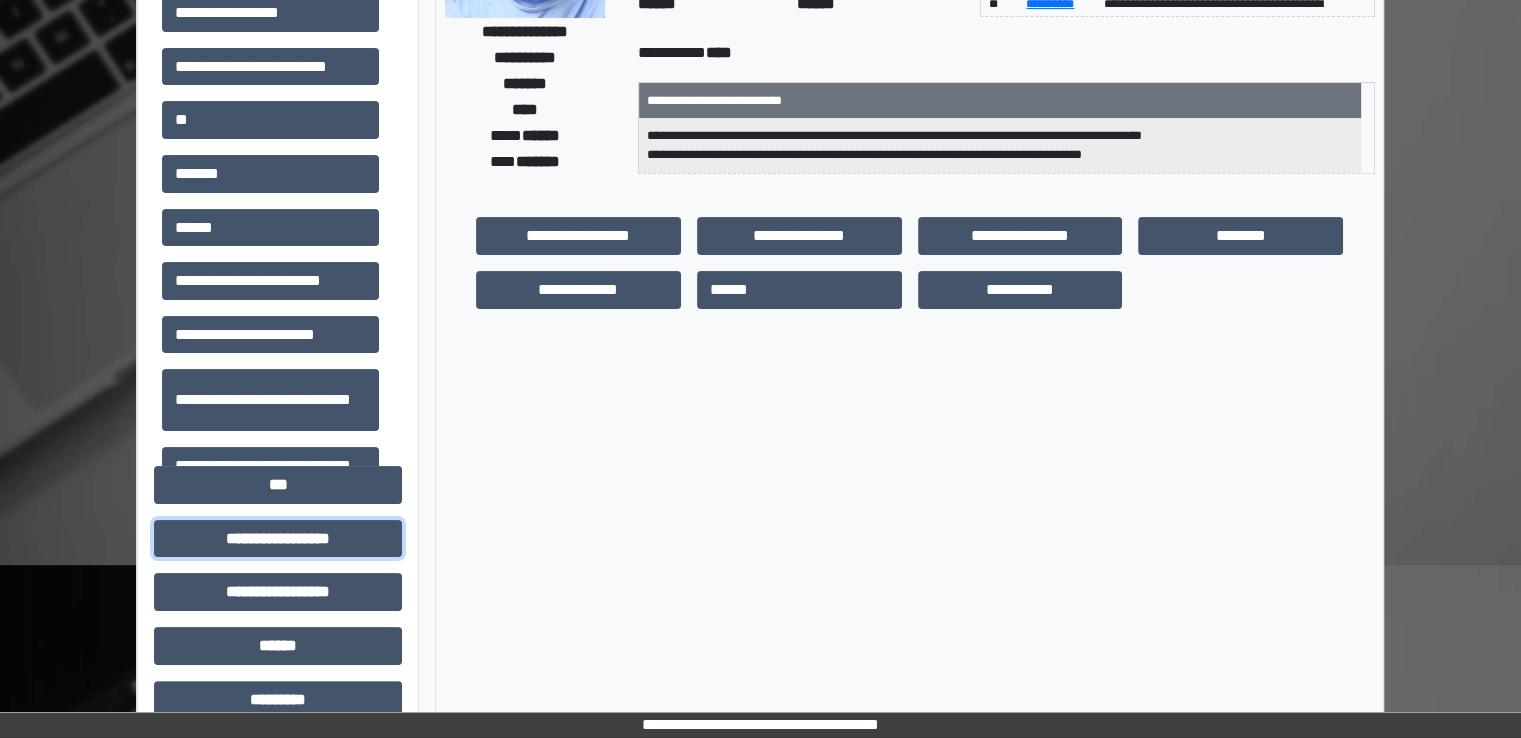 scroll, scrollTop: 100, scrollLeft: 0, axis: vertical 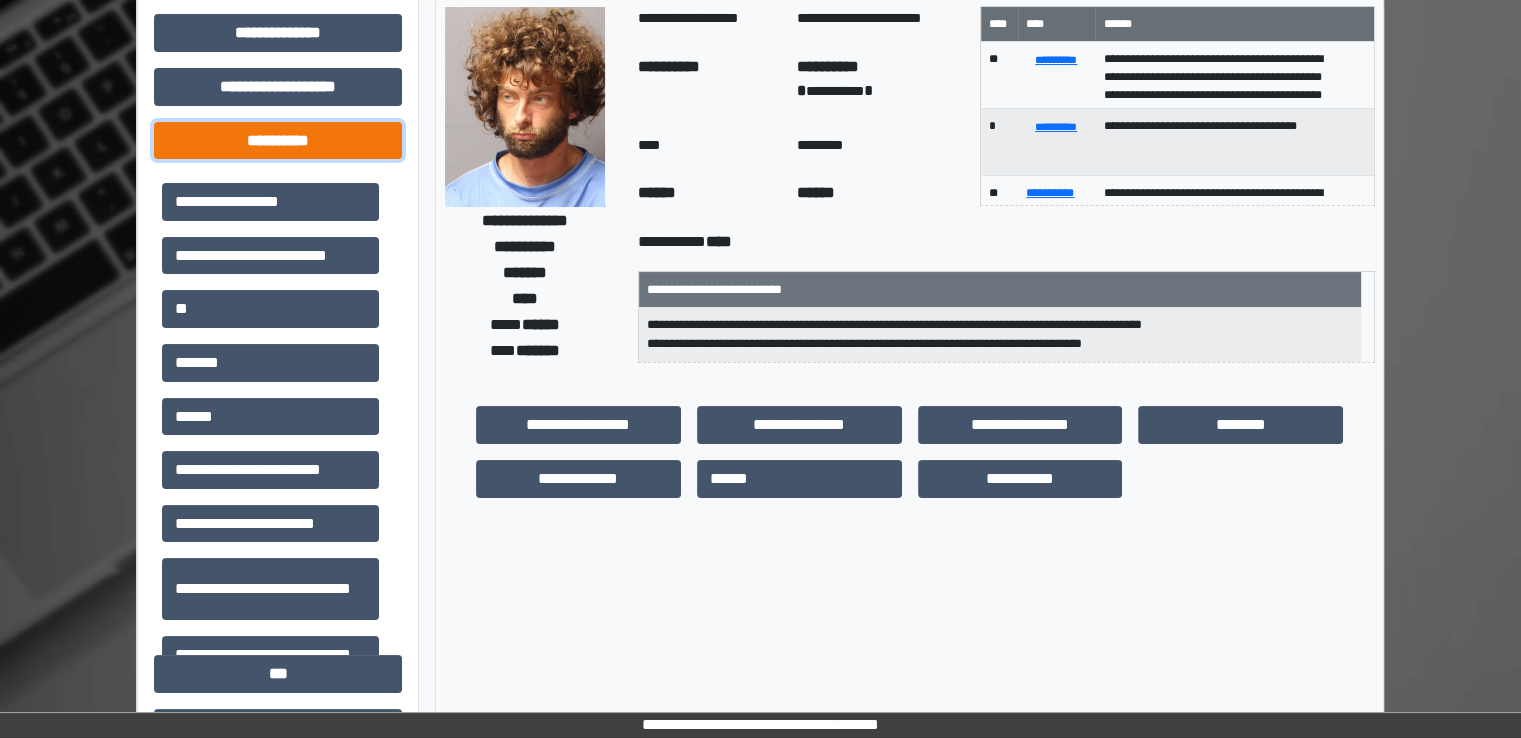 click on "**********" at bounding box center (278, 141) 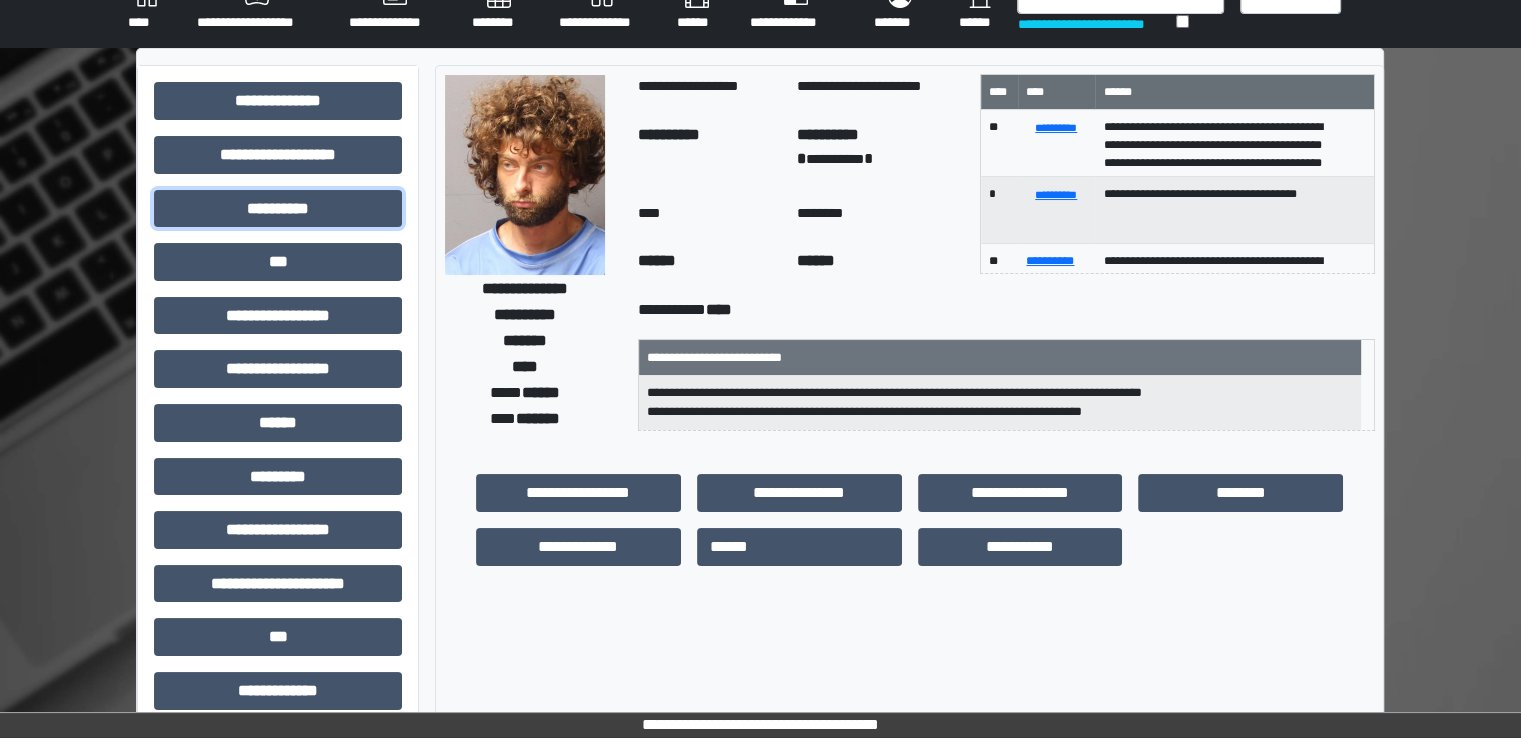 scroll, scrollTop: 0, scrollLeft: 0, axis: both 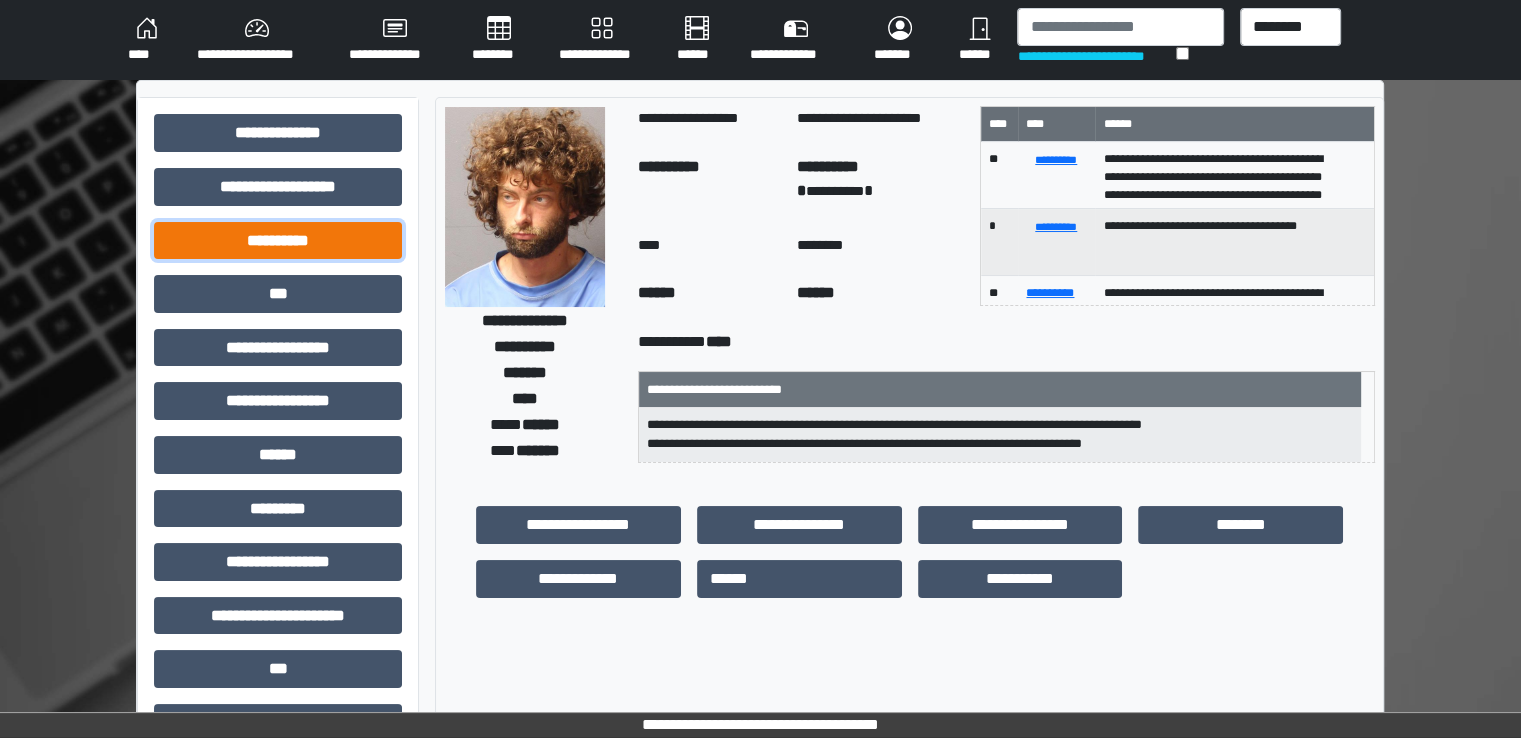 click on "**********" at bounding box center [278, 241] 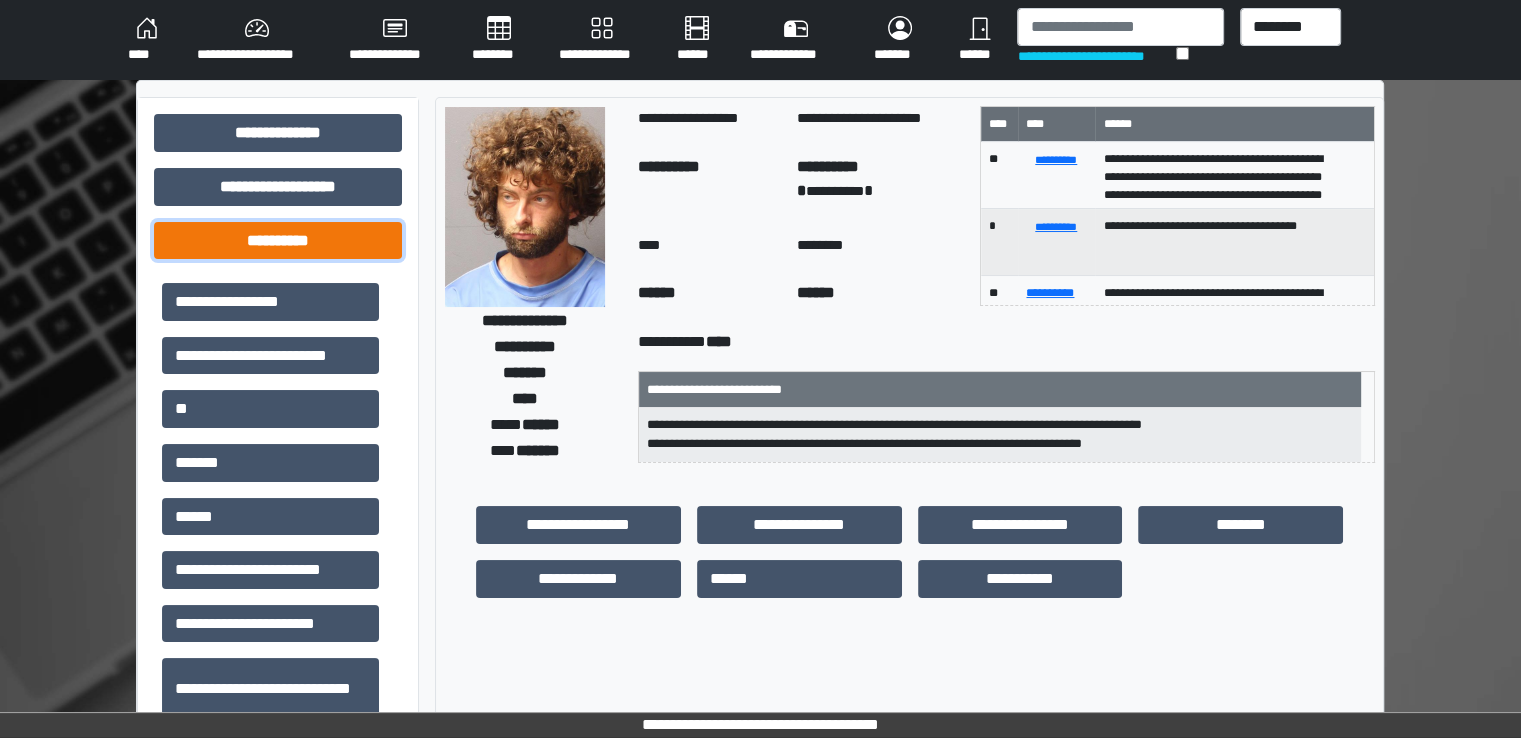 click on "**********" at bounding box center (278, 241) 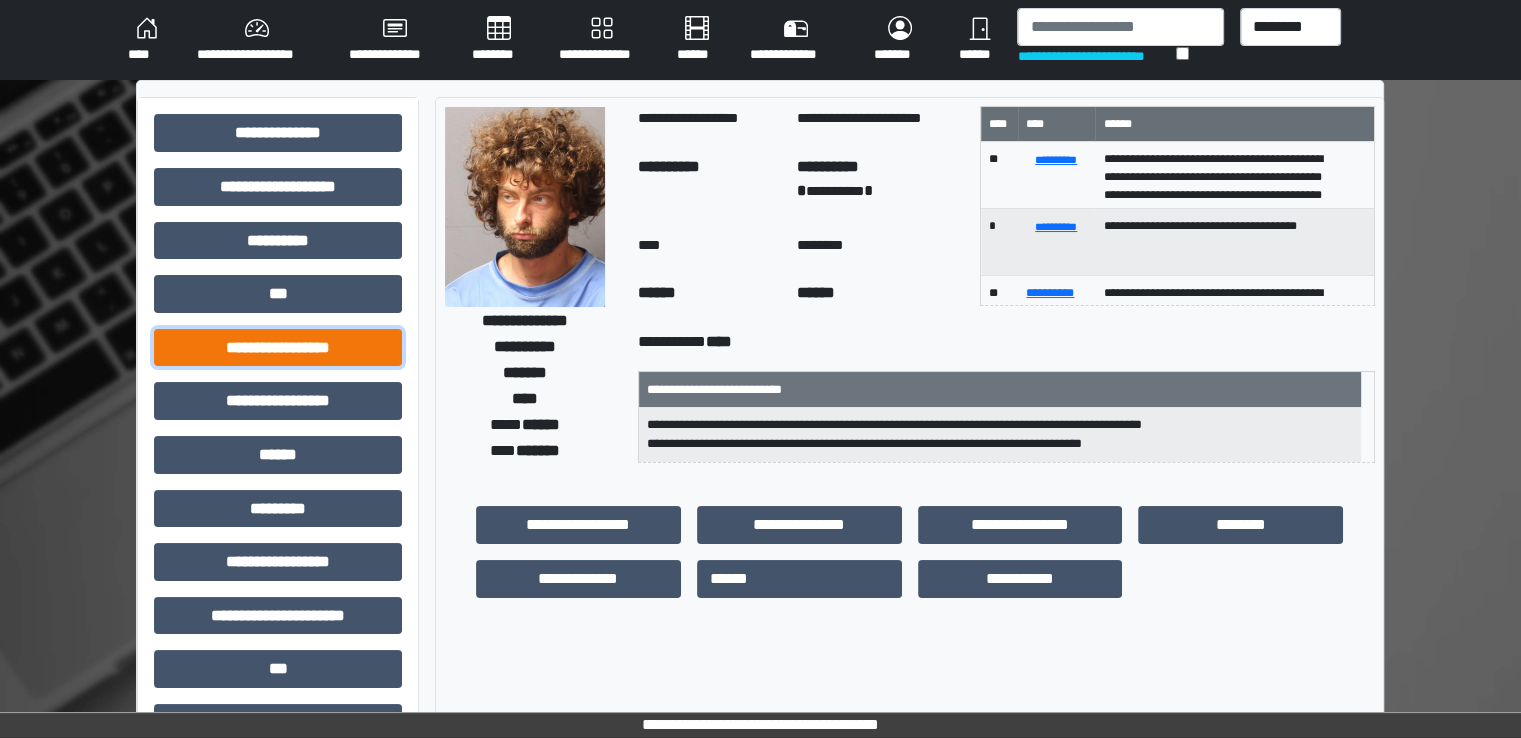 click on "**********" at bounding box center [278, 348] 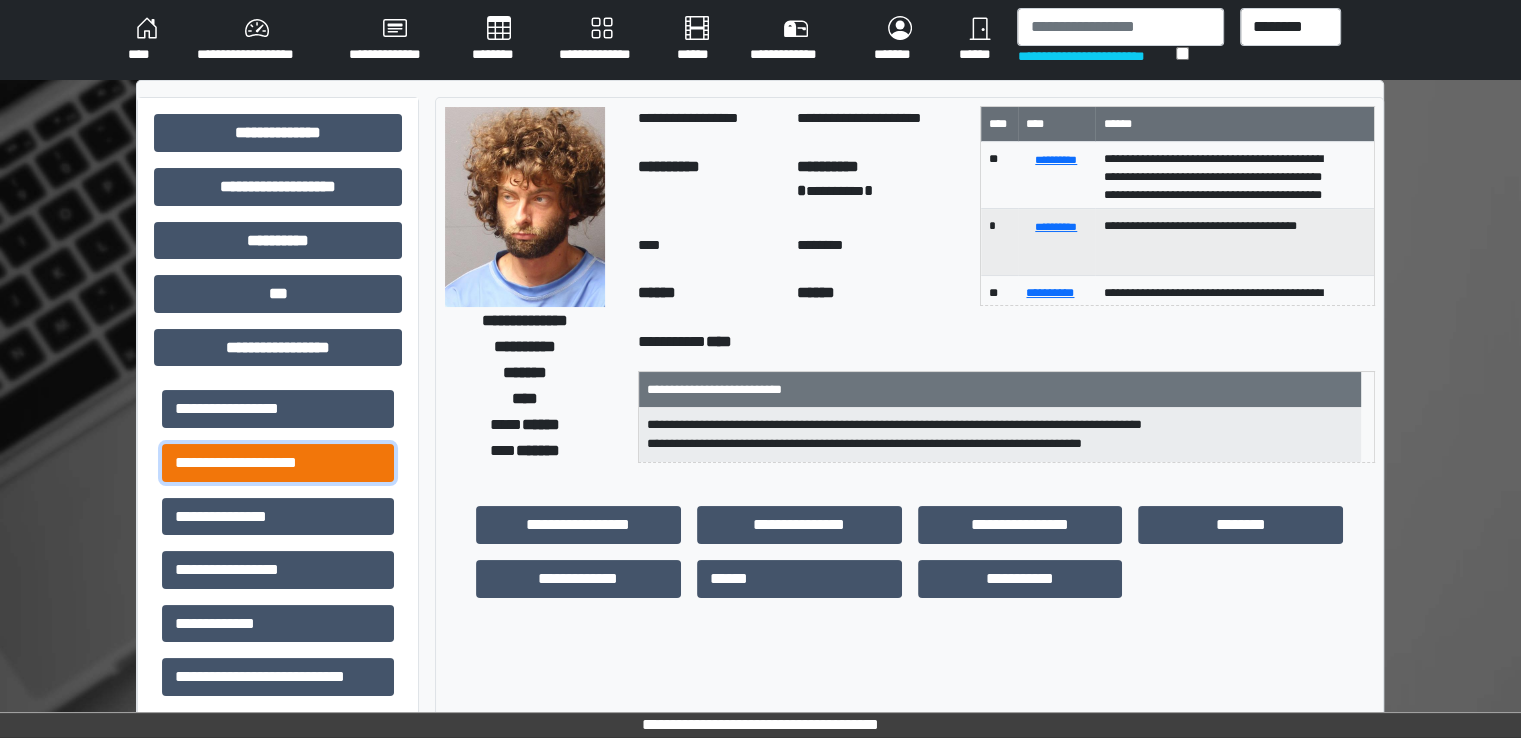 click on "**********" at bounding box center (278, 463) 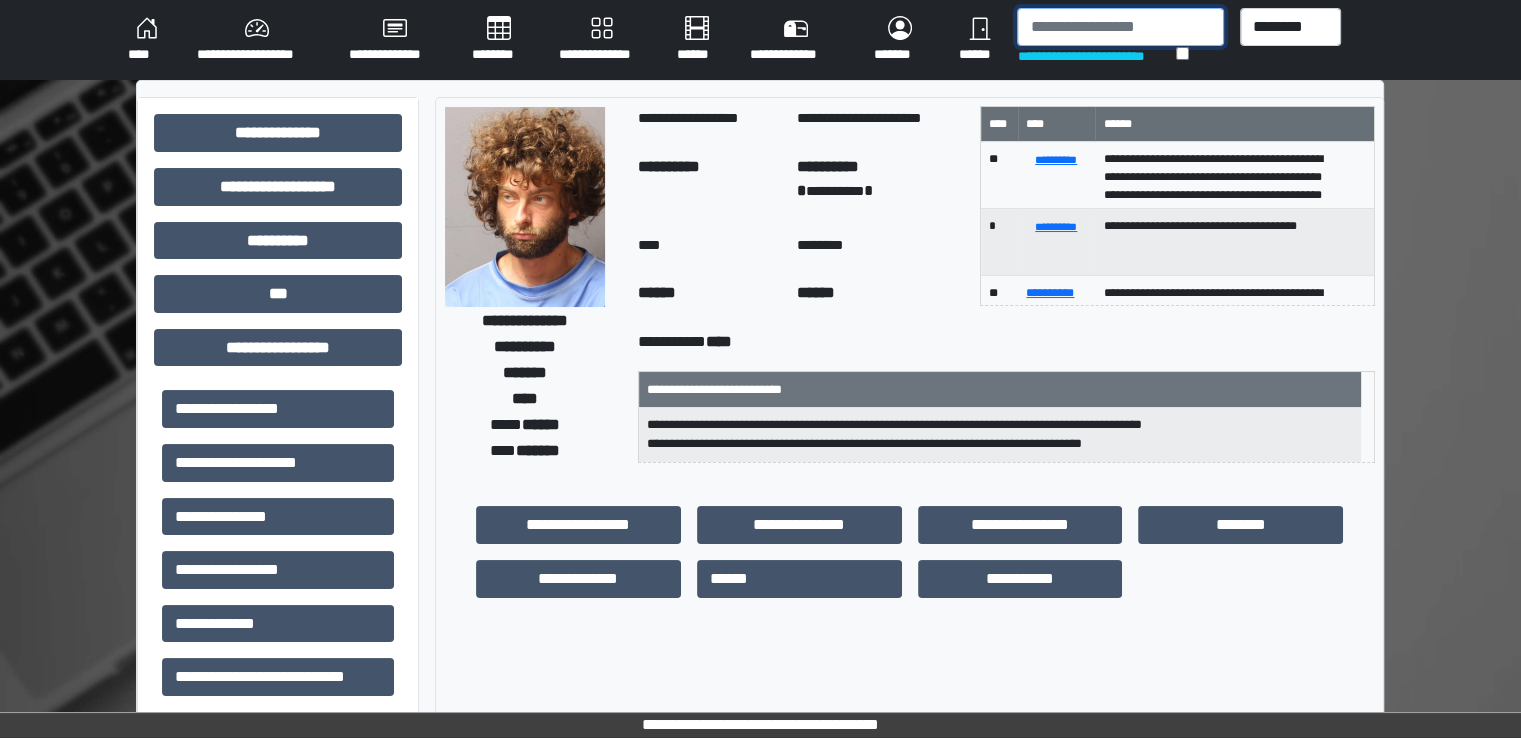 click at bounding box center [1120, 27] 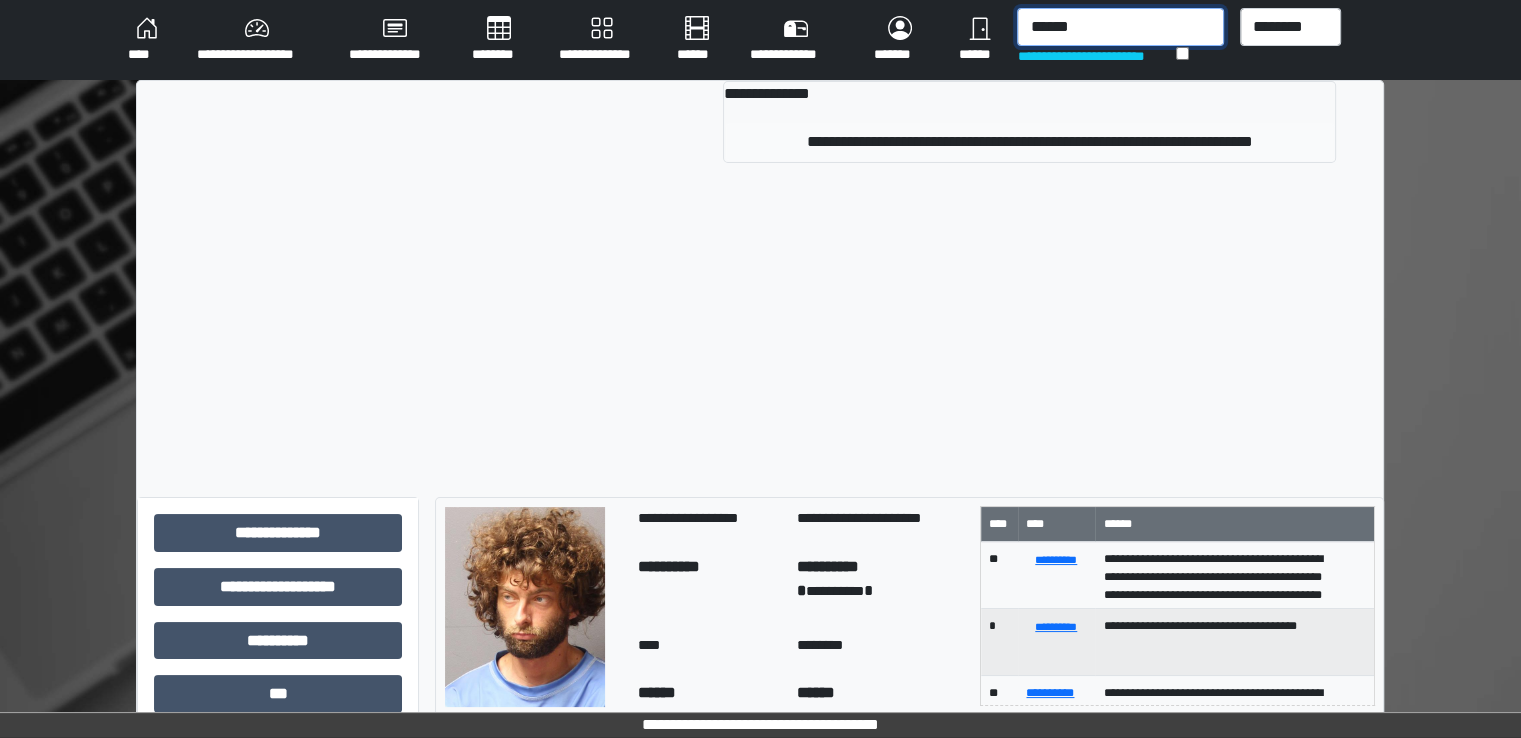 type on "******" 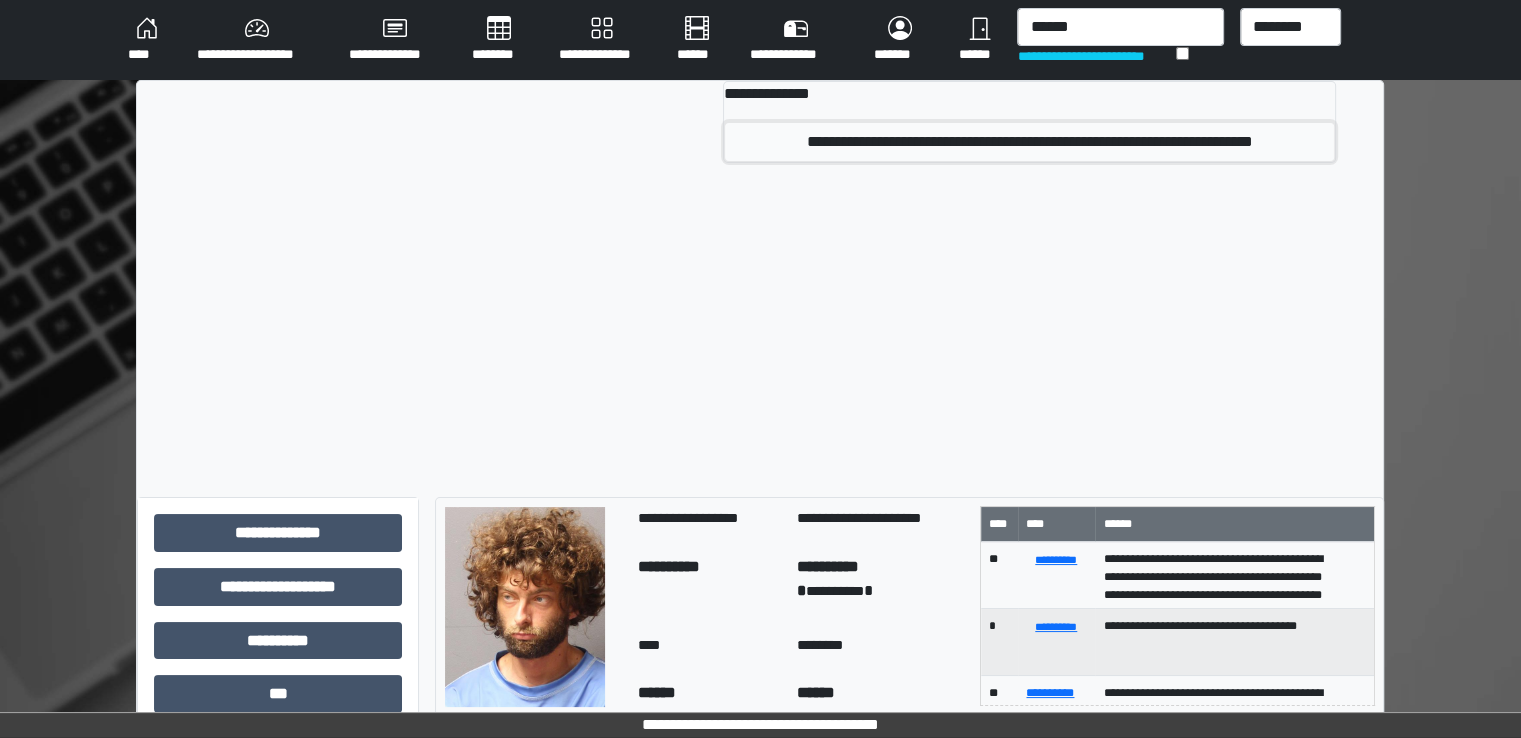 click on "**********" at bounding box center (1029, 142) 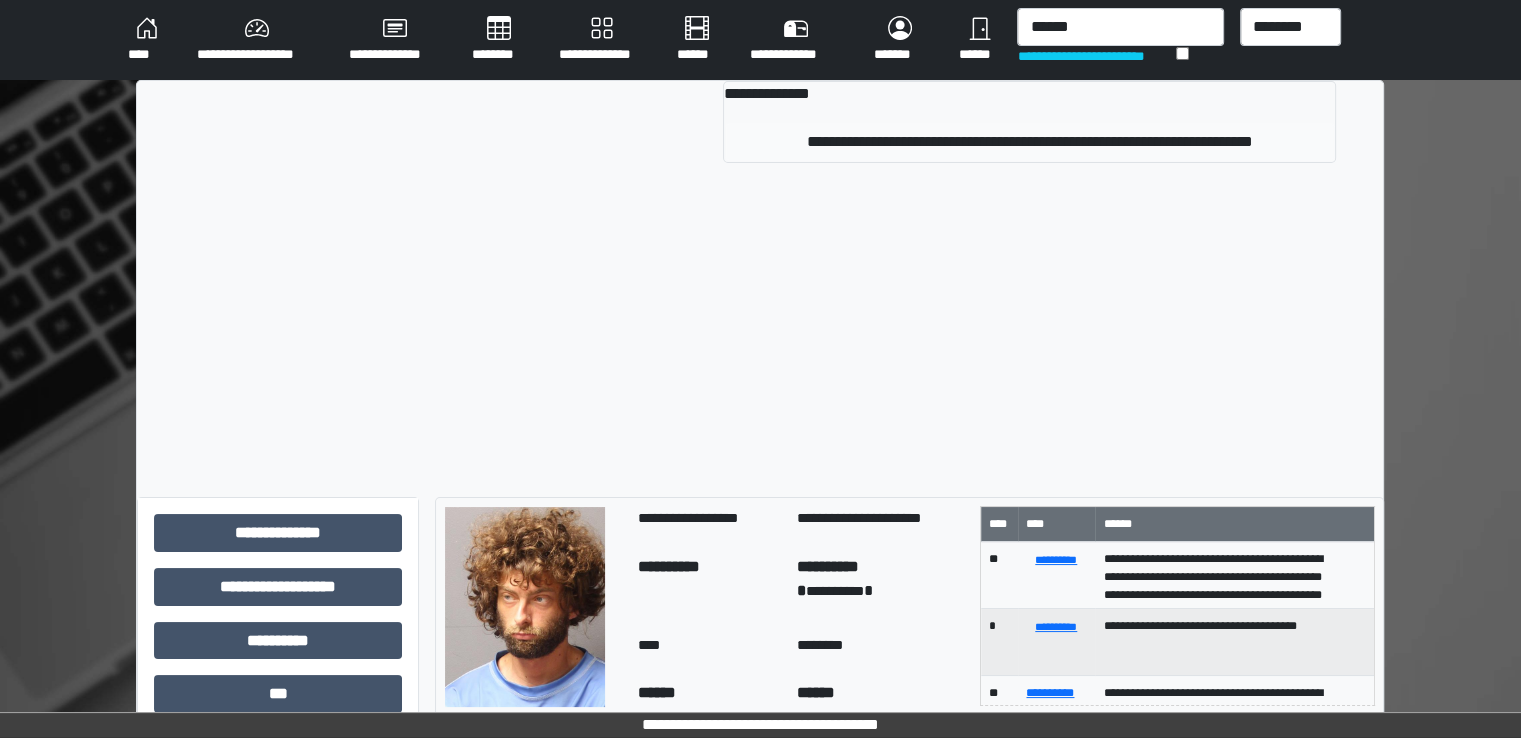 type 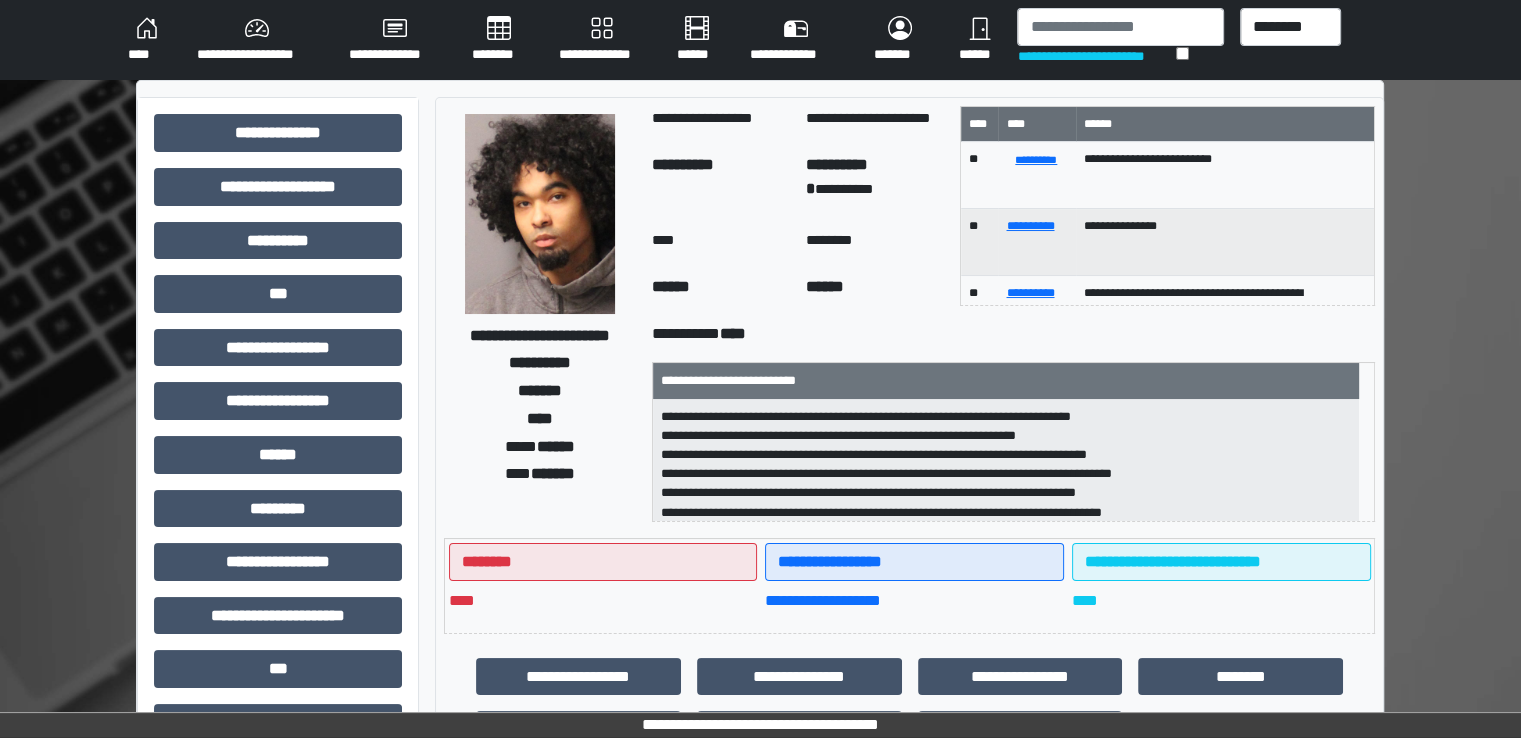 scroll, scrollTop: 428, scrollLeft: 0, axis: vertical 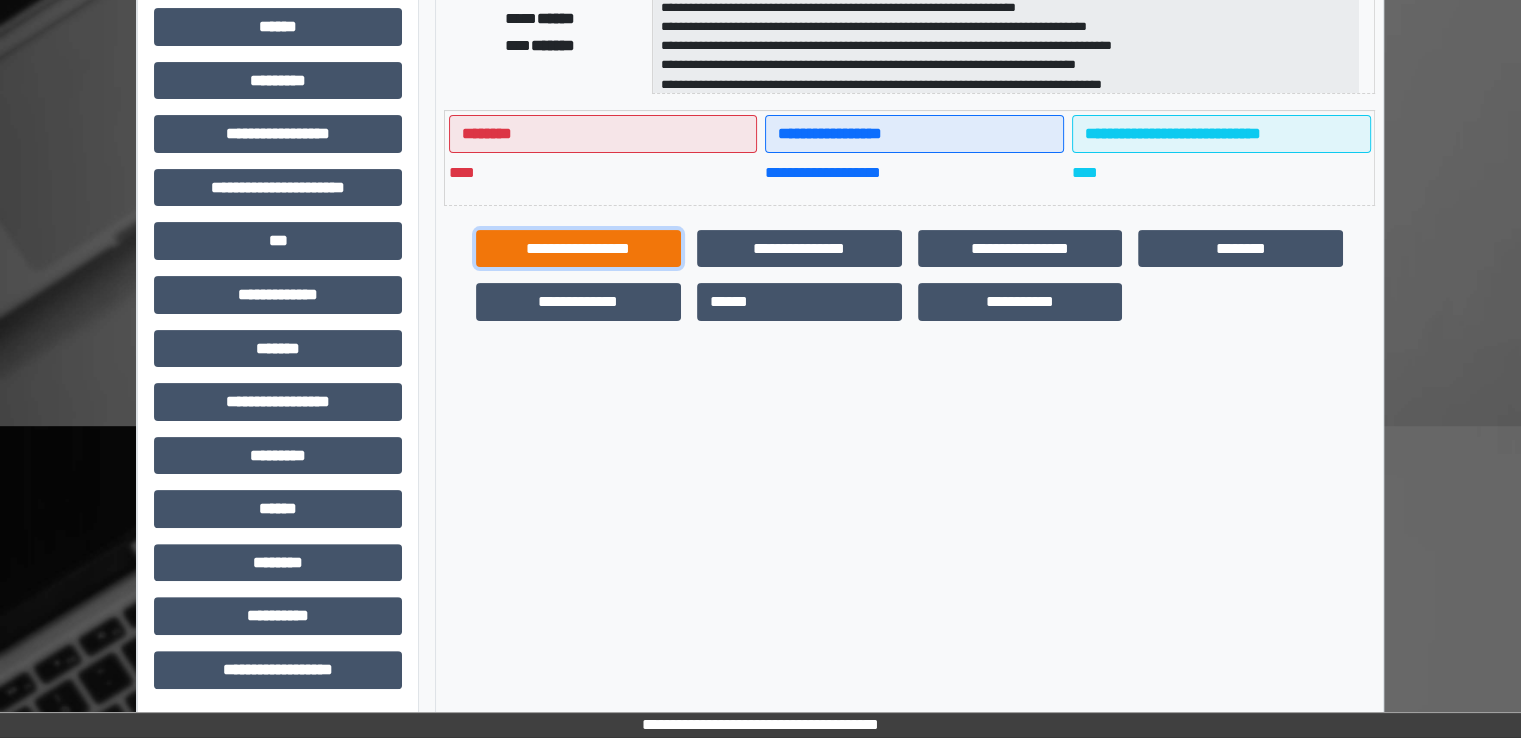 click on "**********" at bounding box center [578, 249] 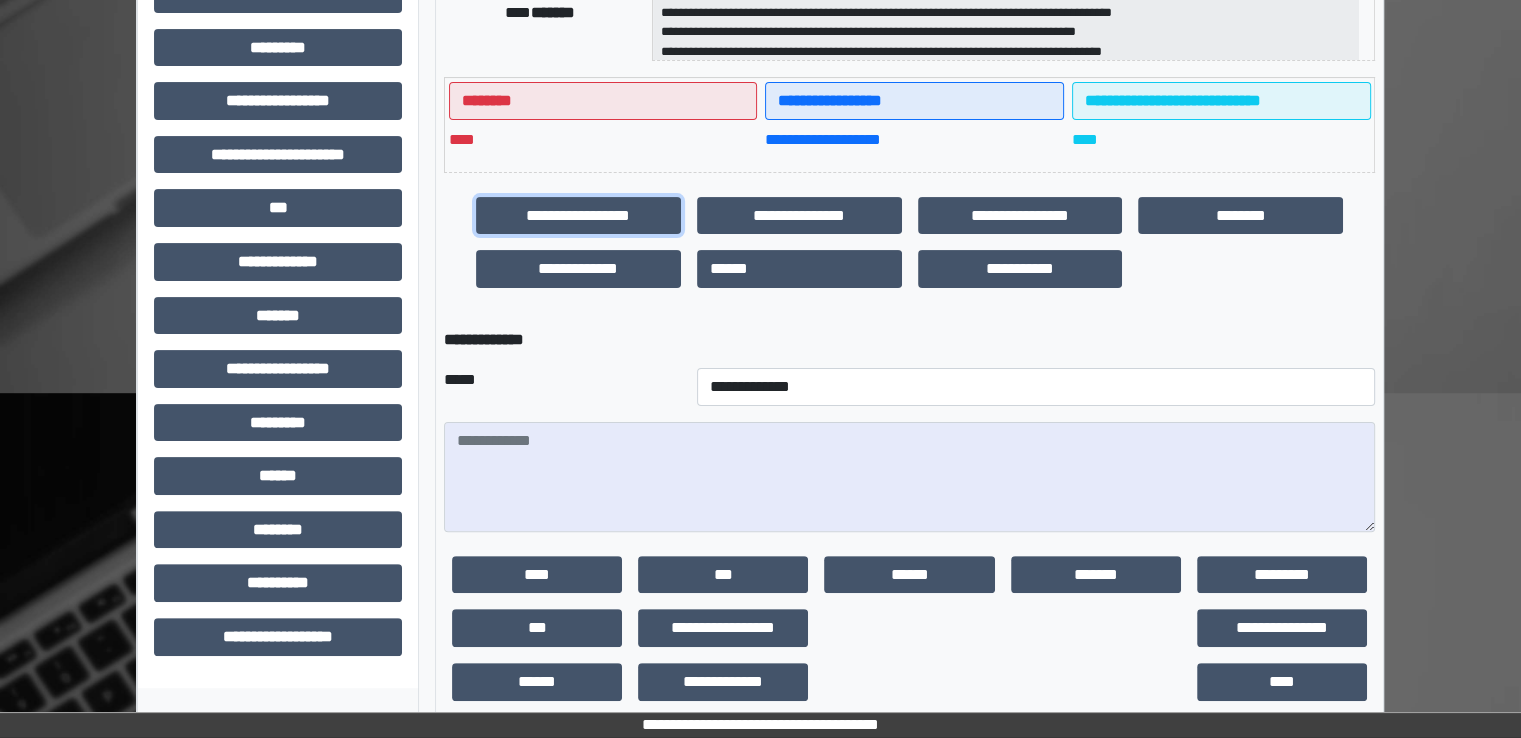 scroll, scrollTop: 488, scrollLeft: 0, axis: vertical 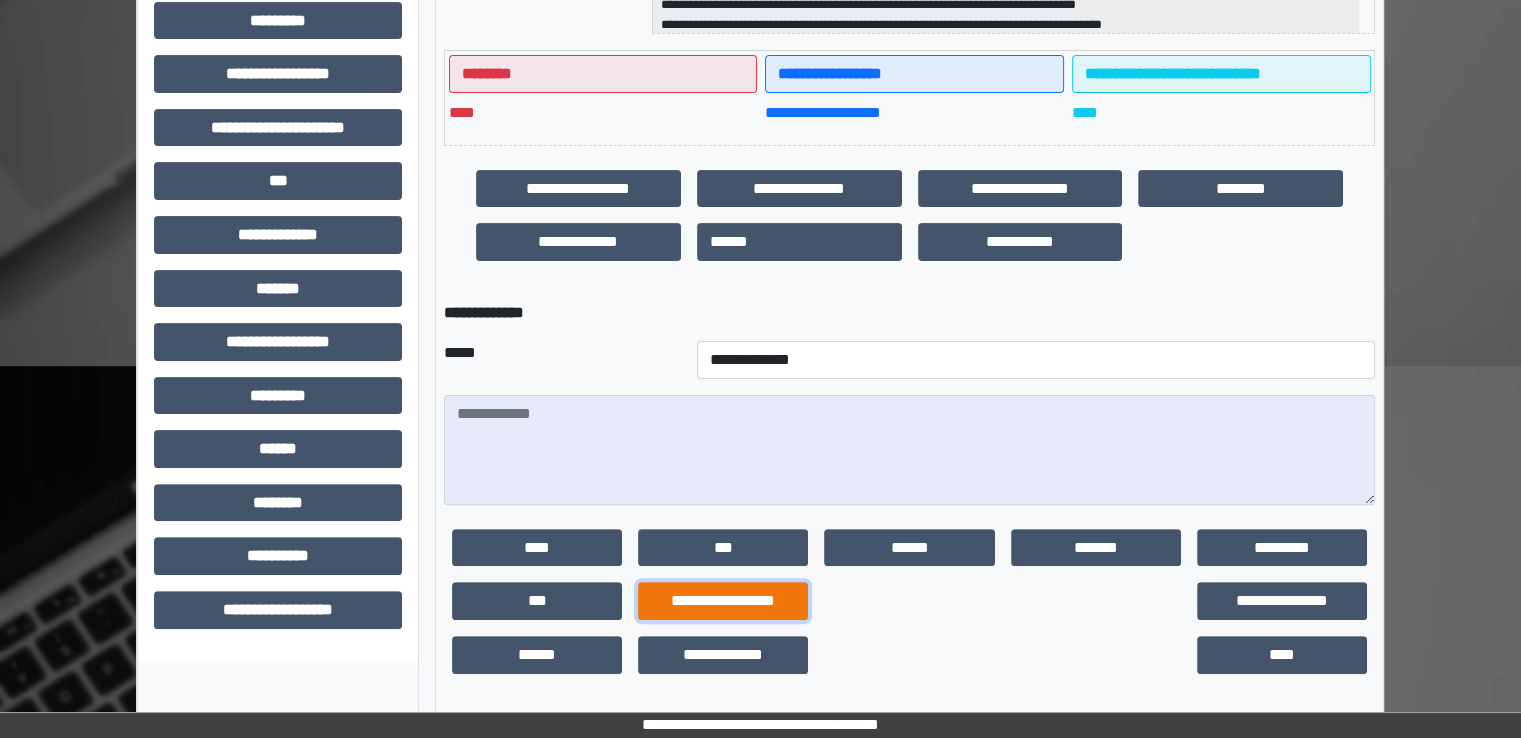 click on "**********" at bounding box center [723, 601] 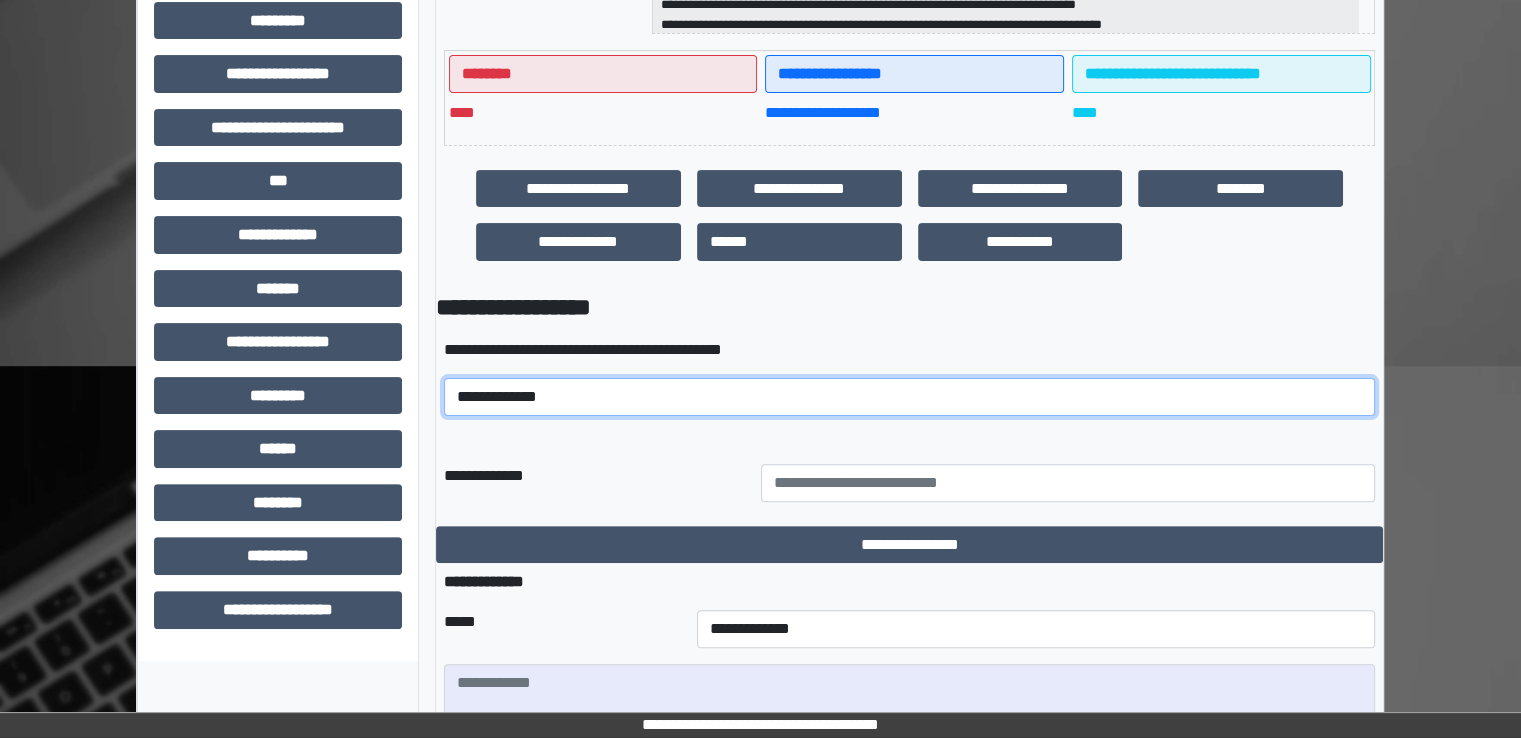 click on "**********" at bounding box center [909, 397] 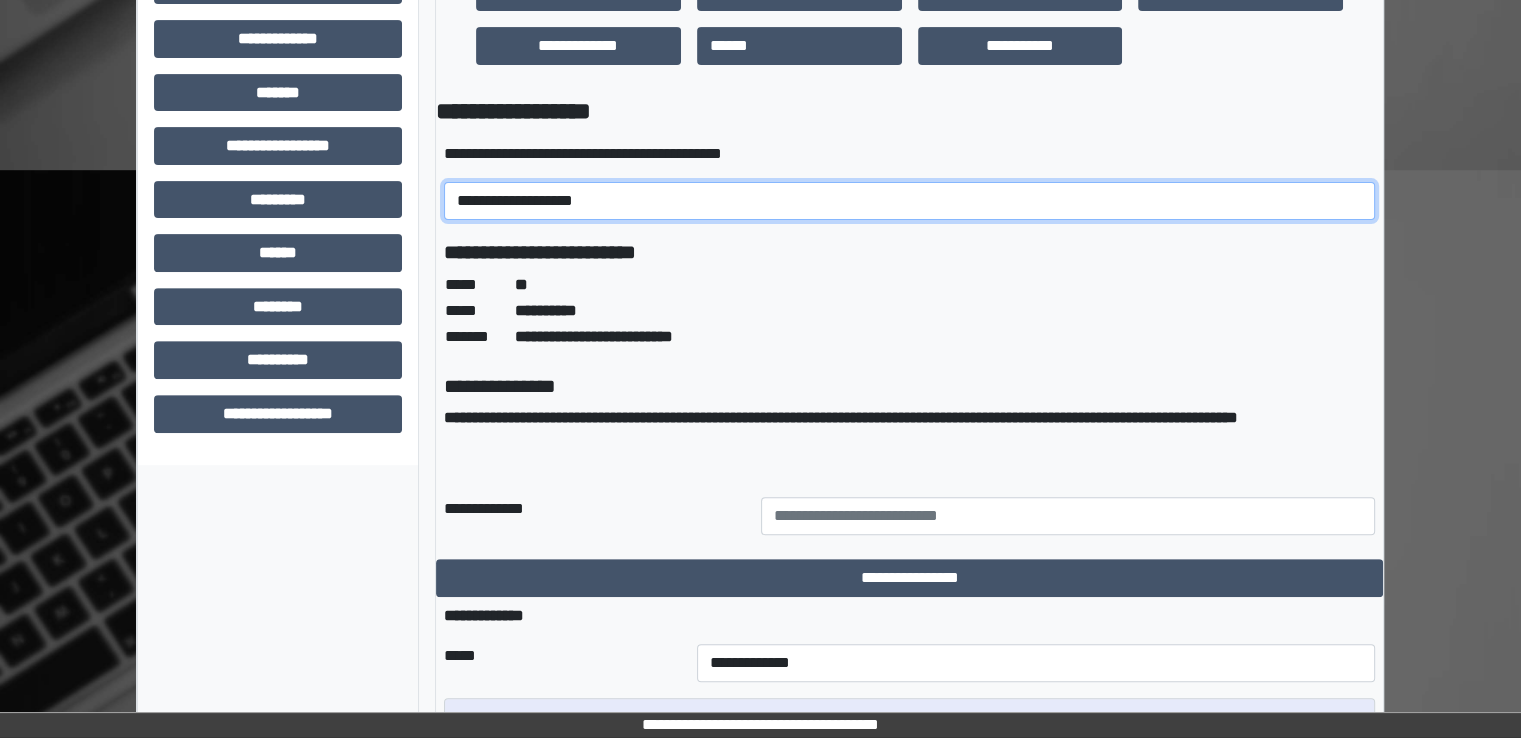 scroll, scrollTop: 788, scrollLeft: 0, axis: vertical 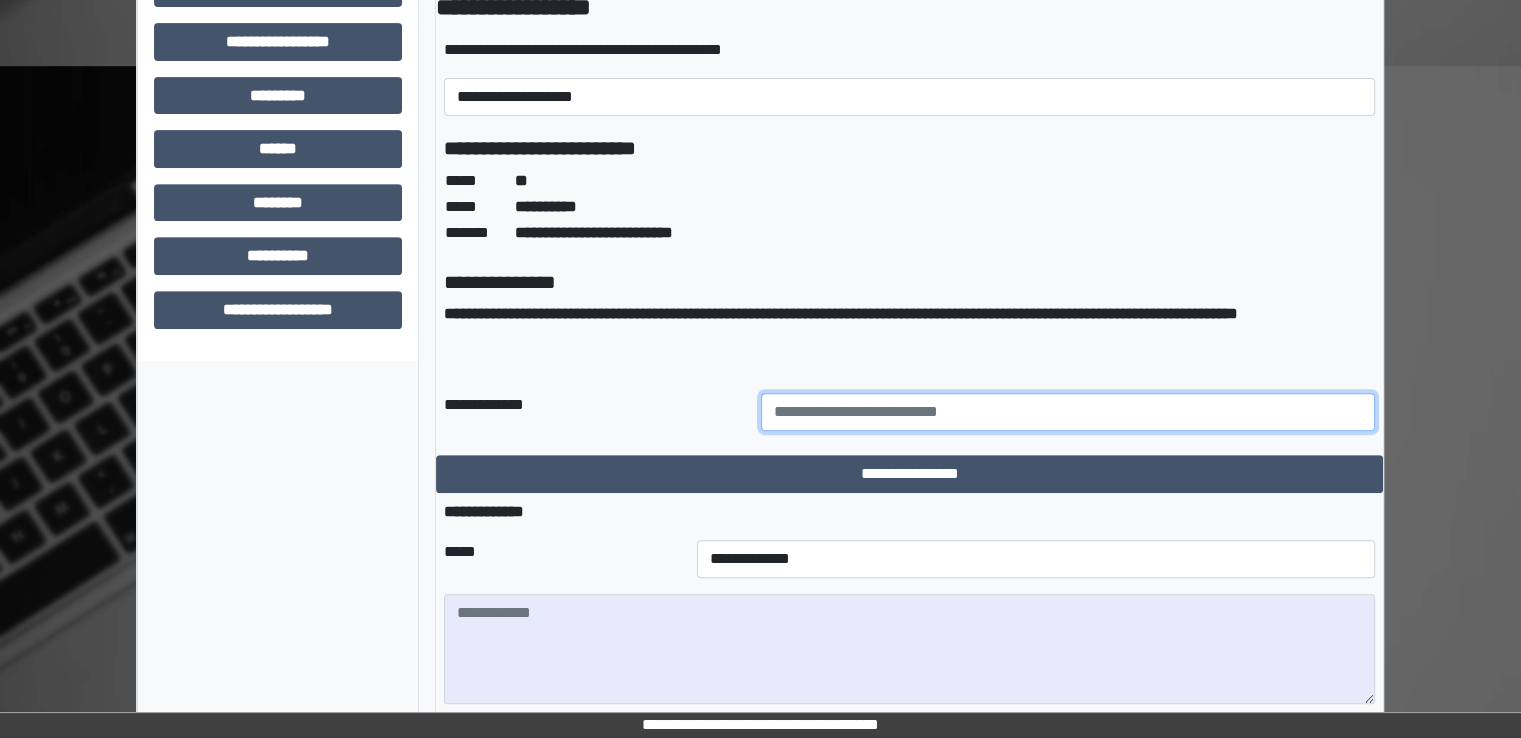 click at bounding box center [1068, 412] 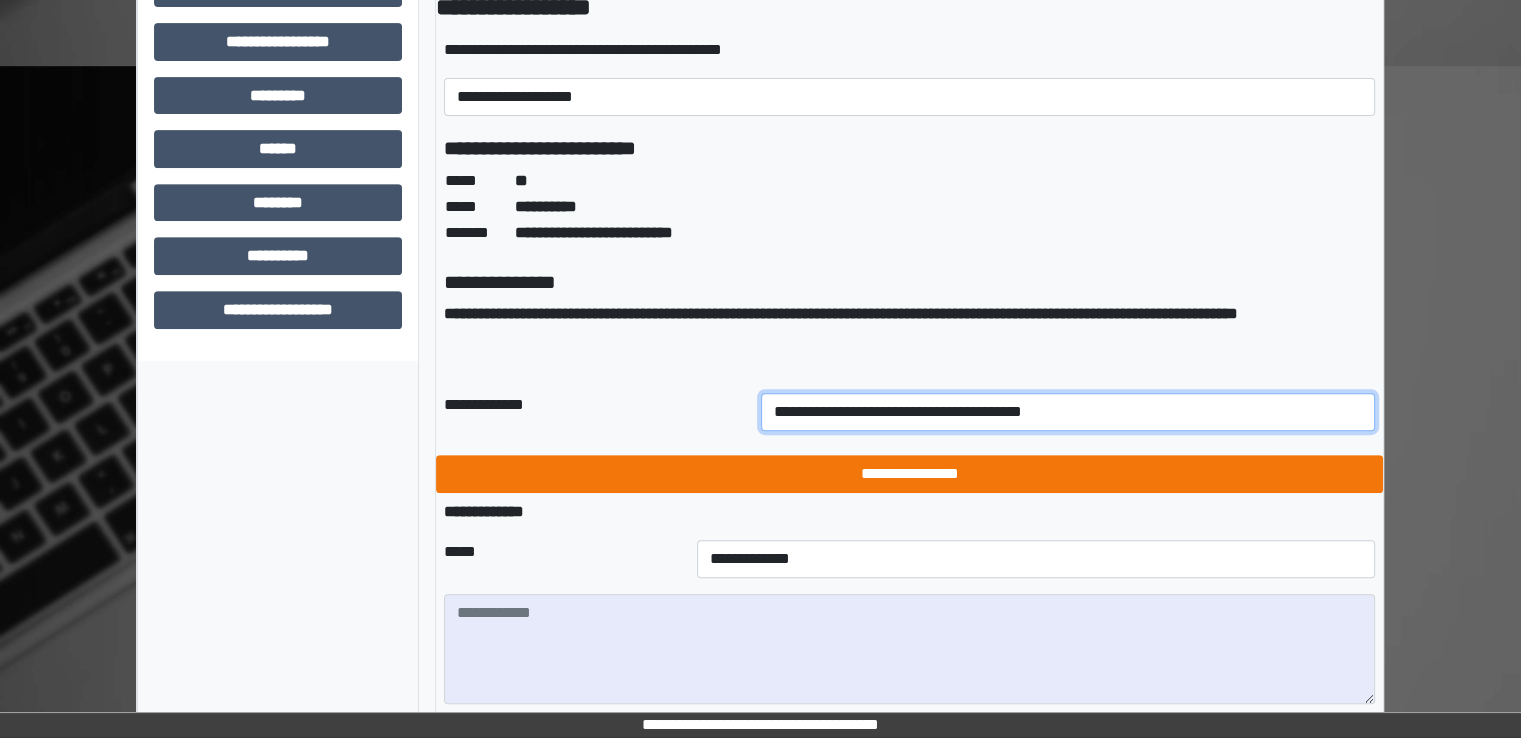type on "**********" 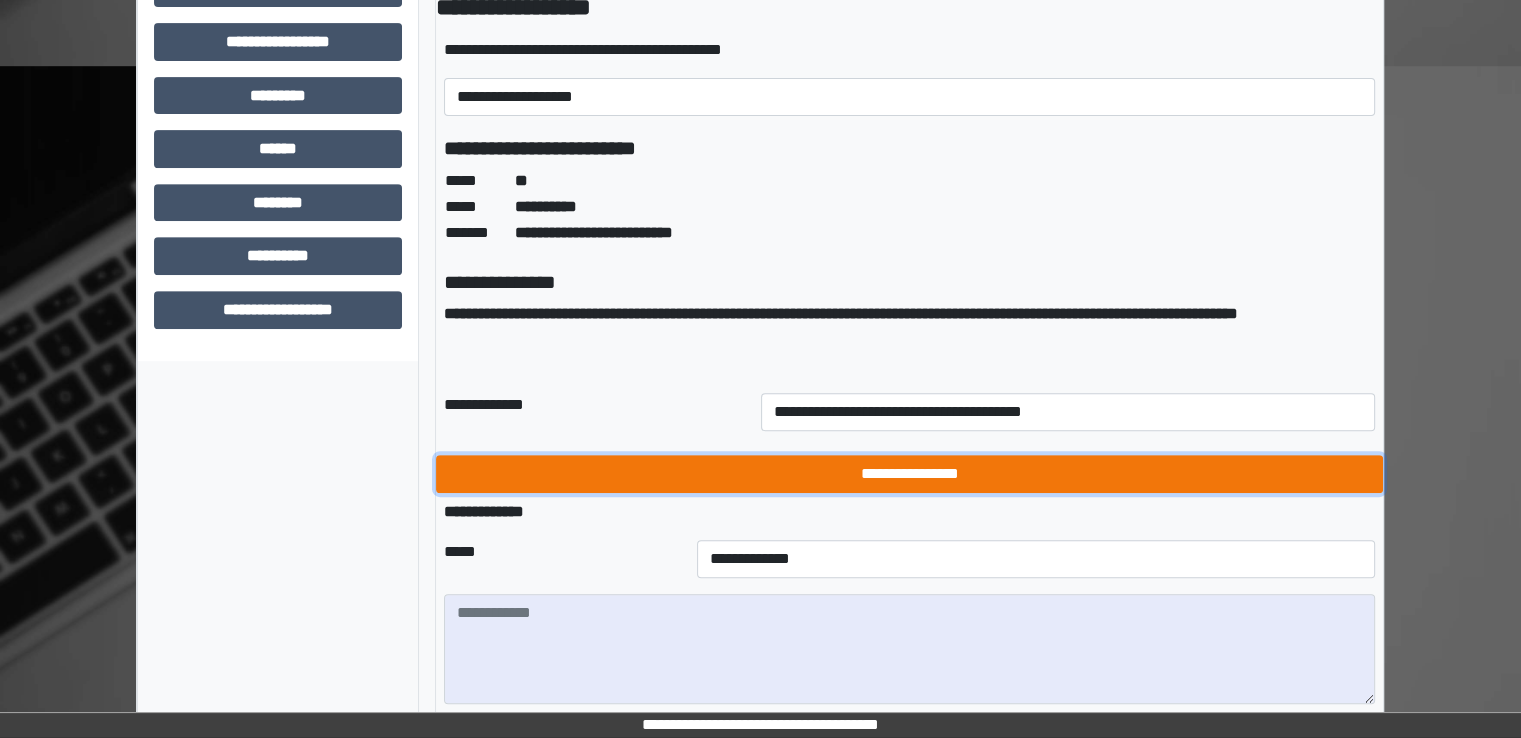 click on "**********" at bounding box center [909, 474] 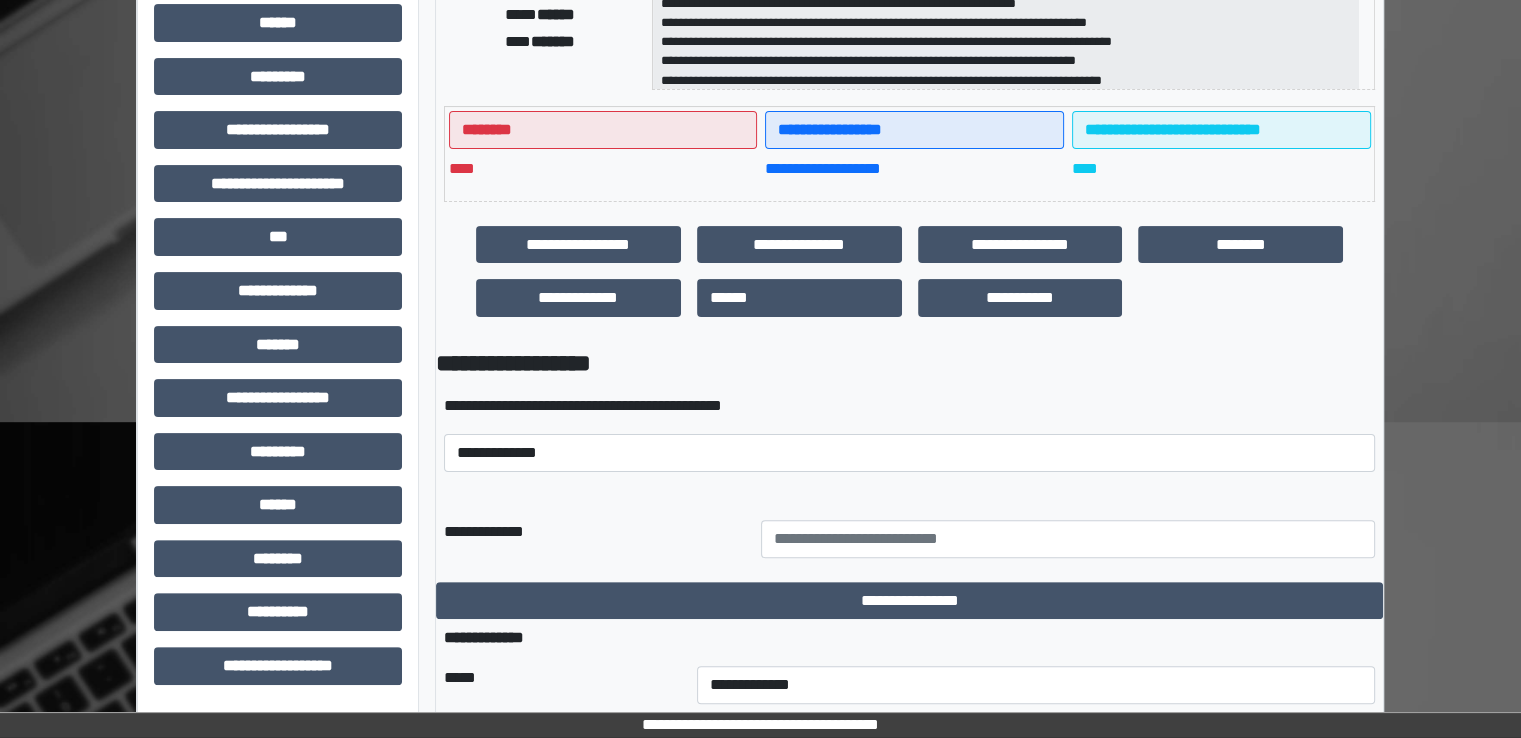 scroll, scrollTop: 358, scrollLeft: 0, axis: vertical 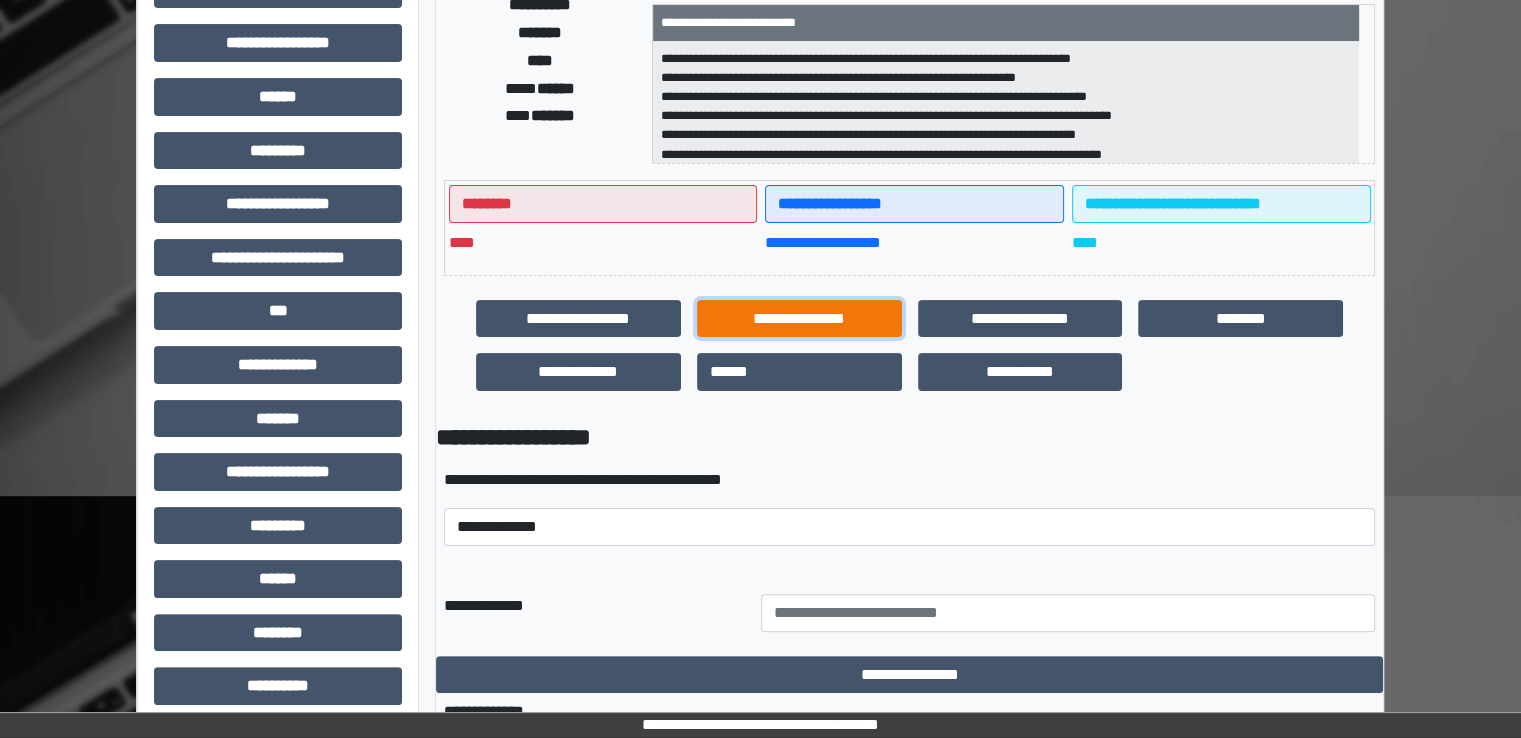 click on "**********" at bounding box center [799, 319] 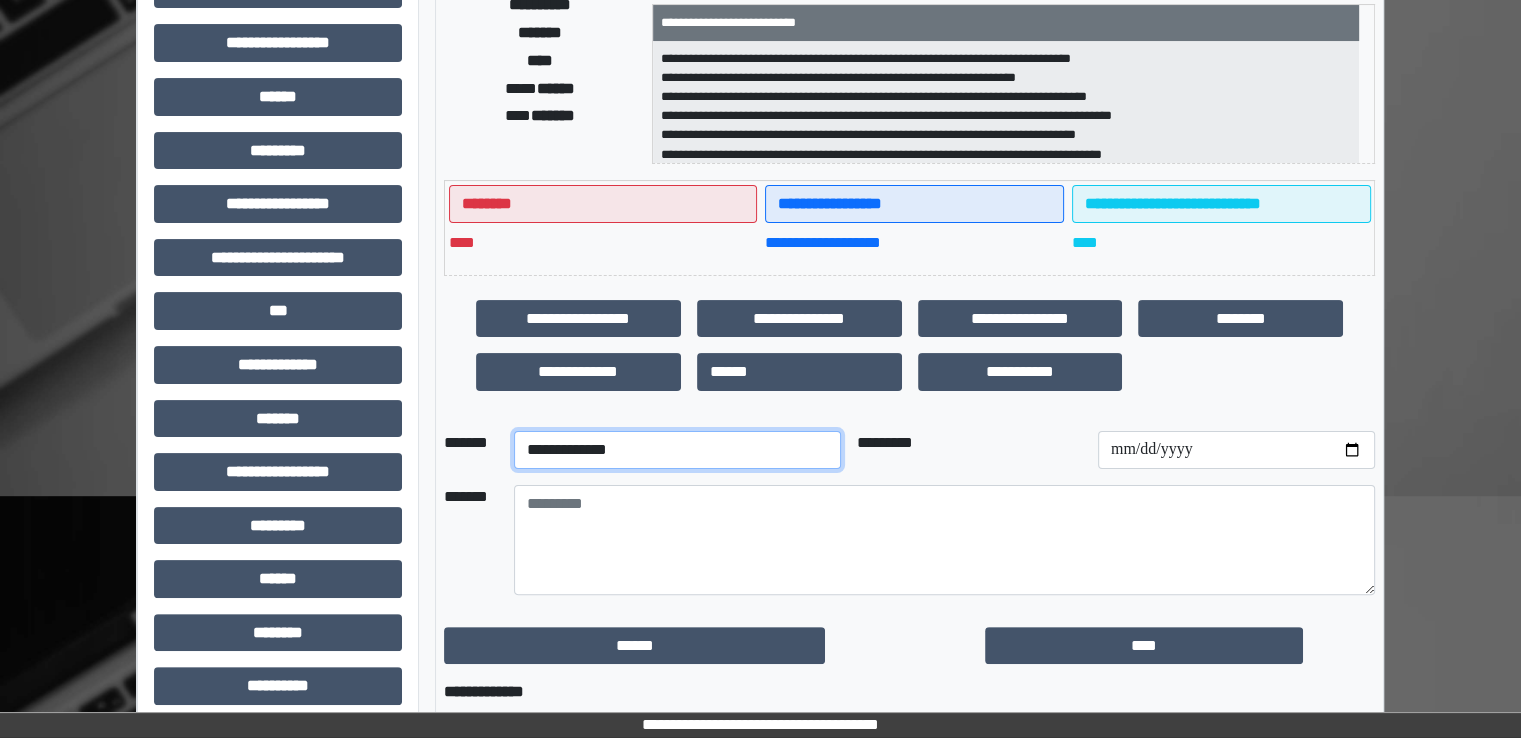 click on "**********" at bounding box center (677, 450) 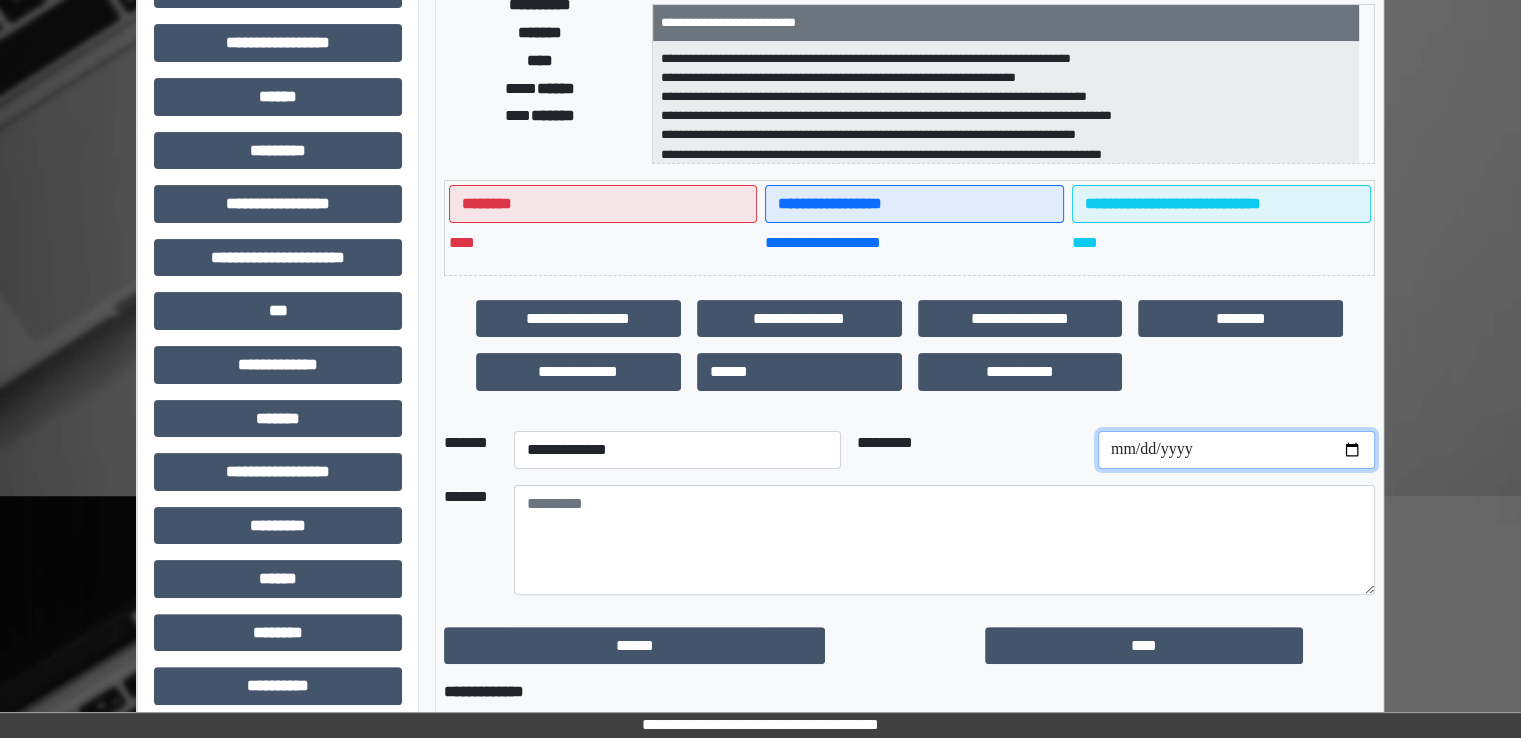 click at bounding box center [1236, 450] 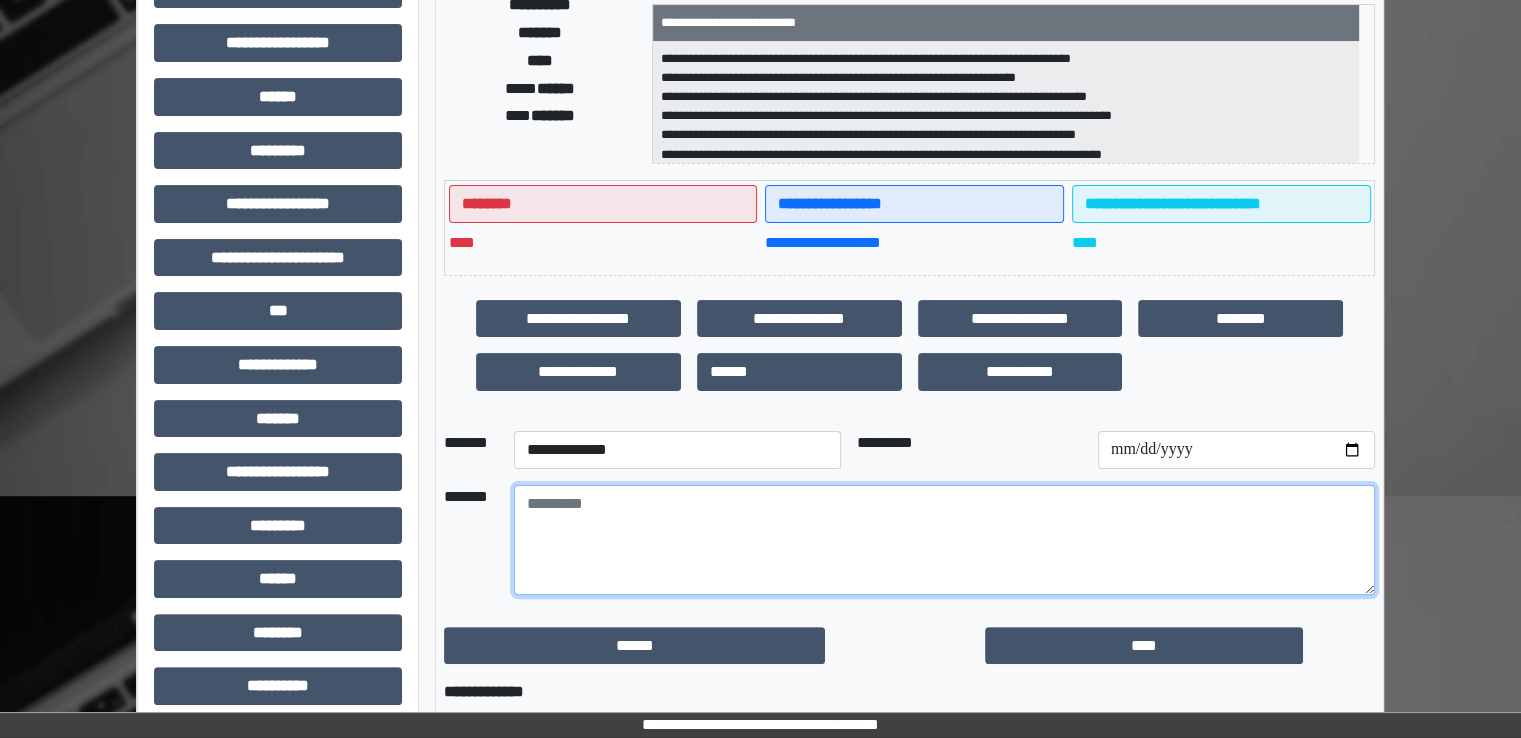 click at bounding box center [944, 540] 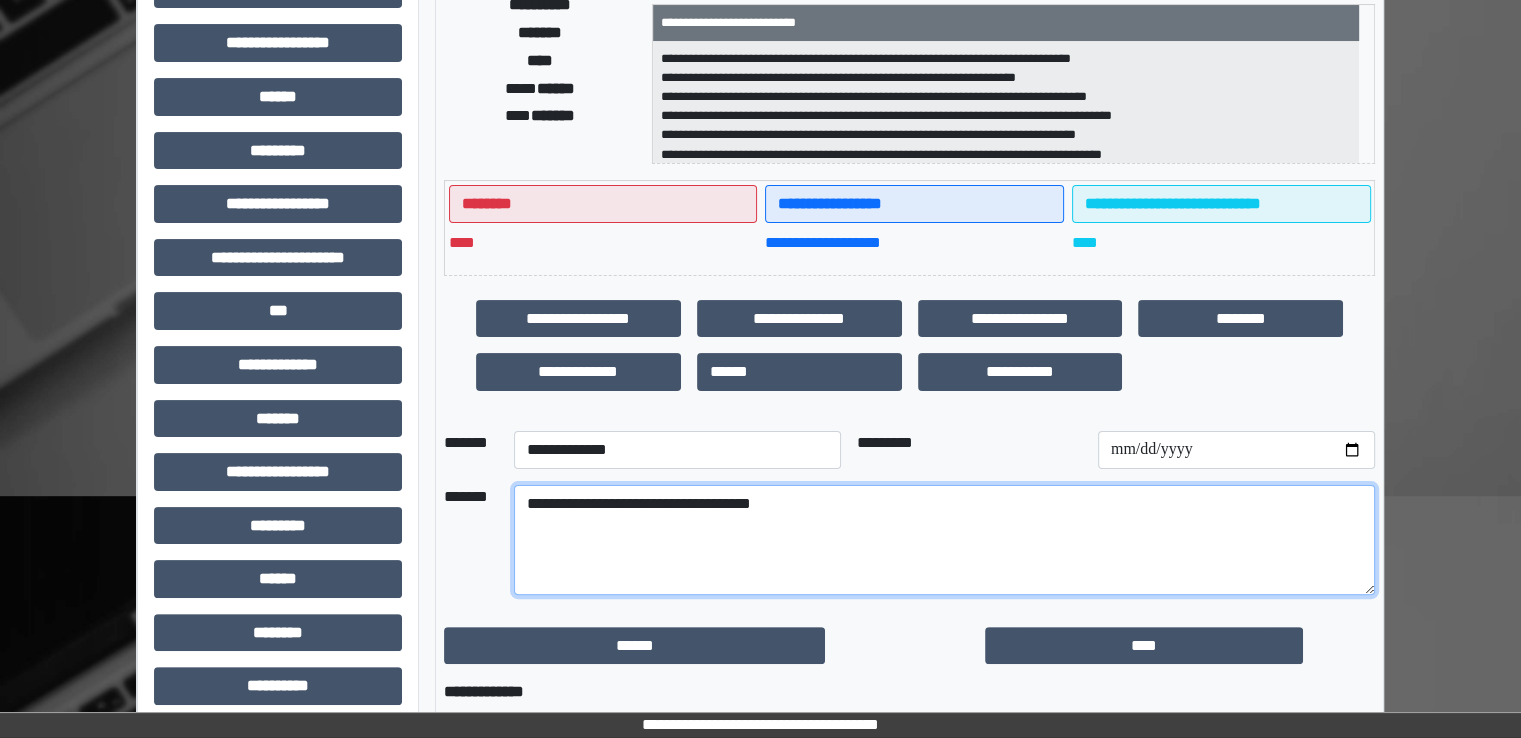 type on "**********" 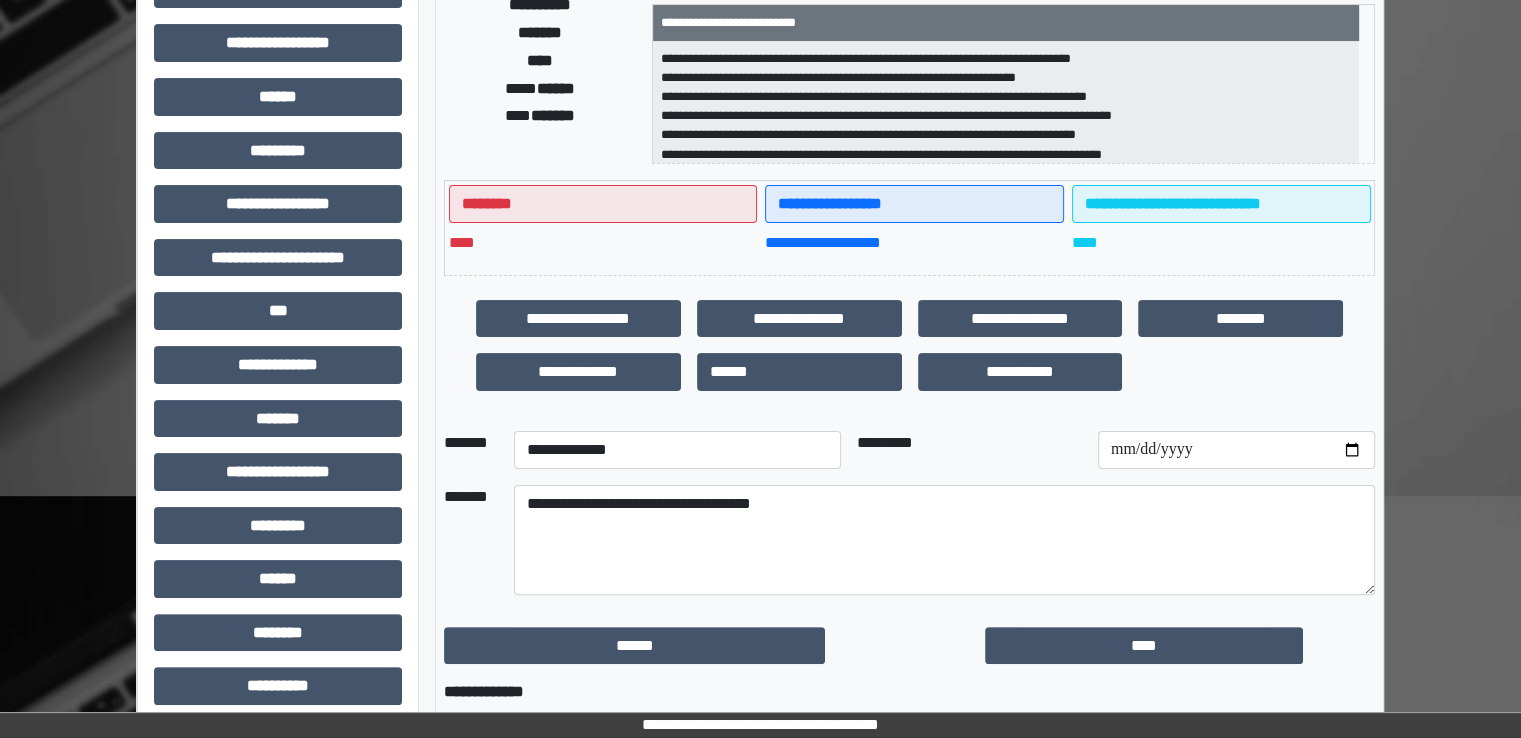 click on "****" at bounding box center [1180, 646] 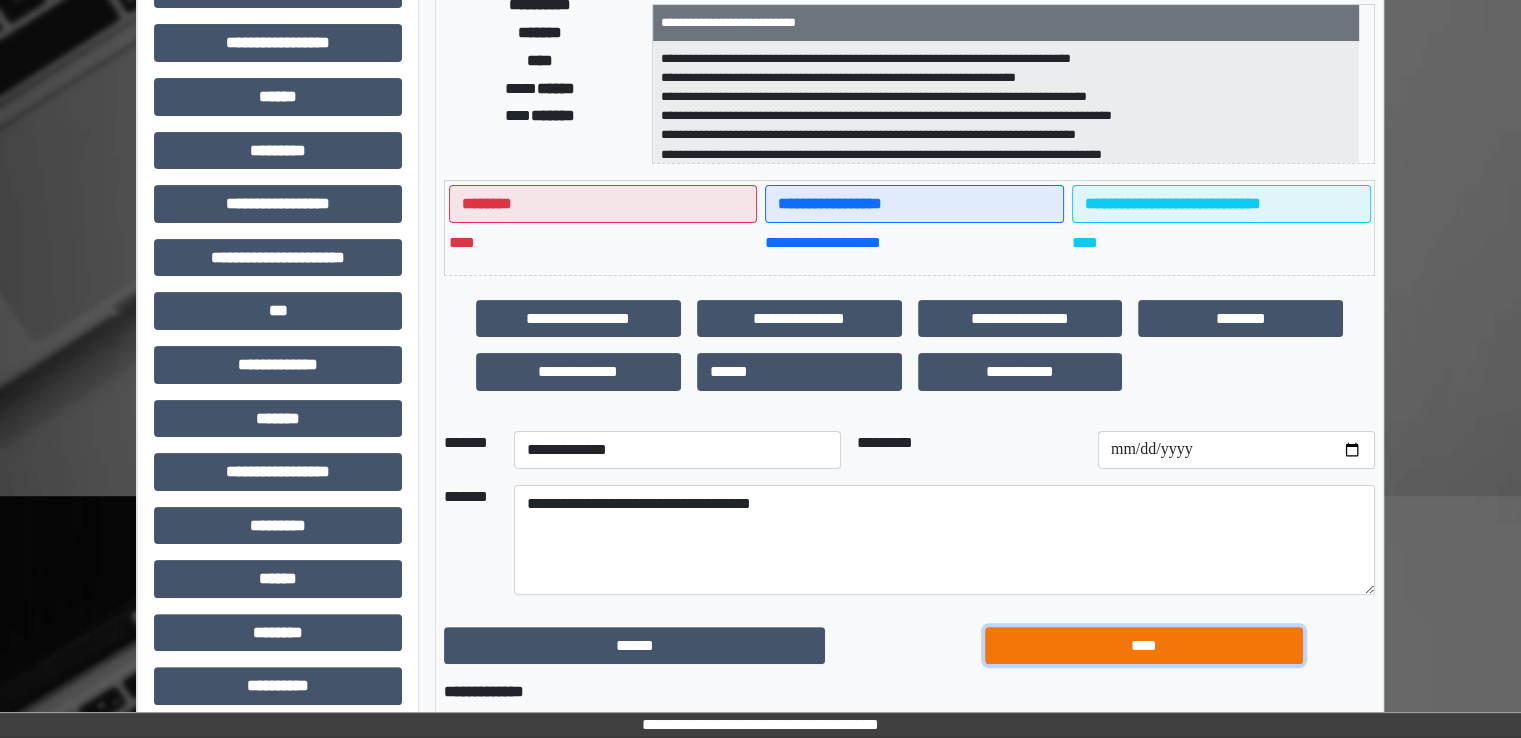 click on "****" at bounding box center (1144, 646) 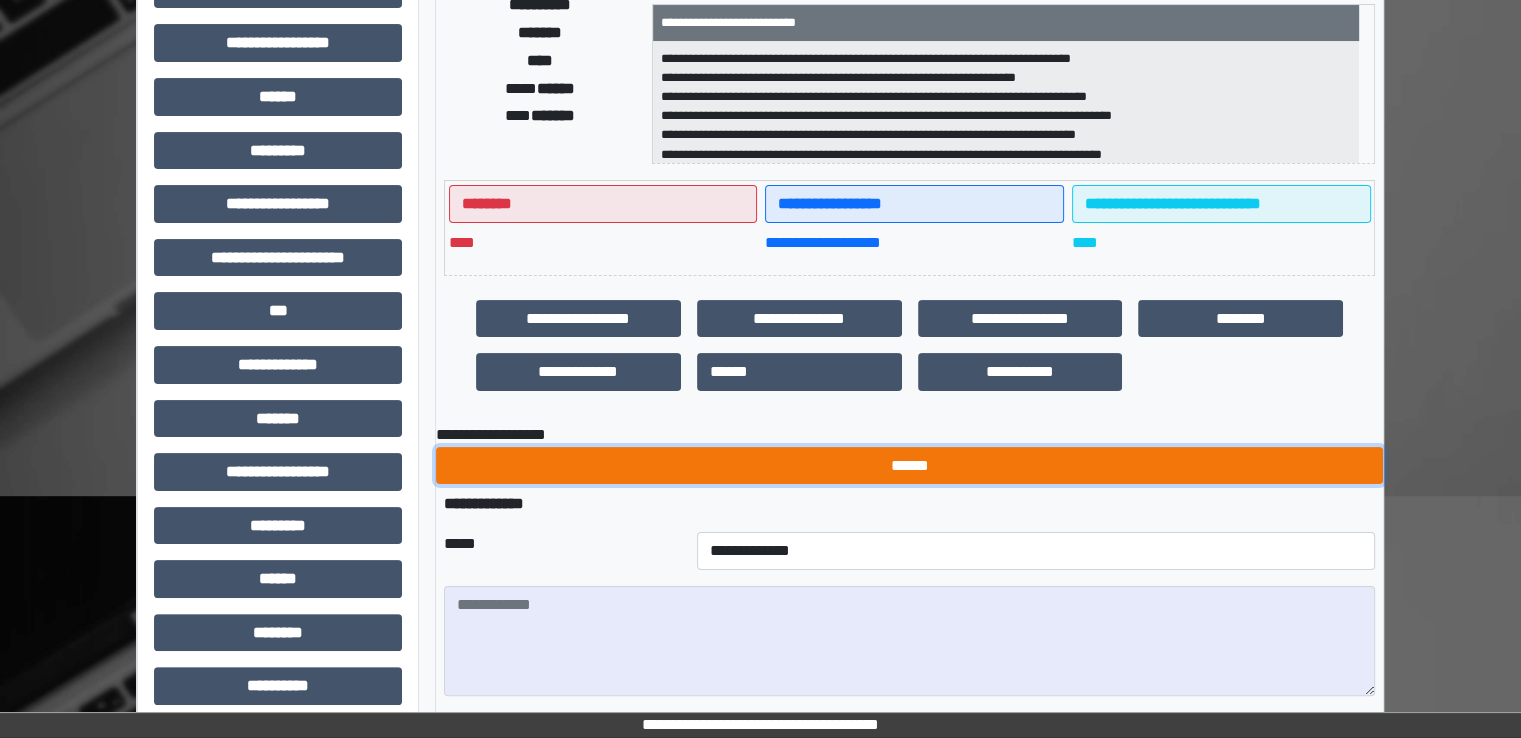click on "******" at bounding box center [909, 466] 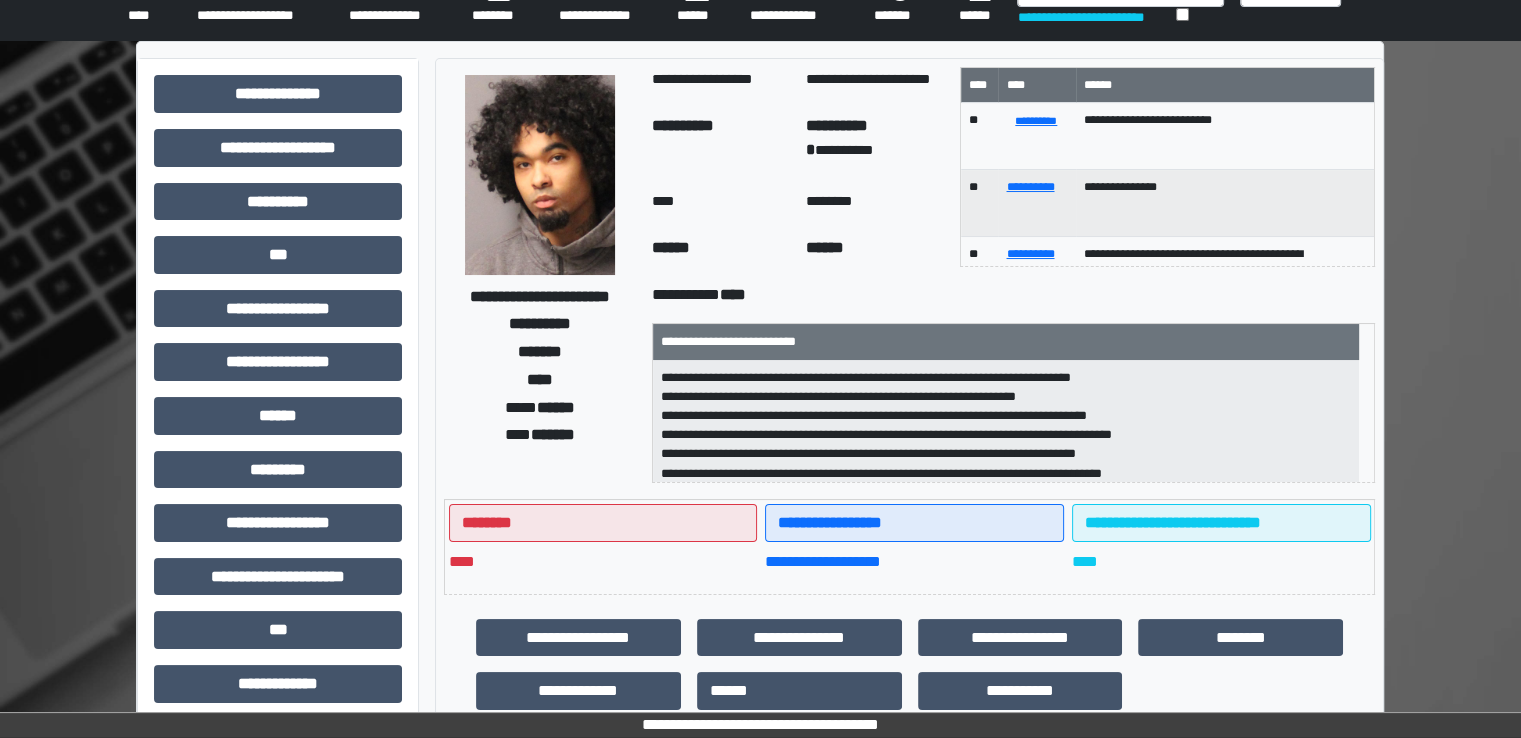 scroll, scrollTop: 0, scrollLeft: 0, axis: both 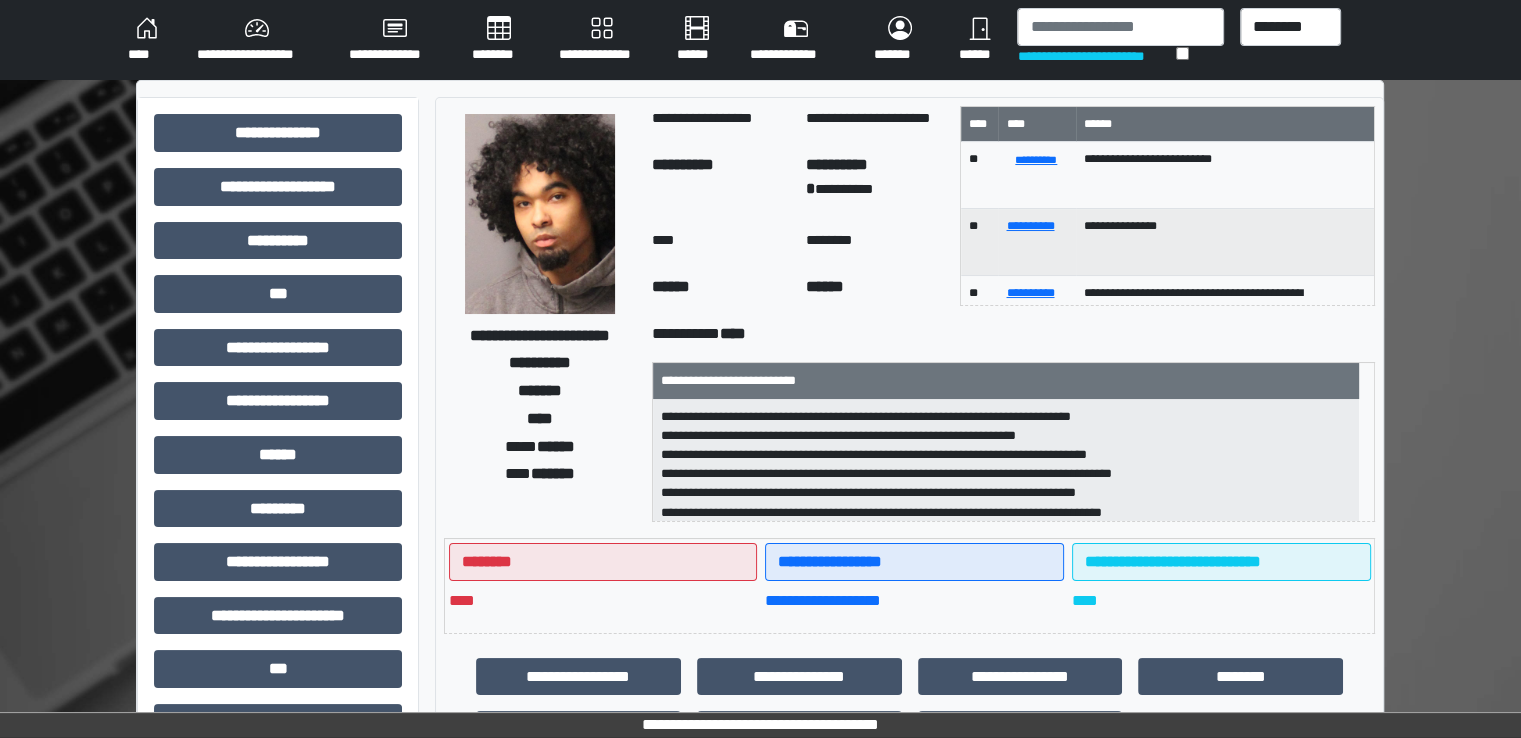 click on "********" at bounding box center [499, 40] 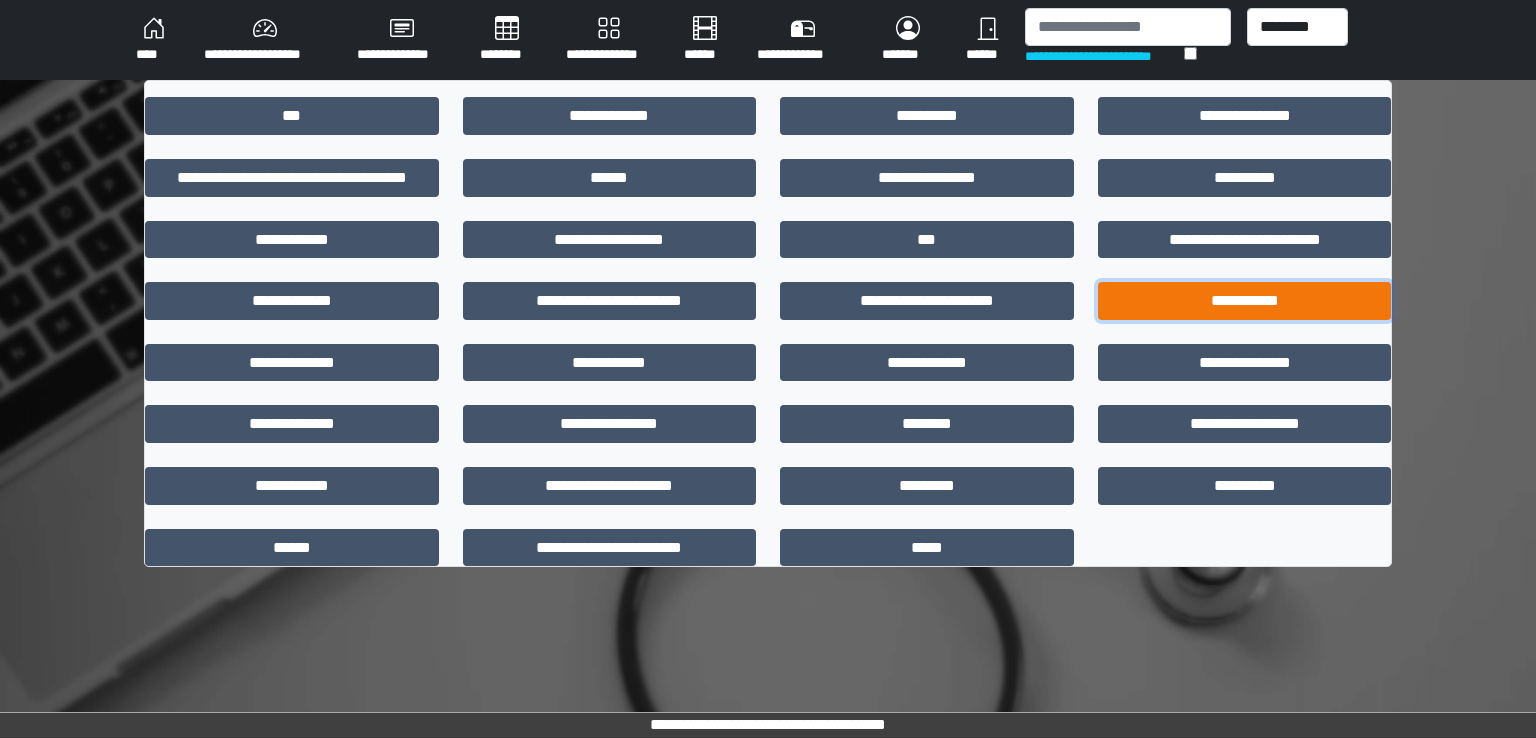 click on "**********" at bounding box center [1245, 301] 